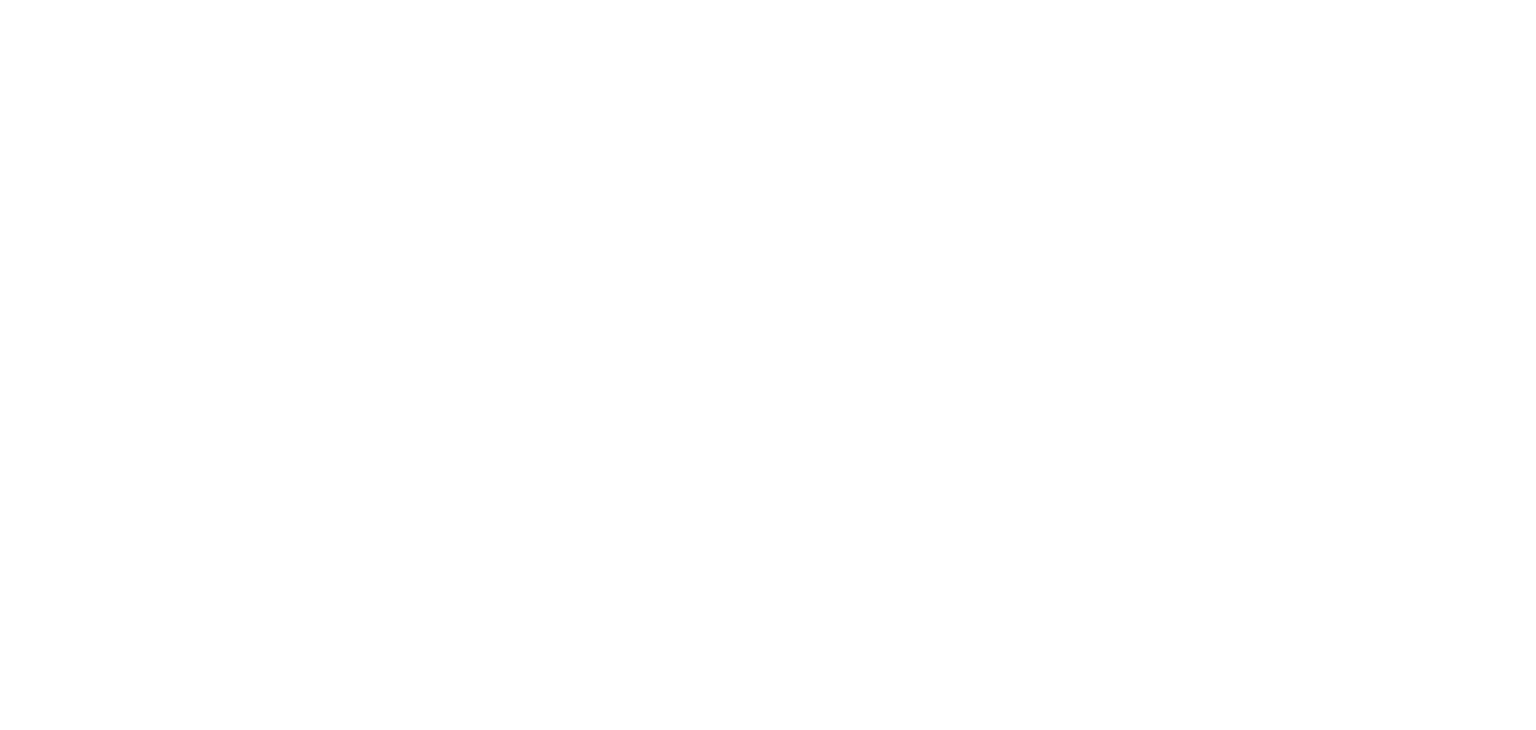 scroll, scrollTop: 0, scrollLeft: 0, axis: both 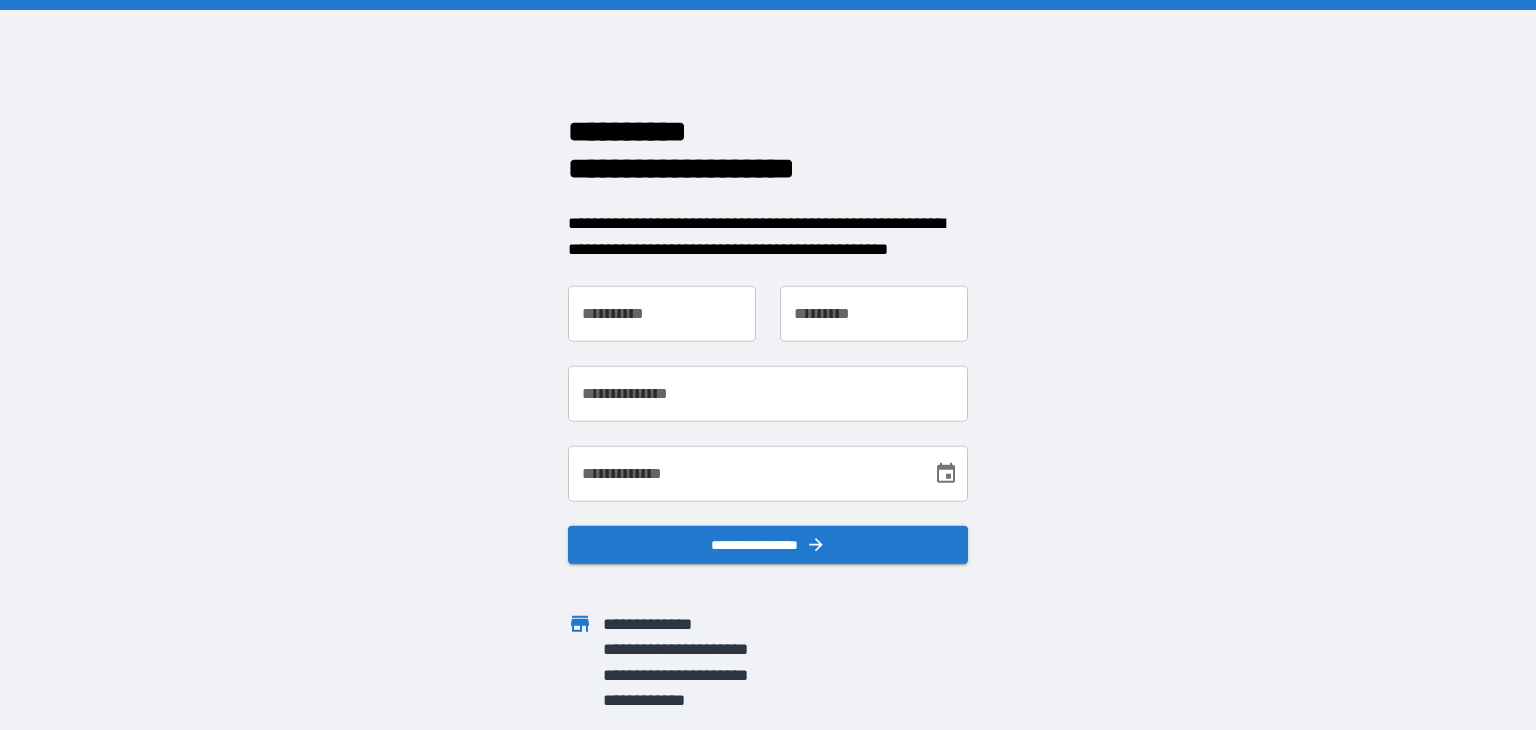 click on "**********" at bounding box center [650, 302] 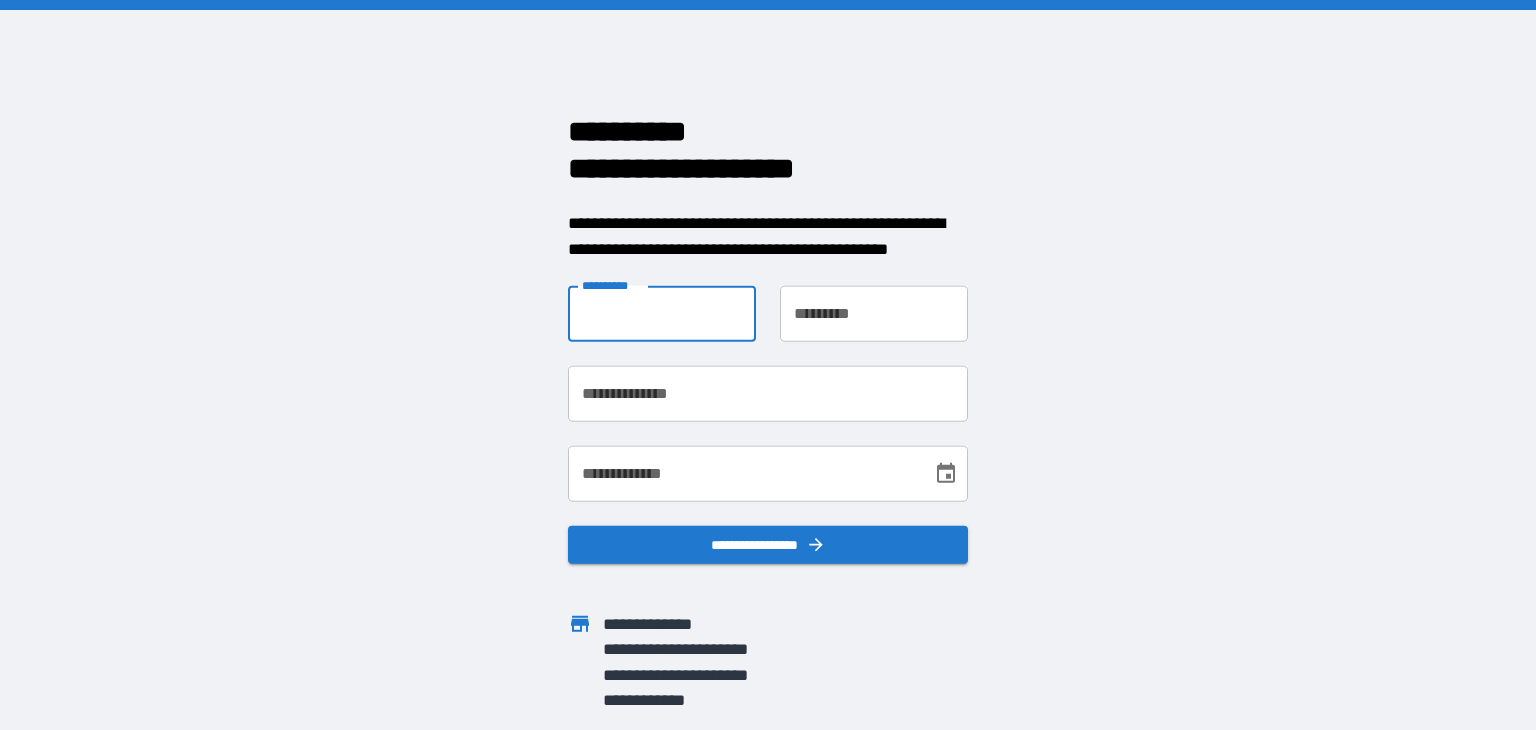 click on "**********" at bounding box center (768, 365) 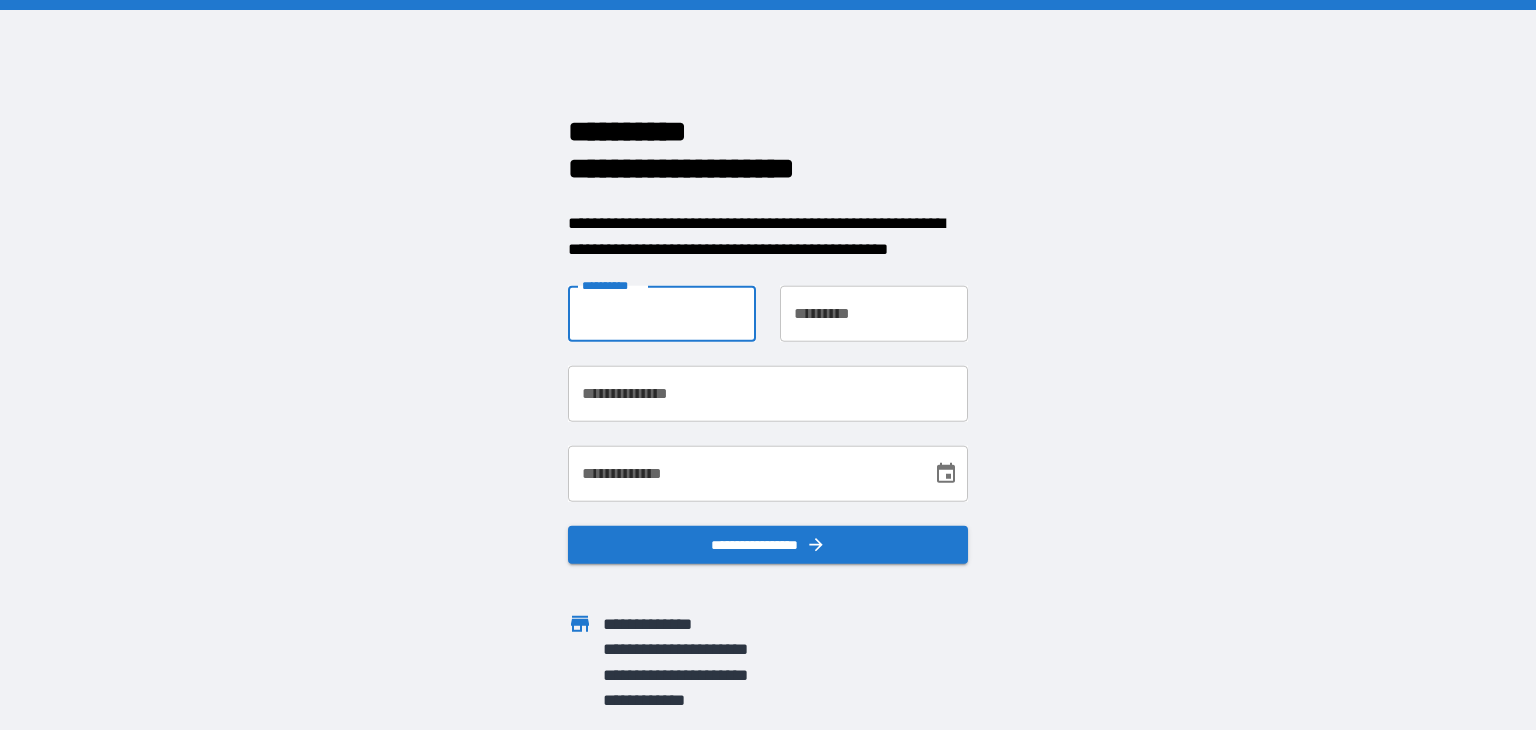 click on "**********" at bounding box center (662, 314) 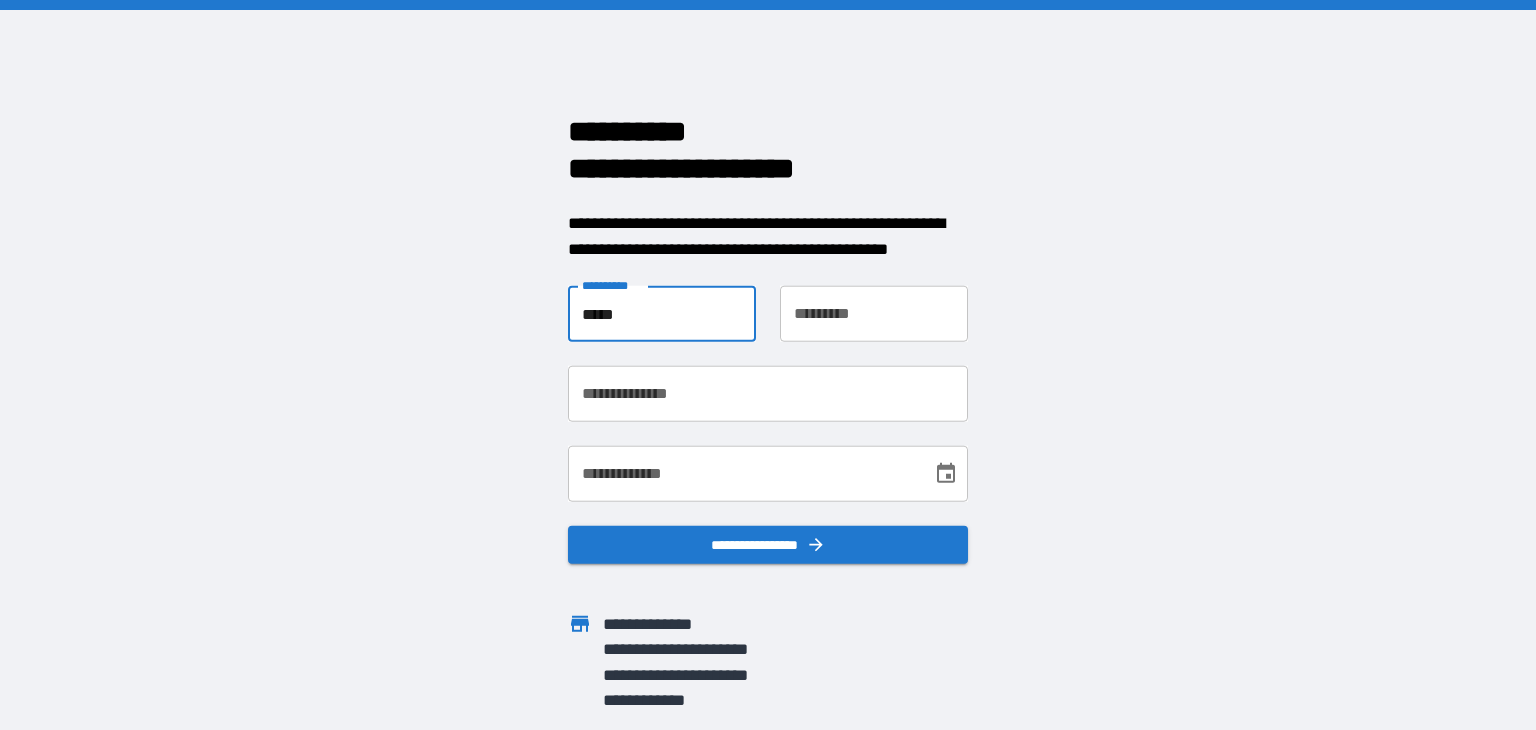 type on "*****" 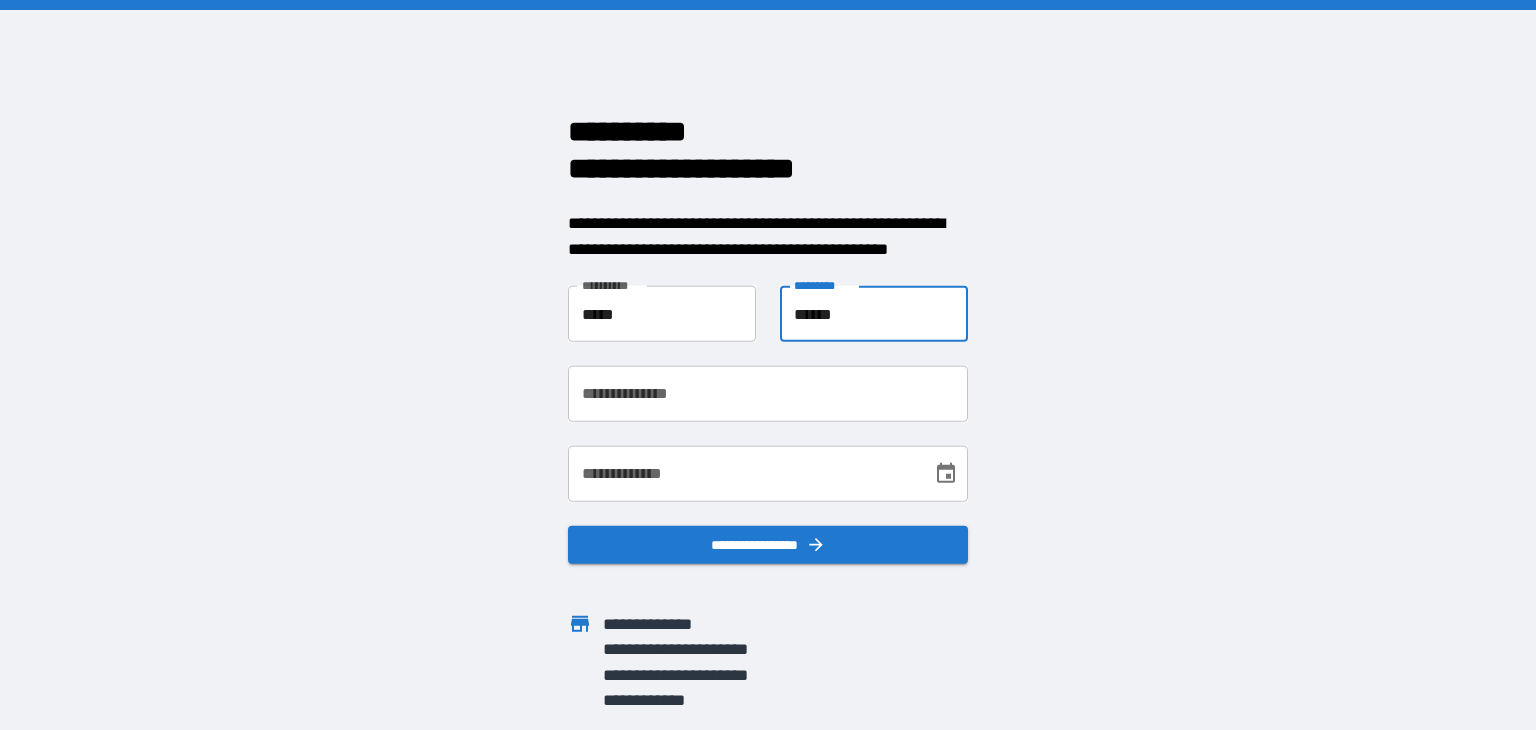 type on "******" 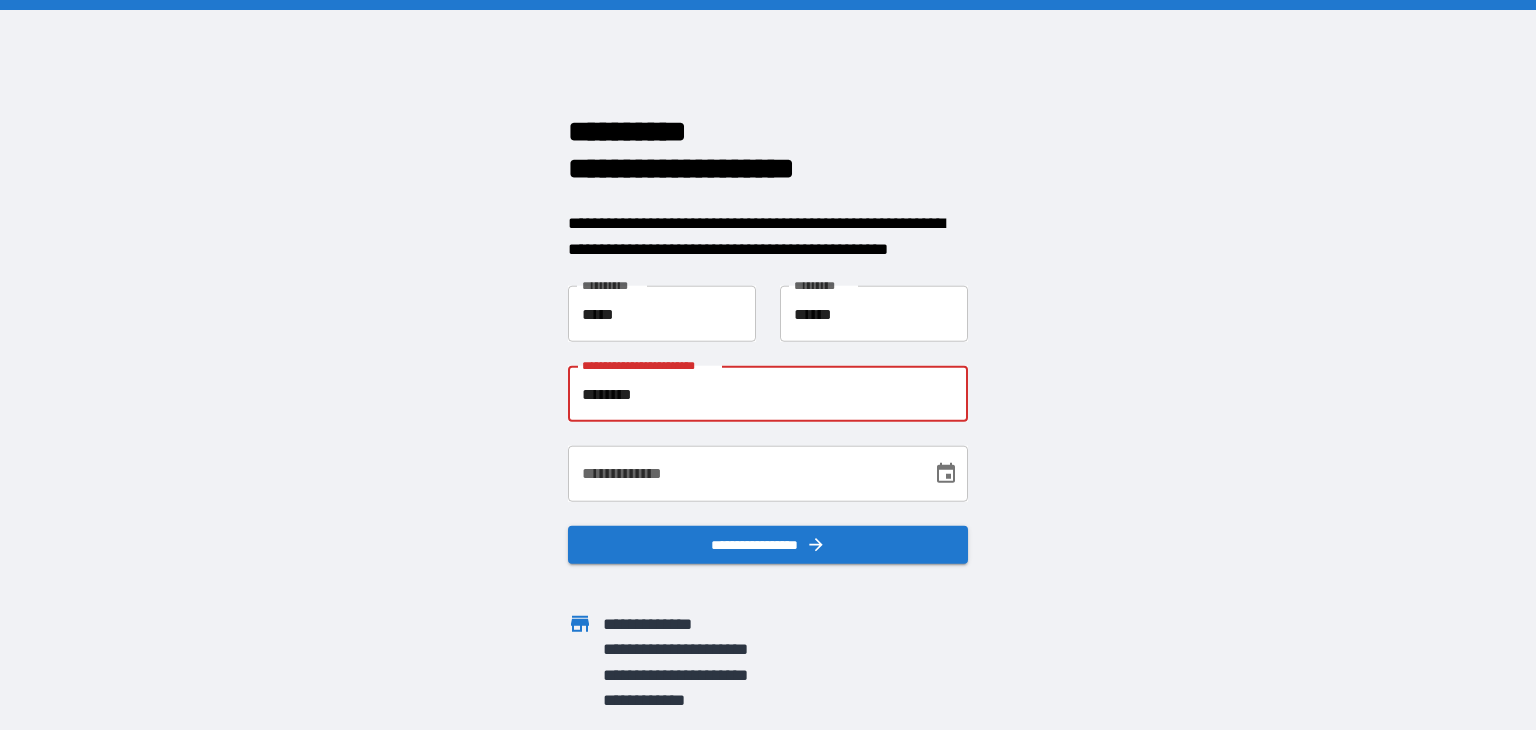 drag, startPoint x: 844, startPoint y: 392, endPoint x: 427, endPoint y: 373, distance: 417.43262 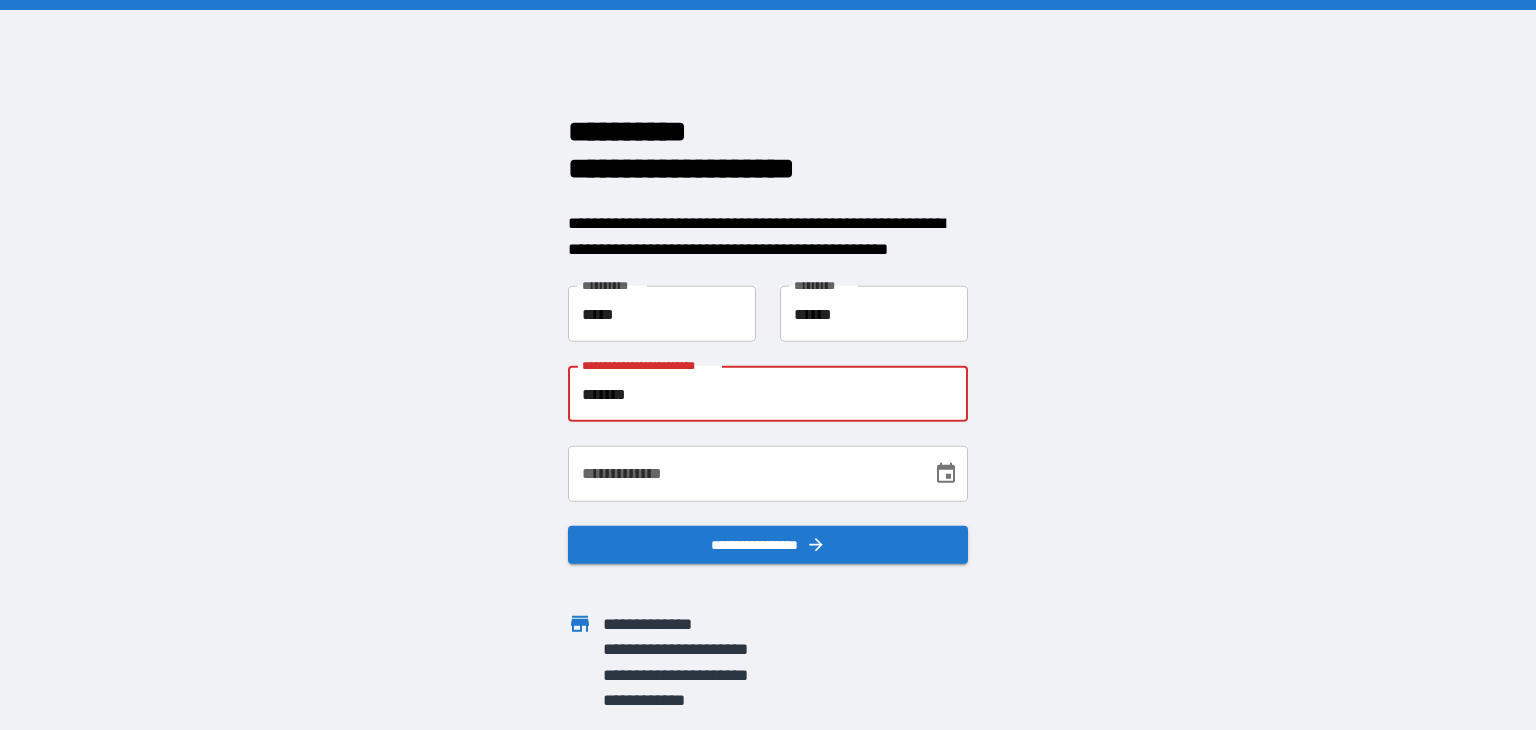 type on "**********" 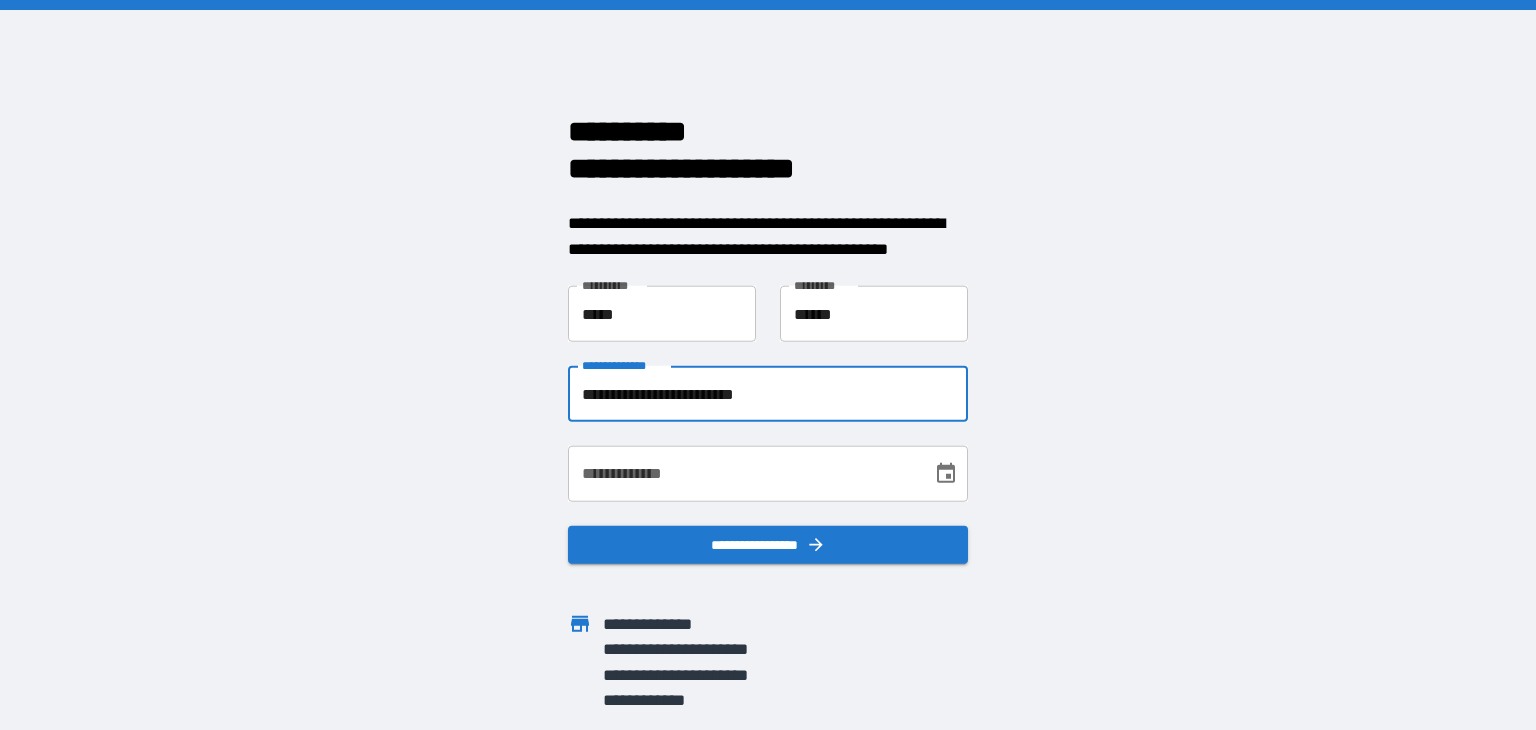 click on "**********" at bounding box center (743, 474) 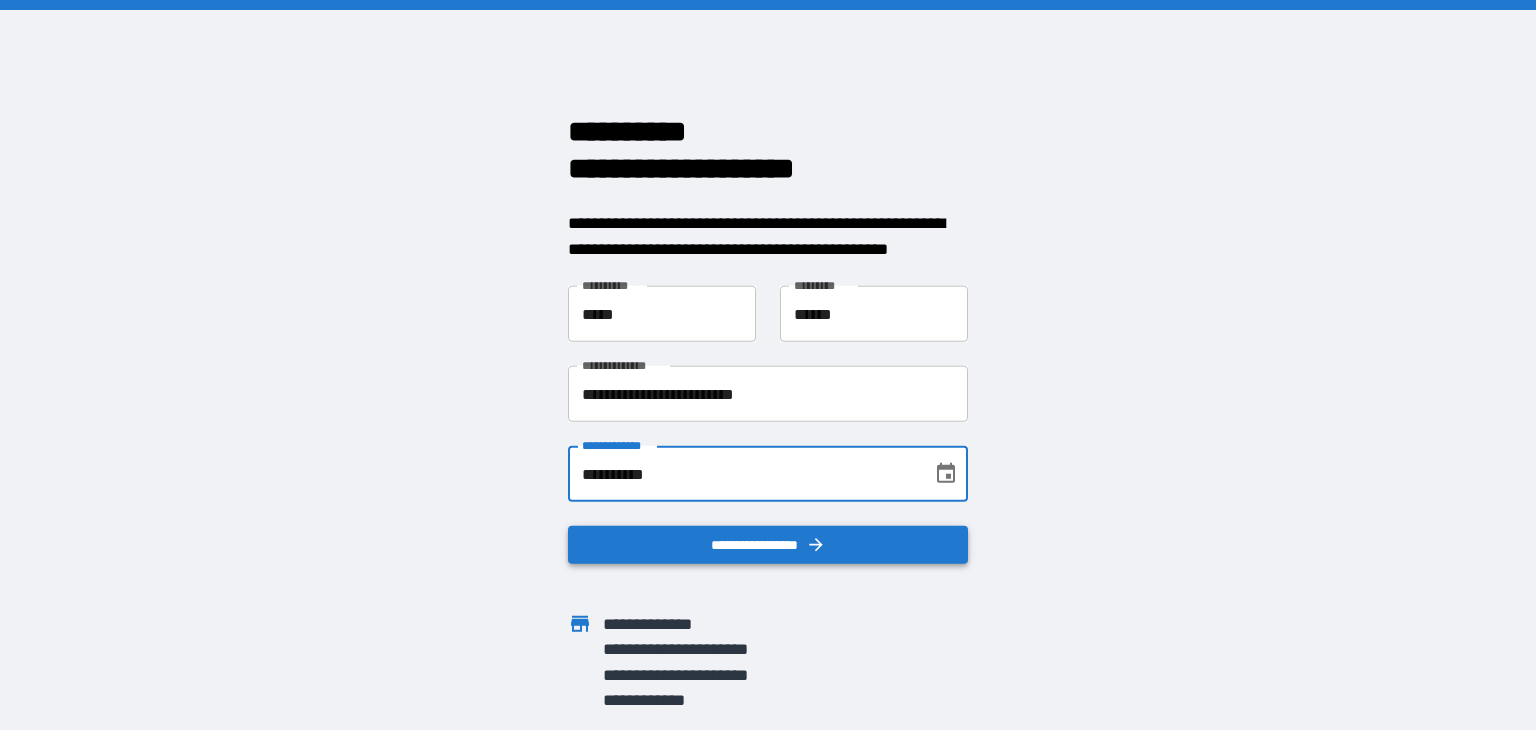 type on "**********" 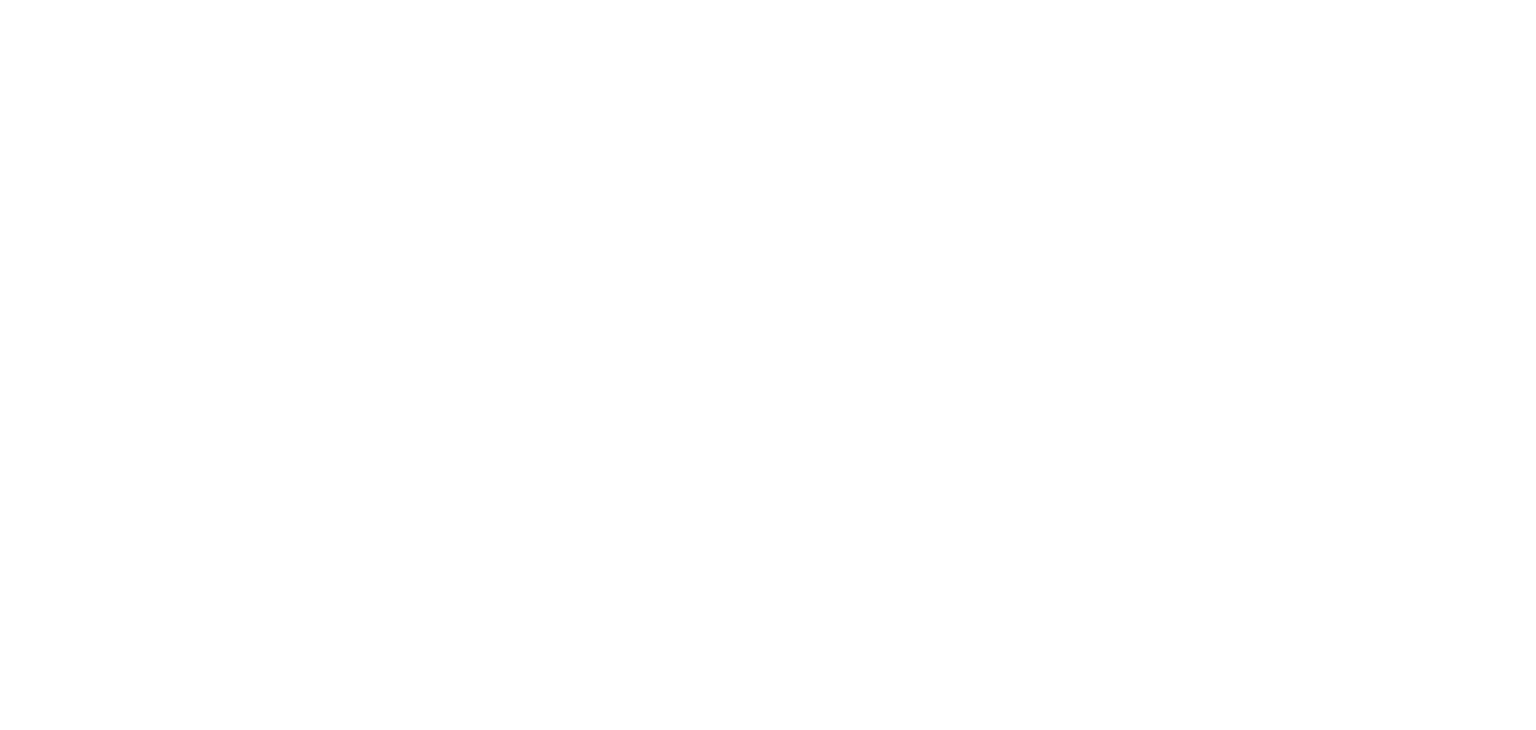 scroll, scrollTop: 0, scrollLeft: 0, axis: both 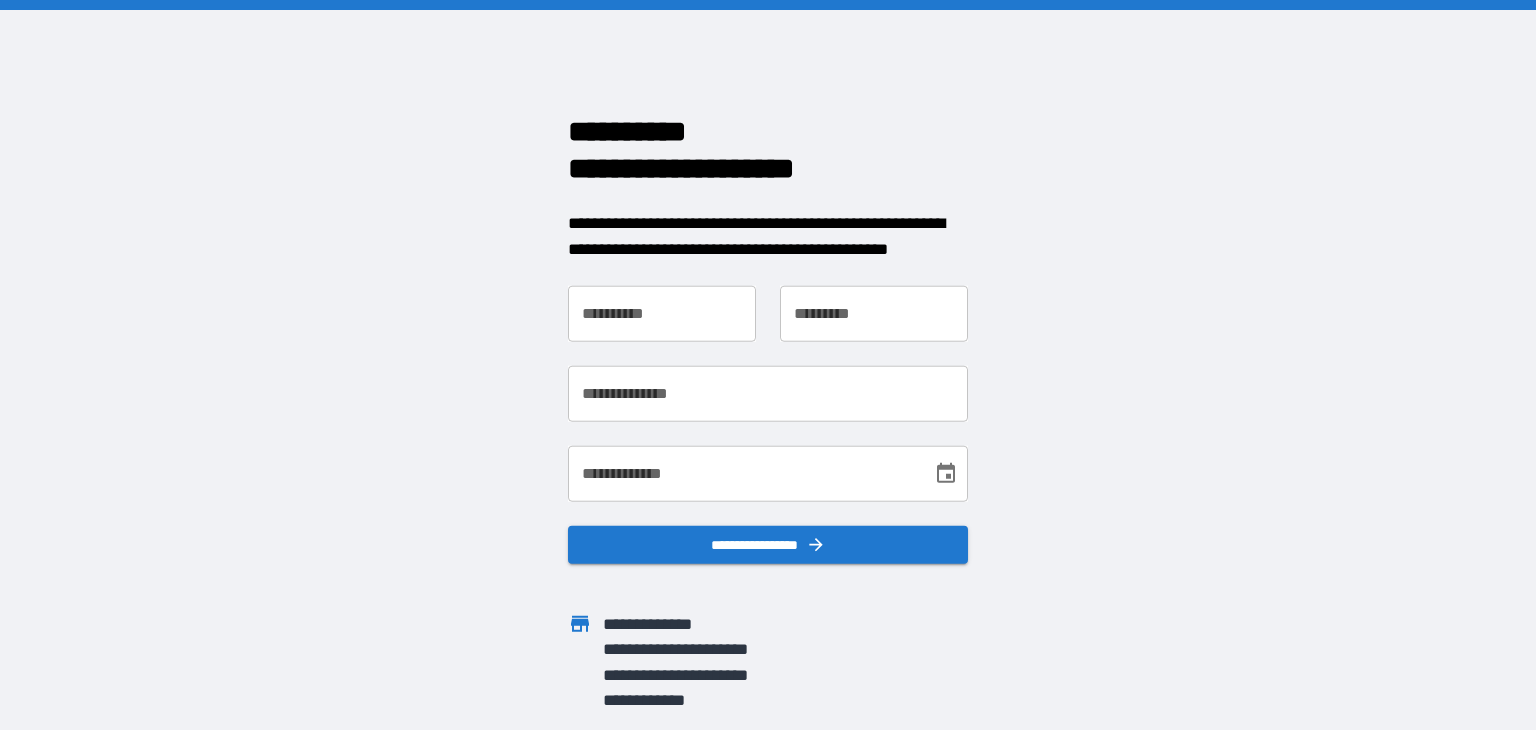 click on "**********" at bounding box center (662, 314) 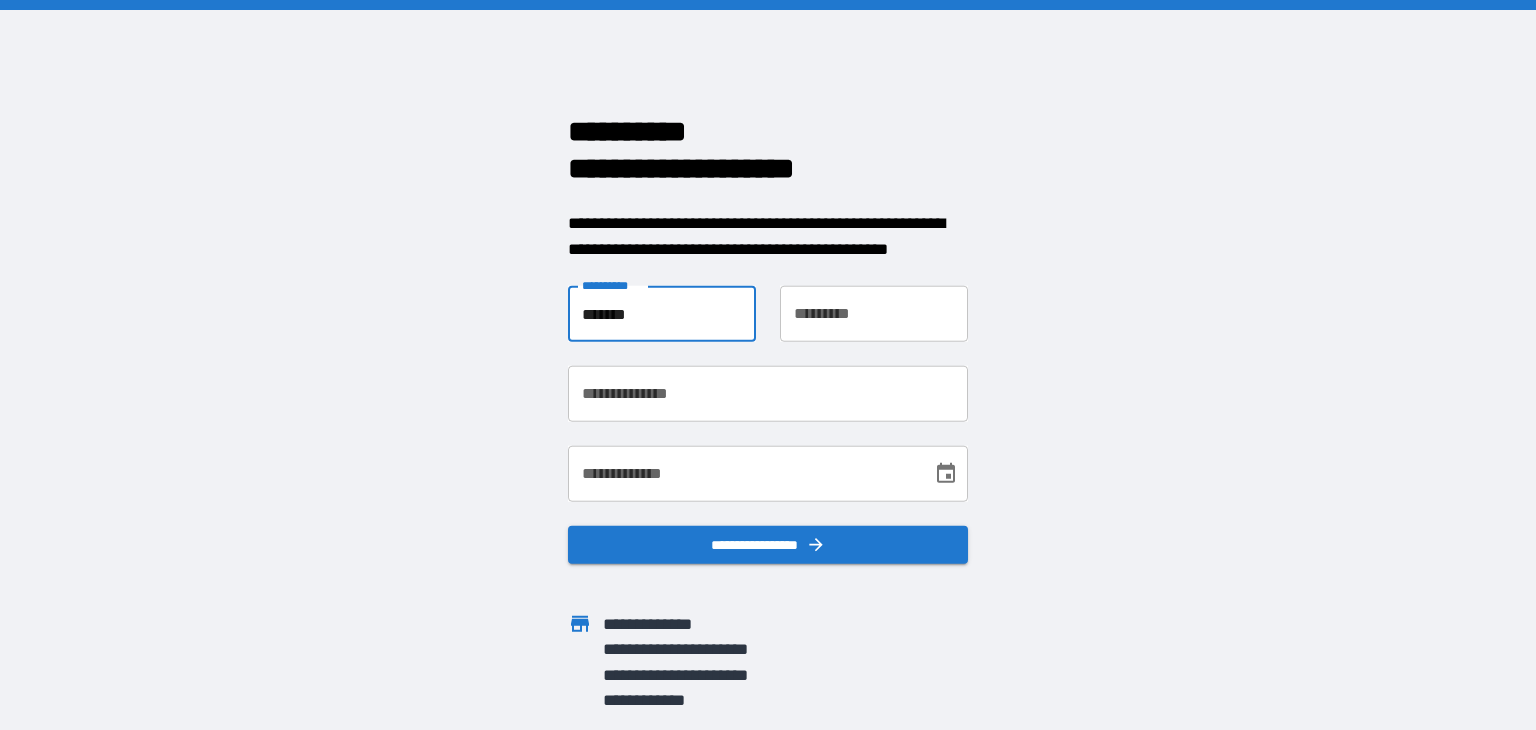 type on "*******" 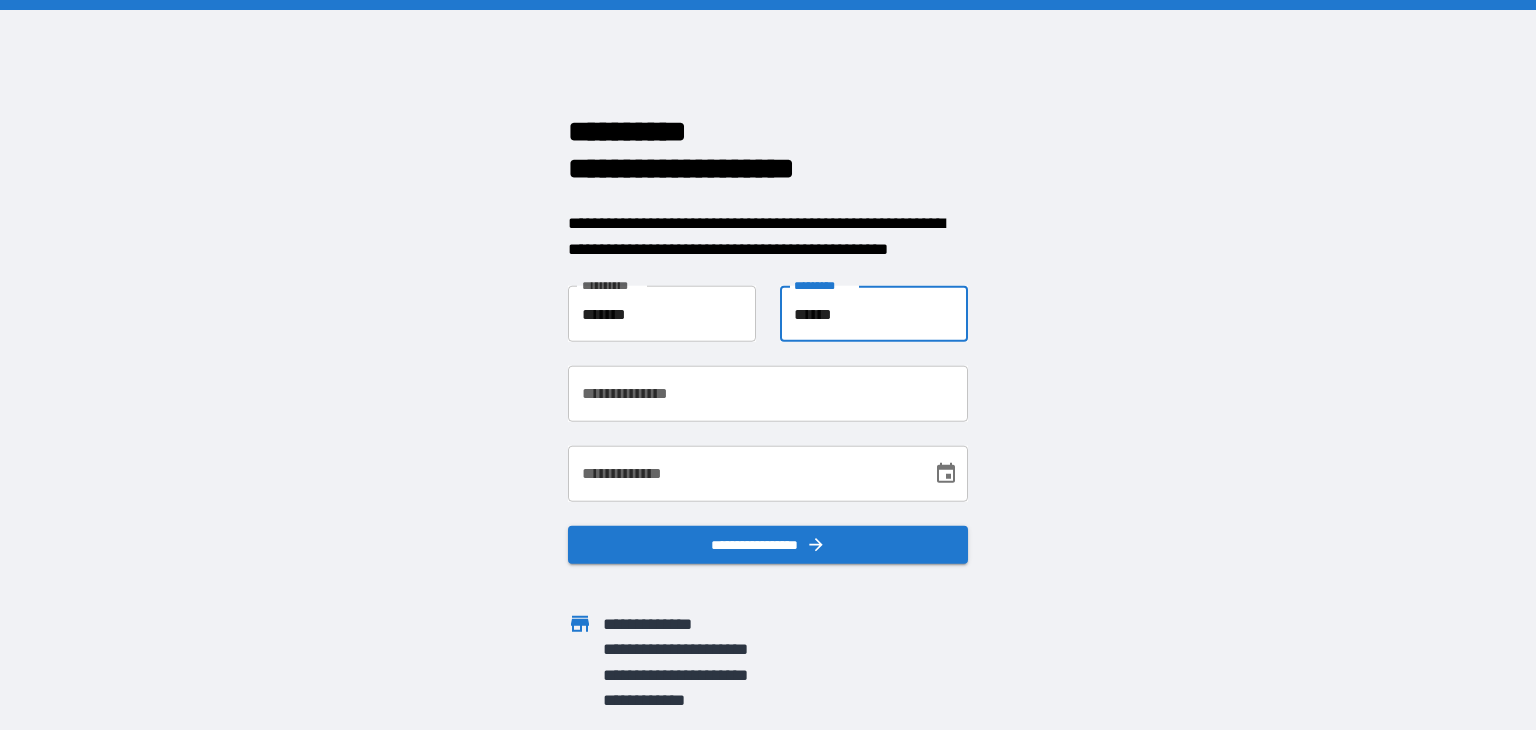 type on "******" 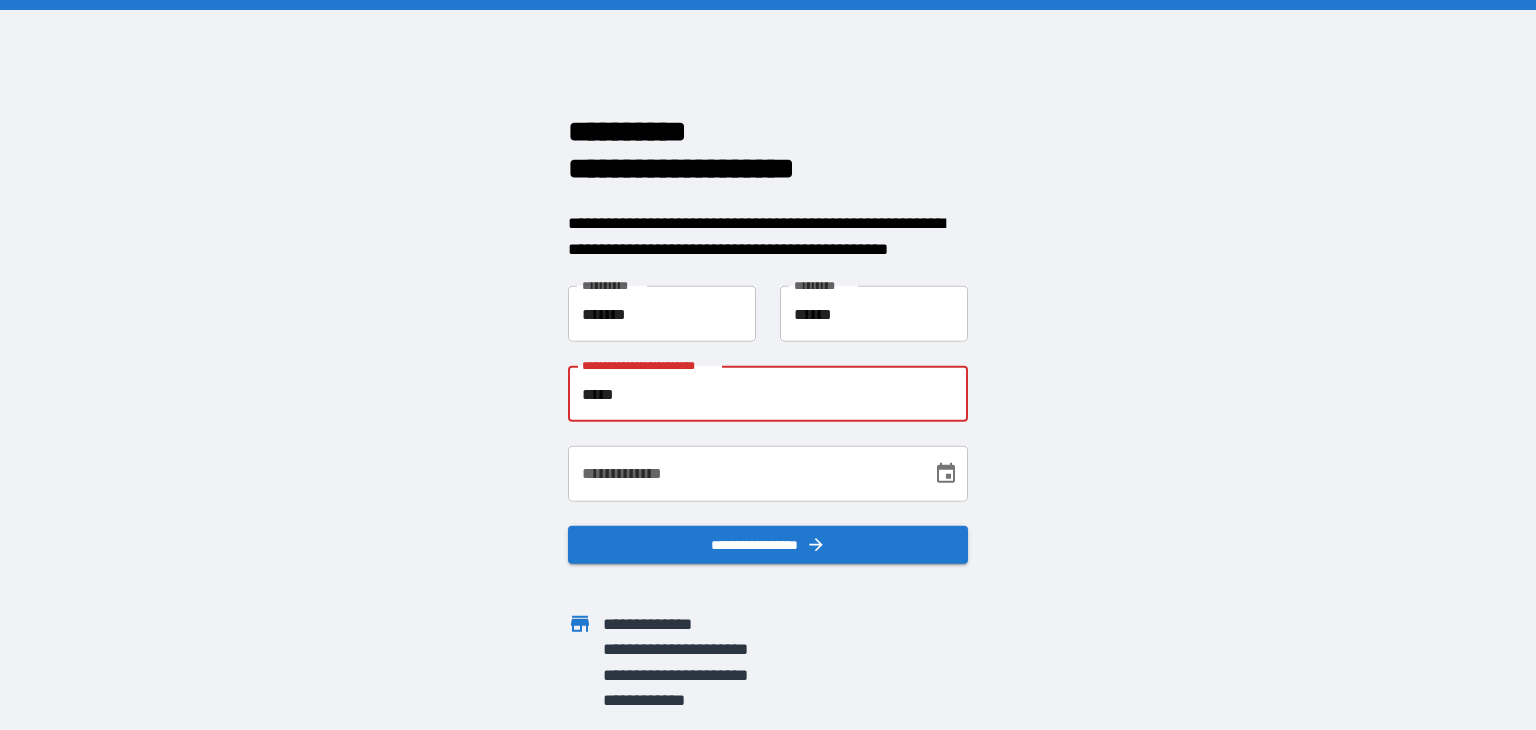 type on "**********" 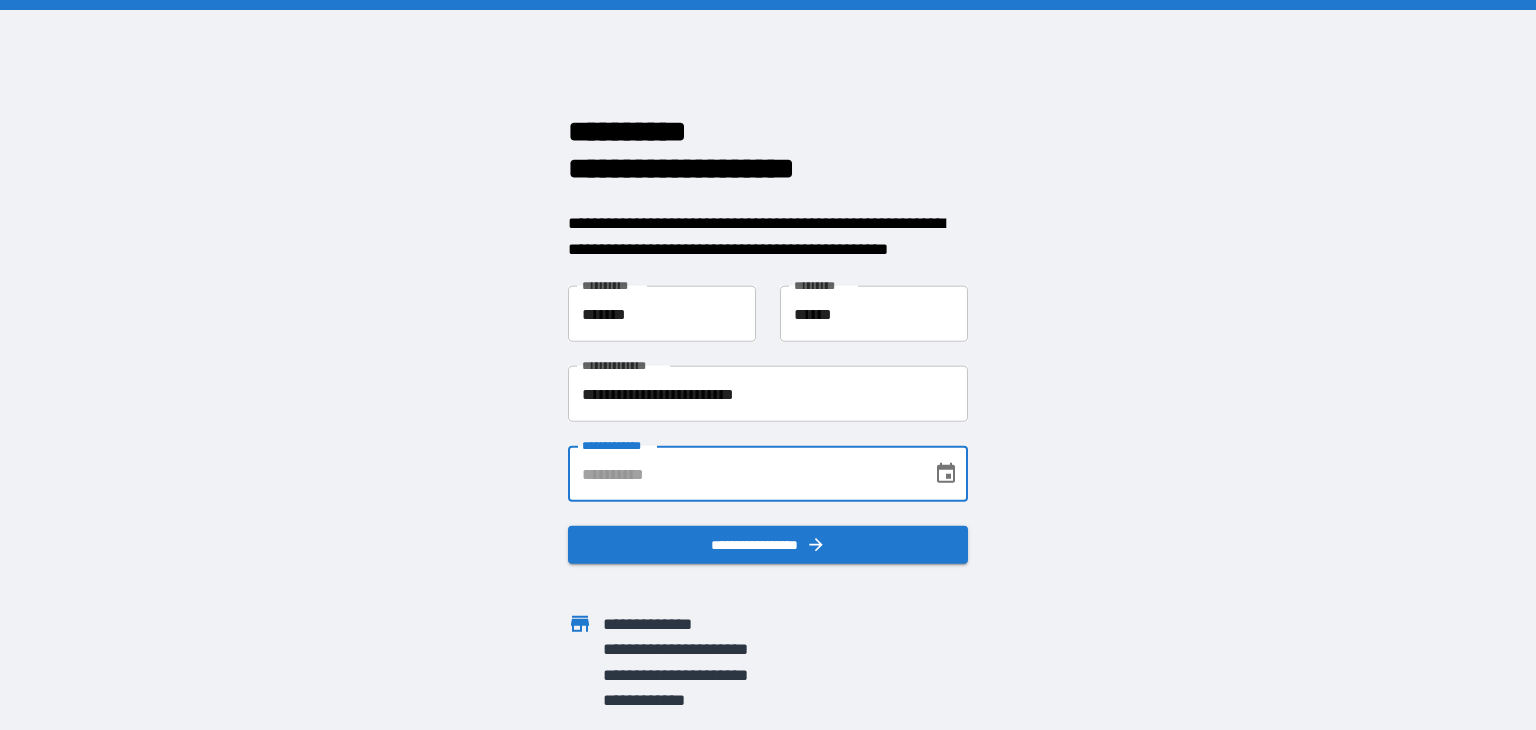 click on "**********" at bounding box center (743, 474) 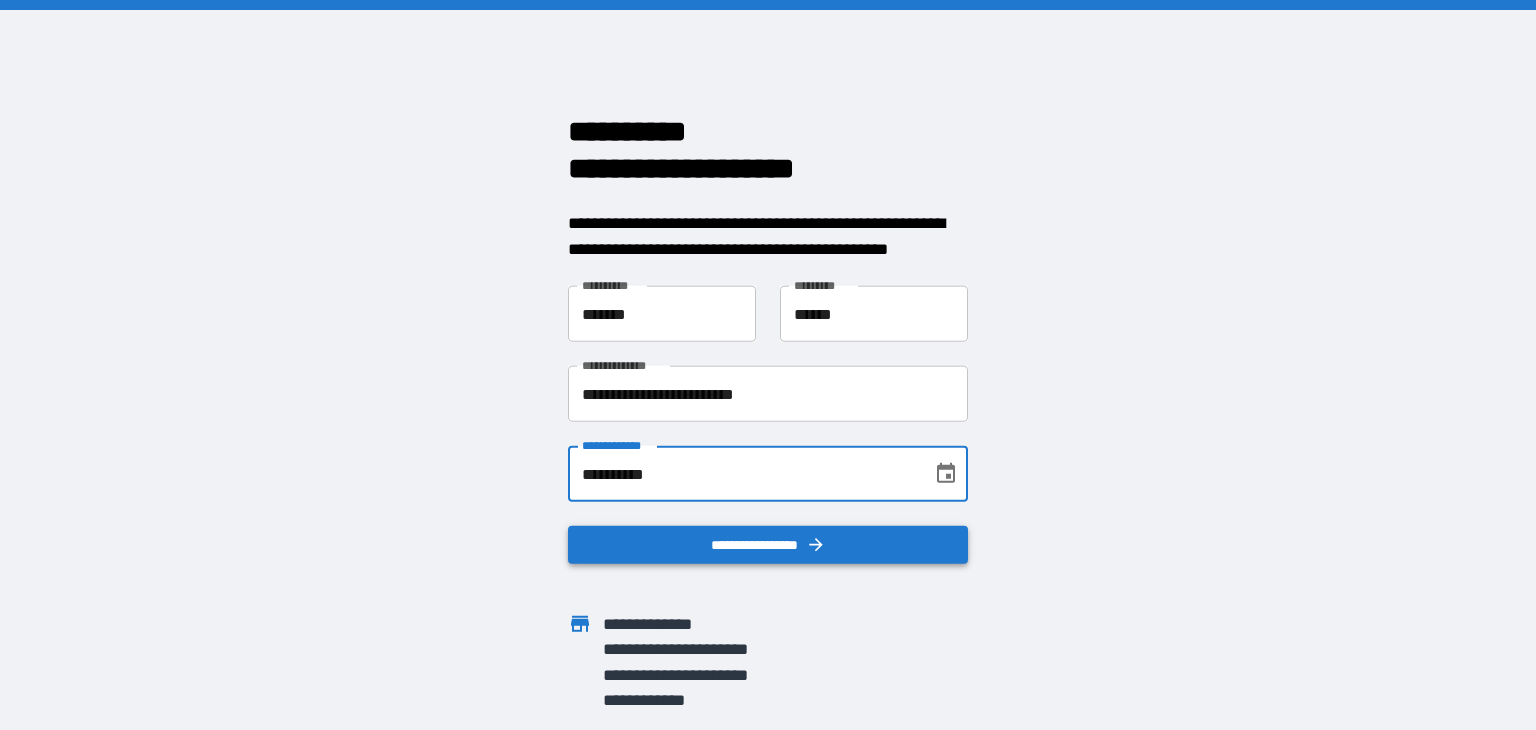 type on "**********" 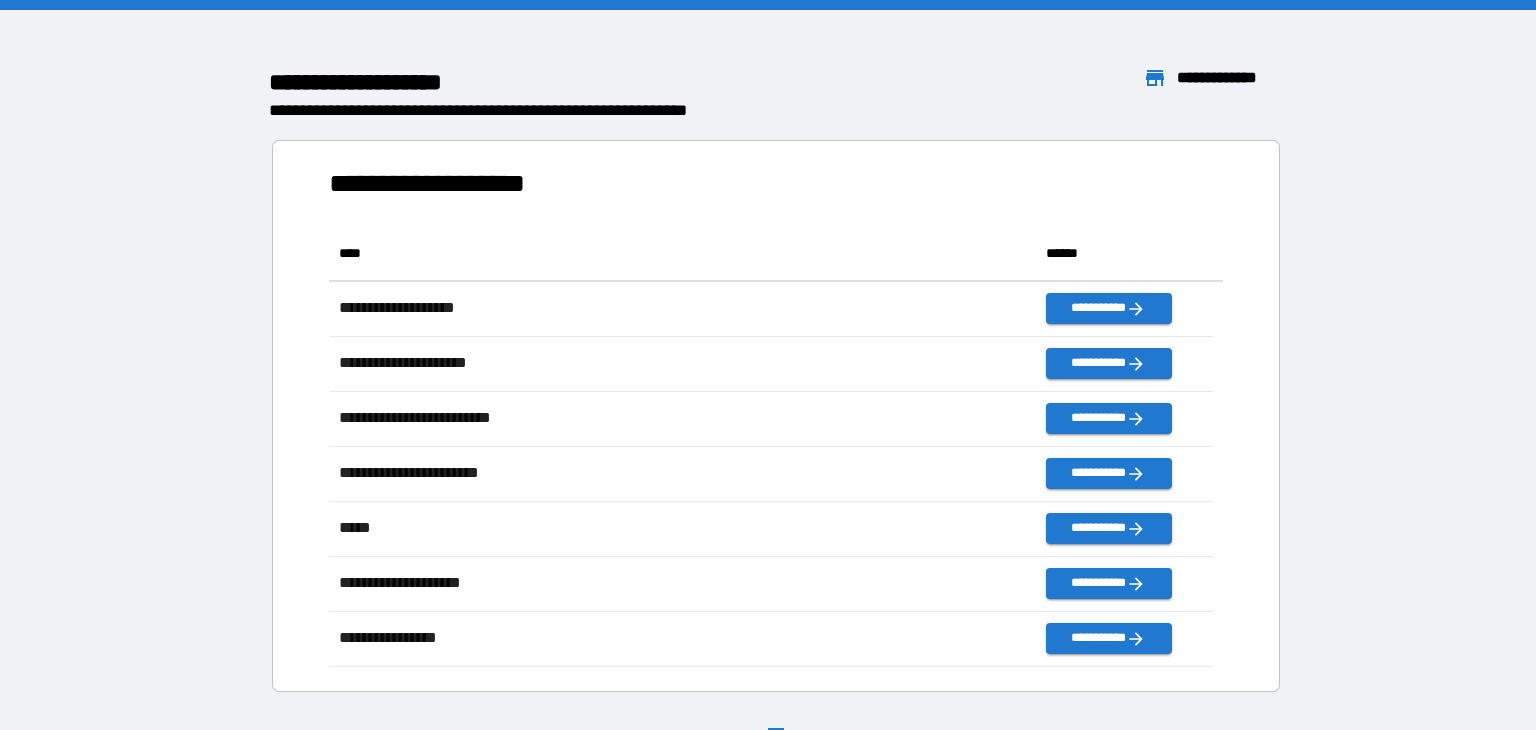 scroll, scrollTop: 16, scrollLeft: 16, axis: both 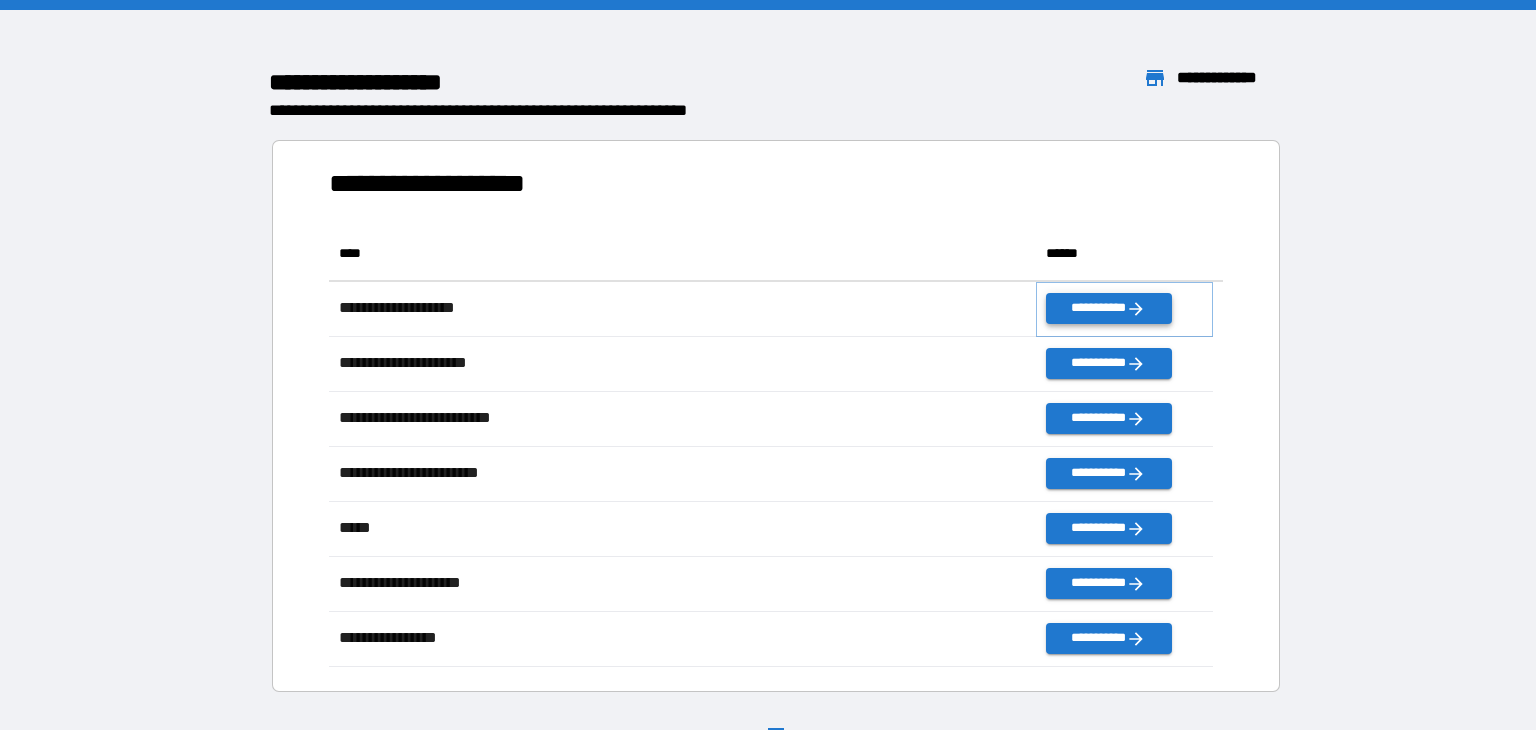 click on "**********" at bounding box center (1108, 308) 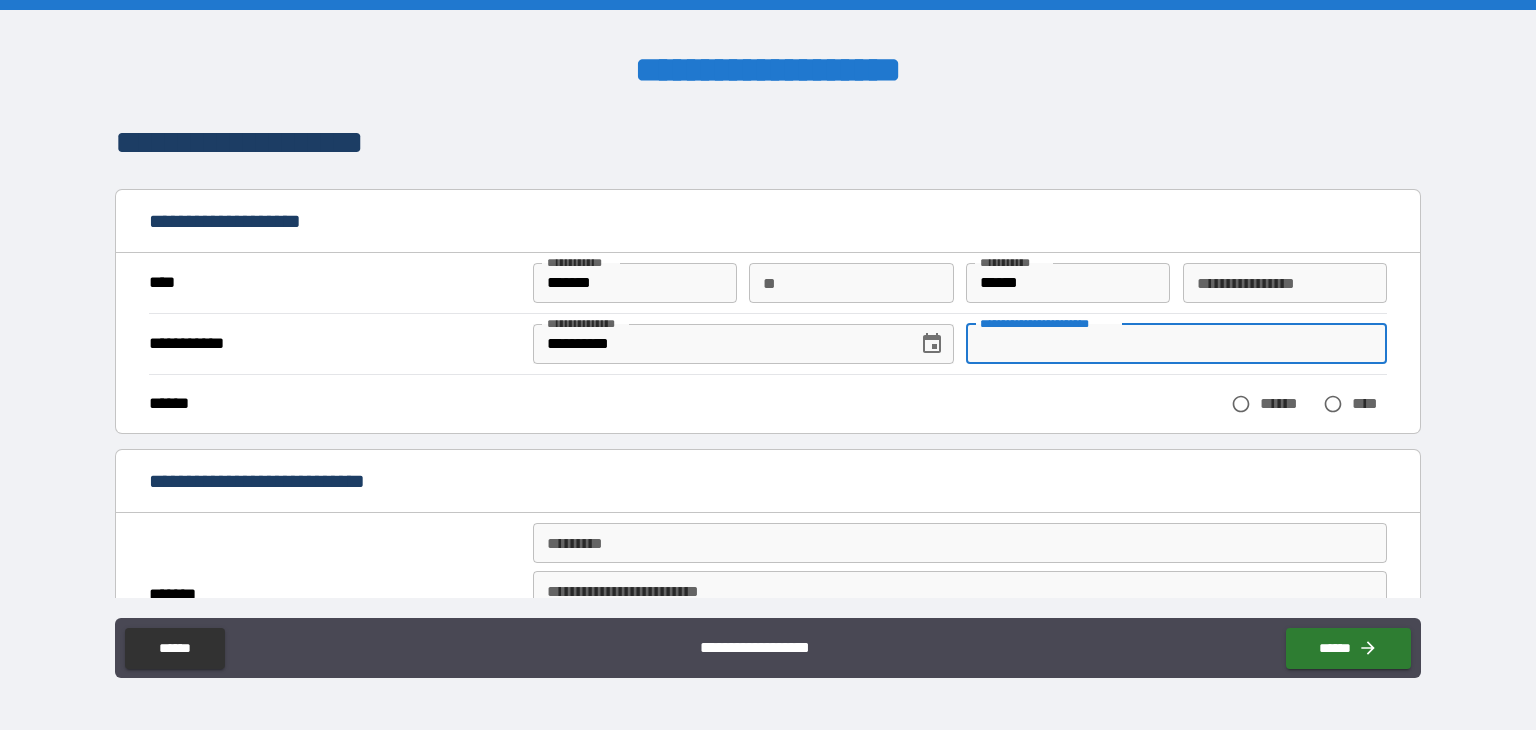 click on "**********" at bounding box center (1176, 344) 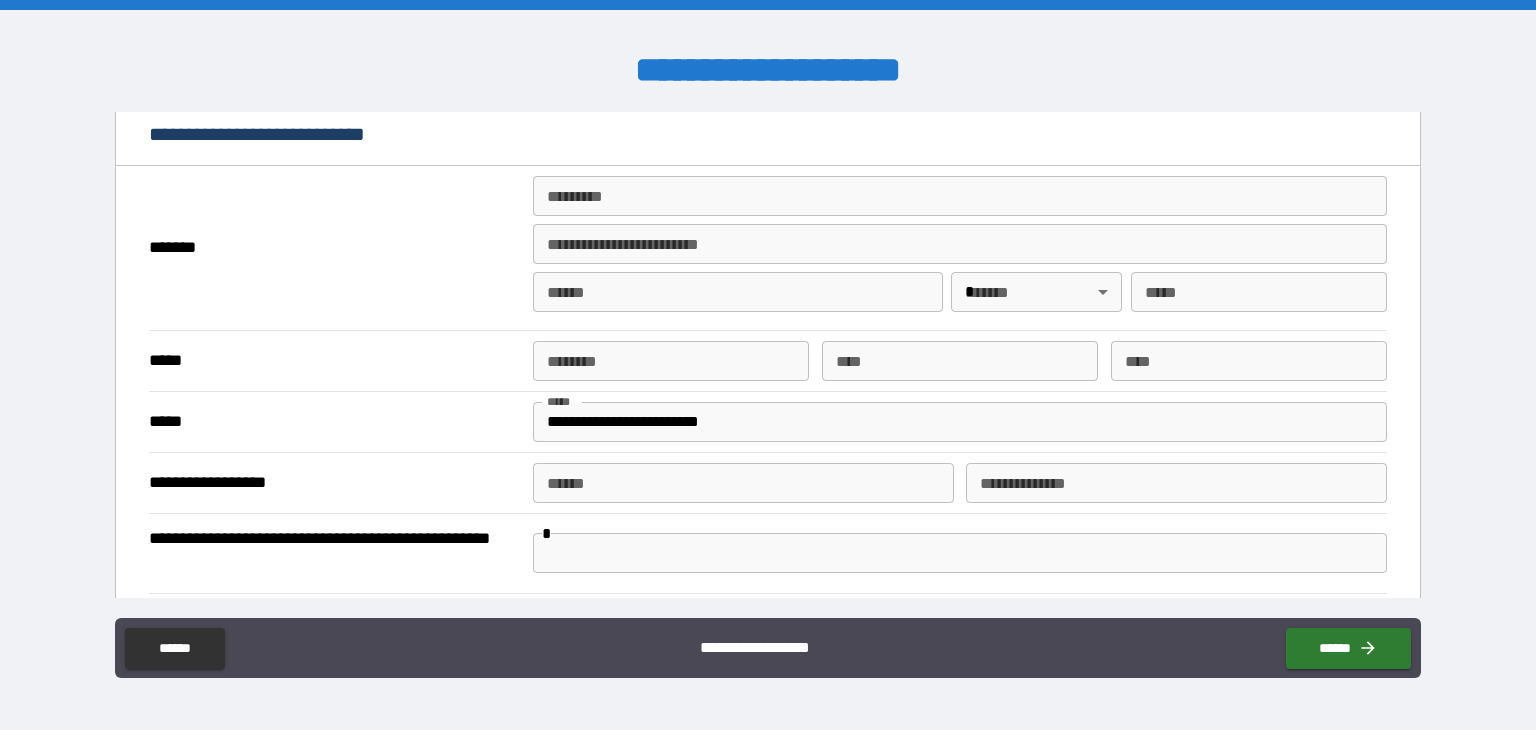 scroll, scrollTop: 356, scrollLeft: 0, axis: vertical 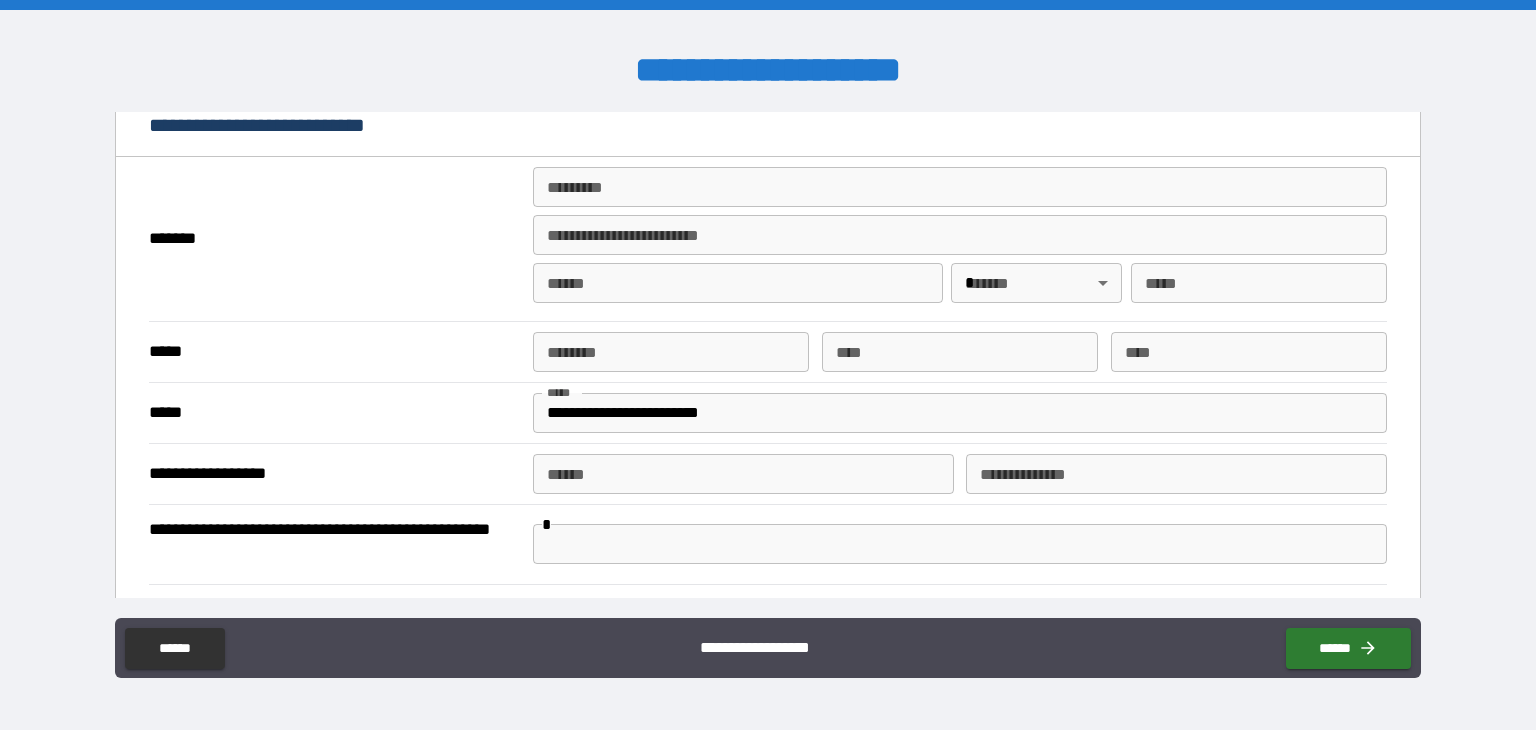 type on "**********" 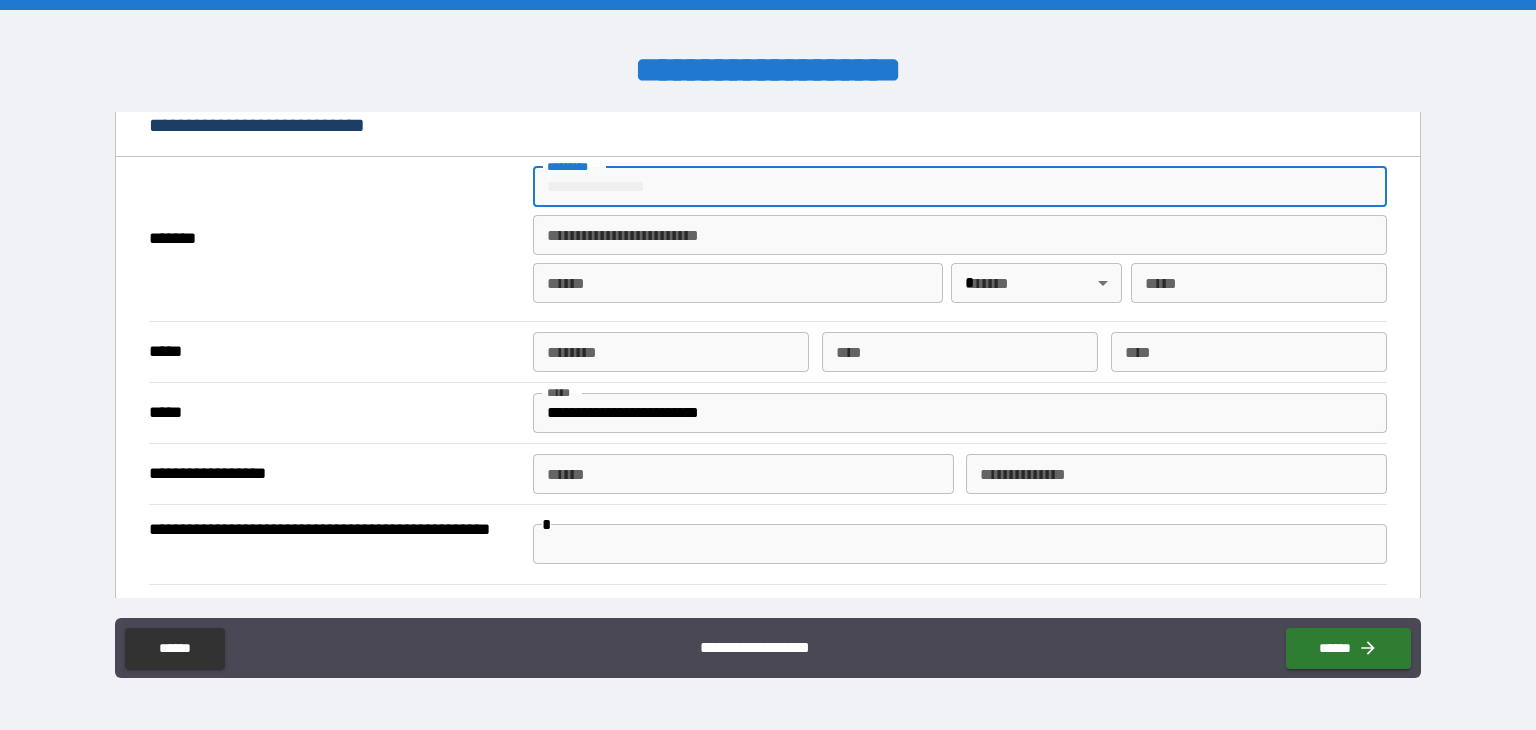 type on "**********" 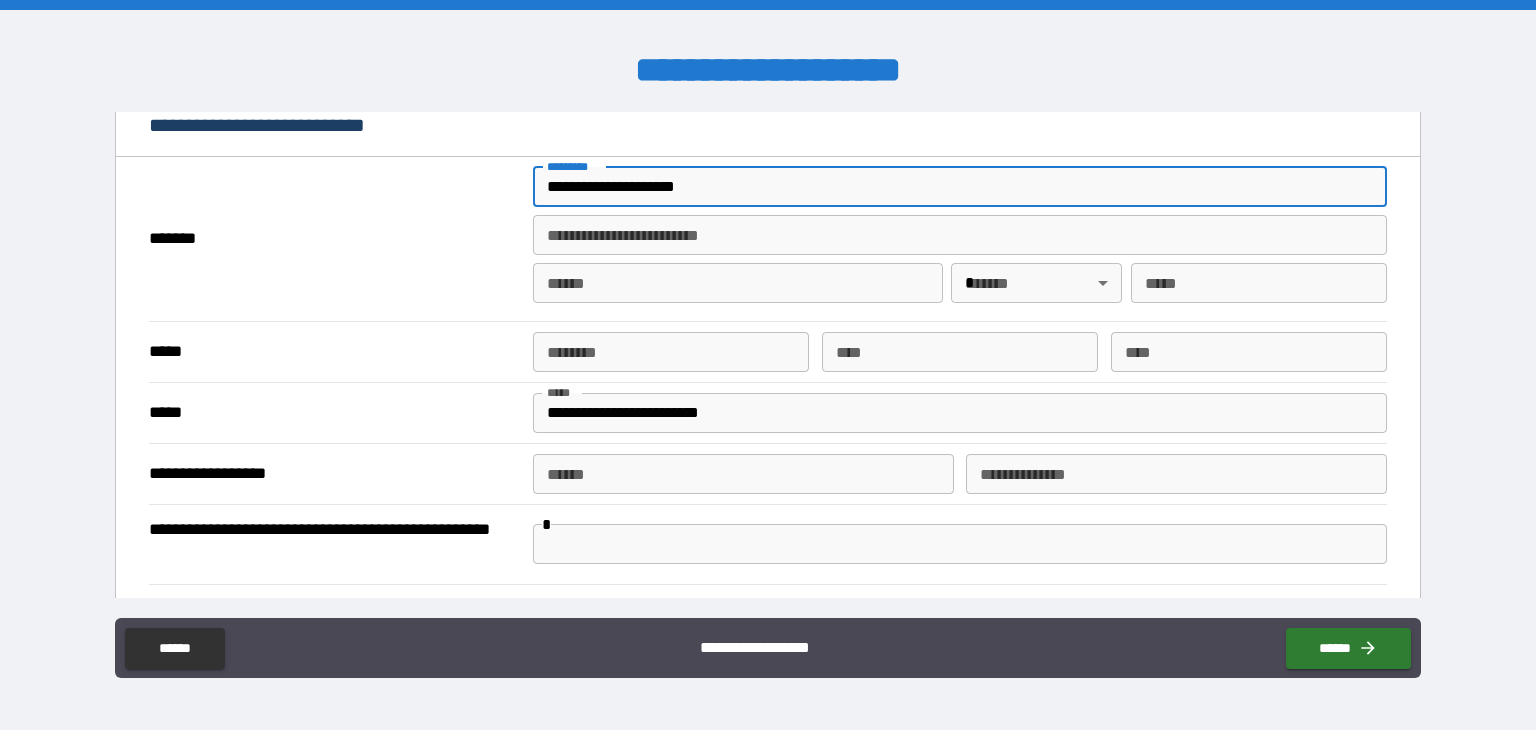 type on "**********" 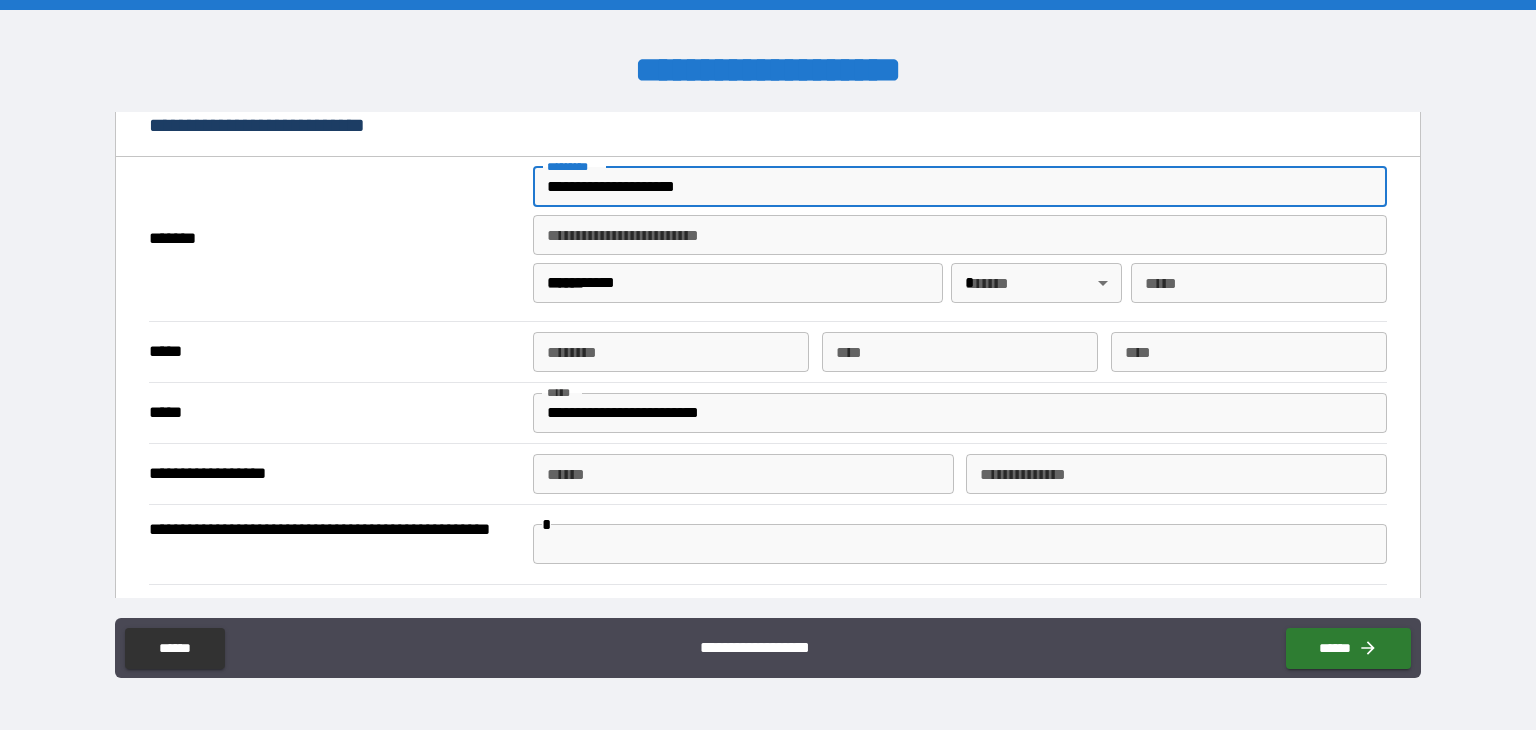type on "**" 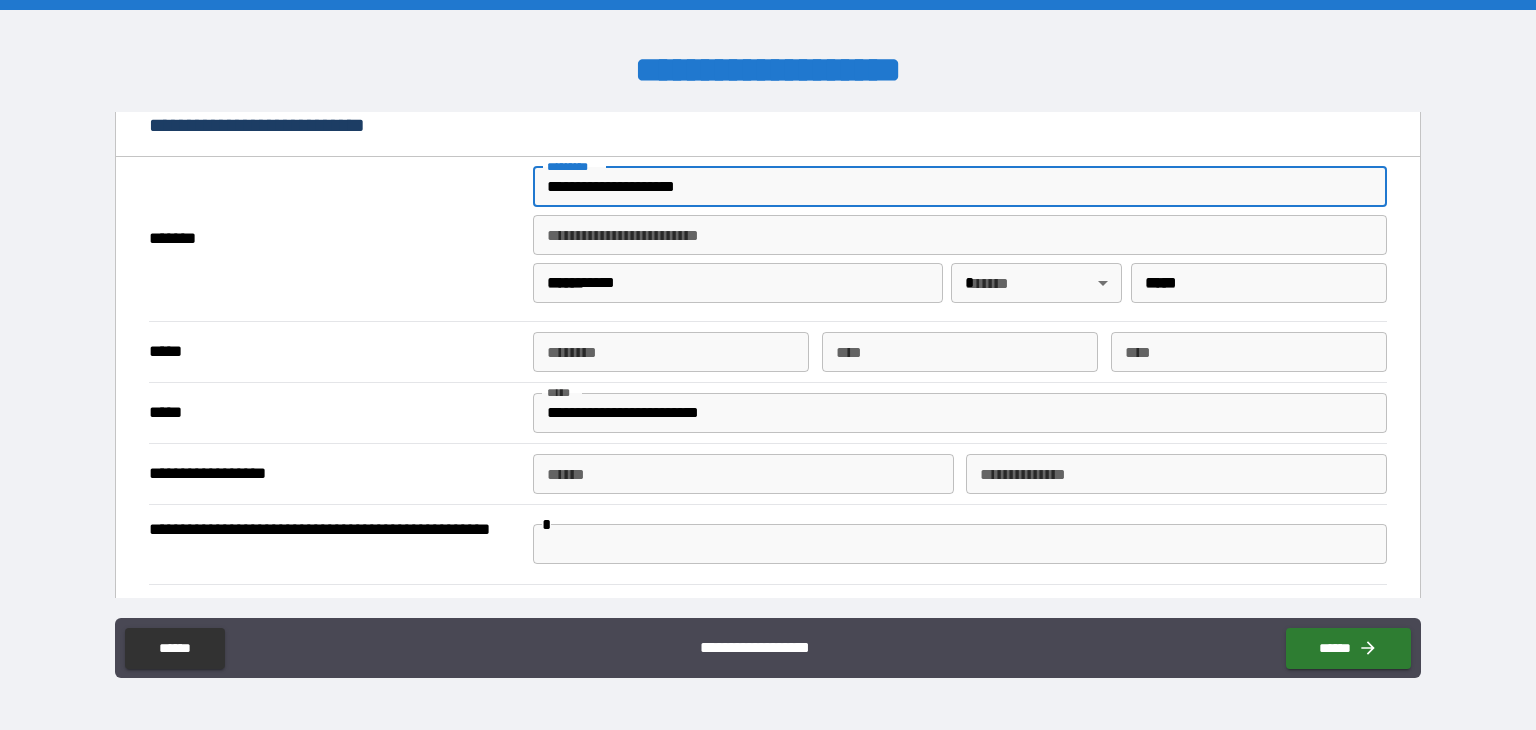 type on "**********" 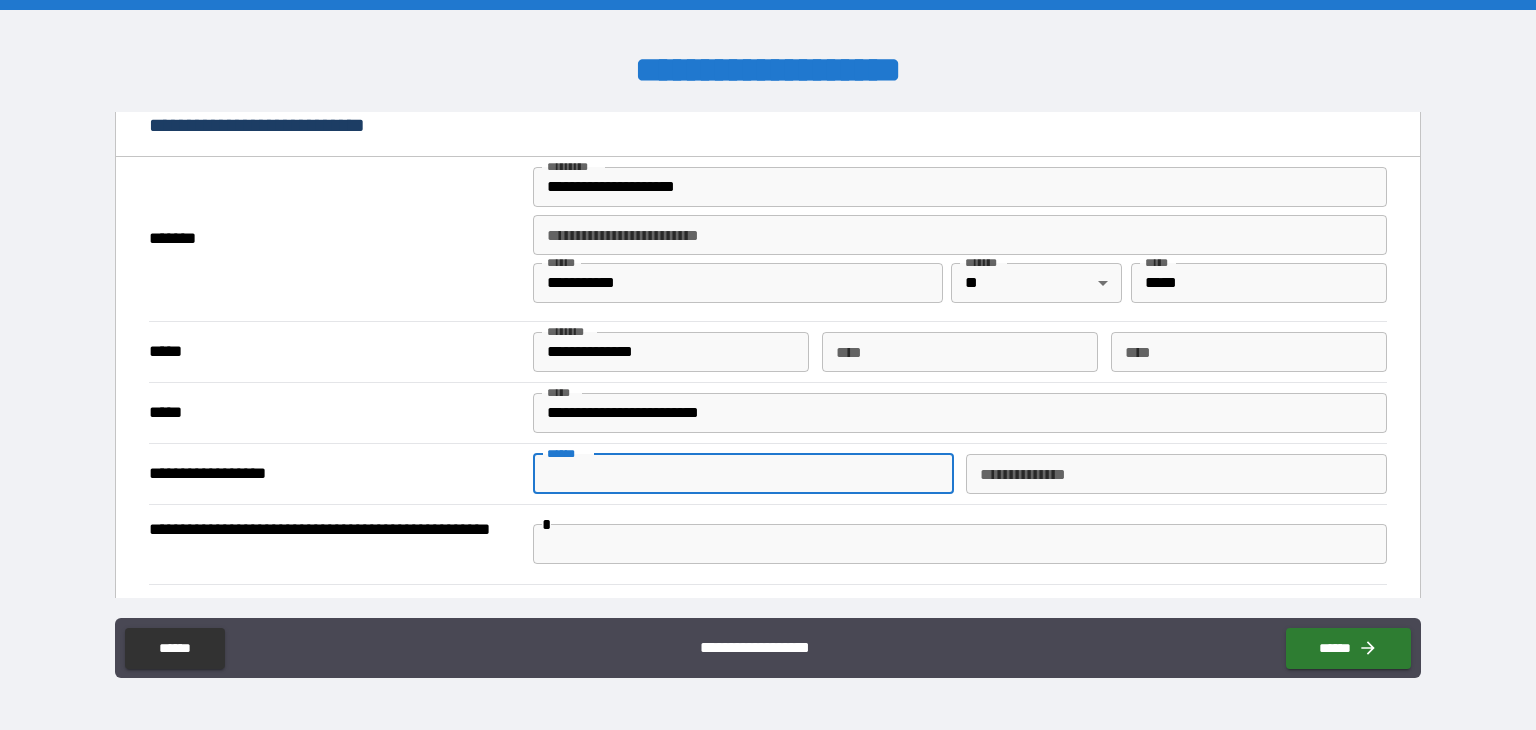 click on "****   *" at bounding box center (743, 474) 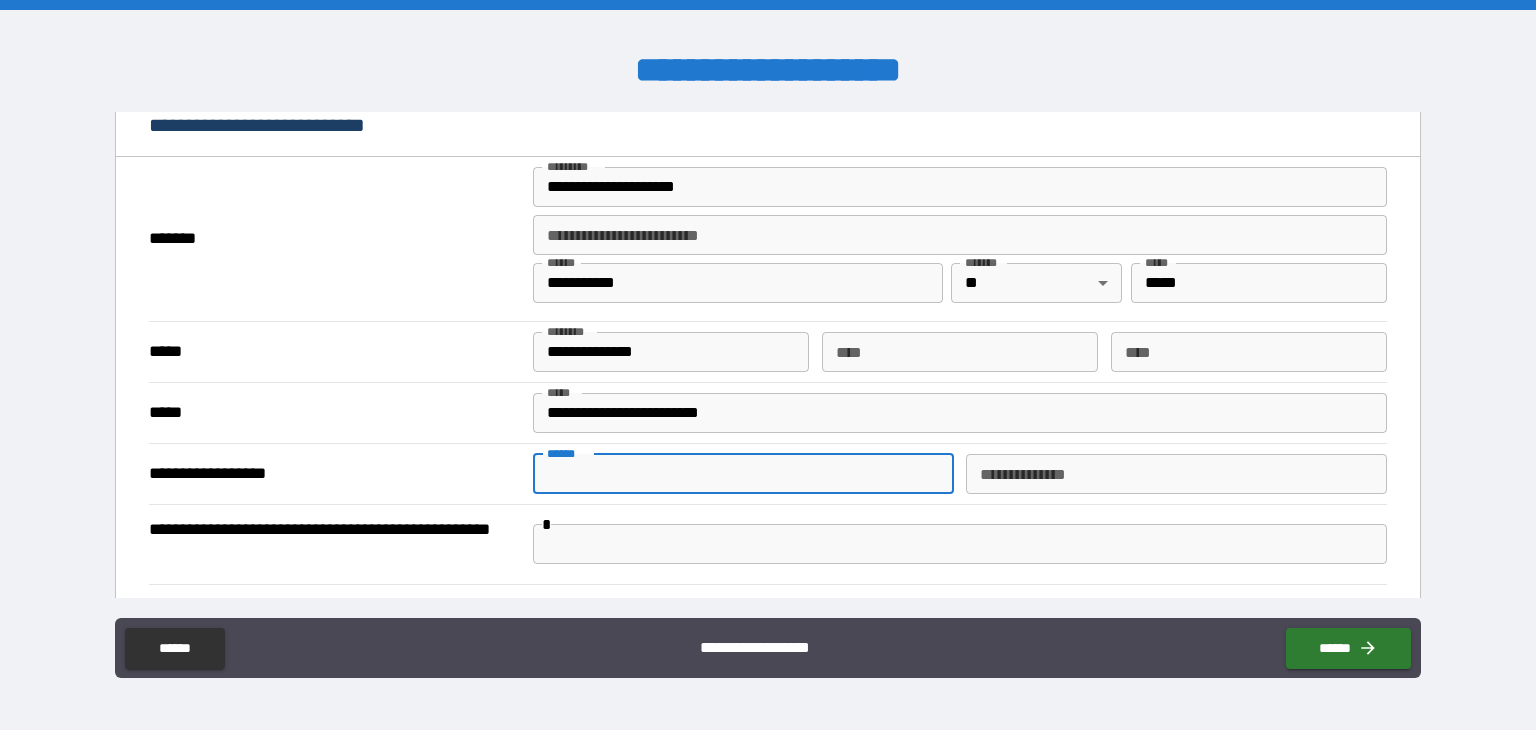 type on "**********" 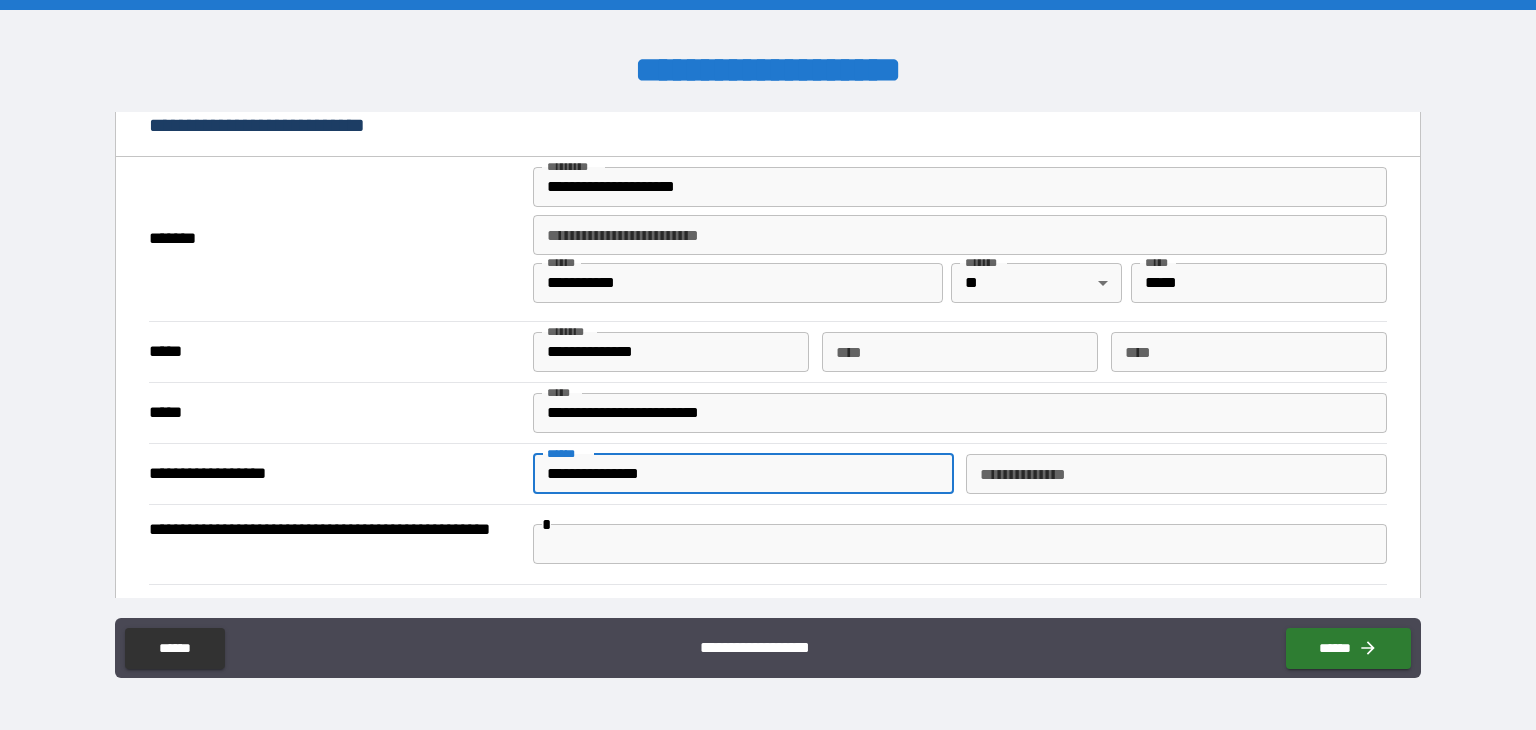 type on "**********" 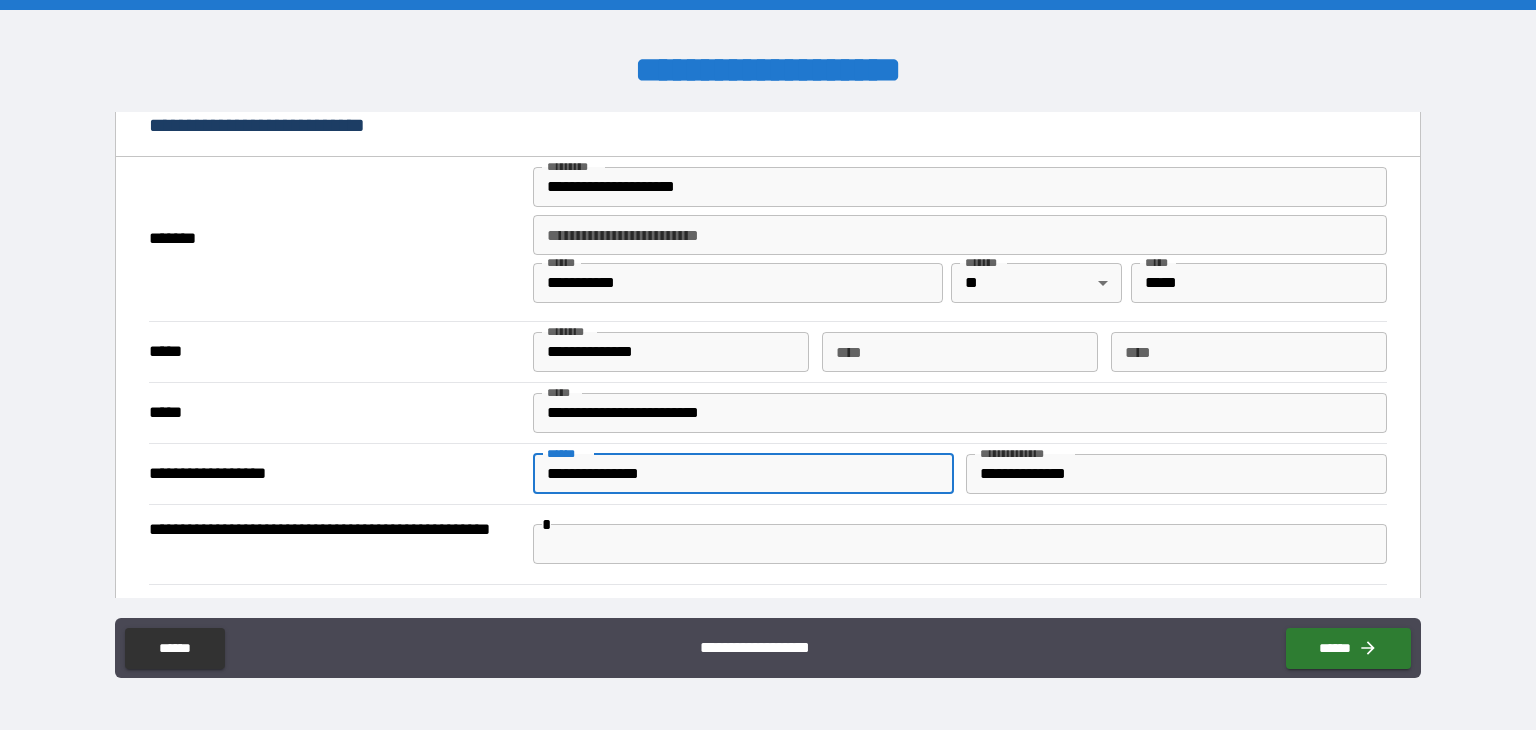 click at bounding box center [960, 544] 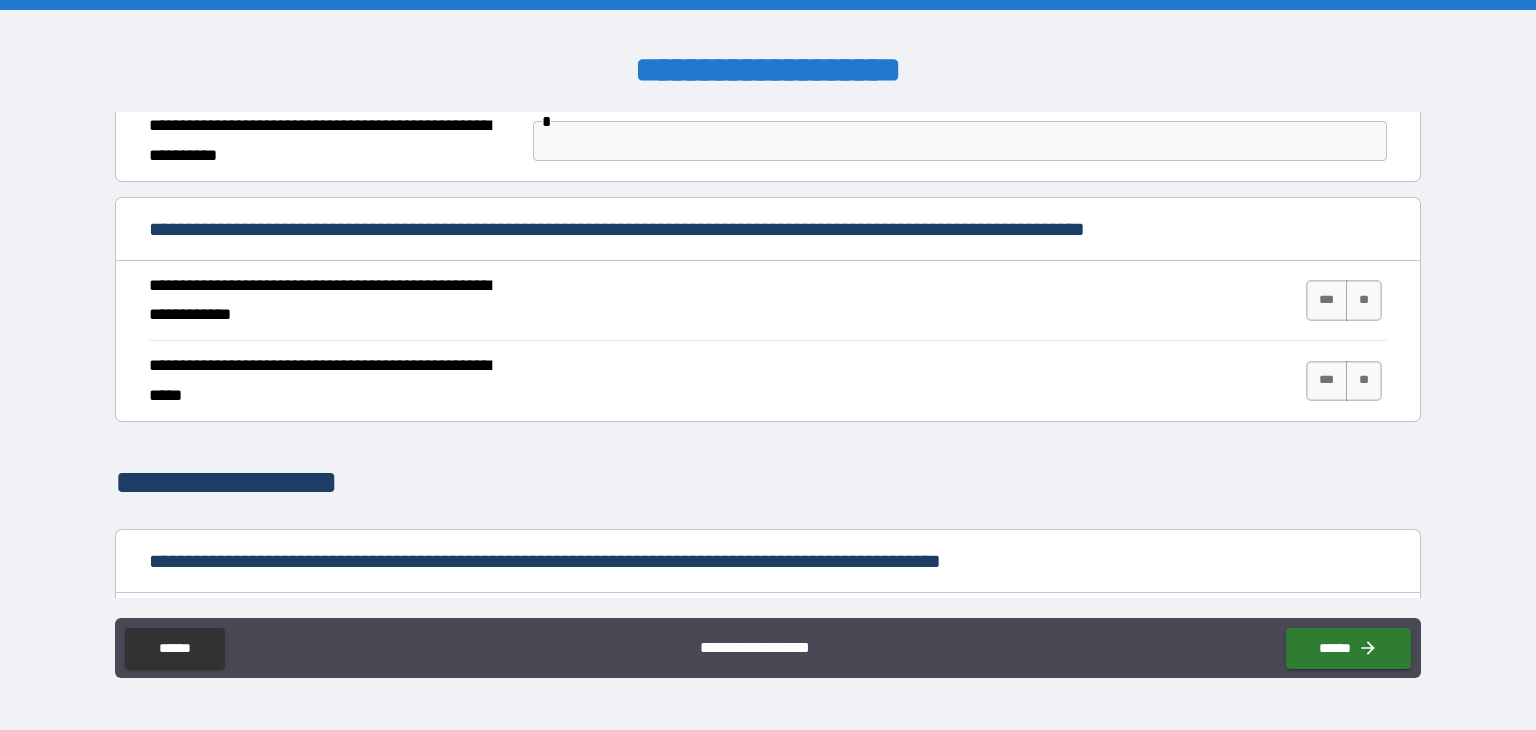 scroll, scrollTop: 853, scrollLeft: 0, axis: vertical 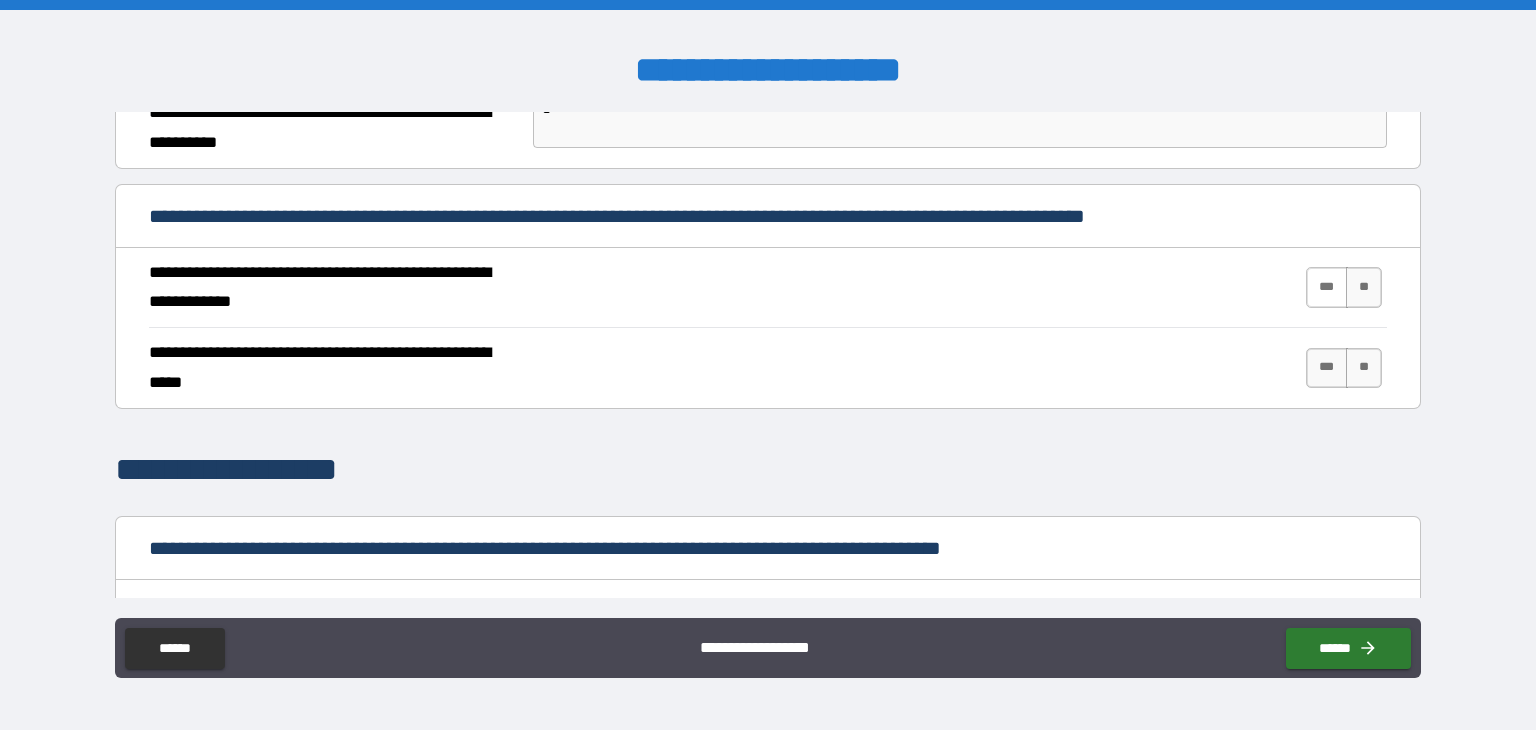 type on "**********" 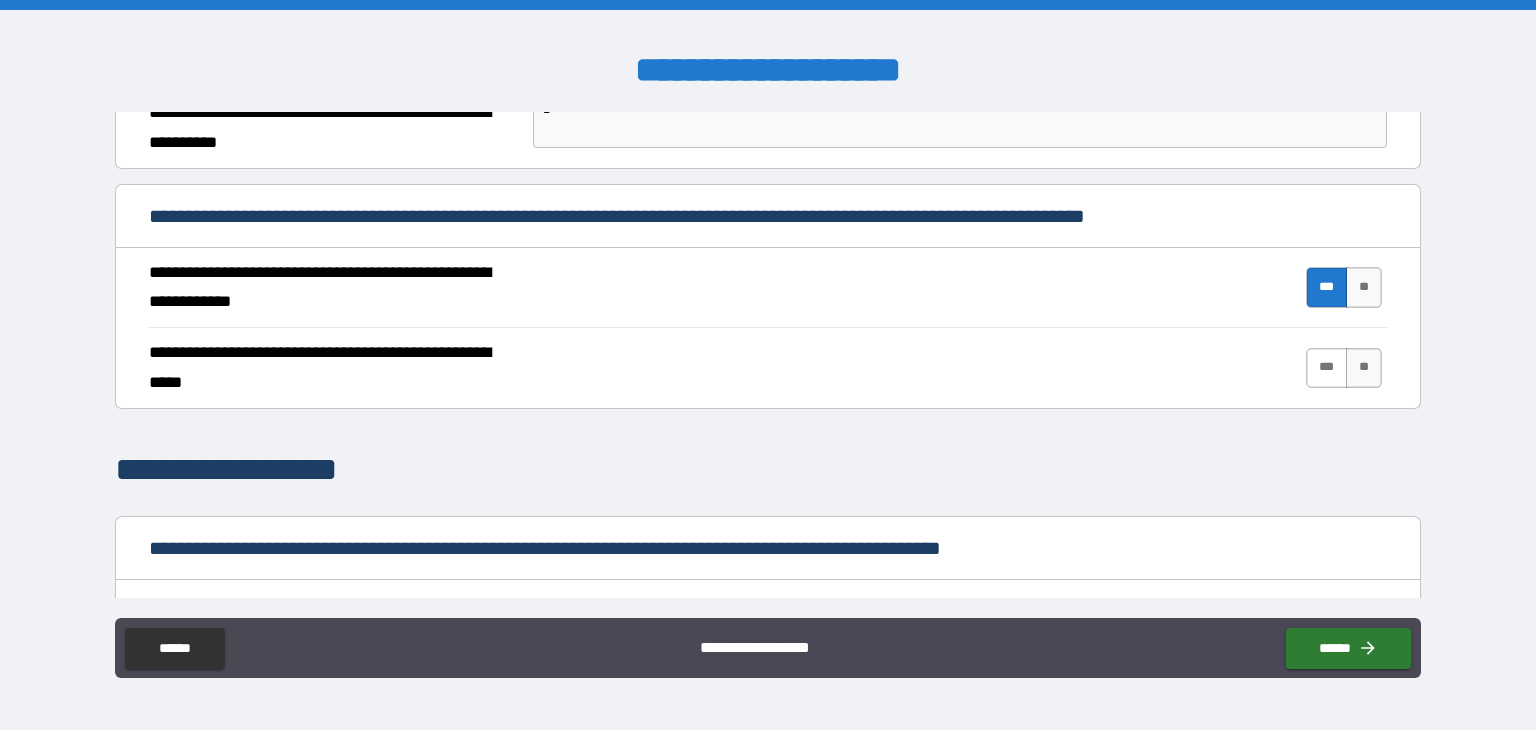 click on "***" at bounding box center [1327, 368] 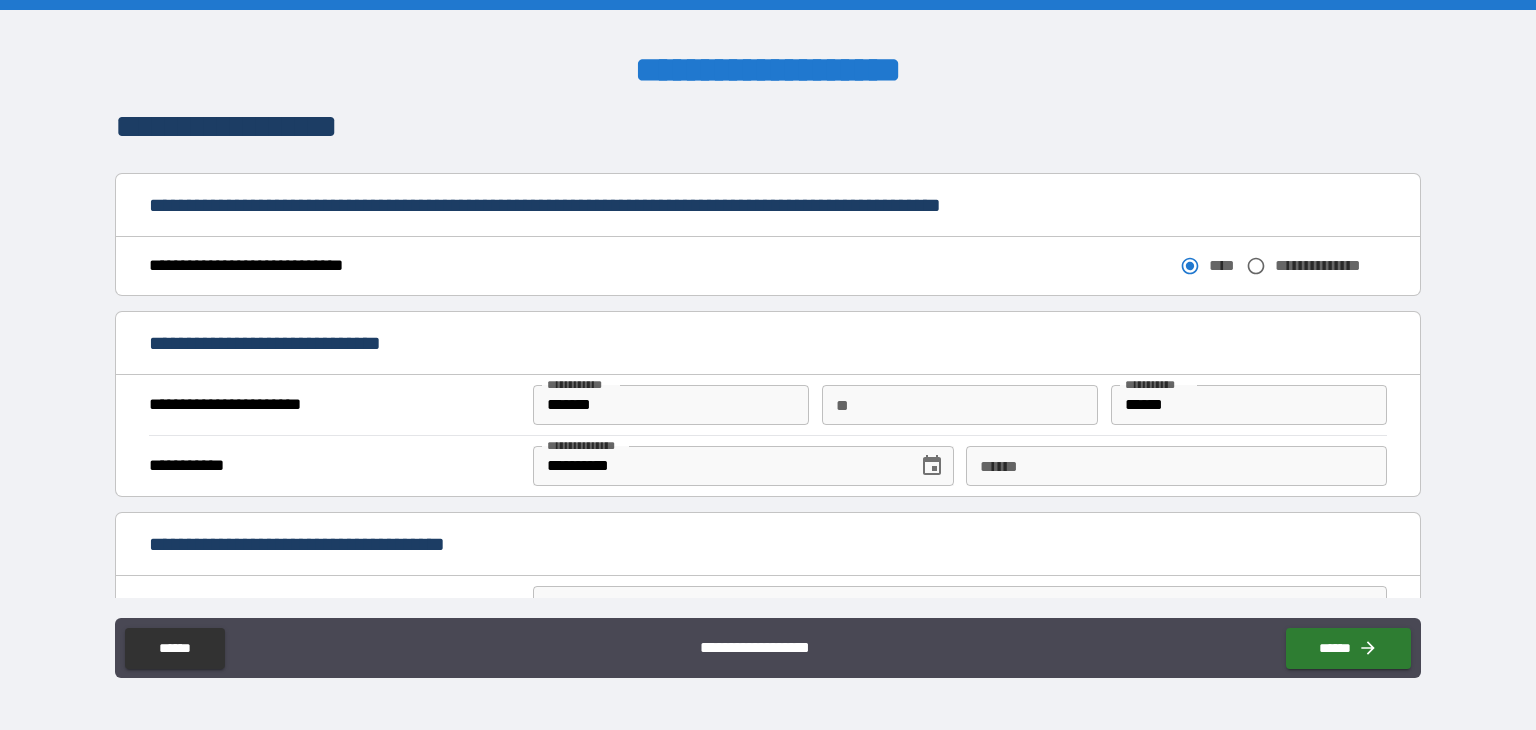 scroll, scrollTop: 1192, scrollLeft: 0, axis: vertical 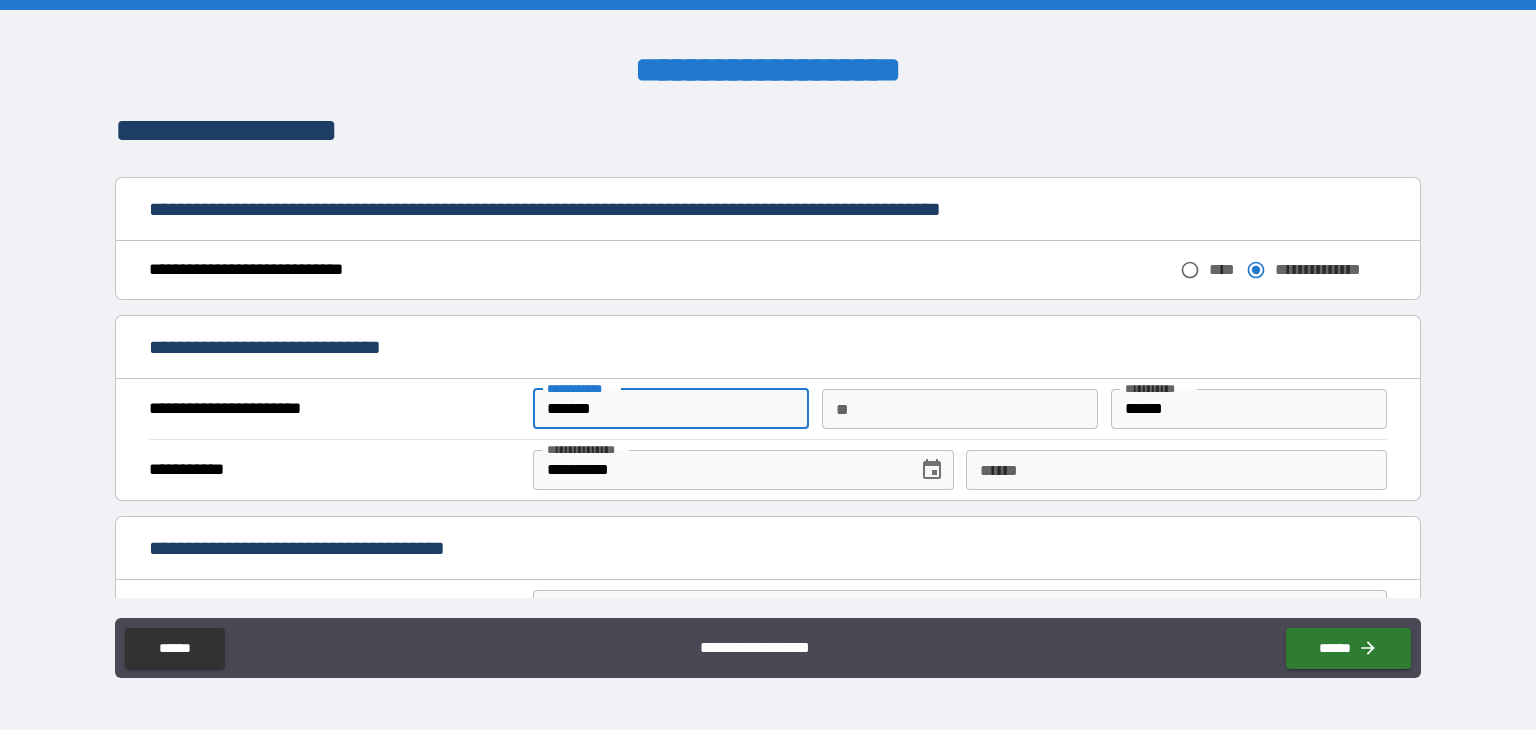 click on "*******" at bounding box center (671, 409) 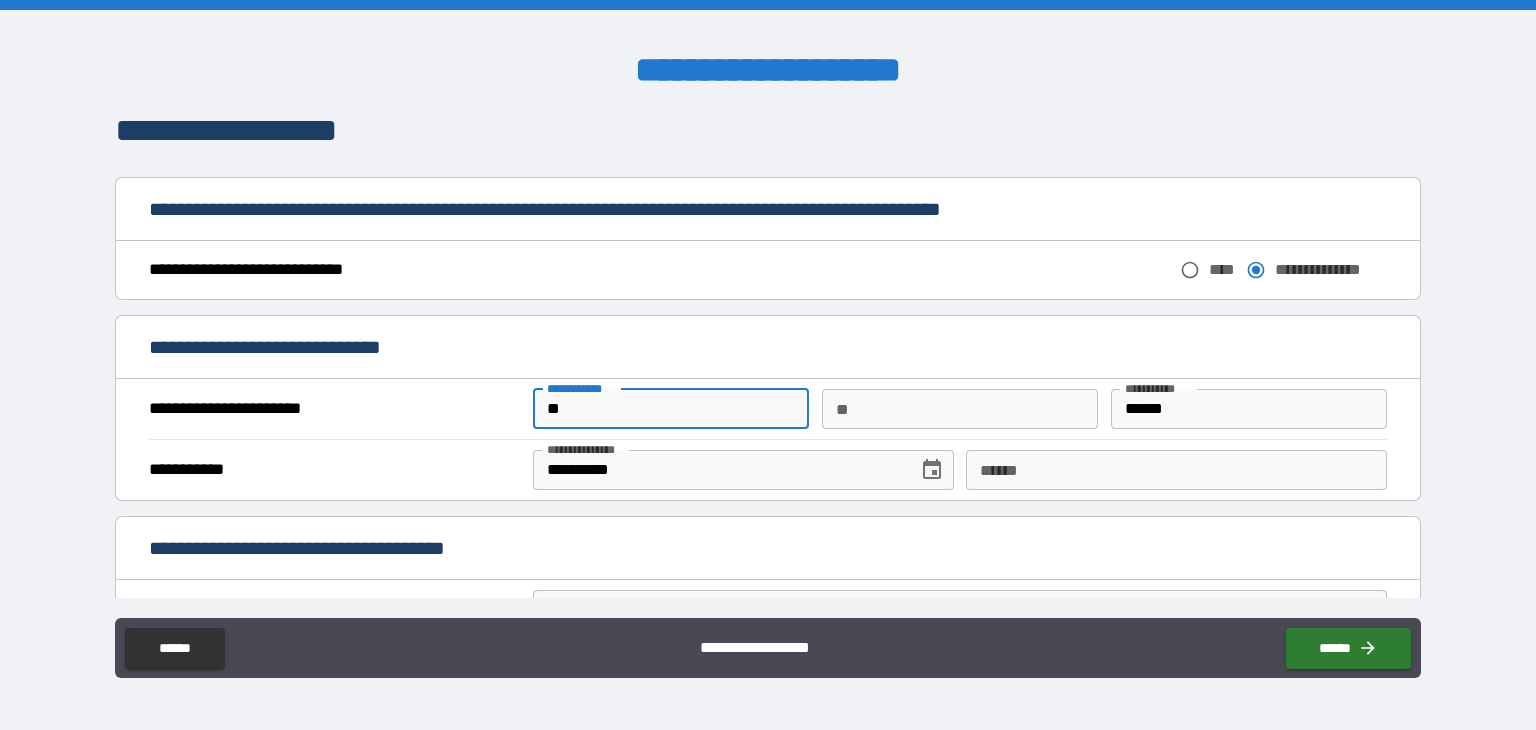 type on "*" 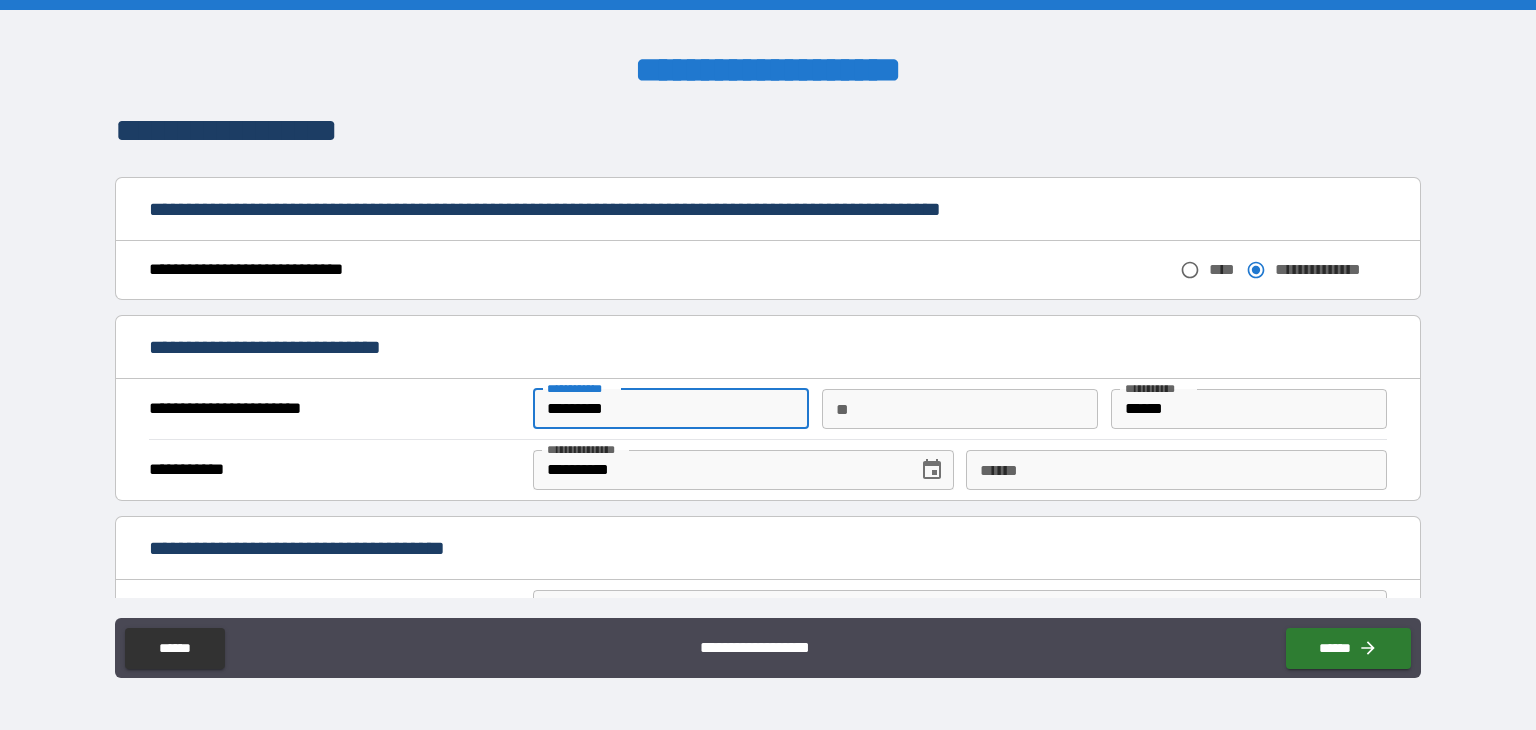 type on "********" 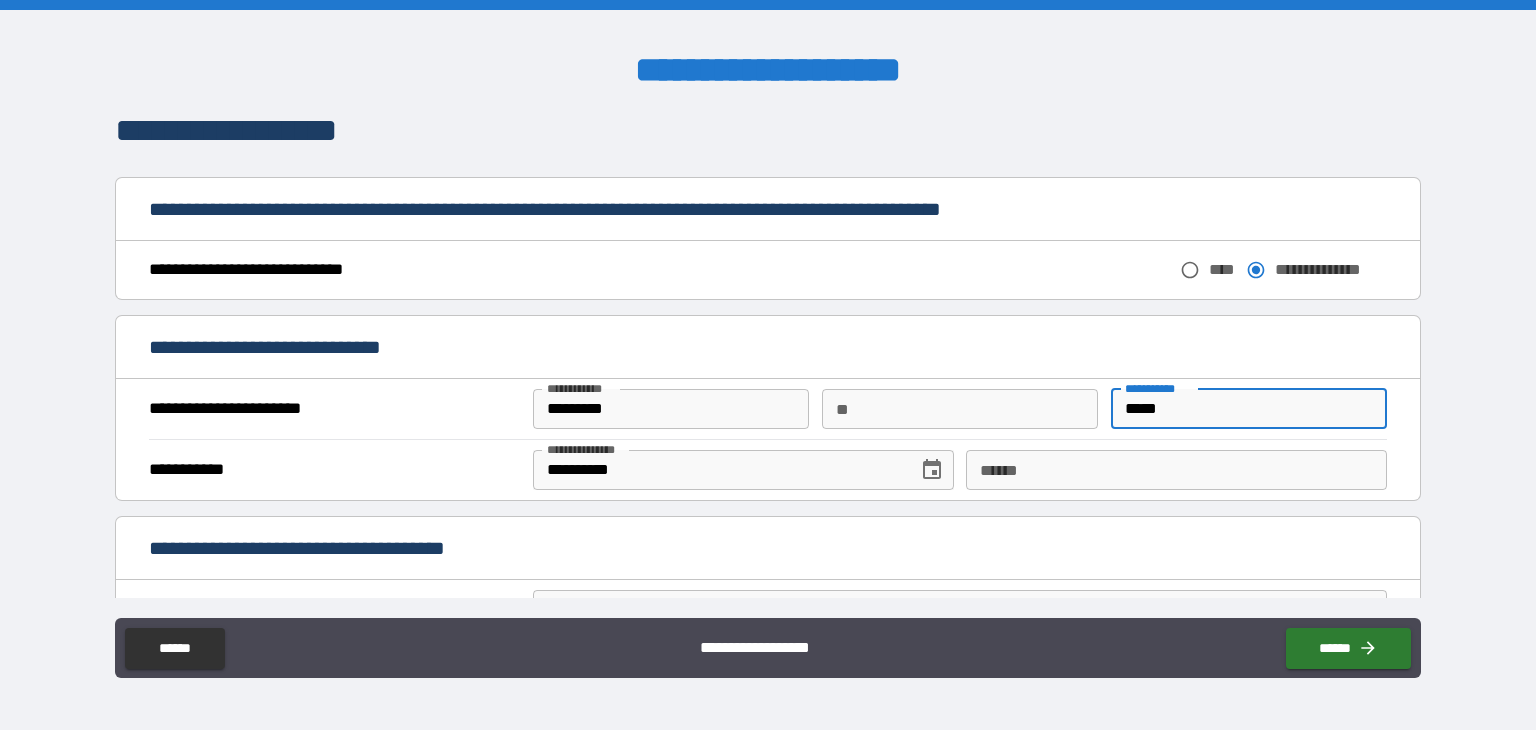 type on "******" 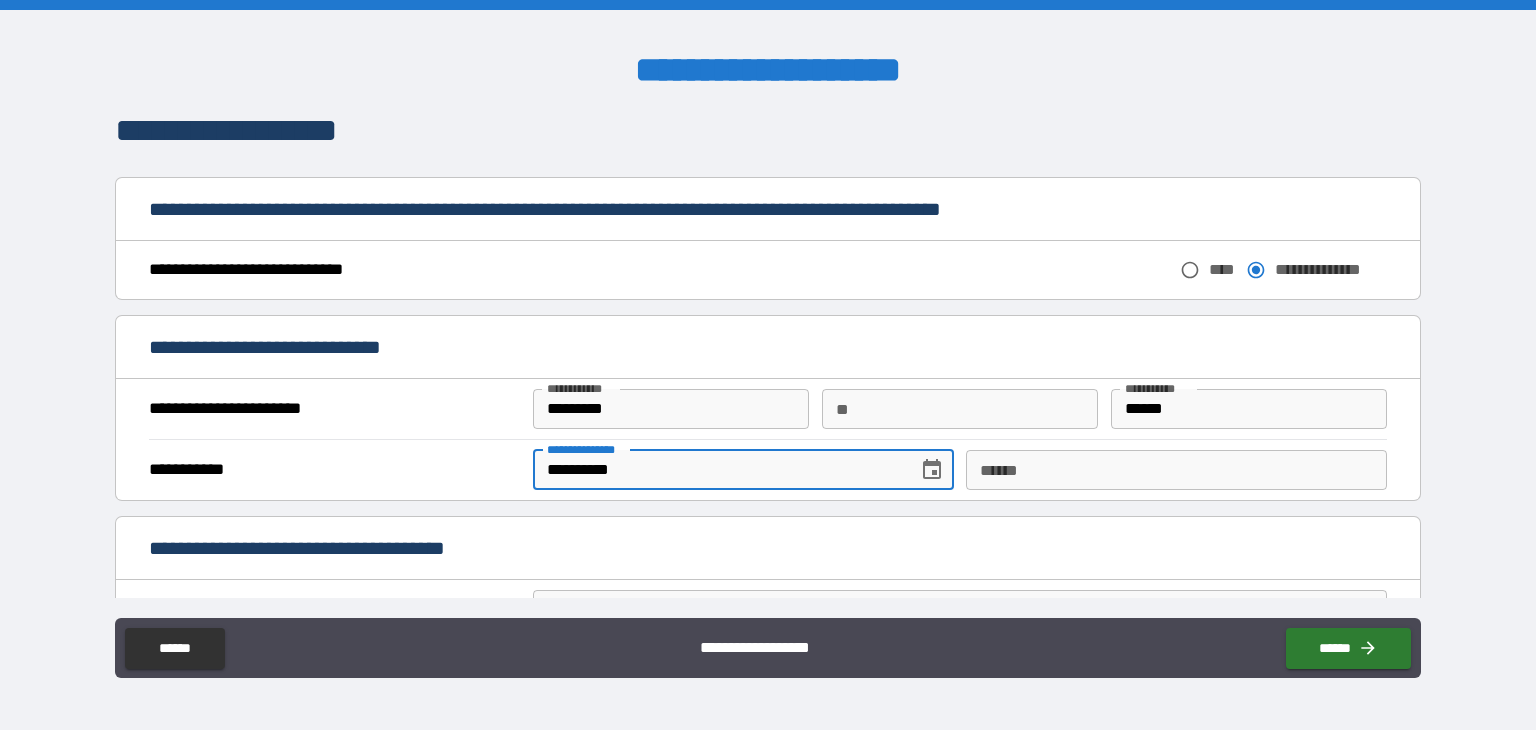 type on "**********" 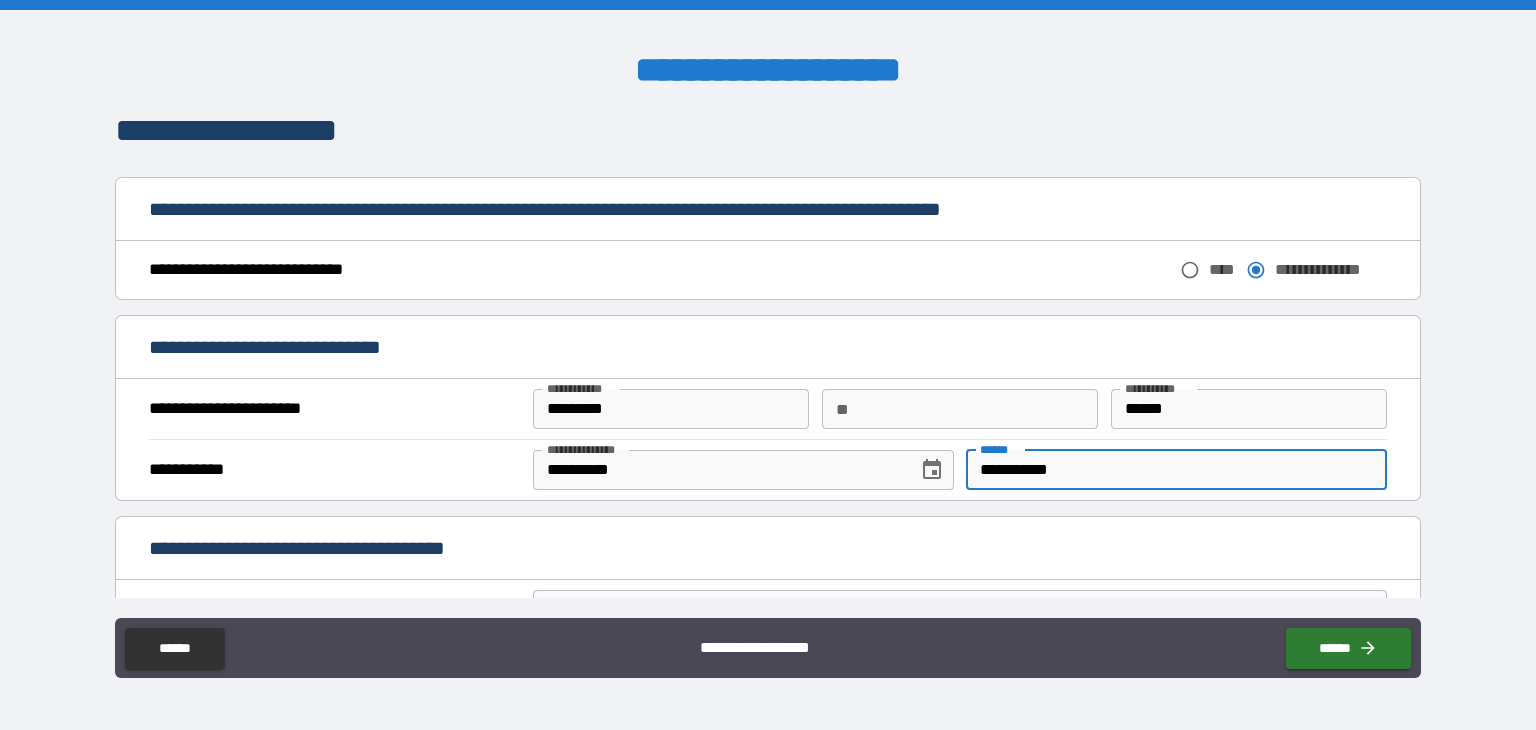 type on "**********" 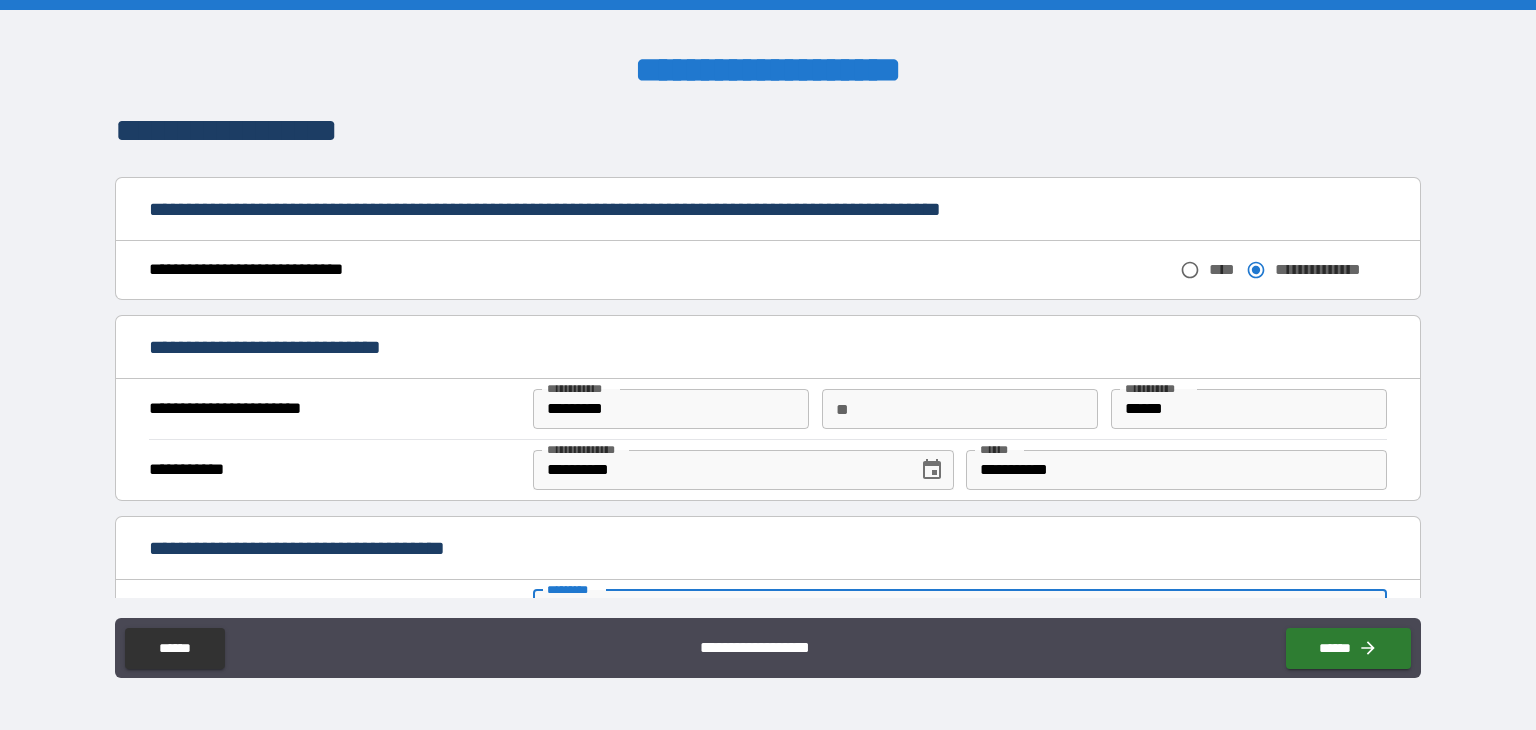 scroll, scrollTop: 1218, scrollLeft: 0, axis: vertical 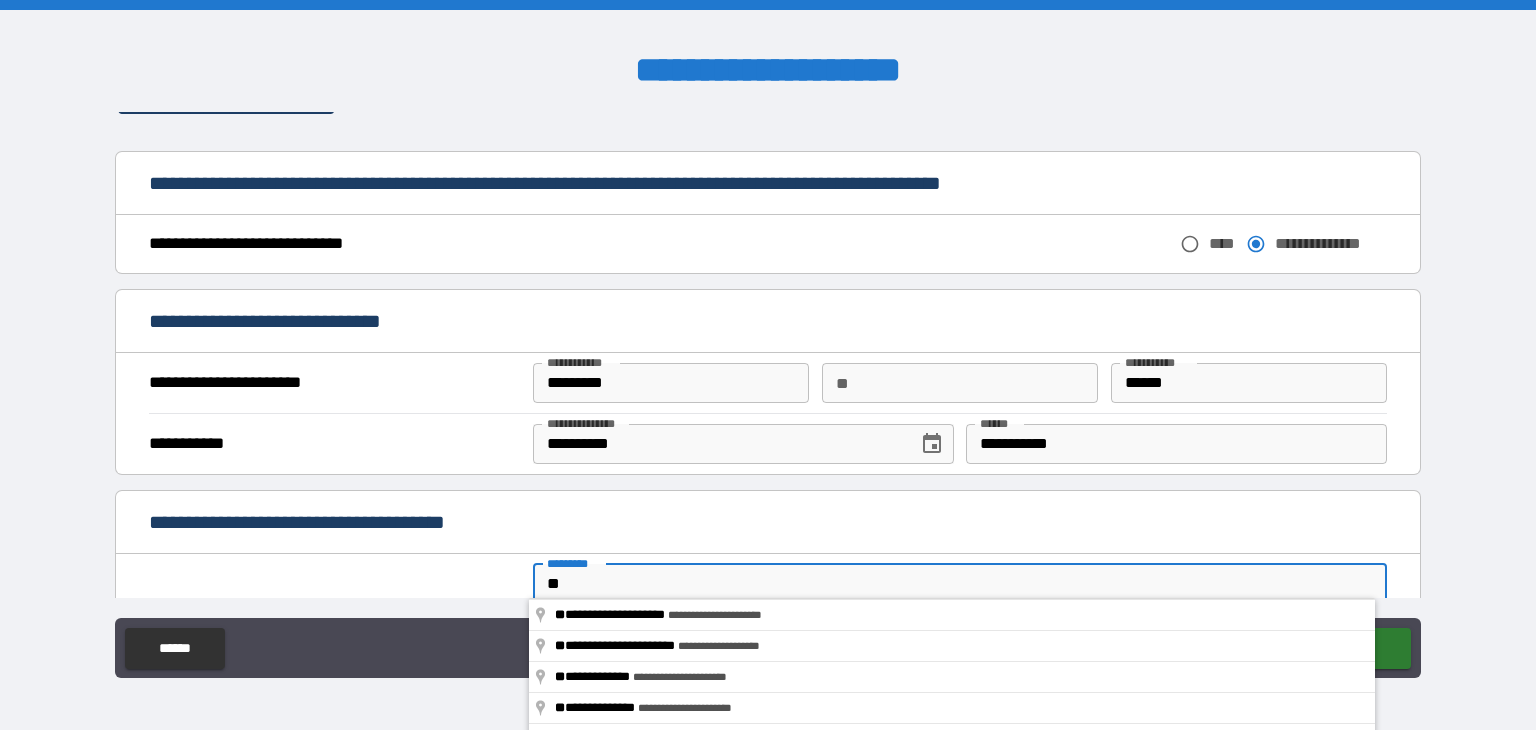 type on "**********" 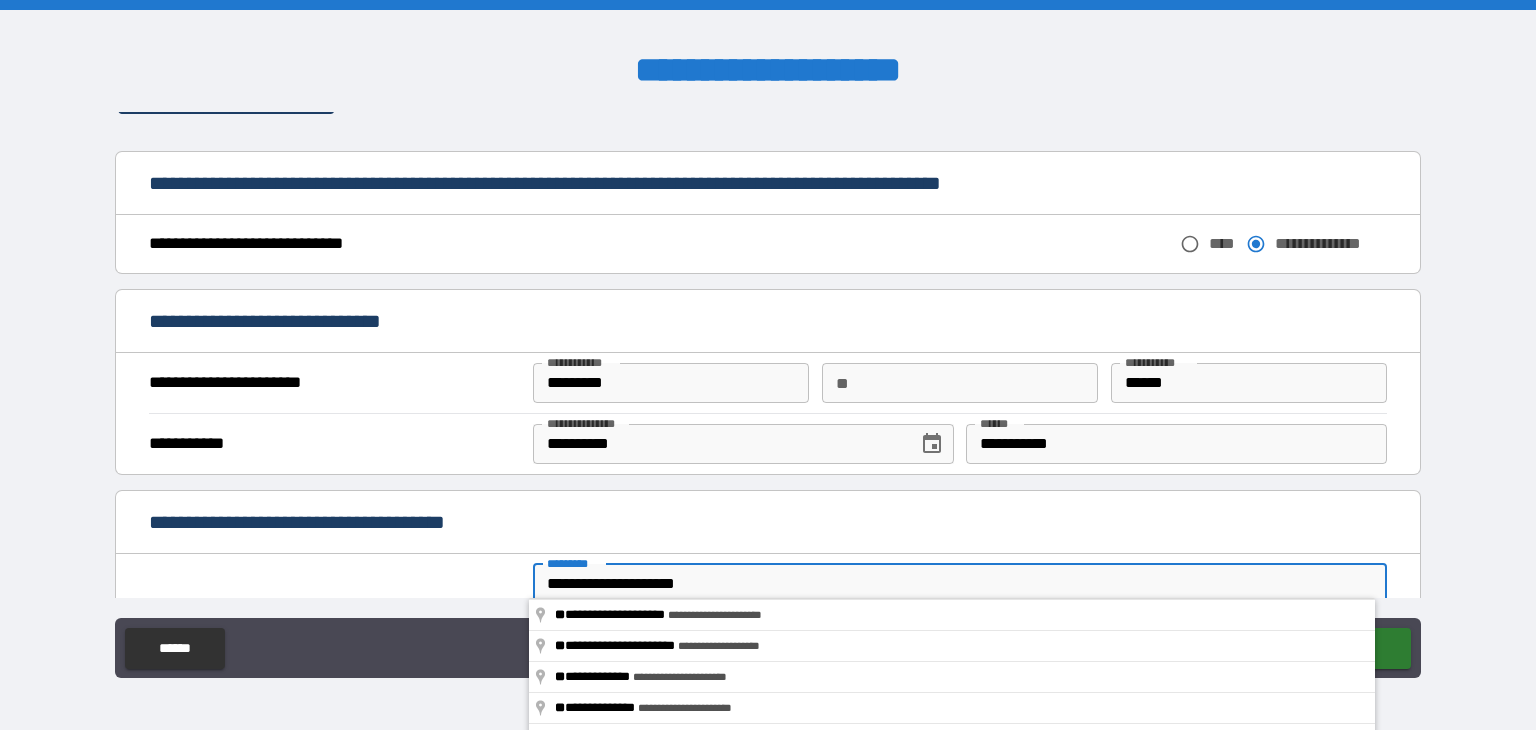 type on "**********" 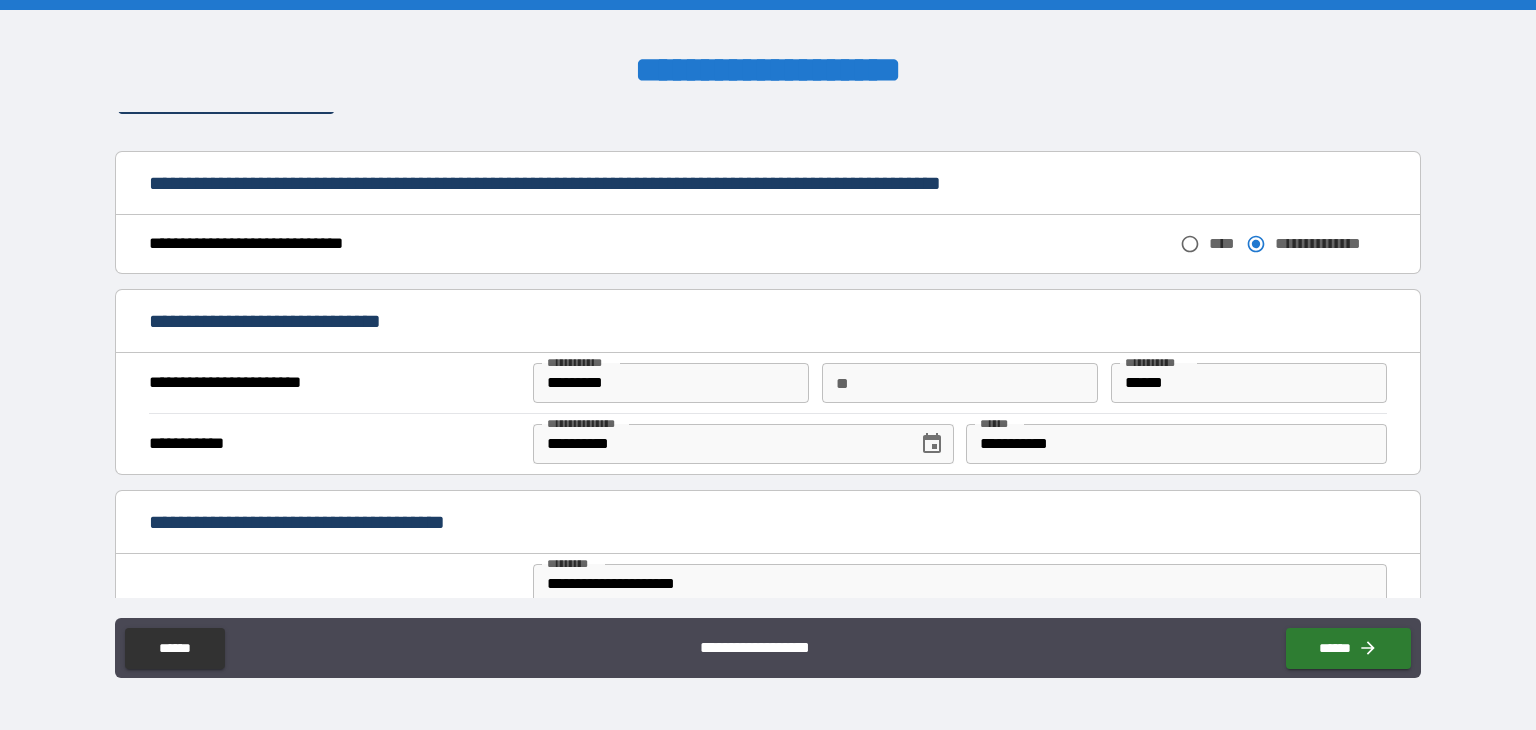 click on "**********" at bounding box center [768, 367] 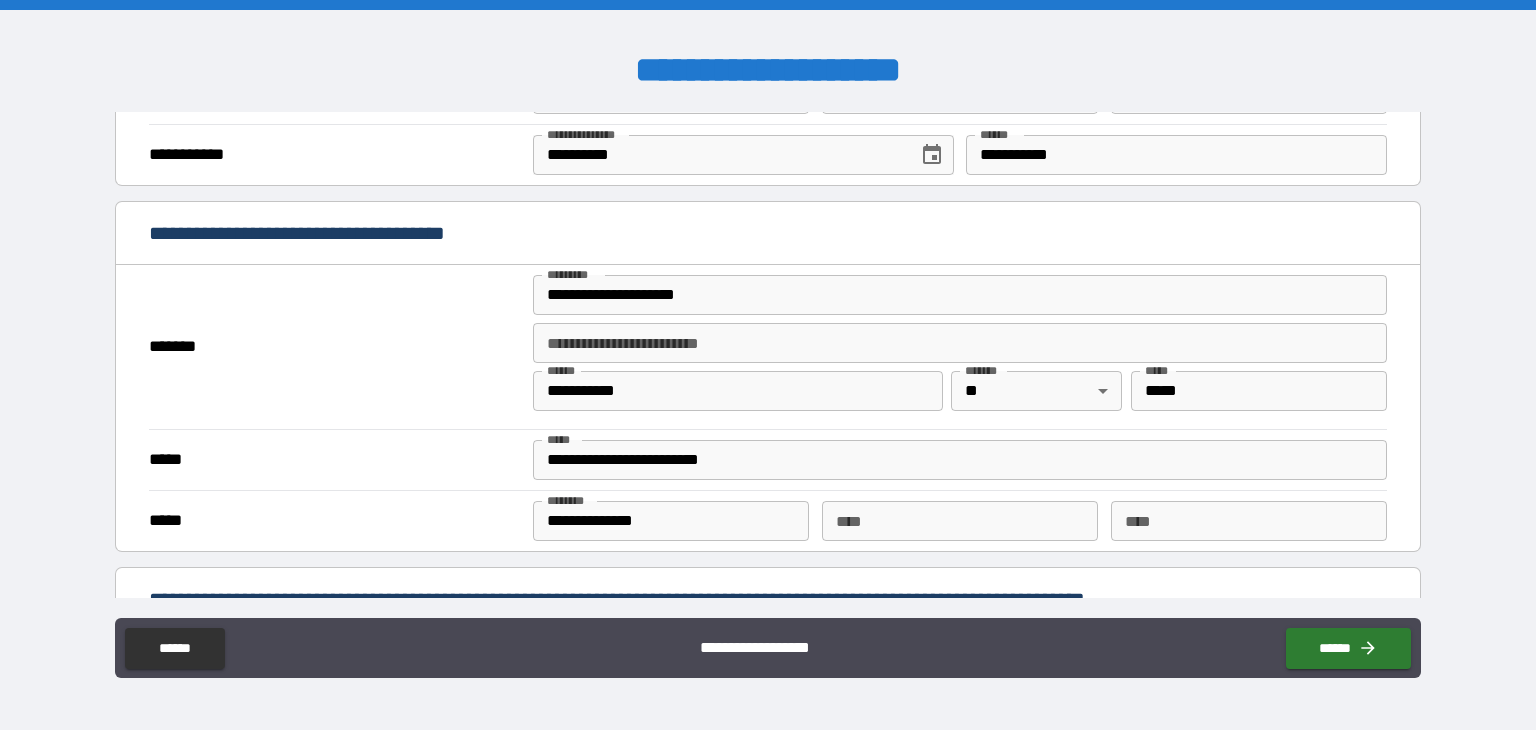 scroll, scrollTop: 1511, scrollLeft: 0, axis: vertical 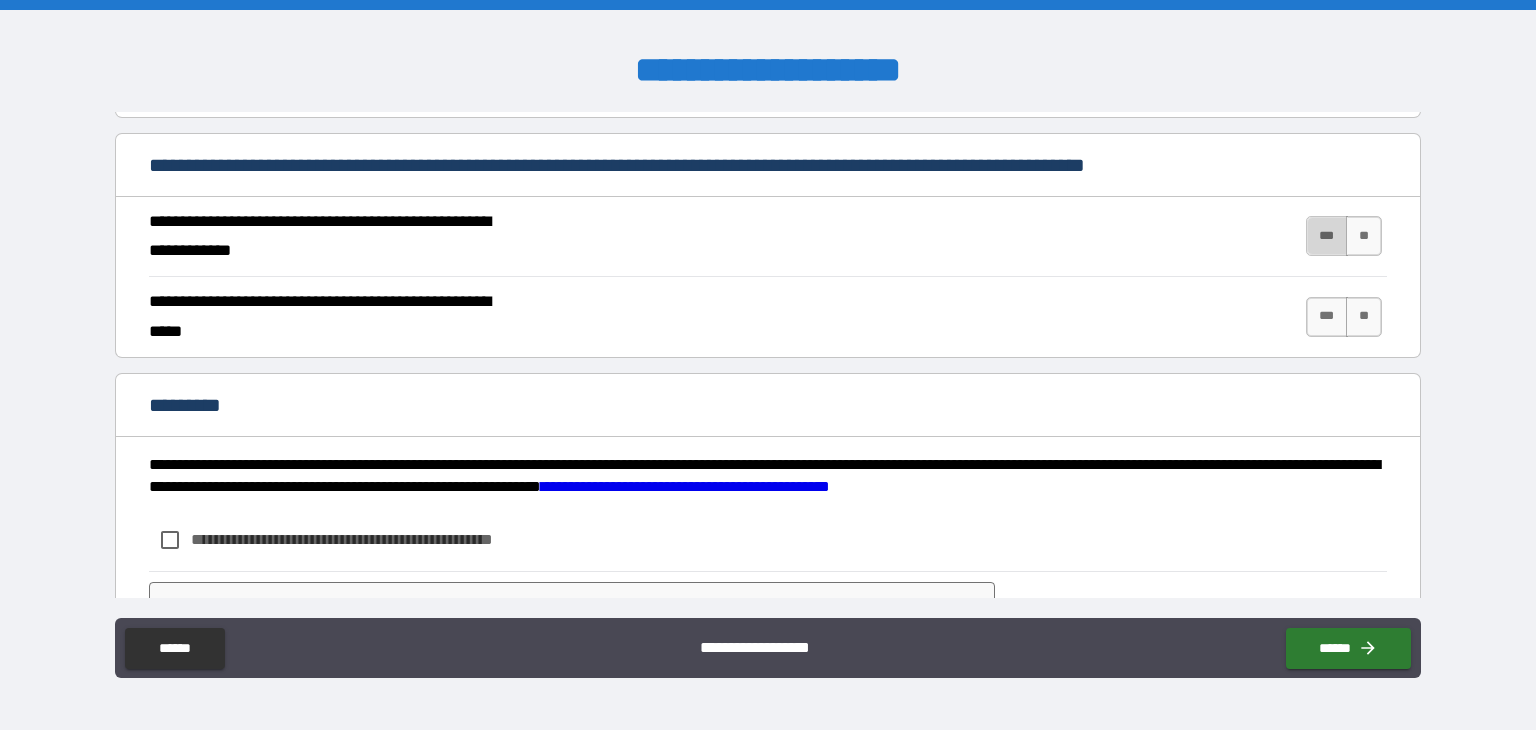 click on "***" at bounding box center (1327, 236) 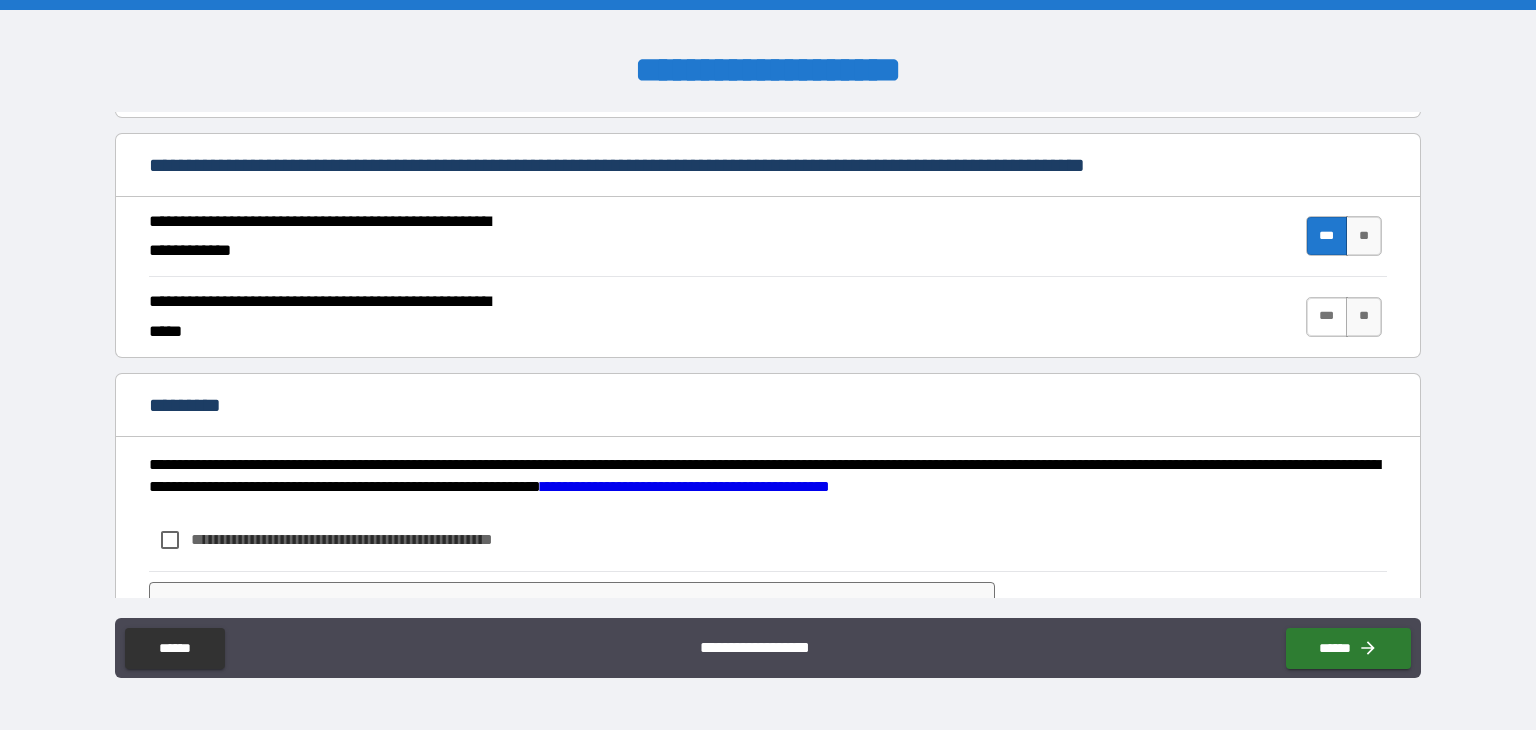 click on "***" at bounding box center [1327, 317] 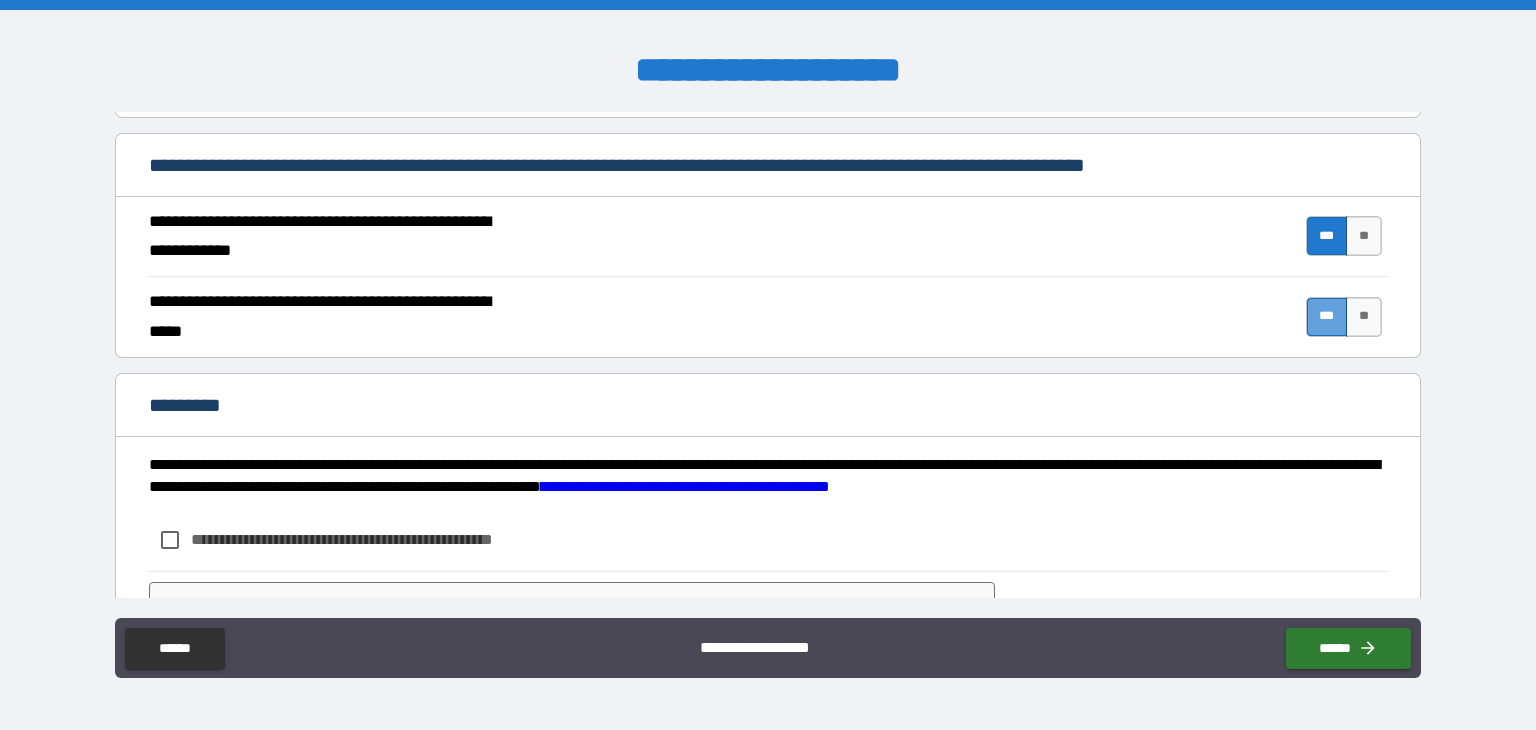 click on "***" at bounding box center (1327, 317) 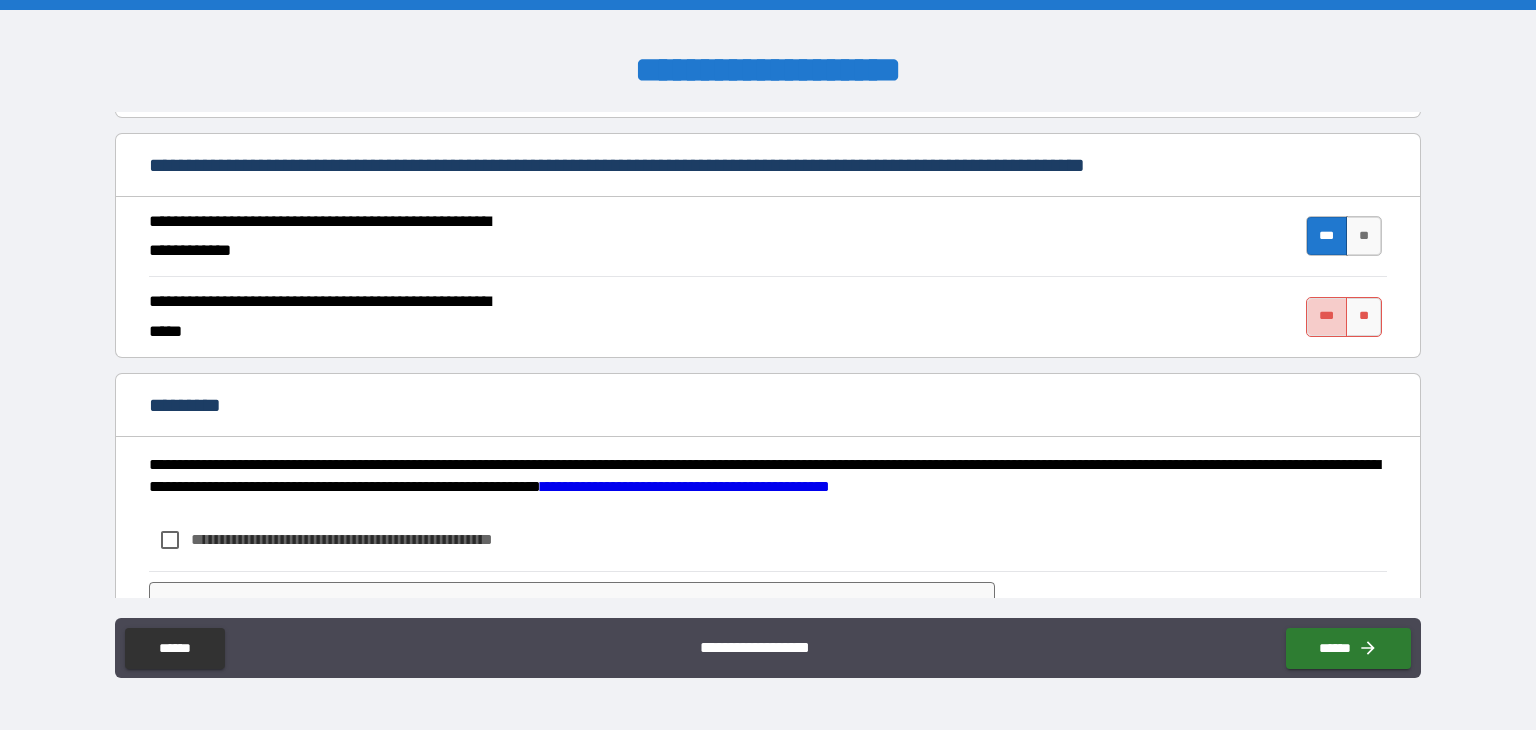 click on "***" at bounding box center (1327, 317) 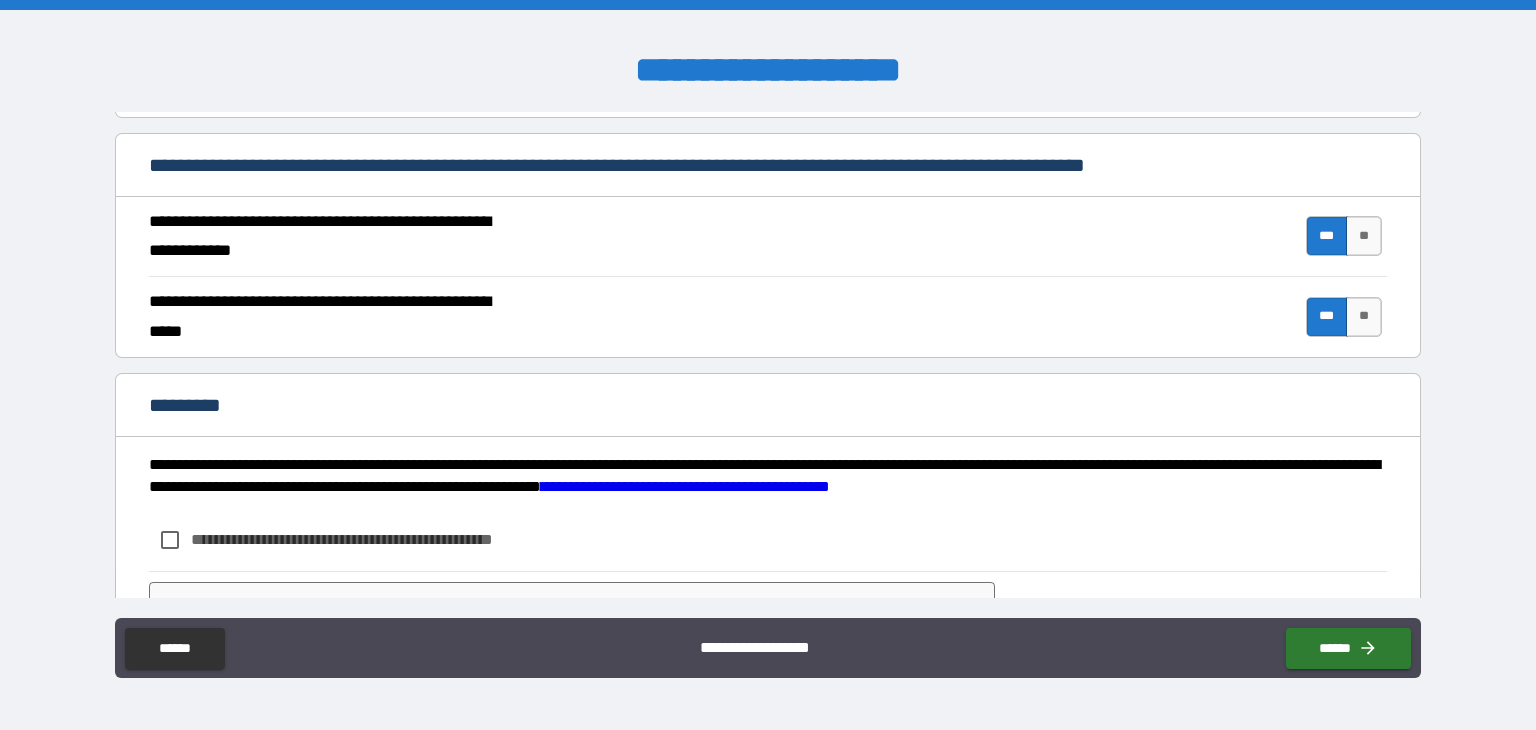scroll, scrollTop: 1516, scrollLeft: 0, axis: vertical 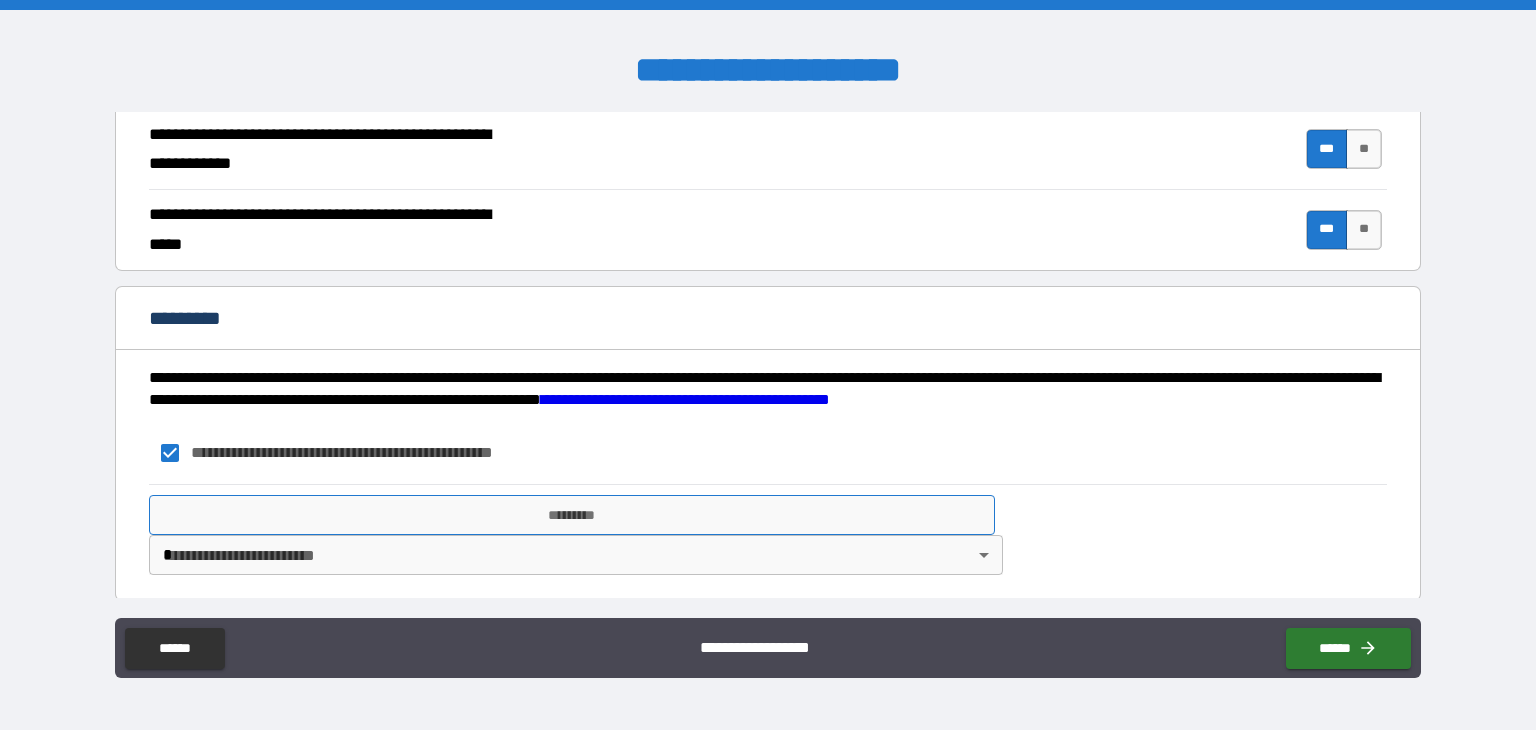 click on "*********" at bounding box center [572, 515] 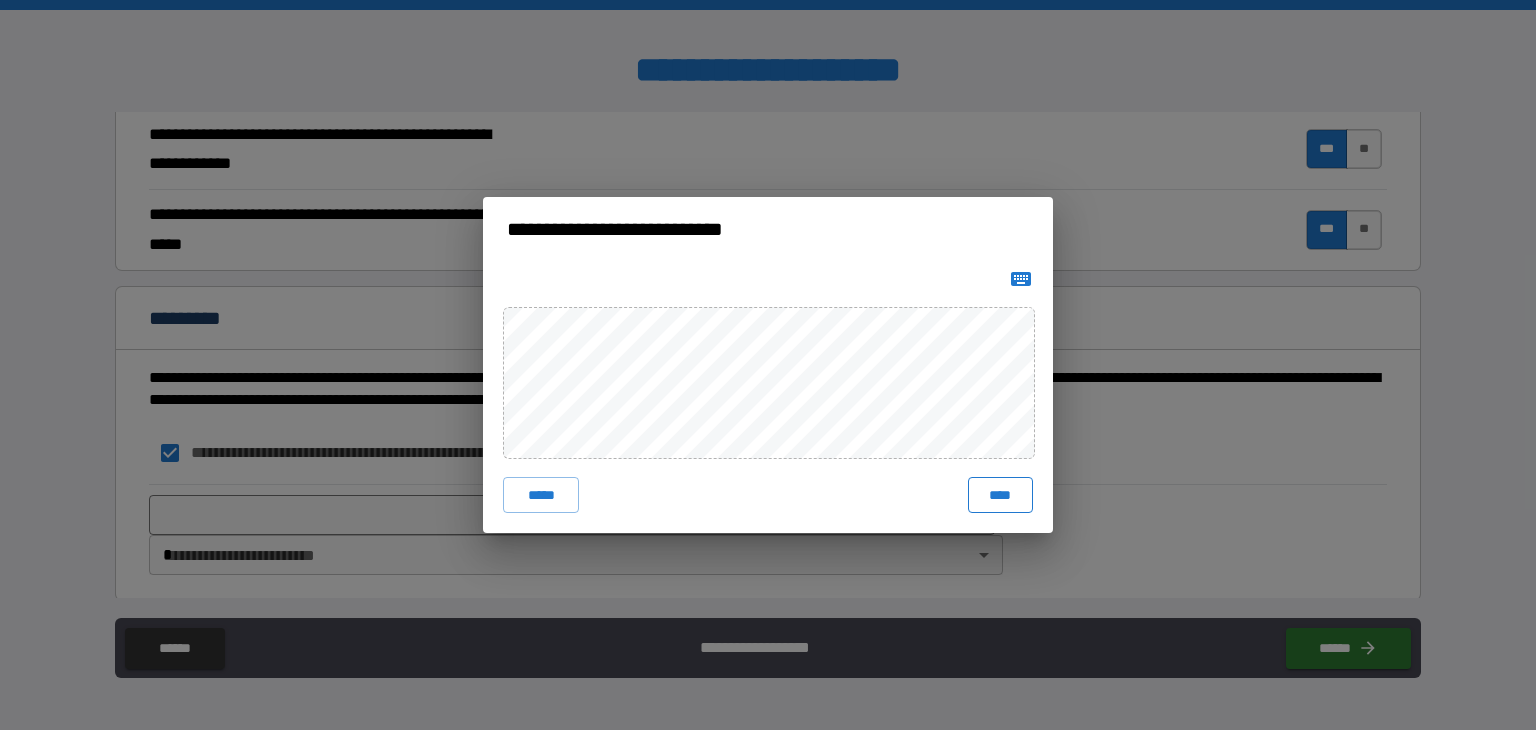 click on "****" at bounding box center (1000, 495) 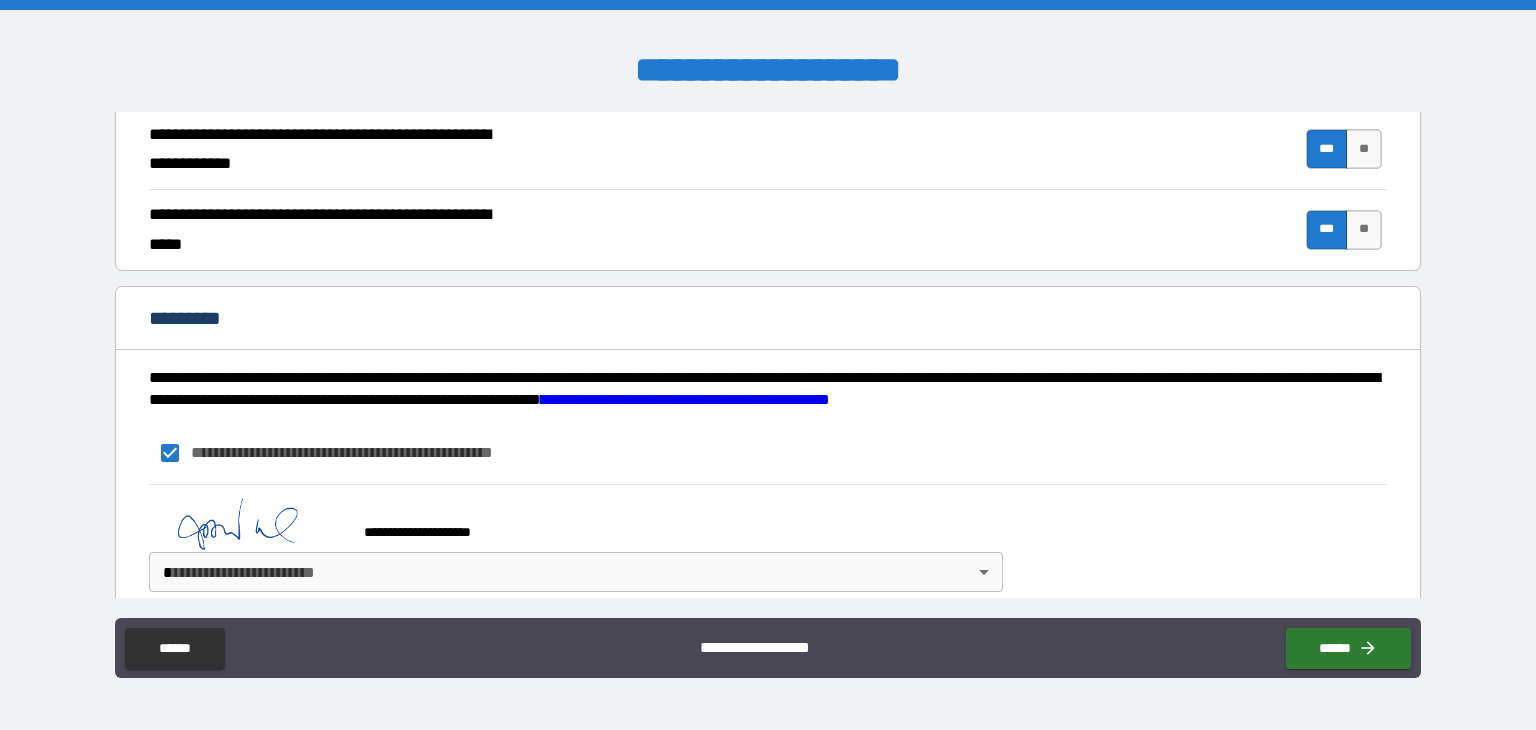 click on "**********" at bounding box center [768, 543] 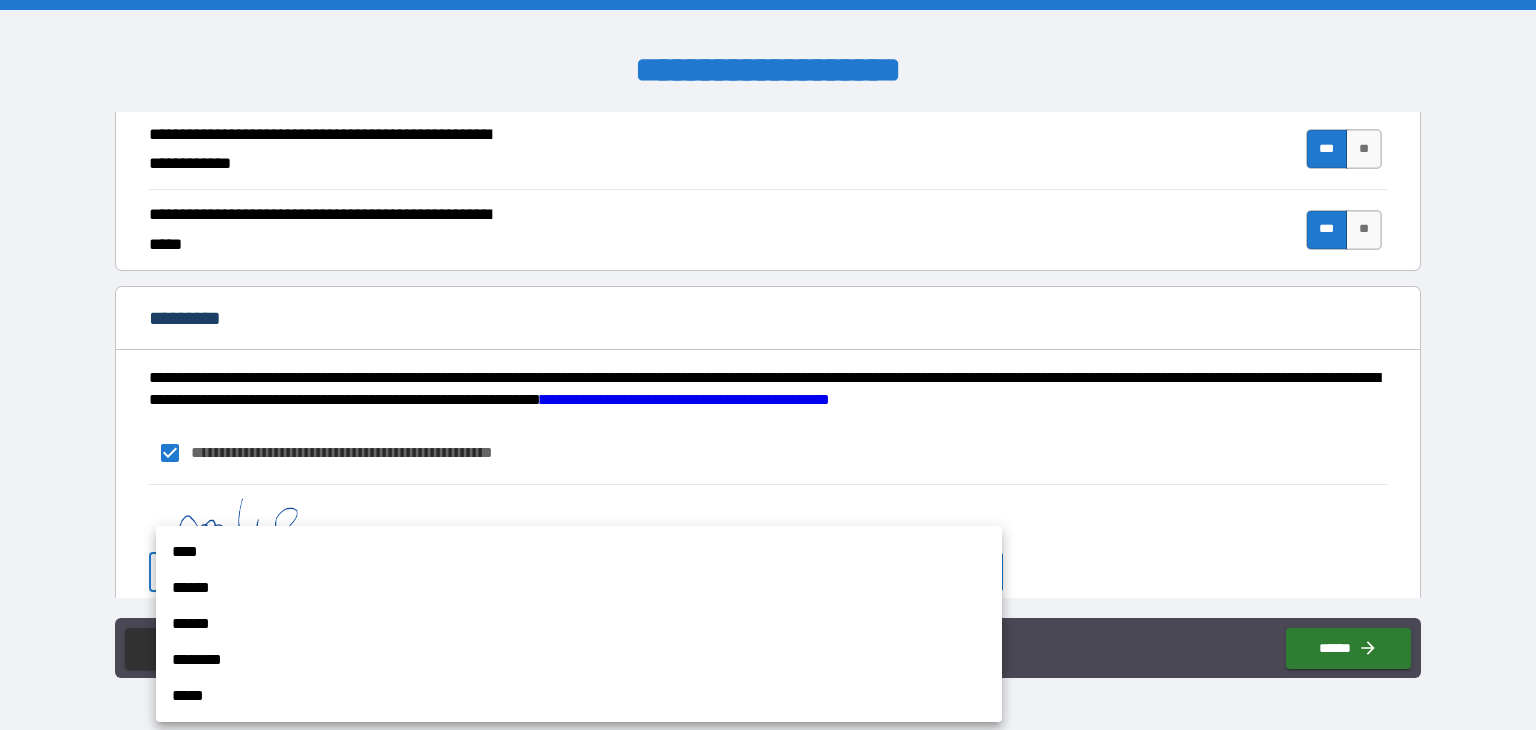click on "**********" at bounding box center (768, 365) 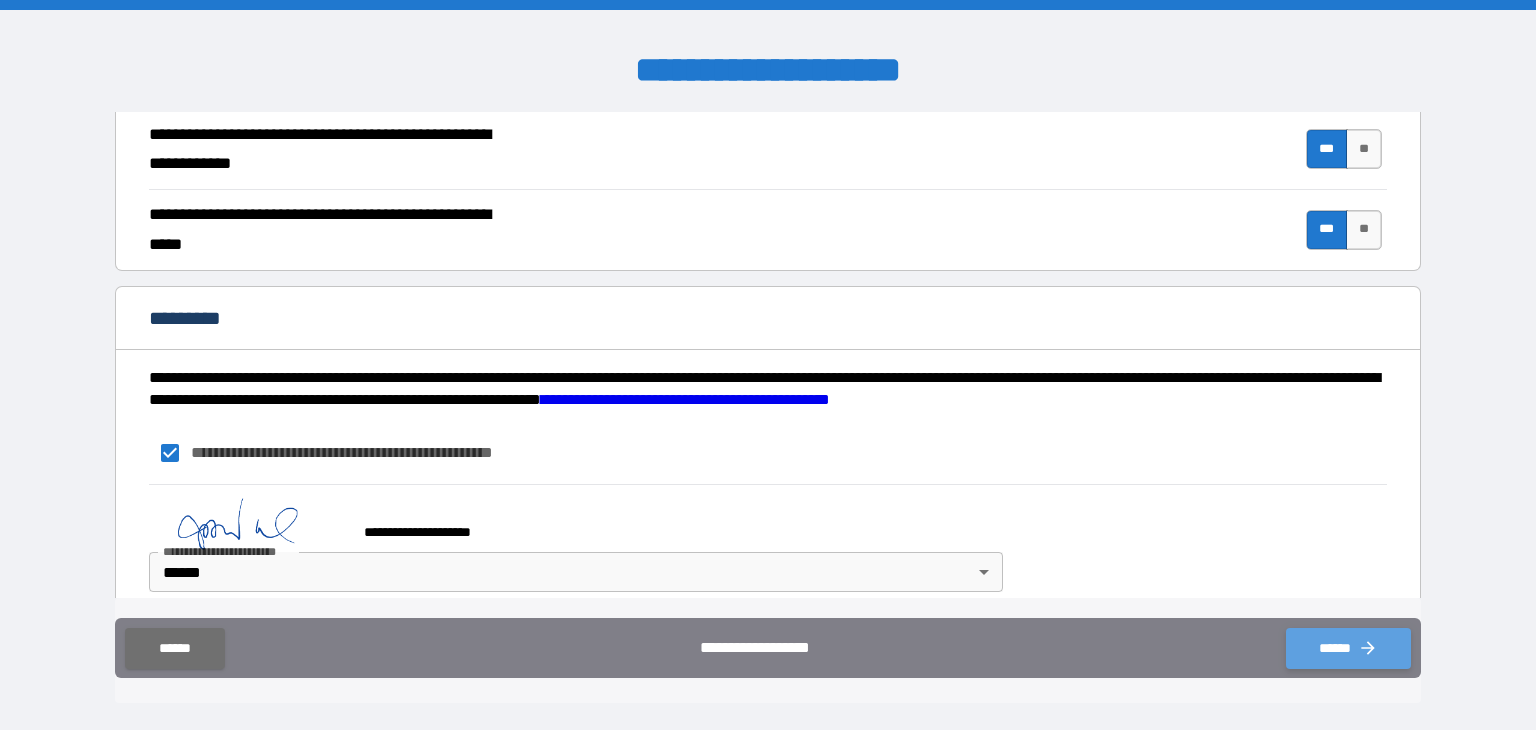click on "******" at bounding box center (1348, 648) 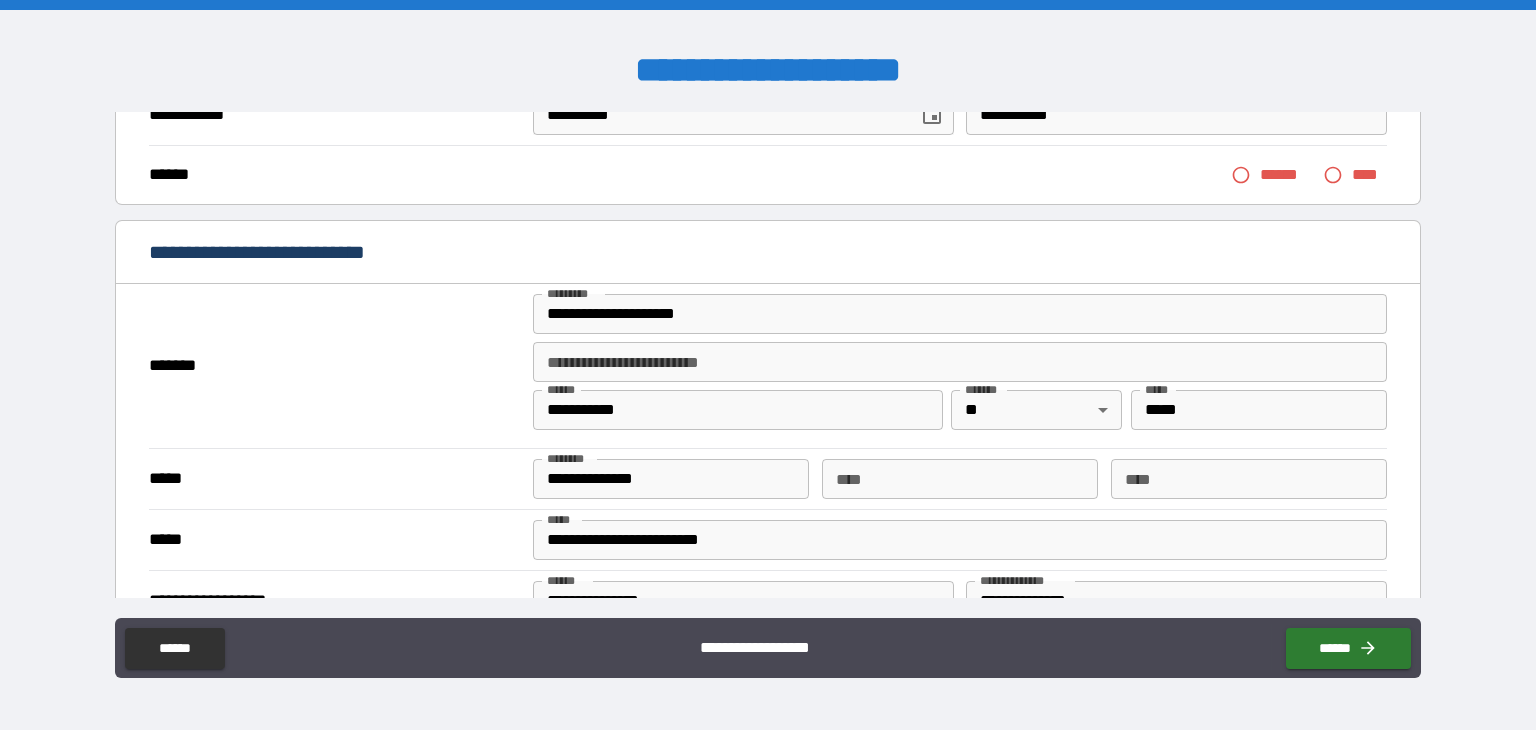 scroll, scrollTop: 0, scrollLeft: 0, axis: both 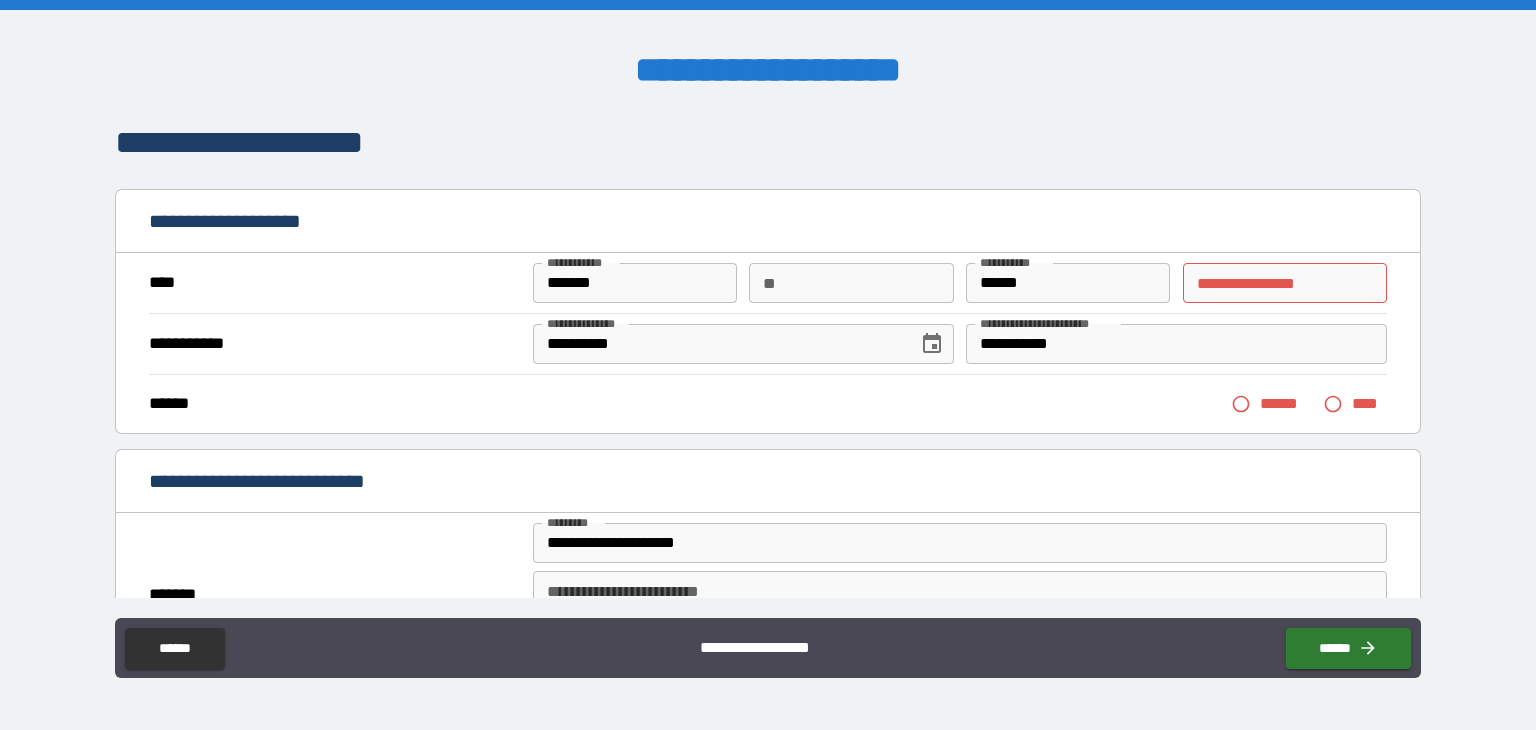 click on "**********" at bounding box center (1285, 283) 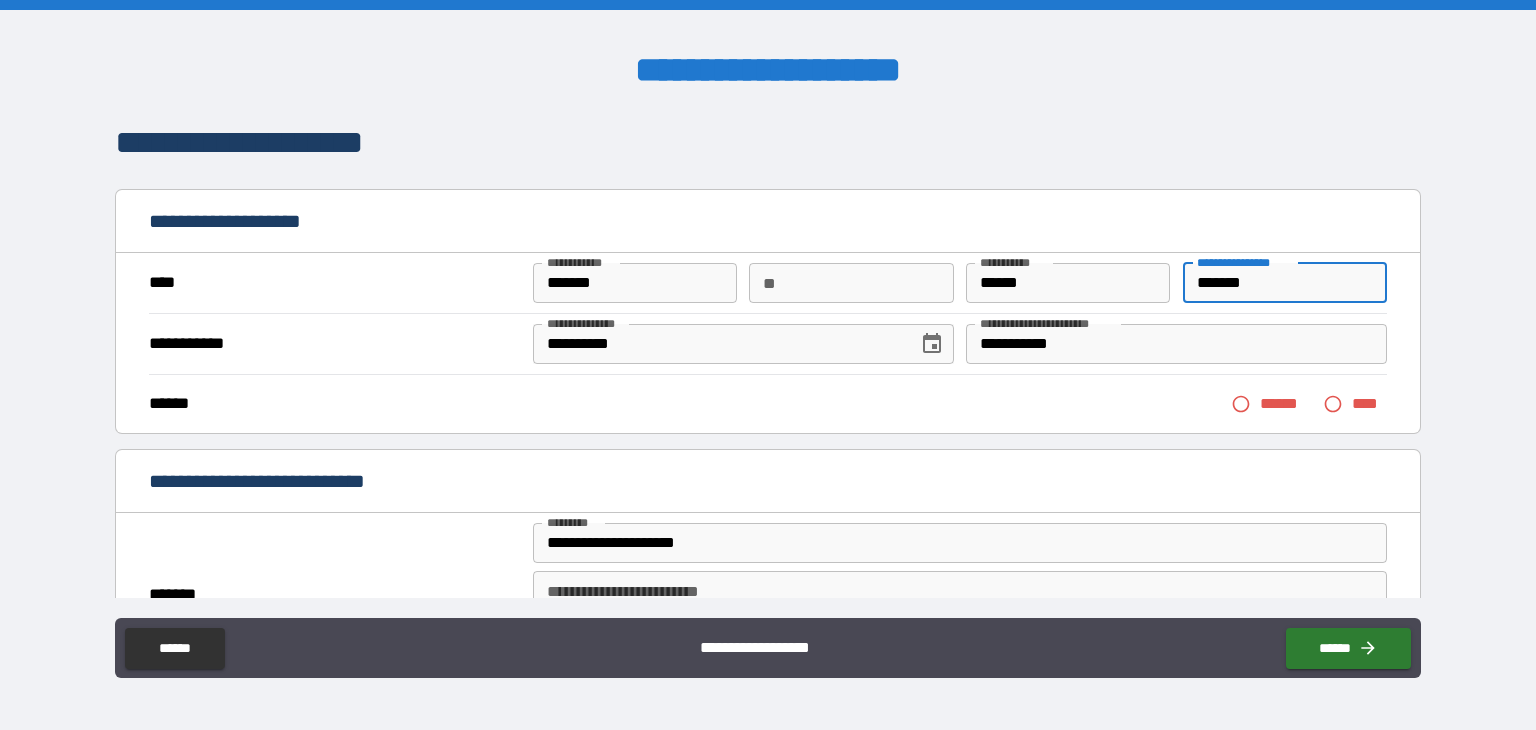 type on "*******" 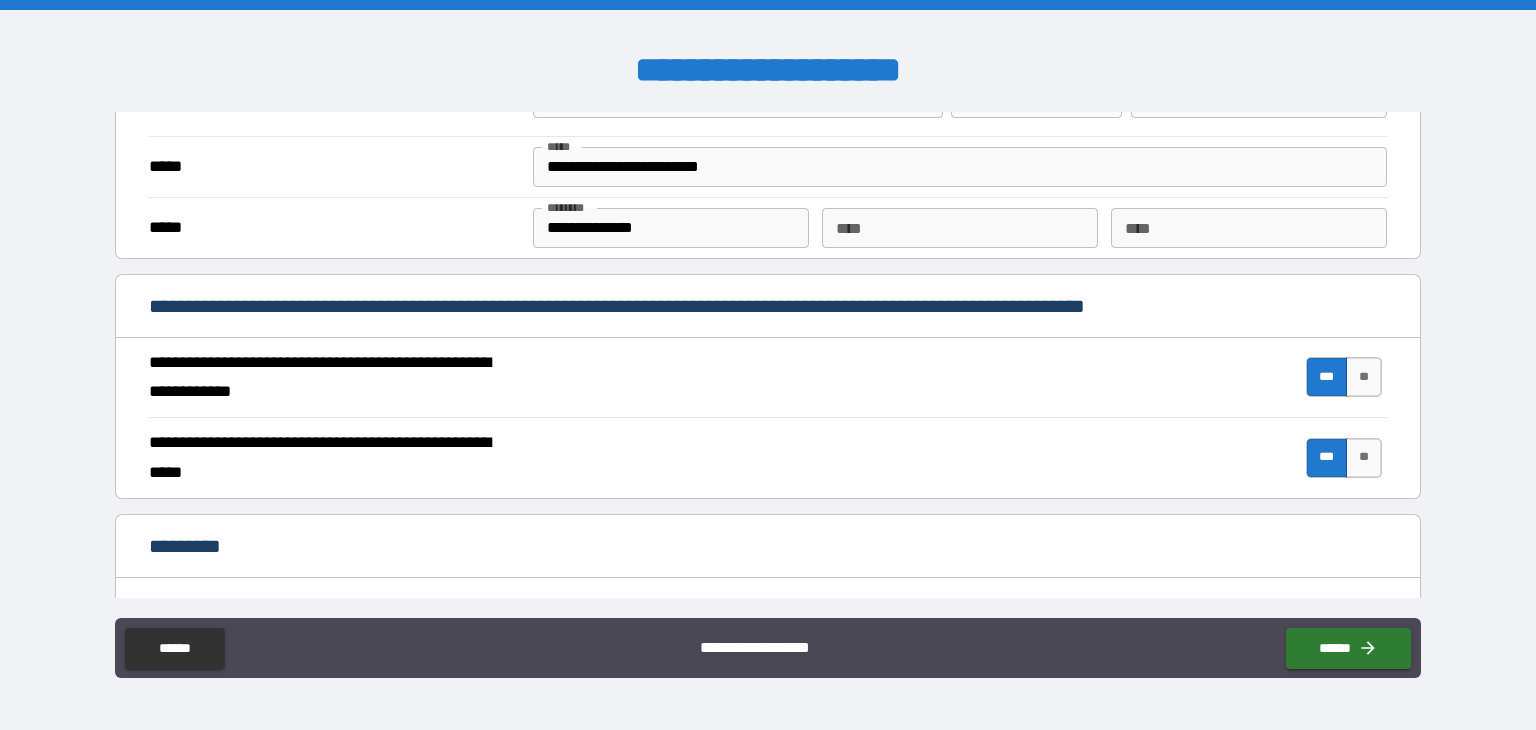 scroll, scrollTop: 2045, scrollLeft: 0, axis: vertical 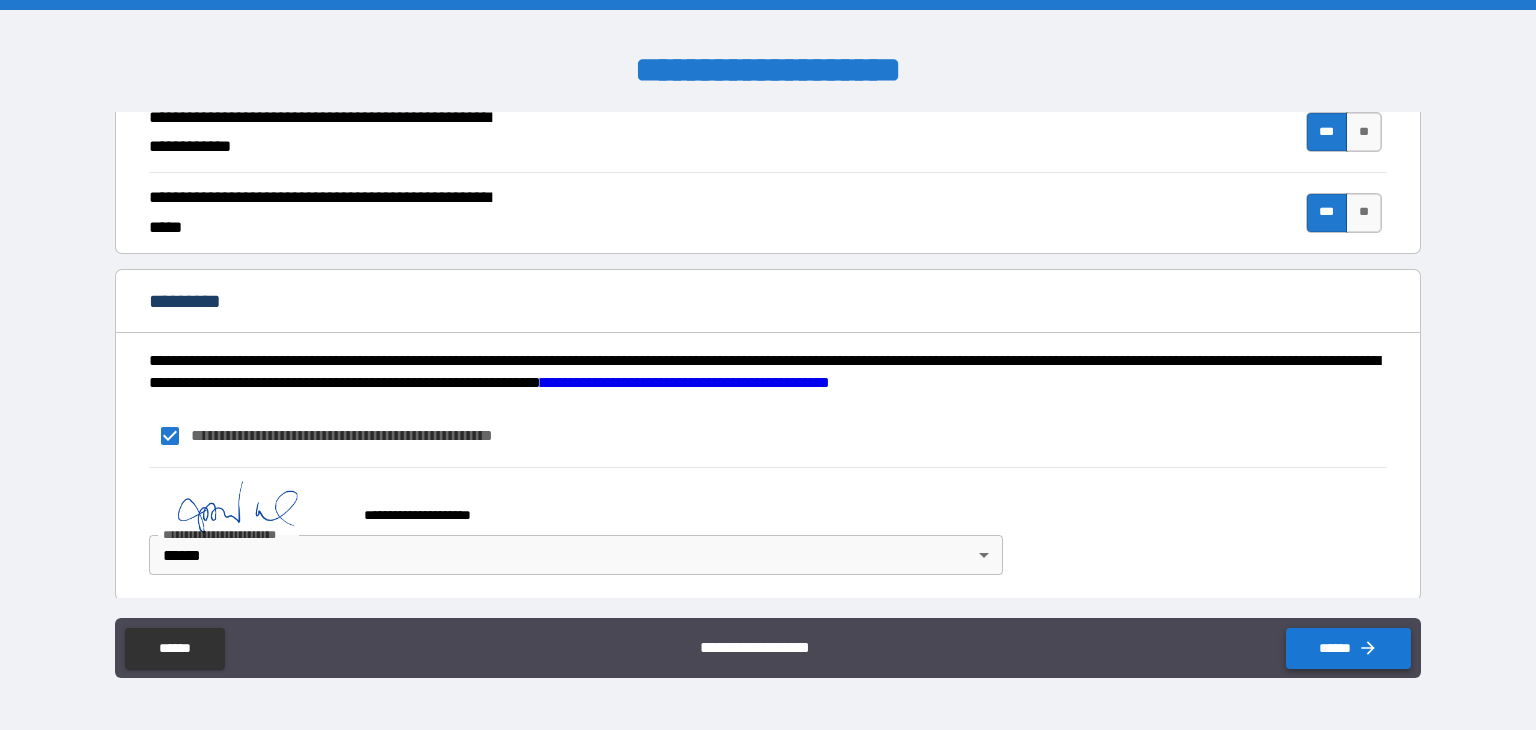 click on "******" at bounding box center [1348, 648] 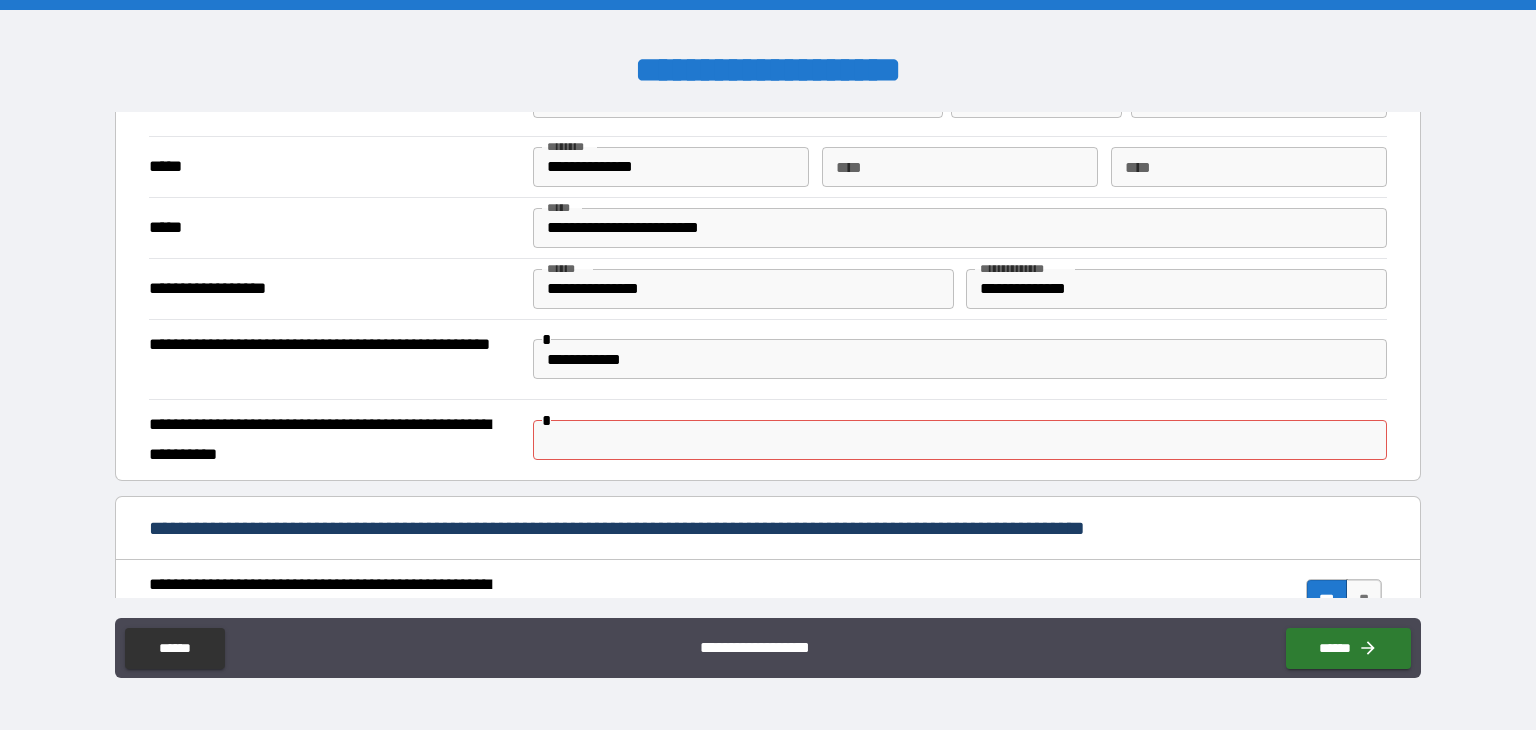 scroll, scrollTop: 528, scrollLeft: 0, axis: vertical 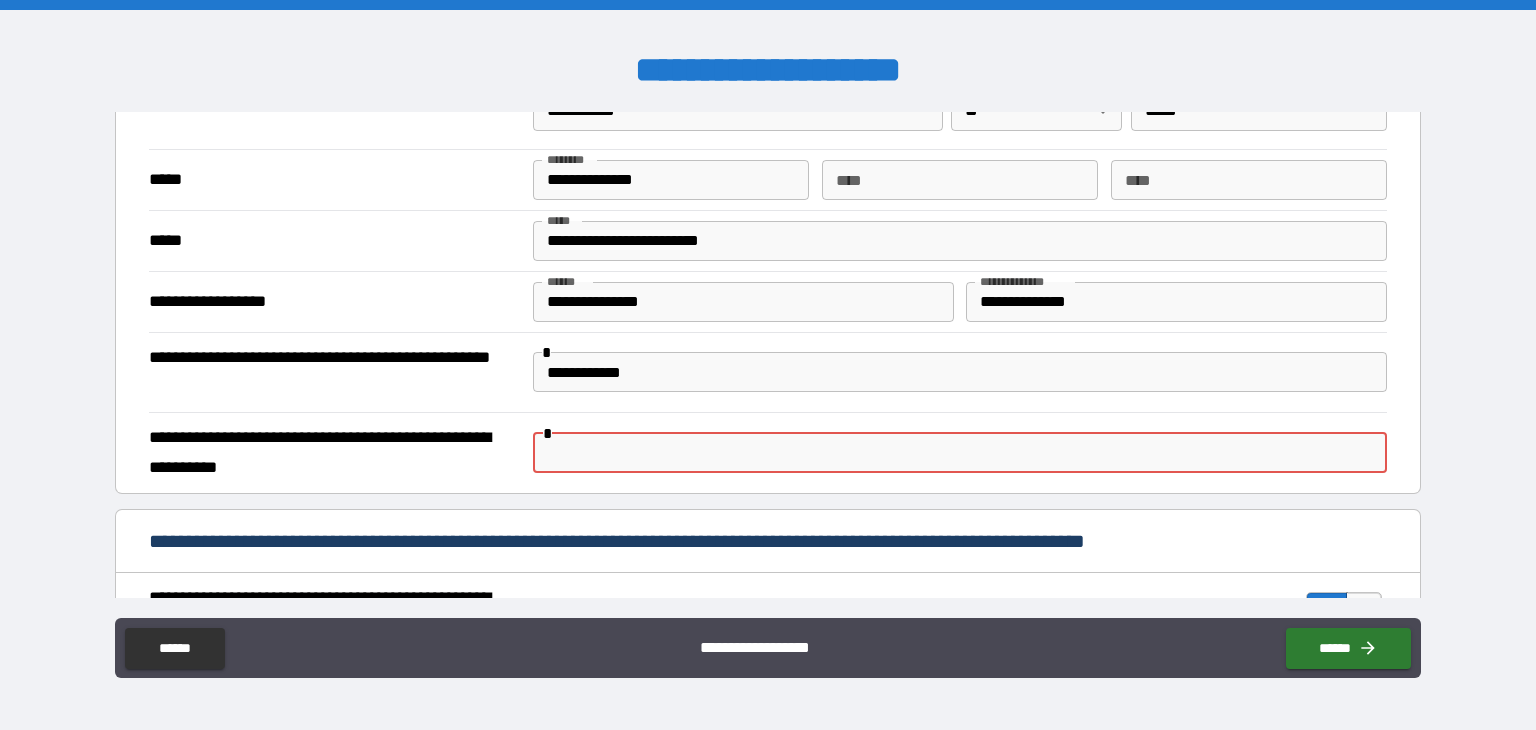 click at bounding box center (960, 453) 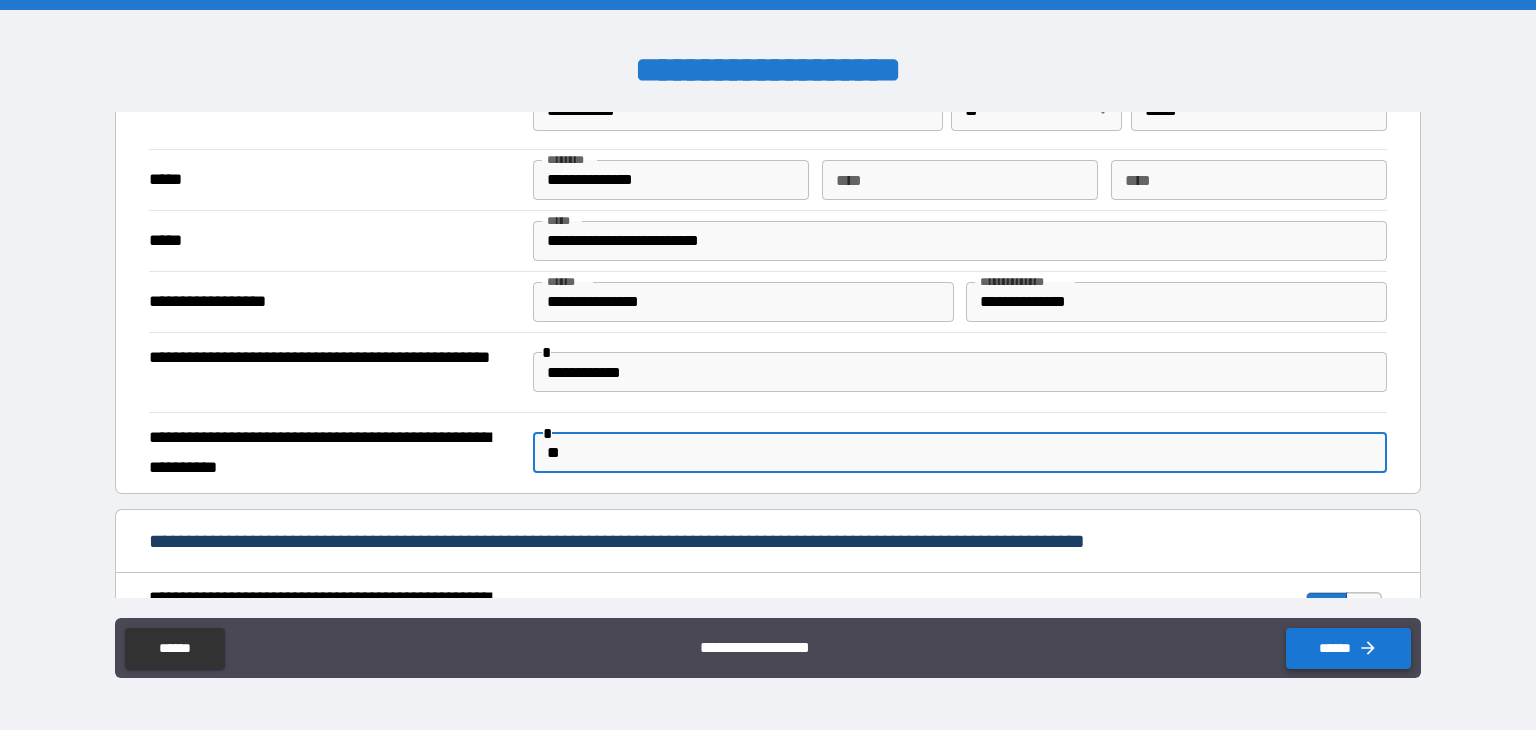type on "**" 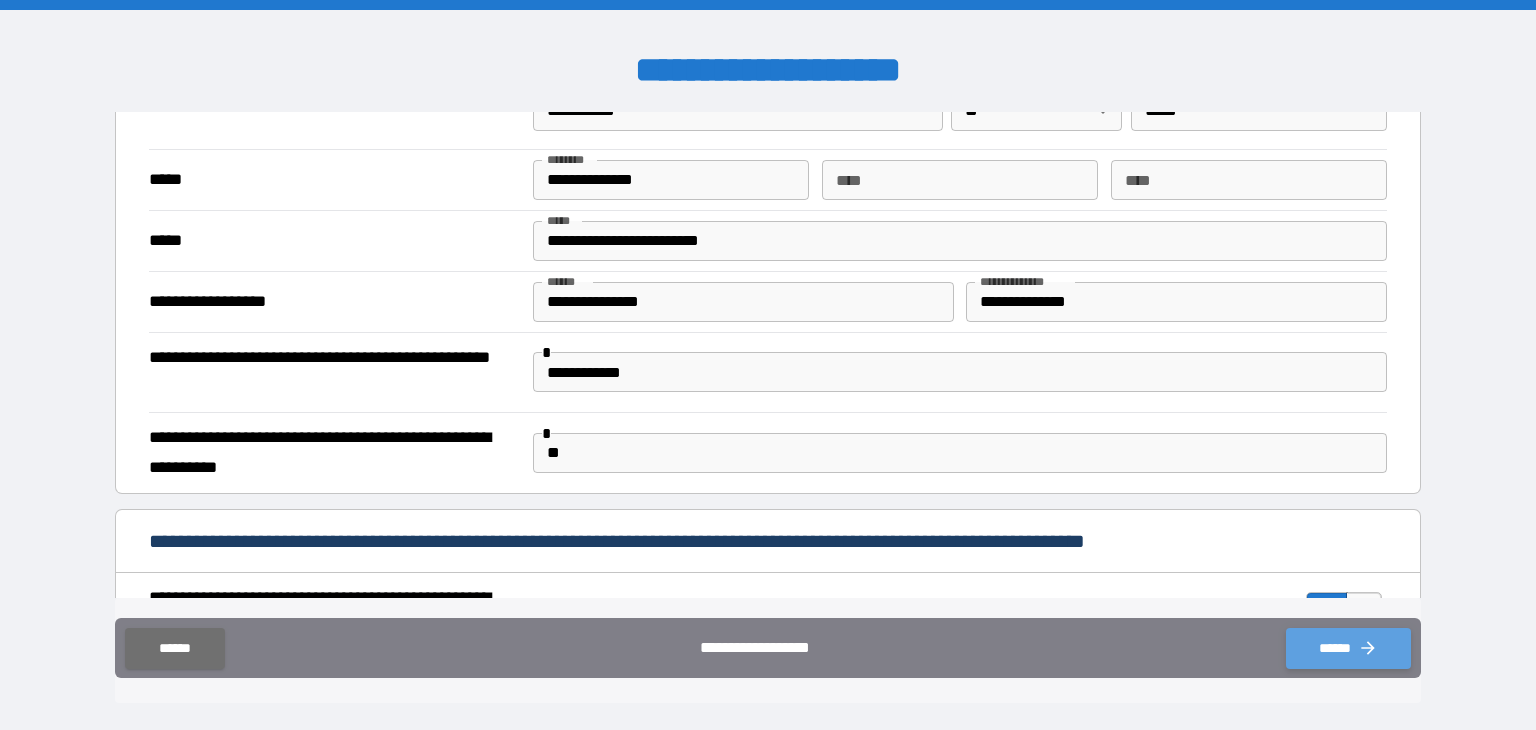 click 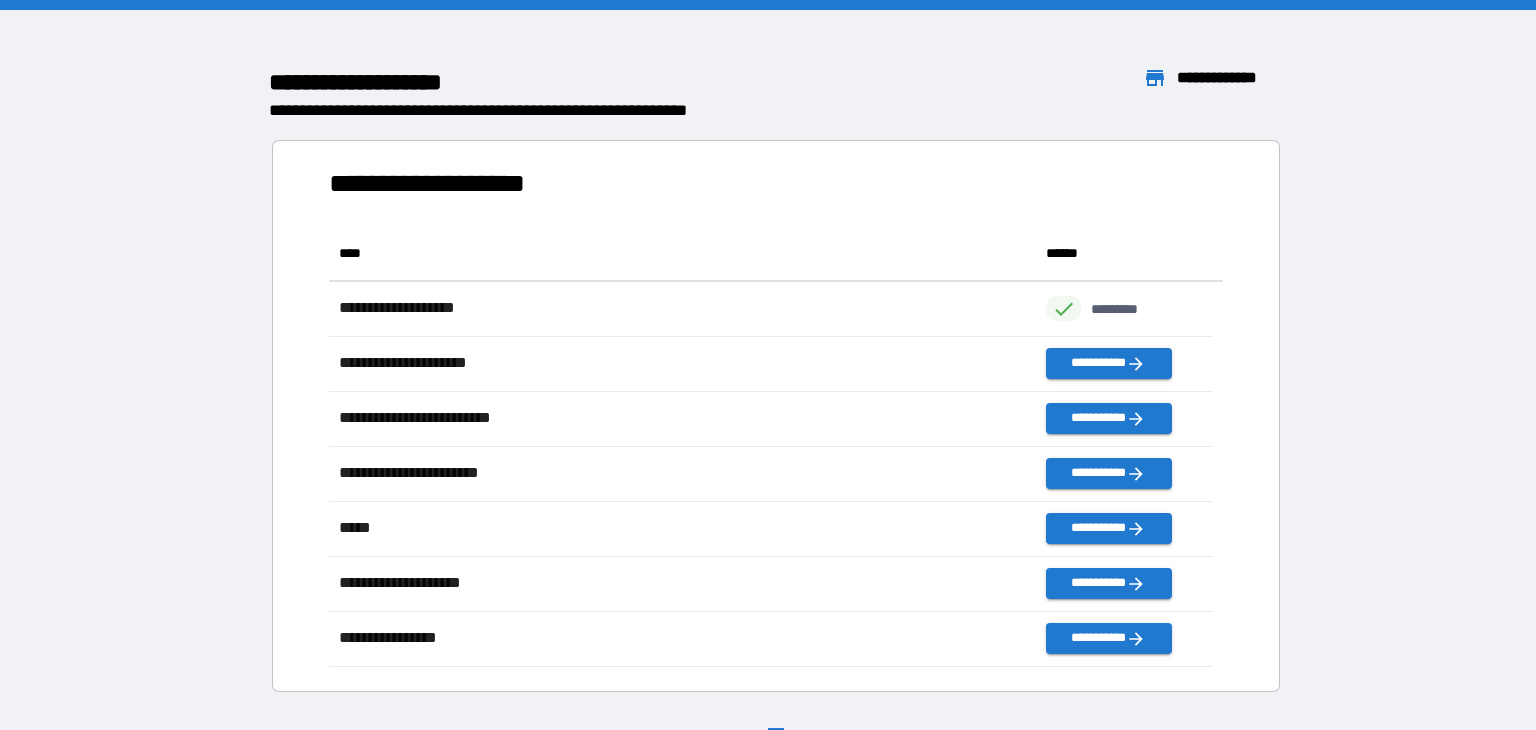 scroll, scrollTop: 16, scrollLeft: 16, axis: both 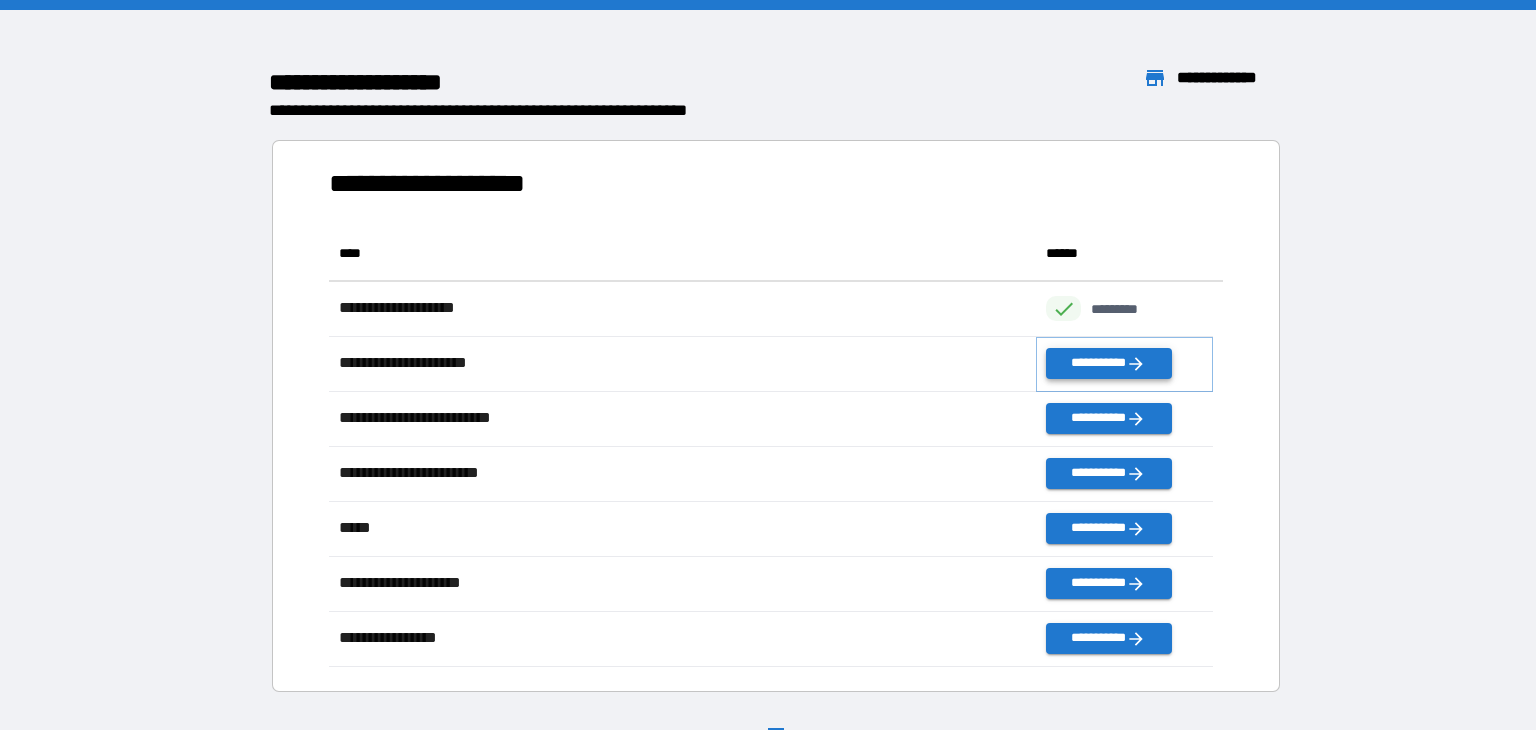 click on "**********" at bounding box center (1108, 363) 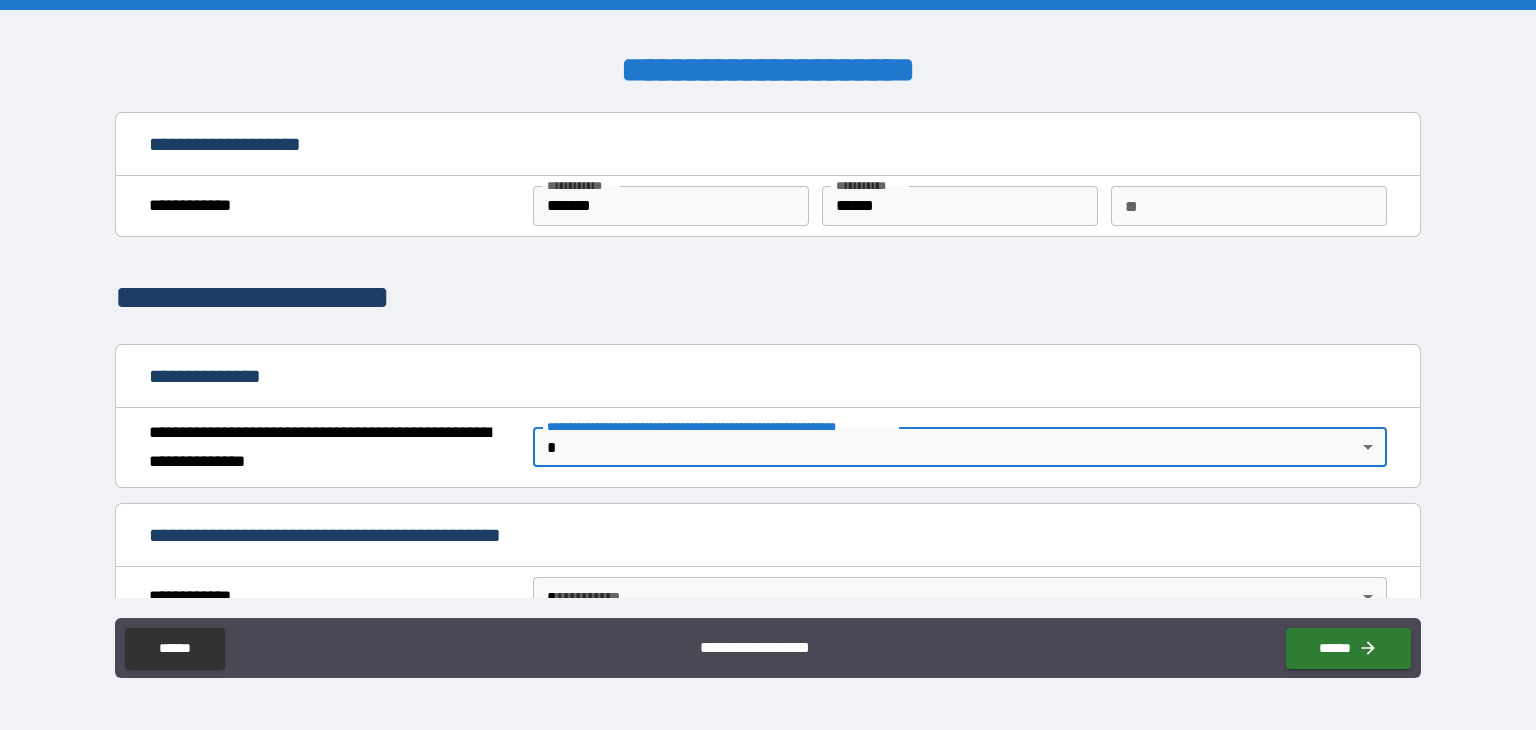 drag, startPoint x: 1350, startPoint y: 446, endPoint x: 1482, endPoint y: 422, distance: 134.16408 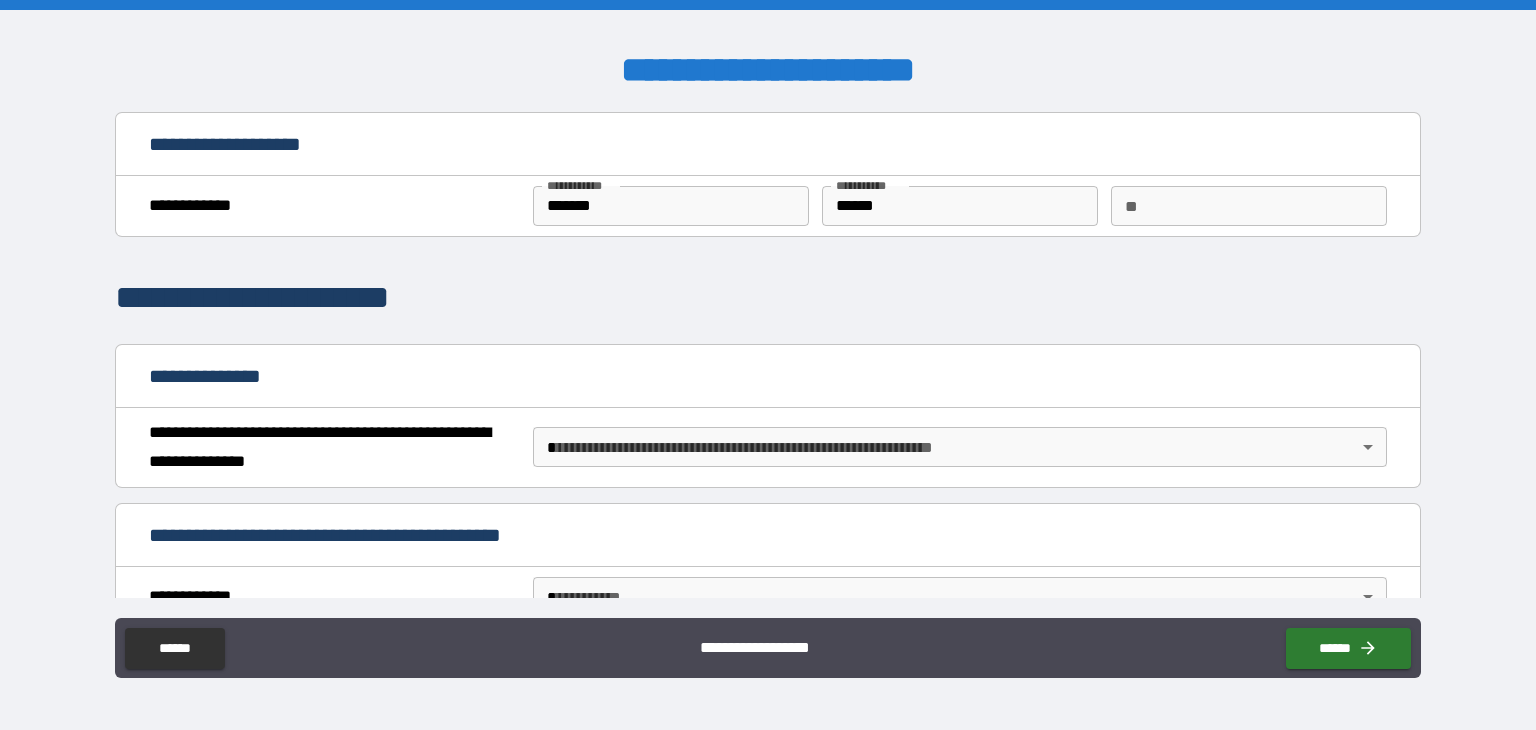 drag, startPoint x: 1367, startPoint y: 447, endPoint x: 1372, endPoint y: 533, distance: 86.145226 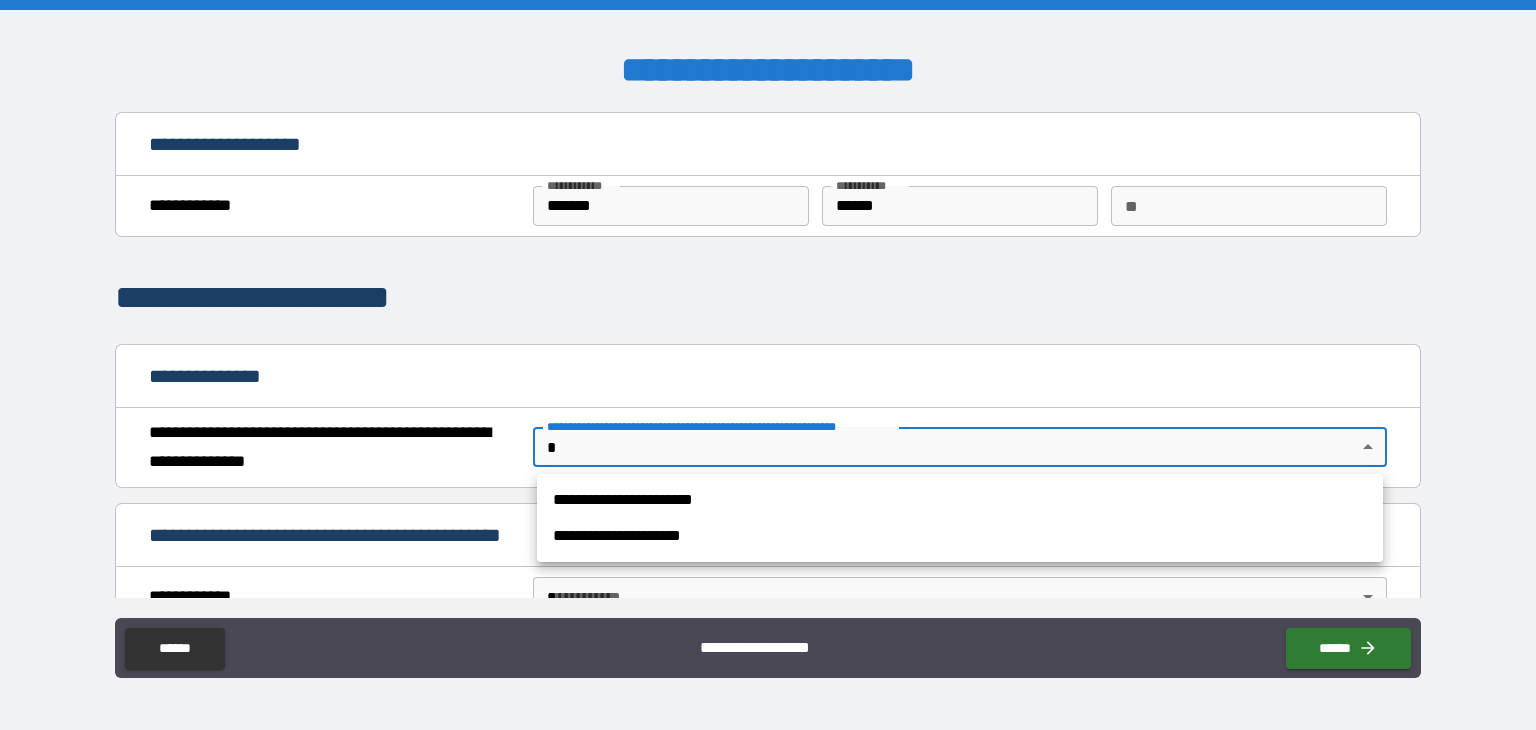 click on "**********" at bounding box center (768, 365) 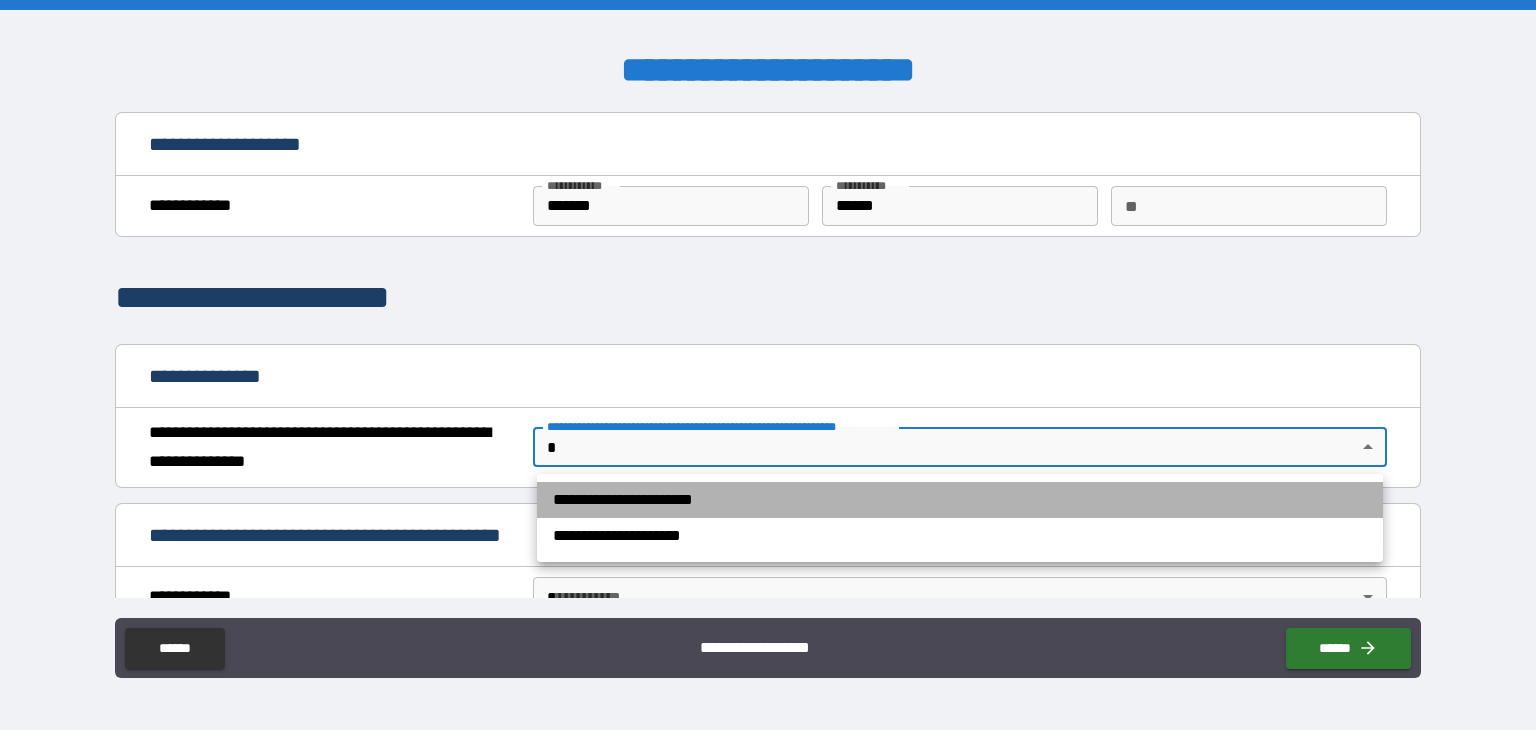 click on "**********" at bounding box center [960, 500] 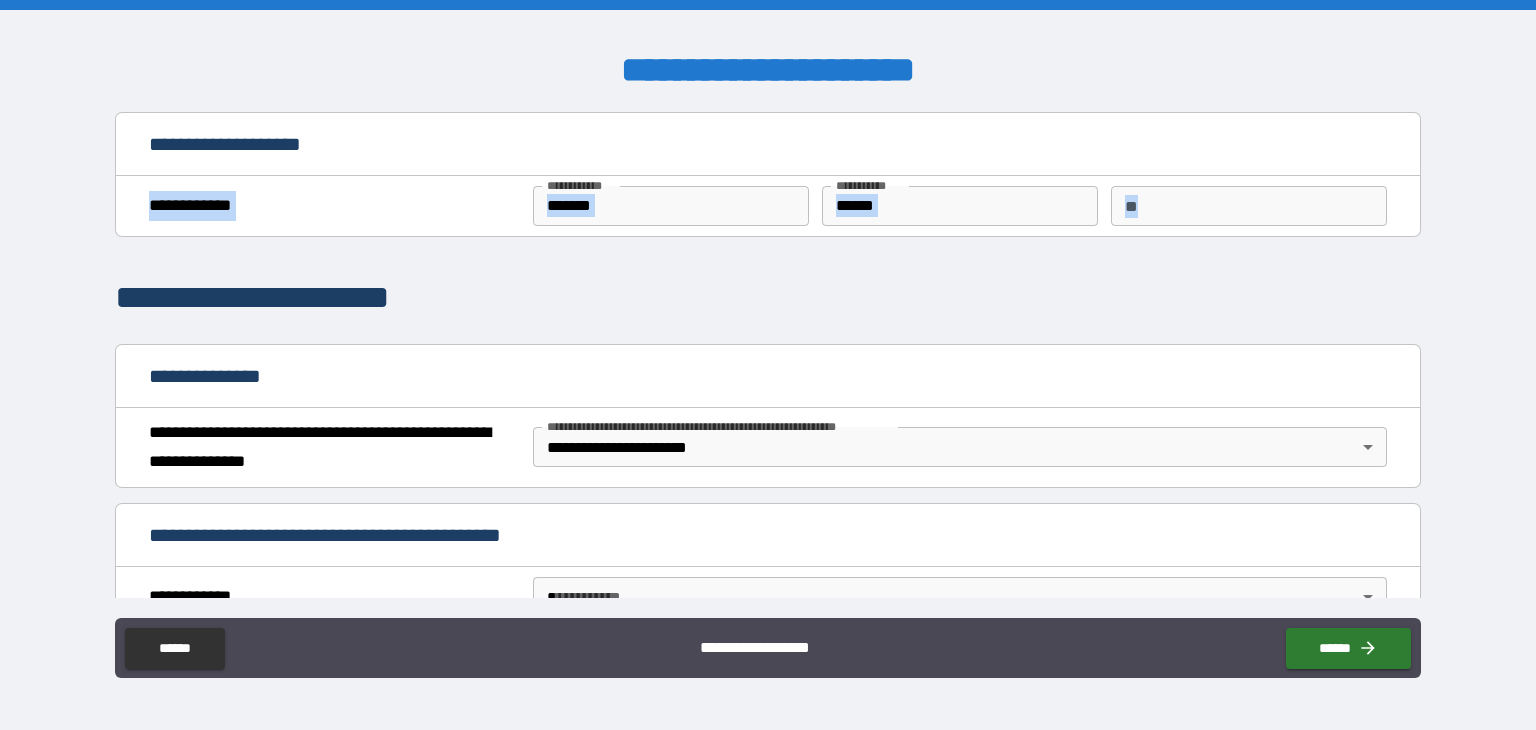 drag, startPoint x: 1420, startPoint y: 142, endPoint x: 1428, endPoint y: 202, distance: 60.530983 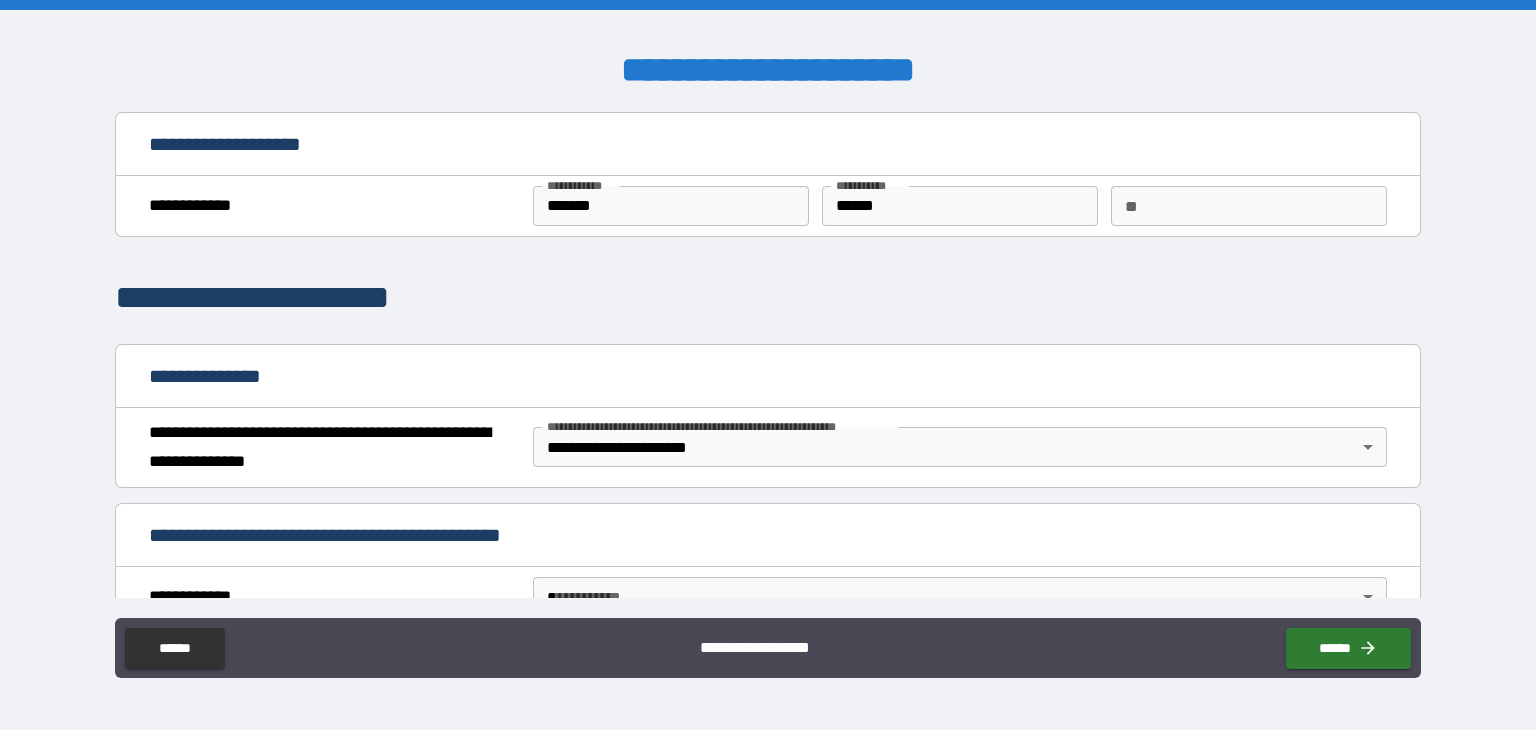 click on "**********" at bounding box center [768, 206] 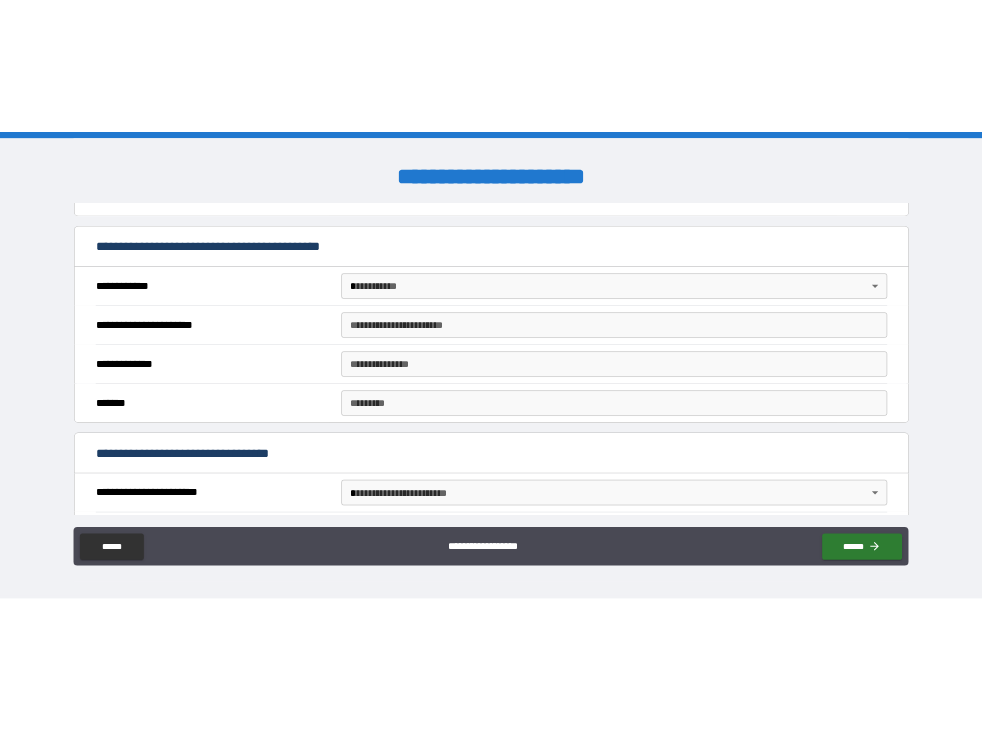 scroll, scrollTop: 384, scrollLeft: 0, axis: vertical 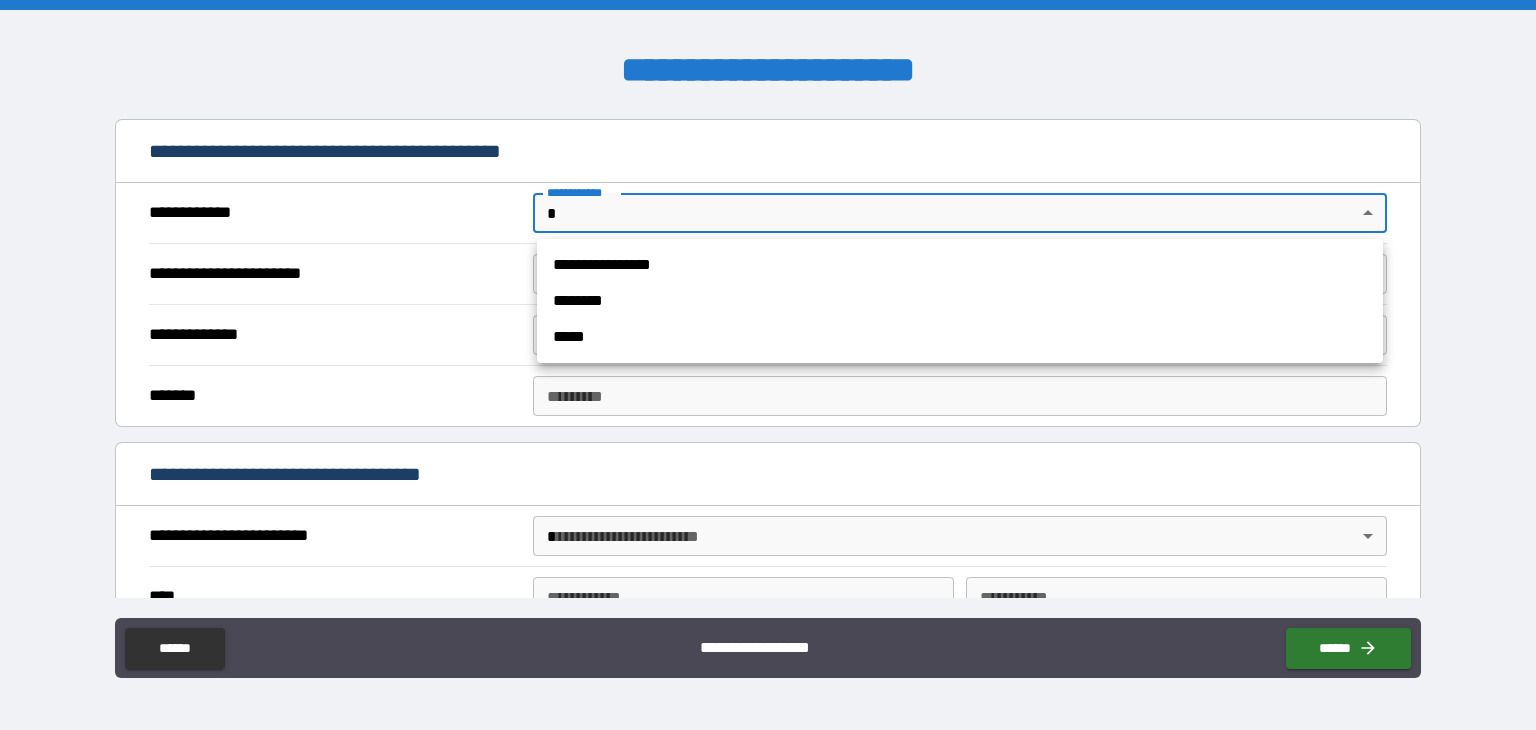 click on "**********" at bounding box center (768, 365) 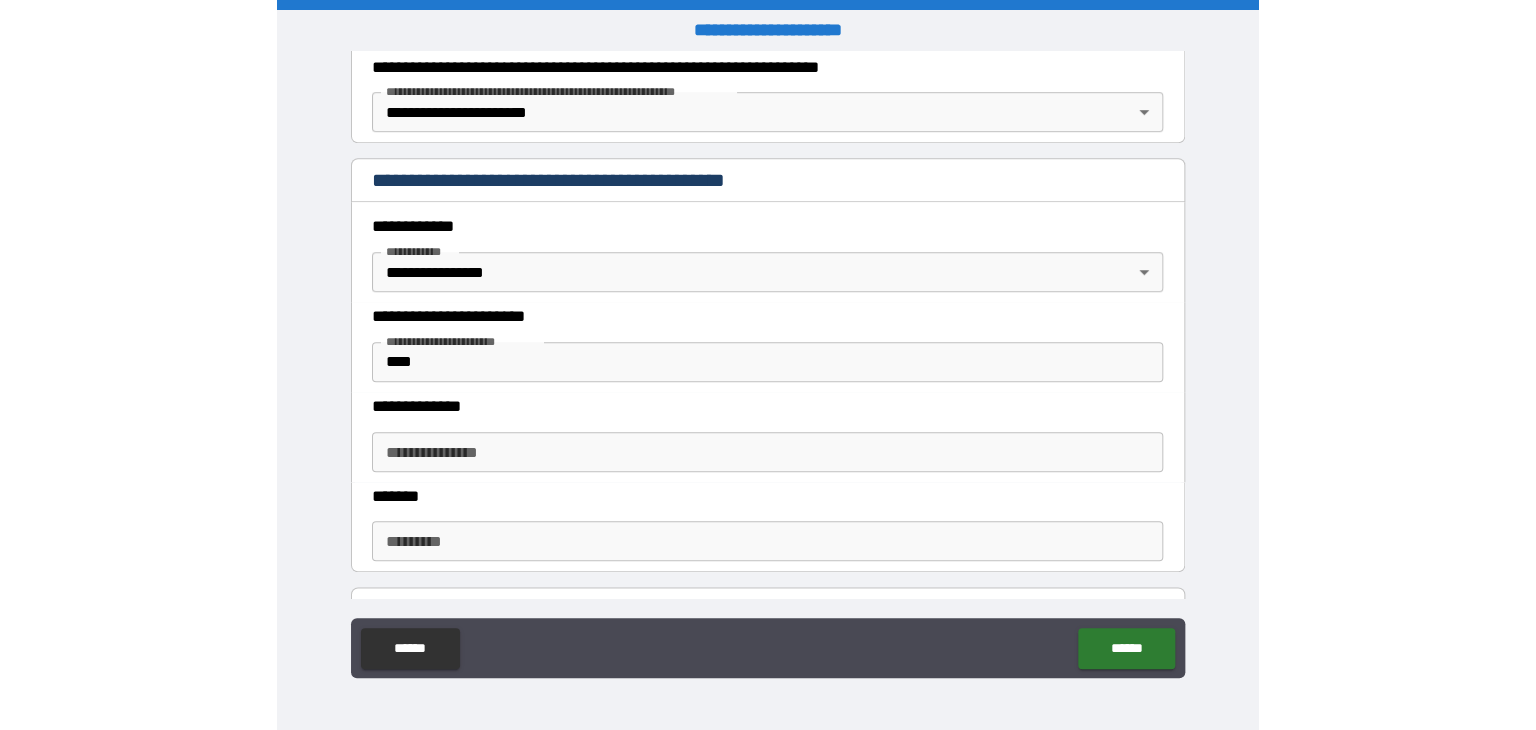 scroll, scrollTop: 0, scrollLeft: 0, axis: both 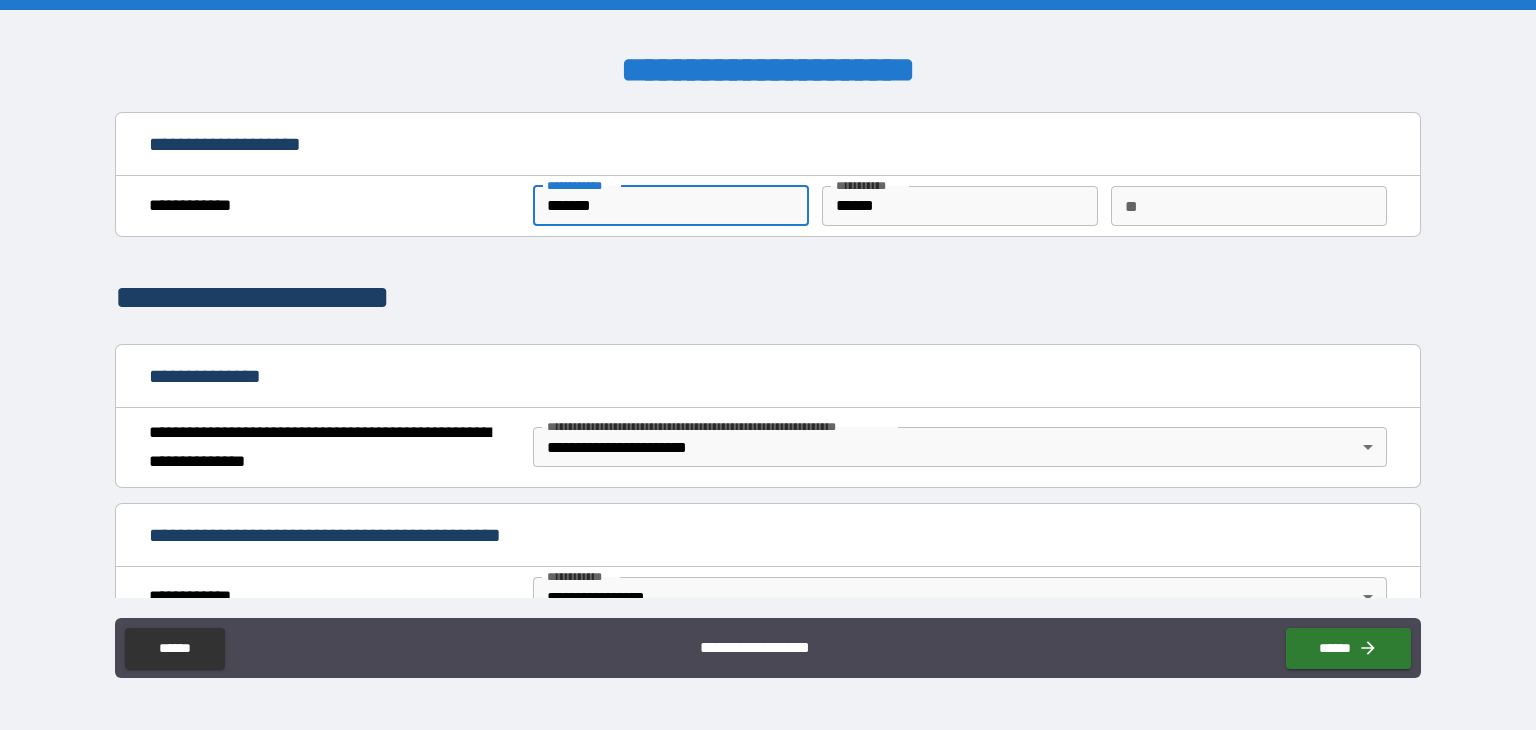 click on "**********" at bounding box center [768, 71] 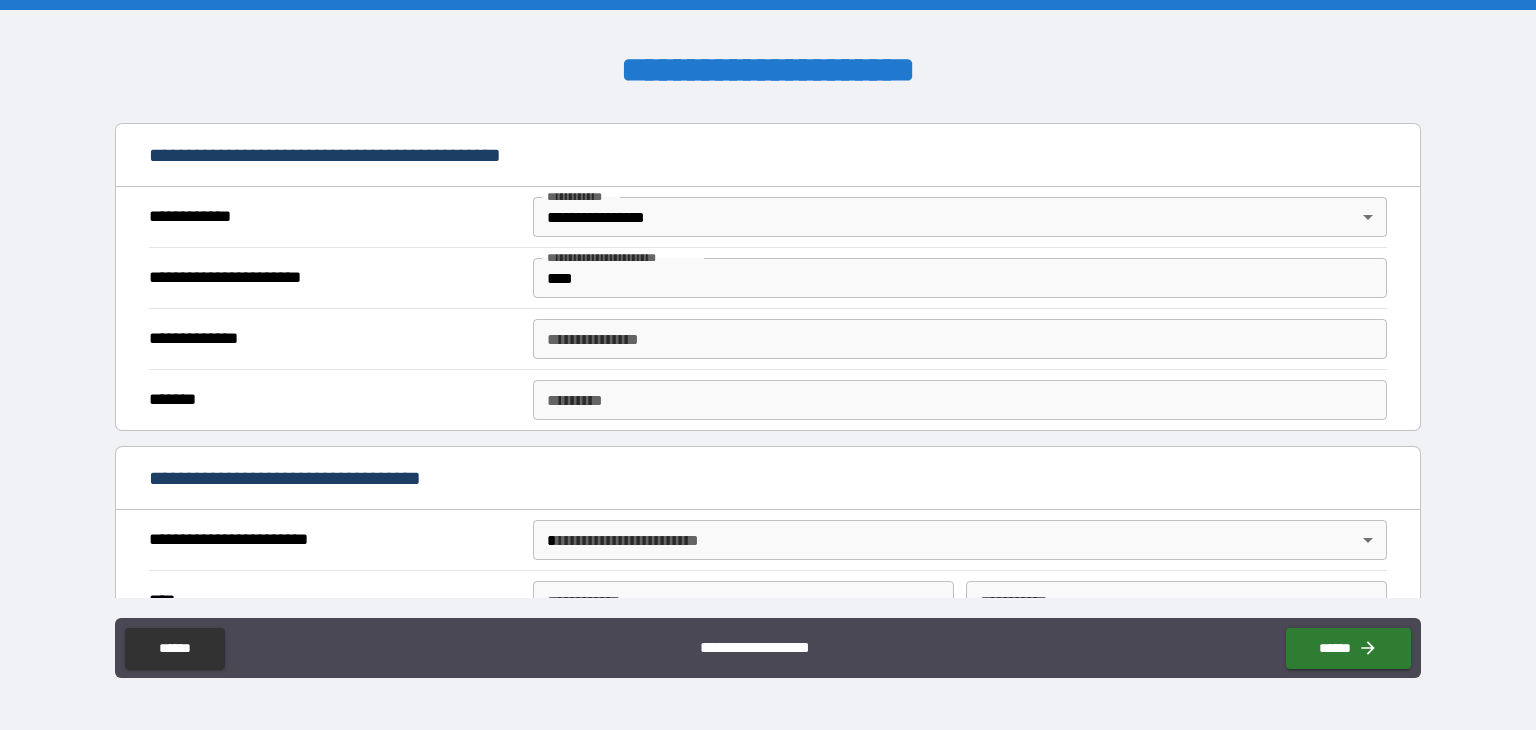 scroll, scrollTop: 398, scrollLeft: 0, axis: vertical 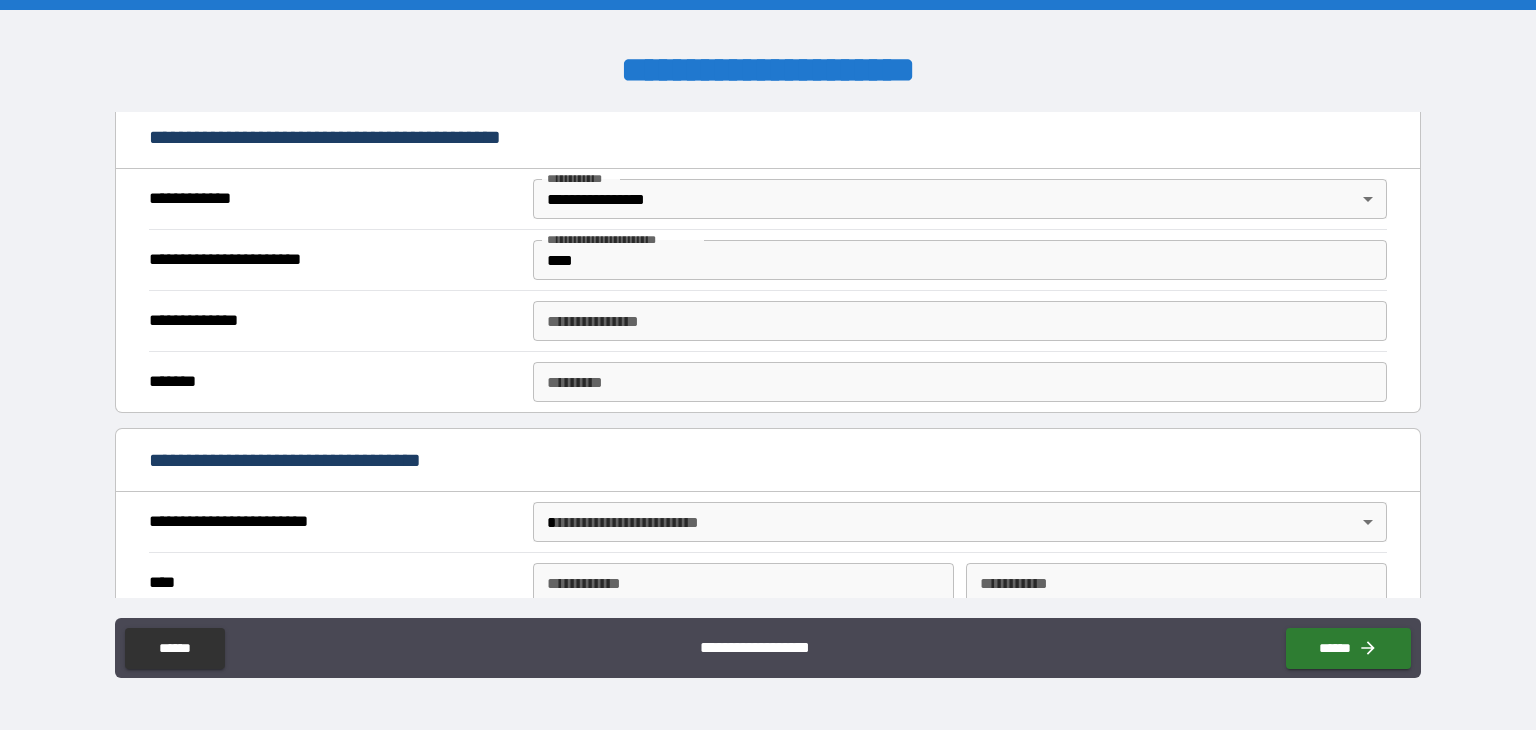 click on "****" at bounding box center [960, 260] 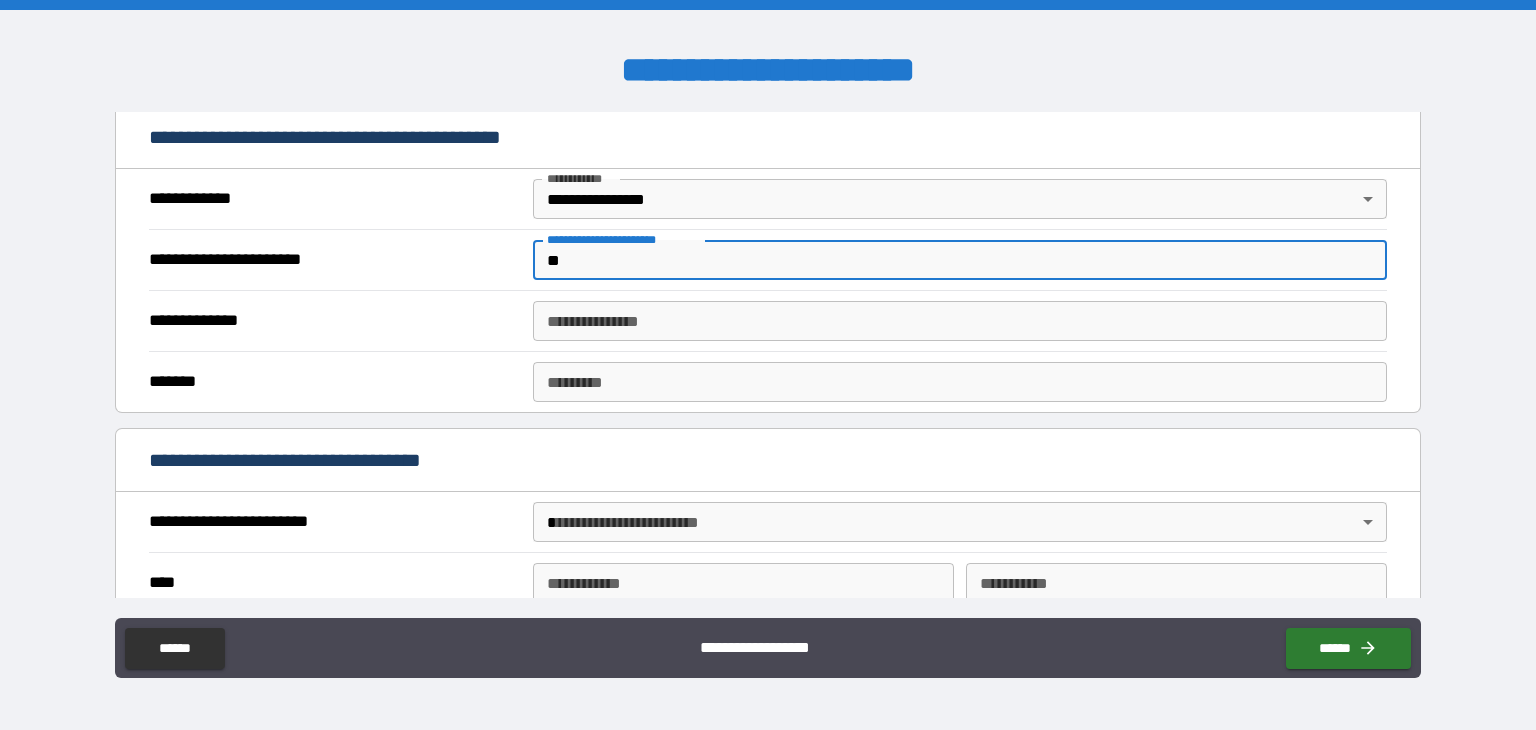 type on "*" 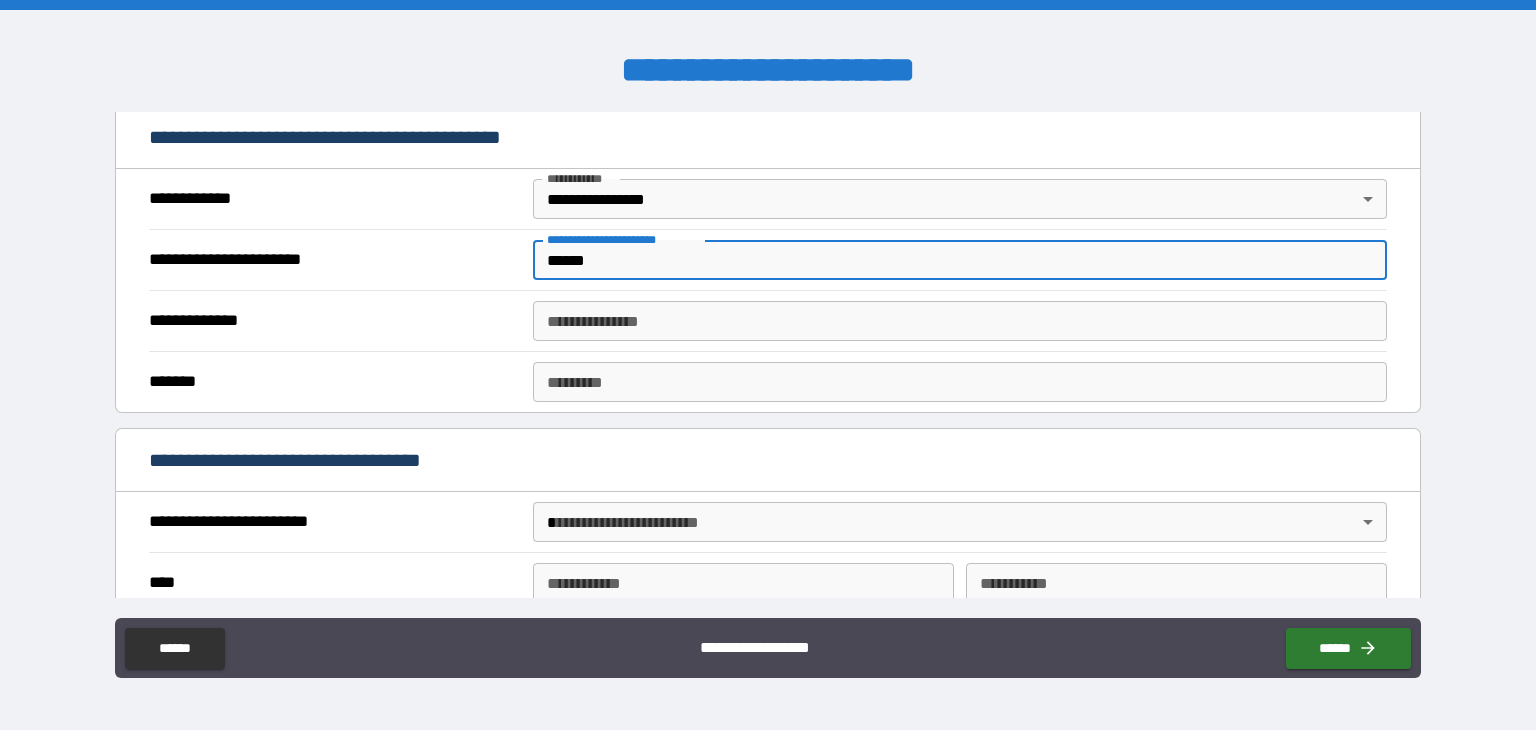 type on "******" 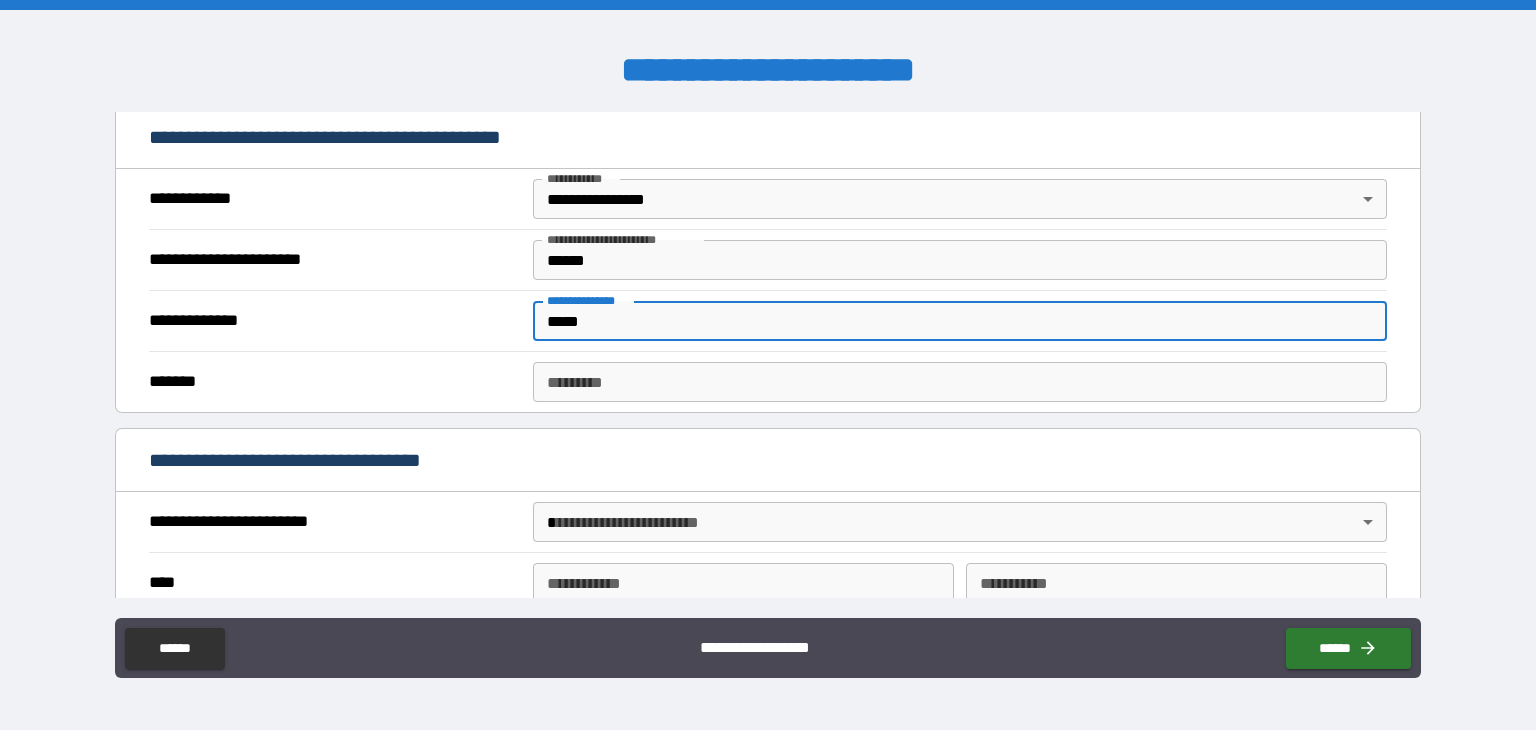 type on "*****" 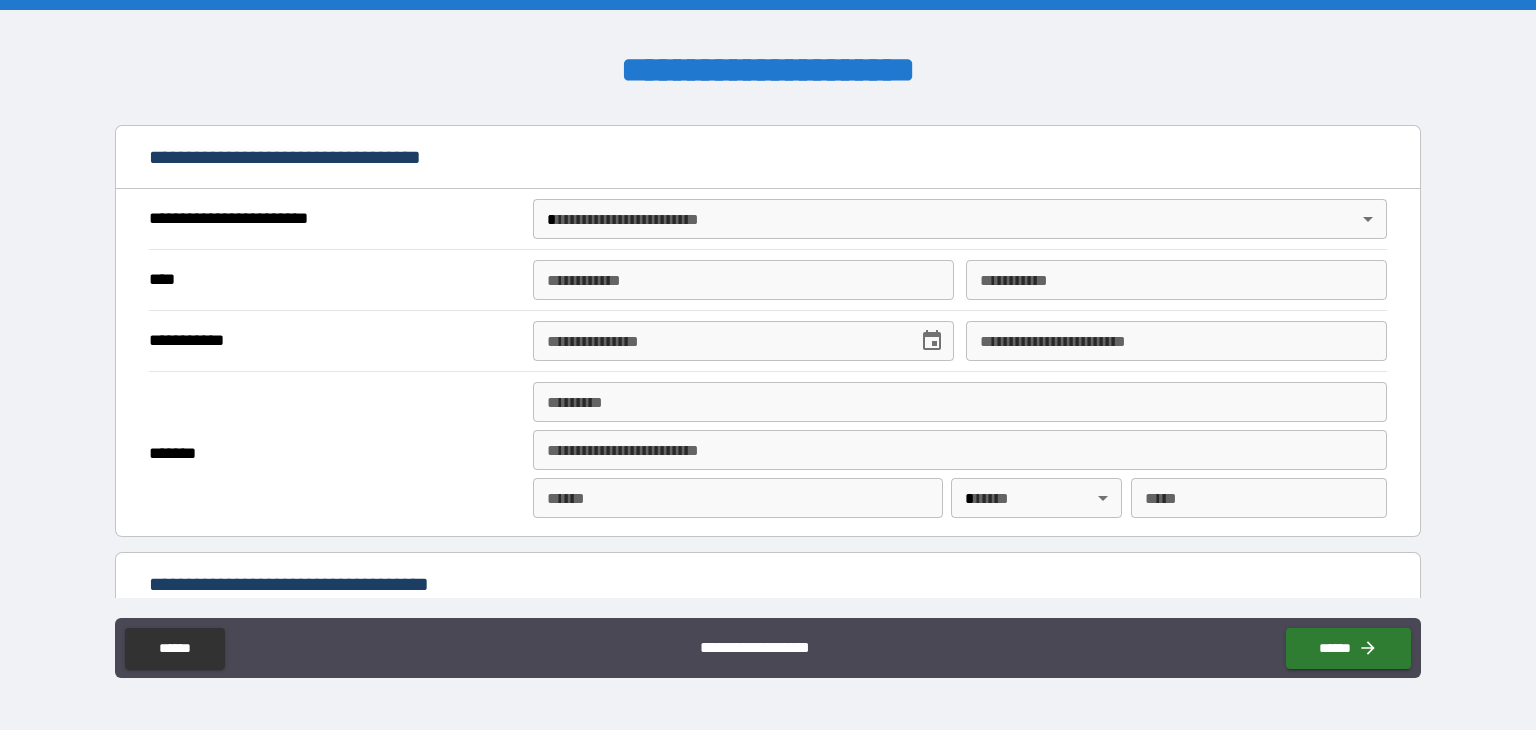 scroll, scrollTop: 719, scrollLeft: 0, axis: vertical 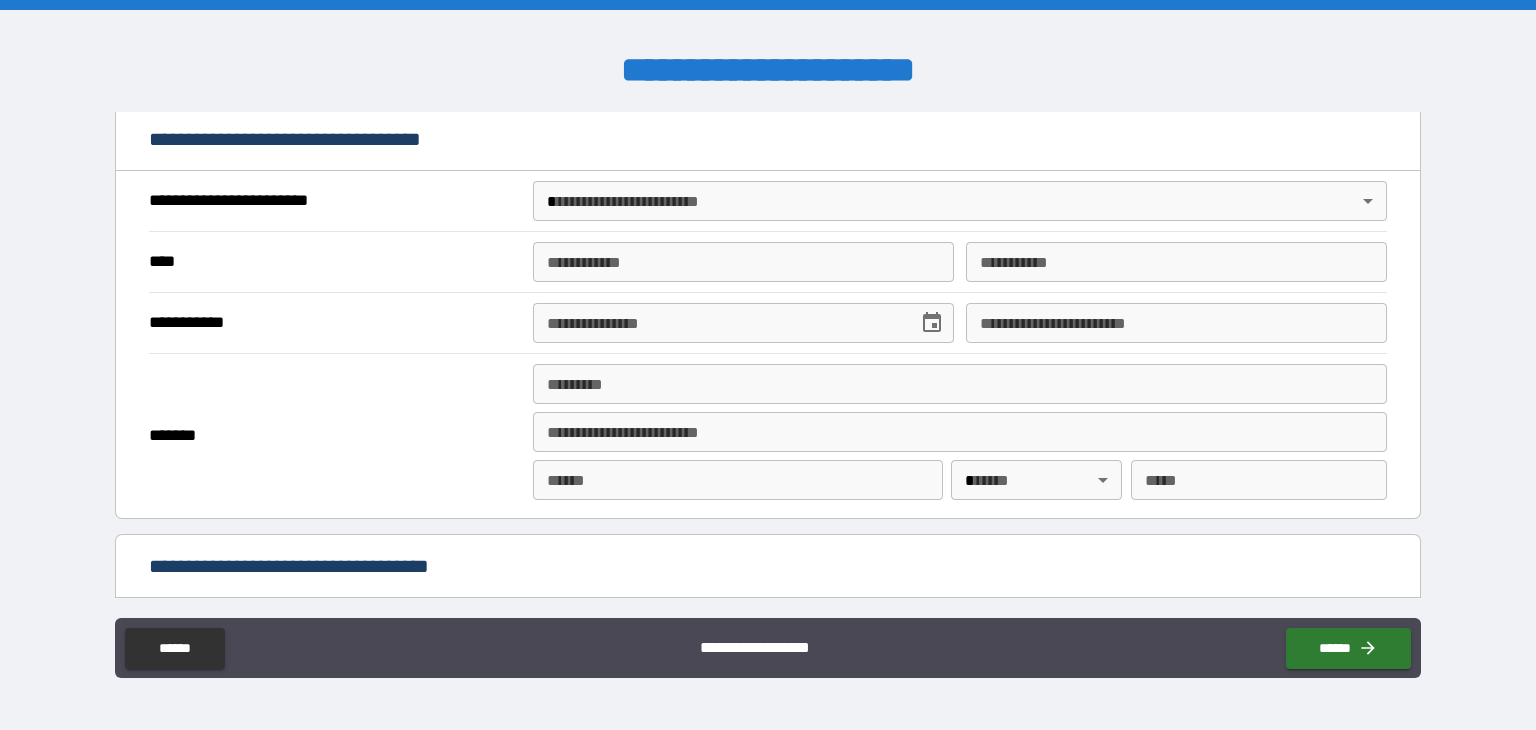 type on "*****" 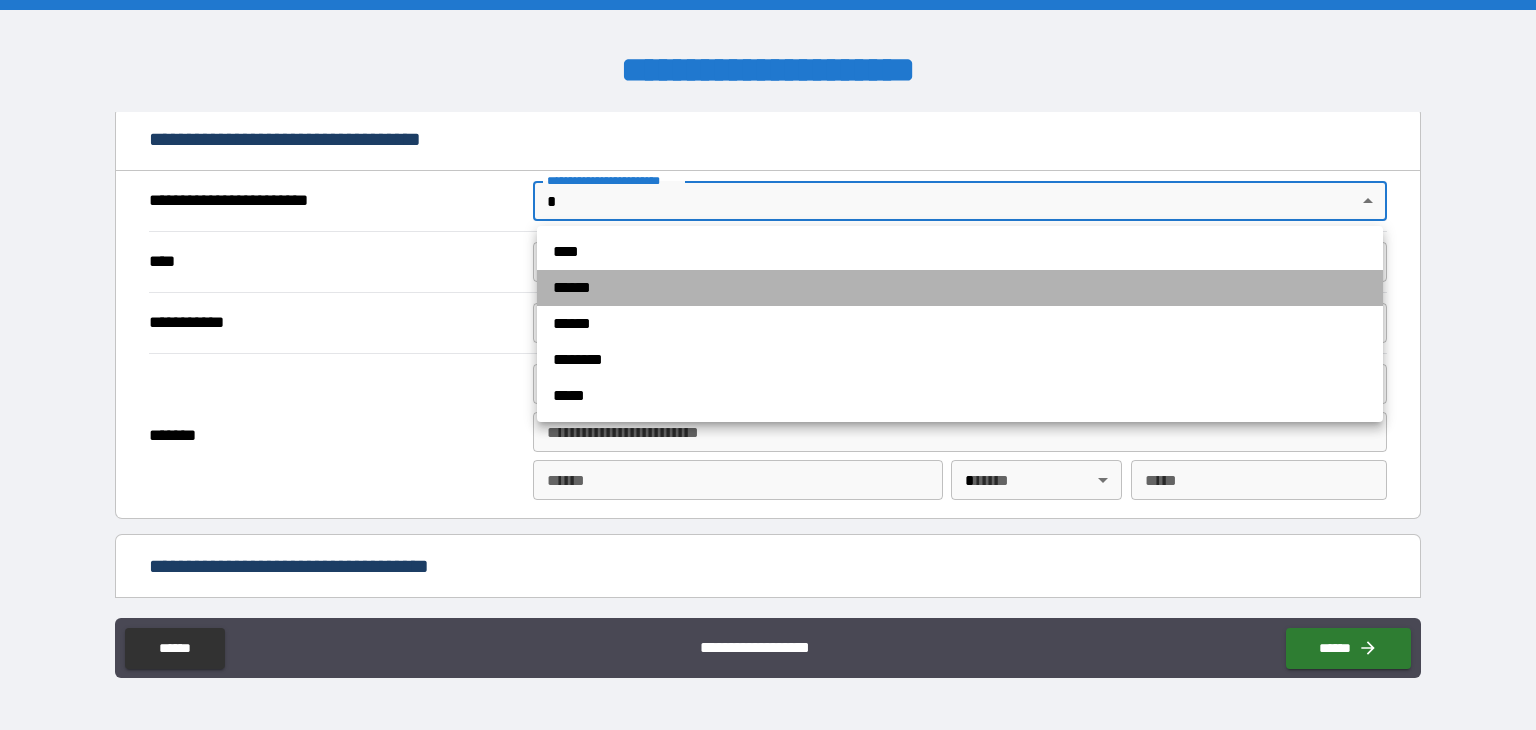 click on "******" at bounding box center [960, 288] 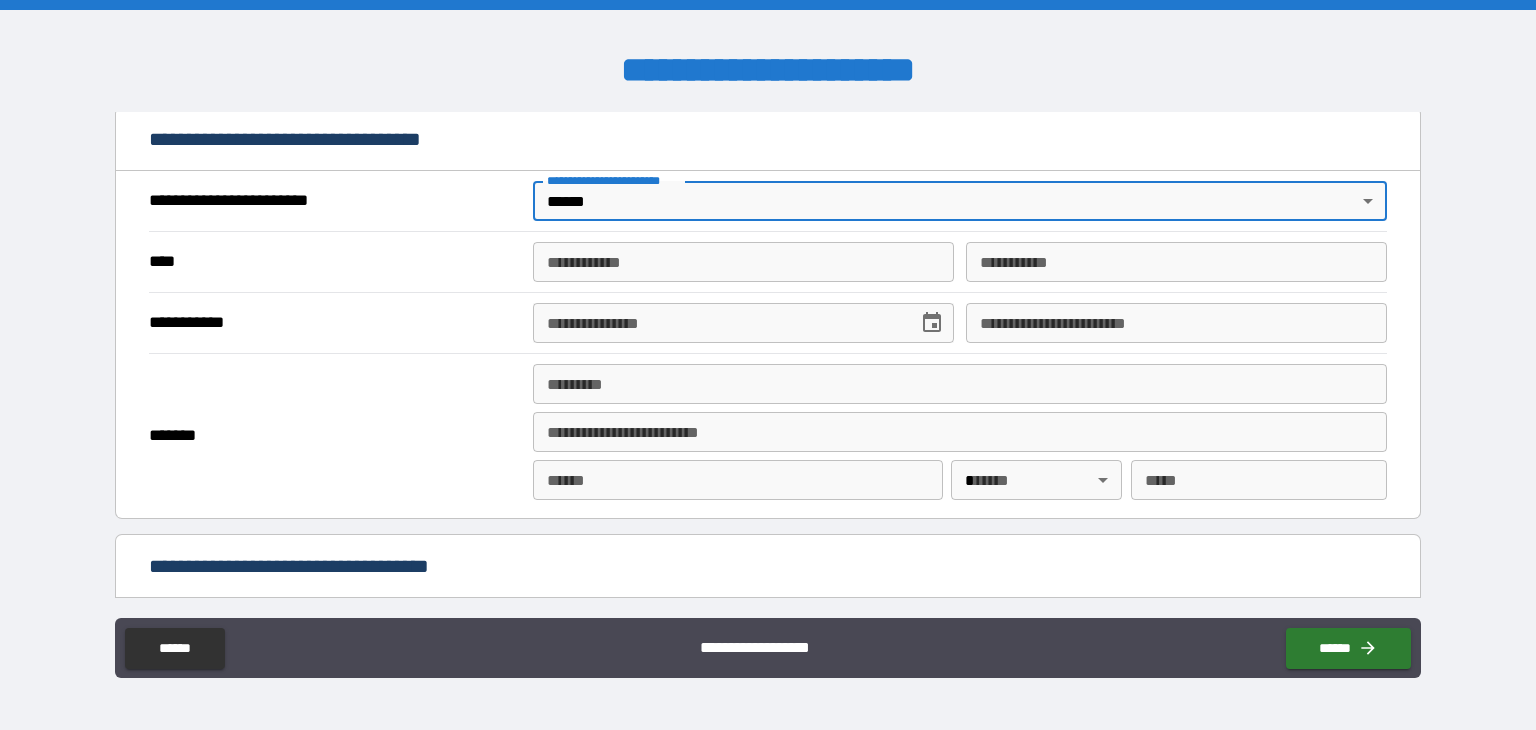 click on "**********" at bounding box center (743, 262) 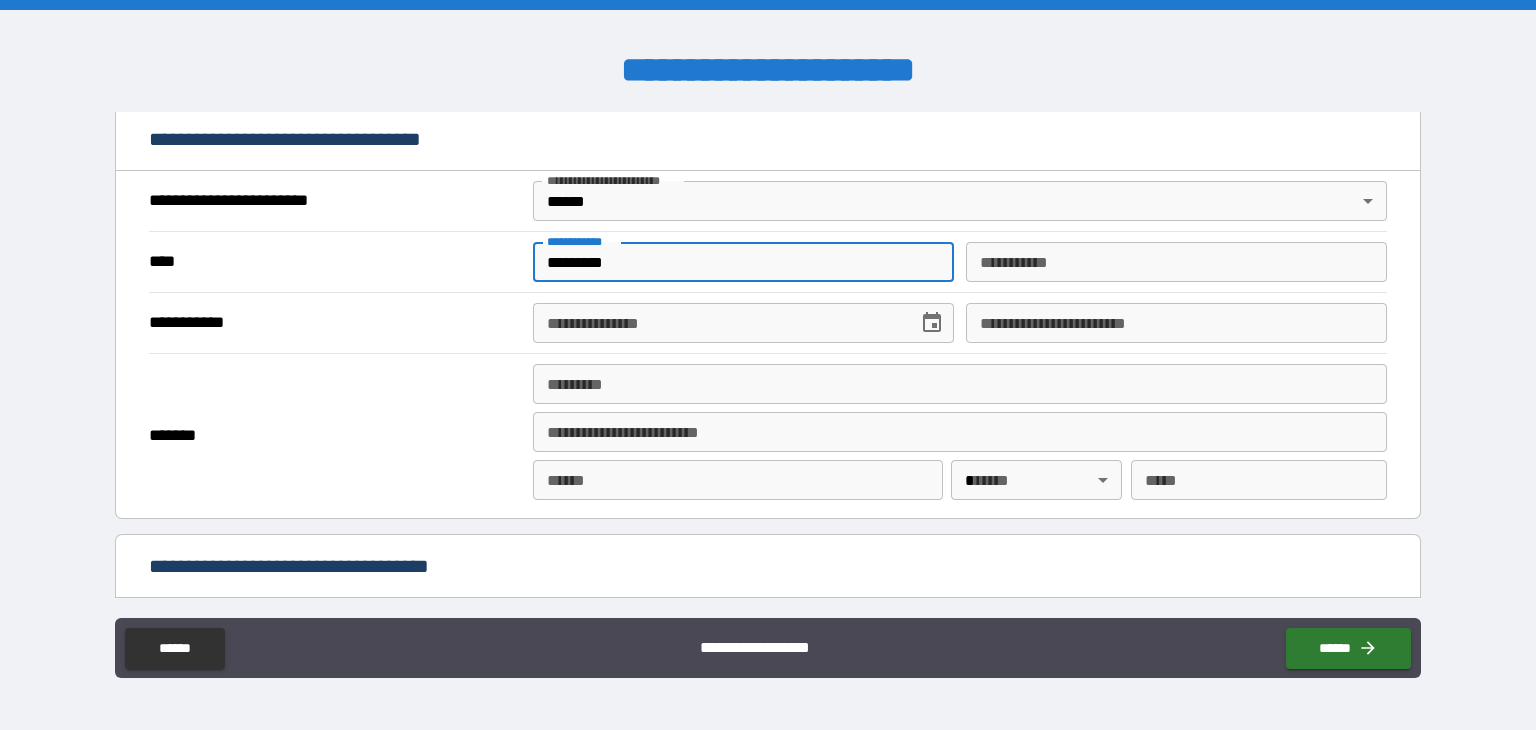 type on "********" 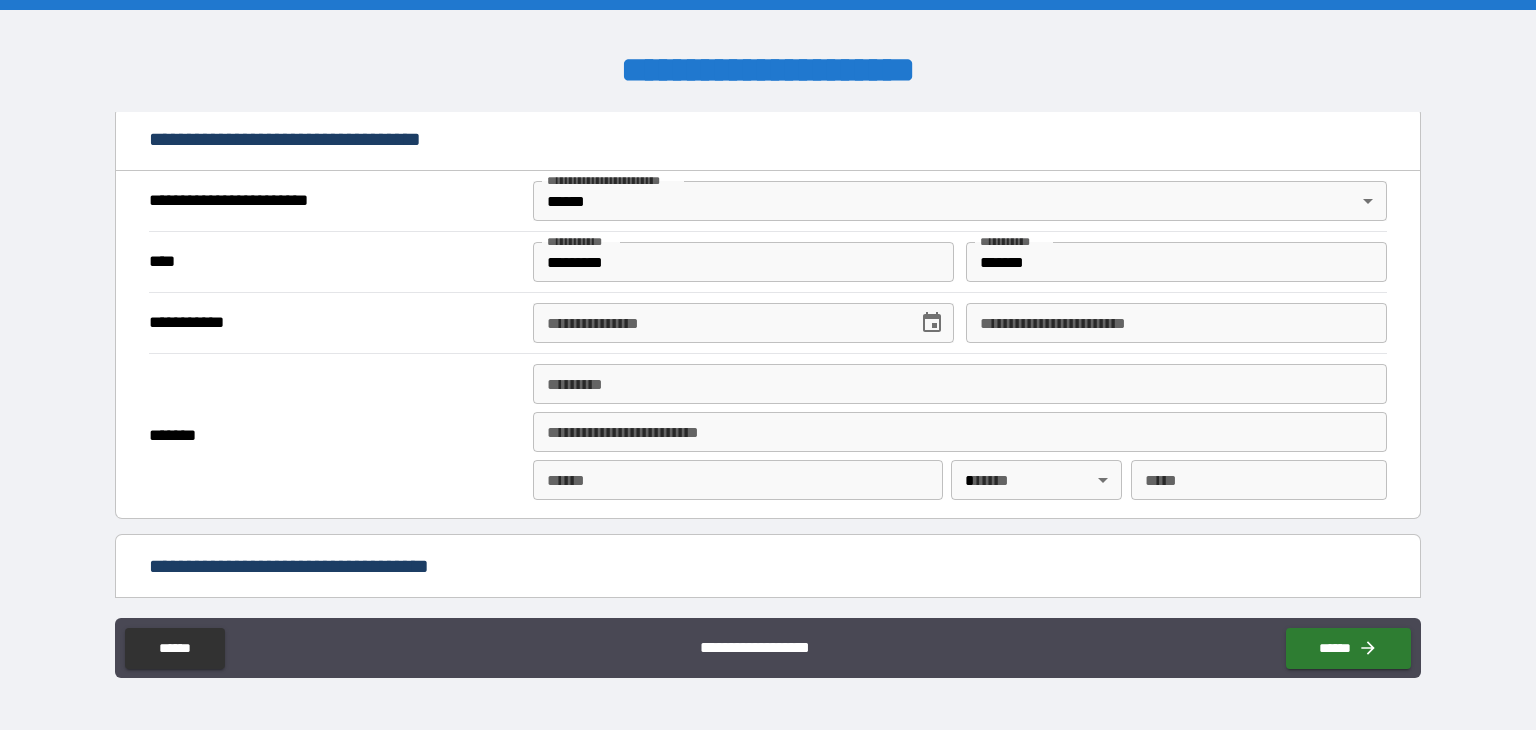 click on "**********" at bounding box center (768, 261) 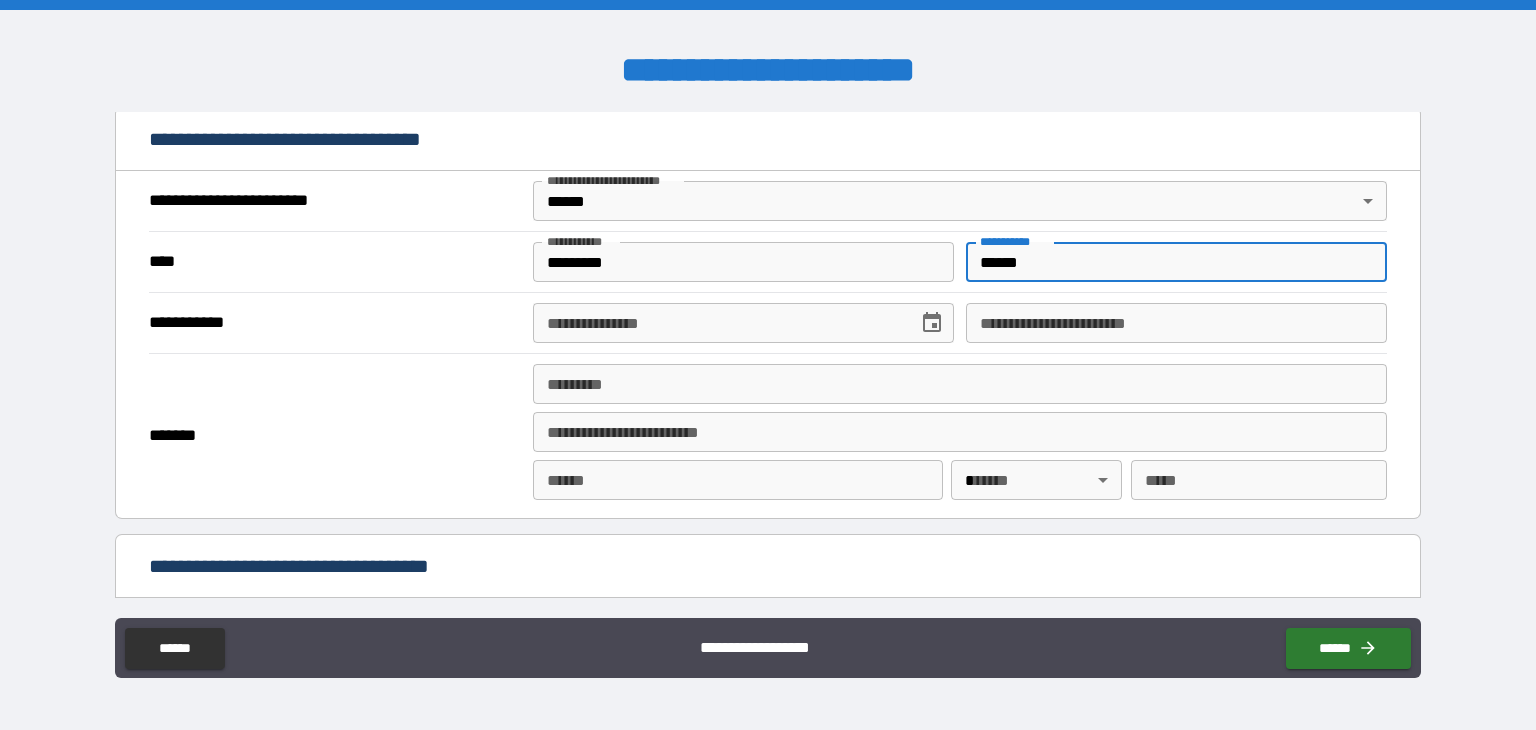 type on "******" 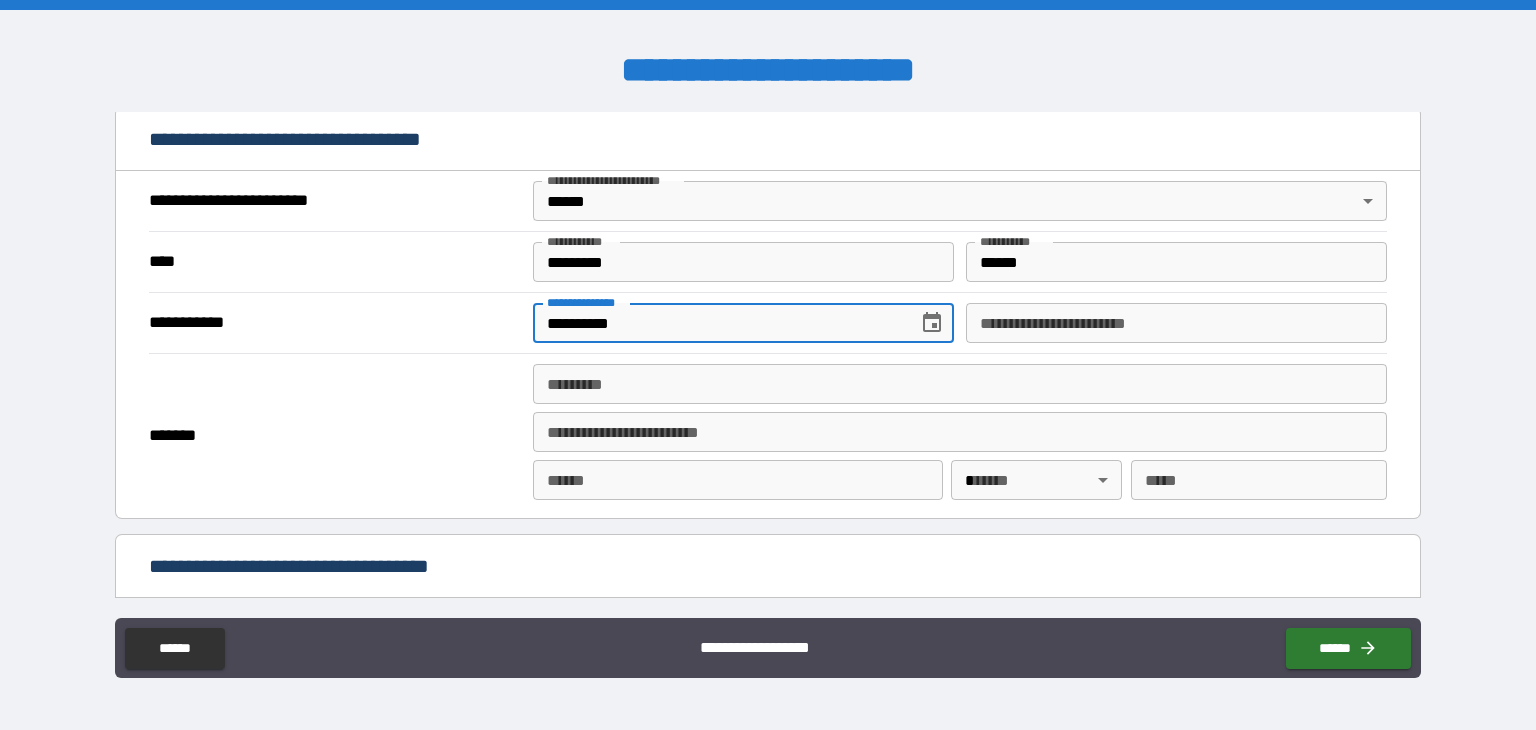 type on "**********" 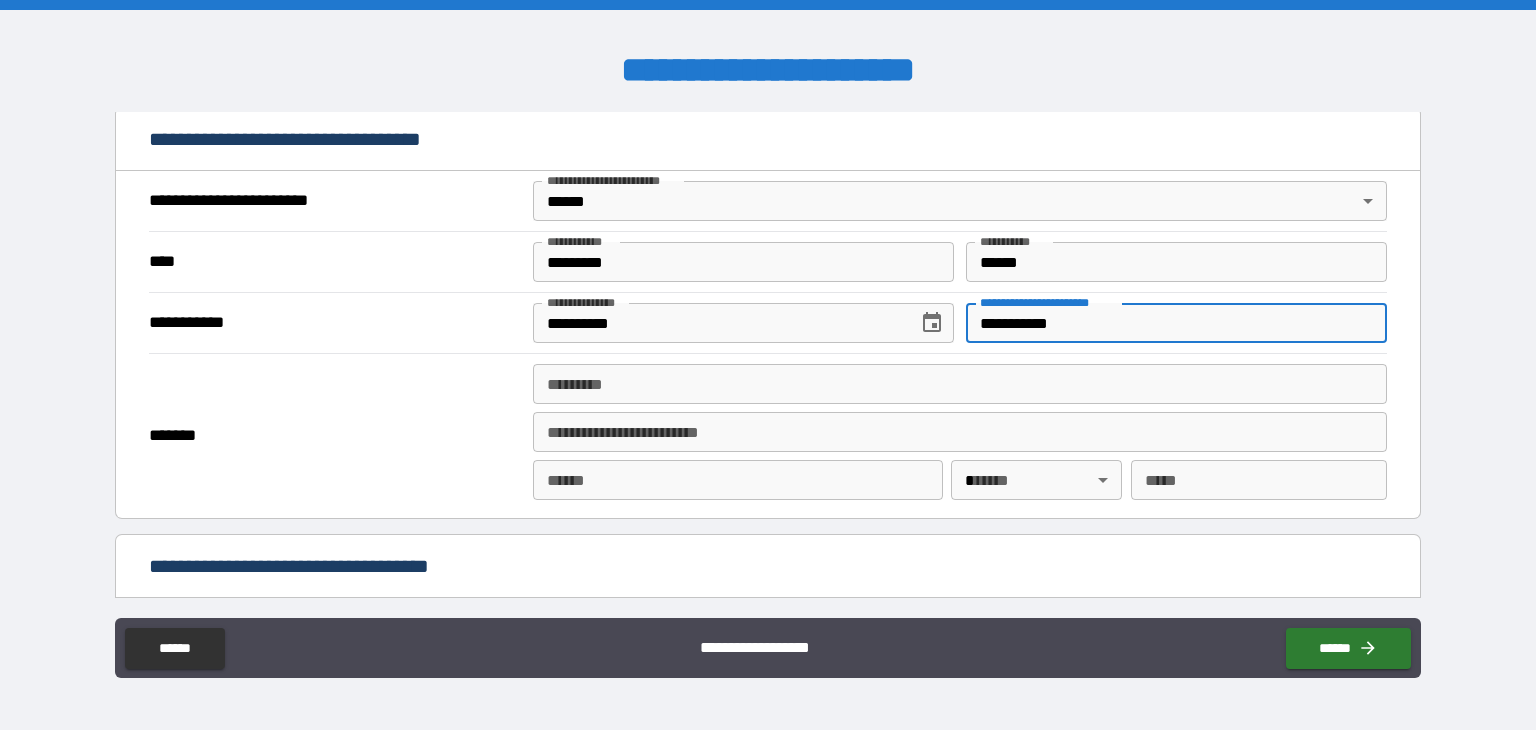 type on "**********" 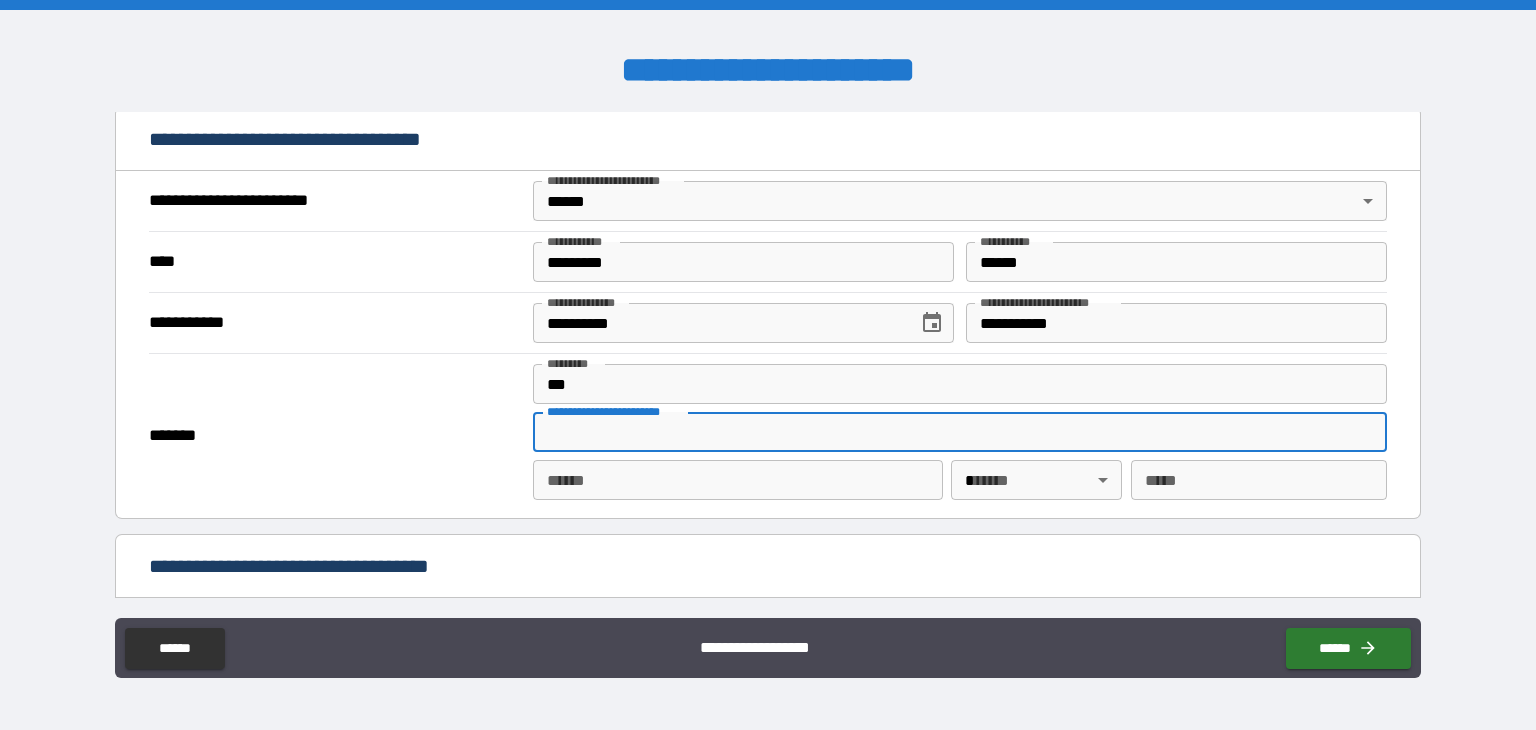 drag, startPoint x: 1093, startPoint y: 448, endPoint x: 955, endPoint y: 452, distance: 138.05795 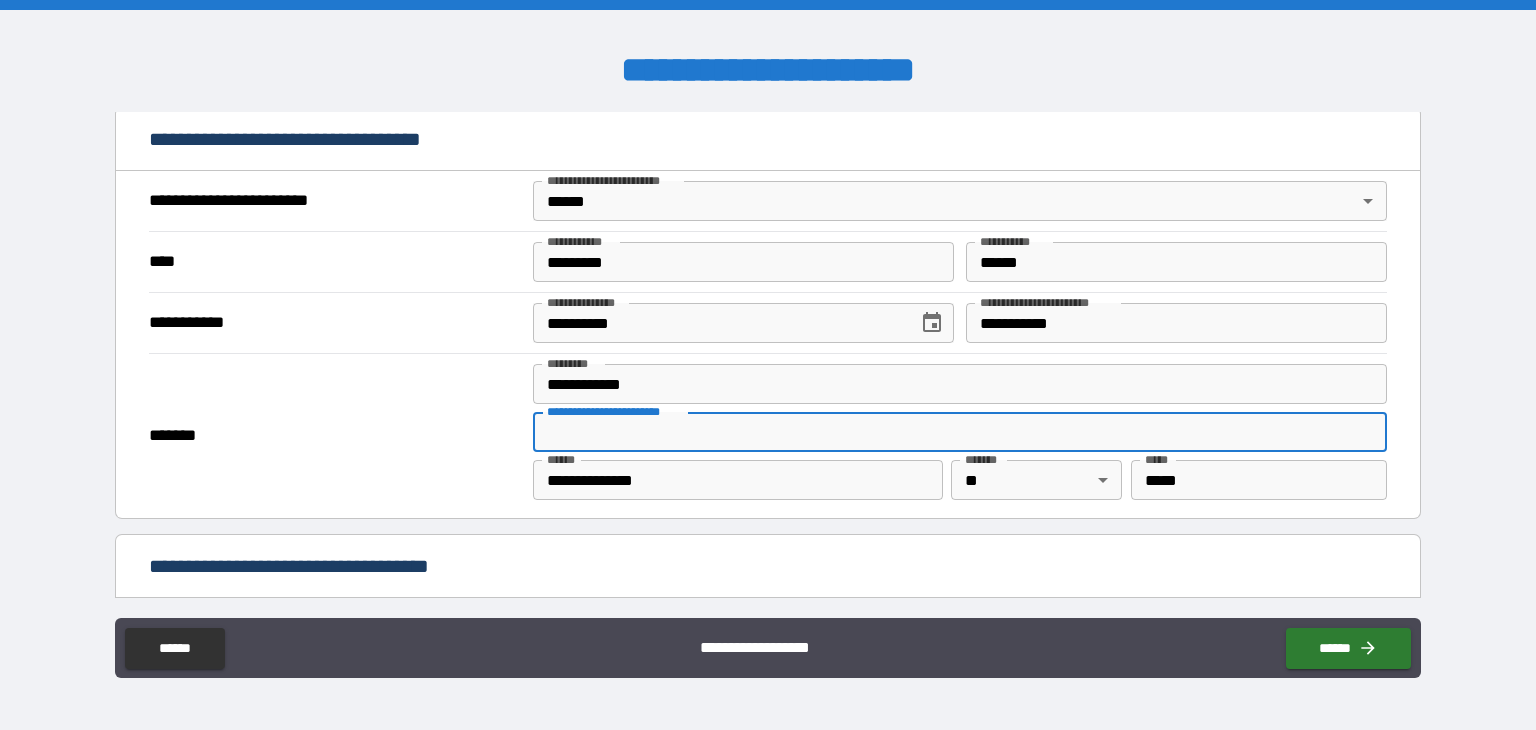 click on "**********" at bounding box center (960, 432) 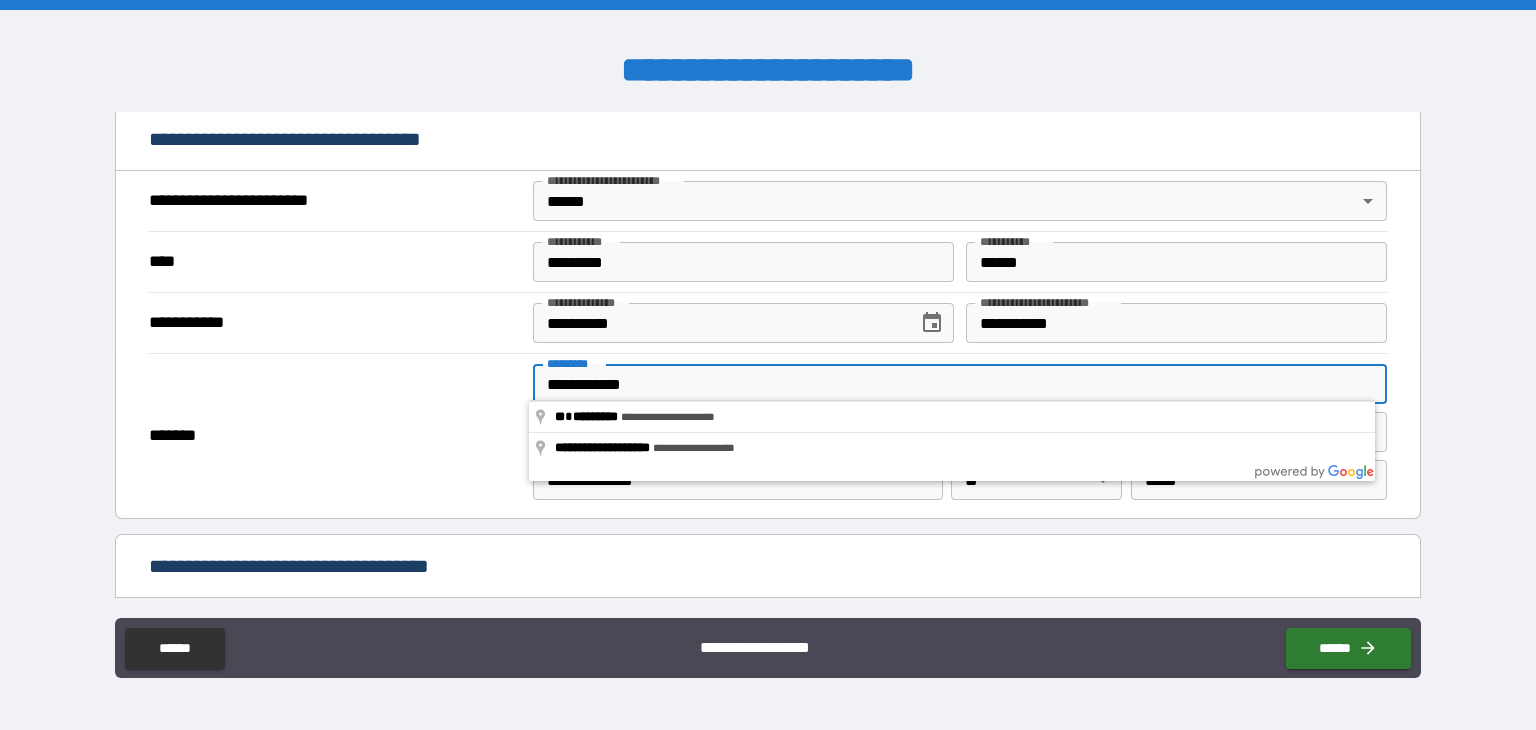 drag, startPoint x: 712, startPoint y: 387, endPoint x: 468, endPoint y: 353, distance: 246.35747 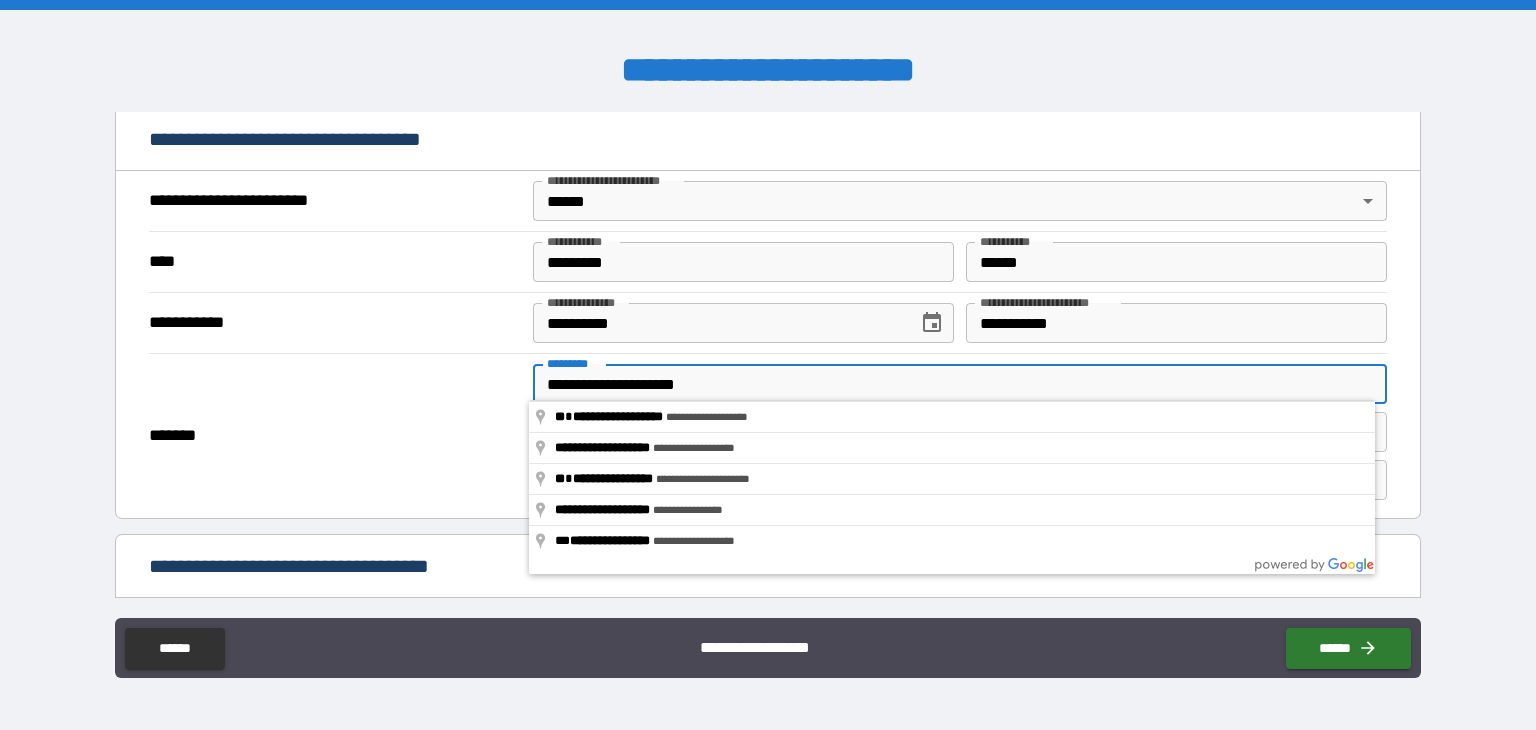 type on "**********" 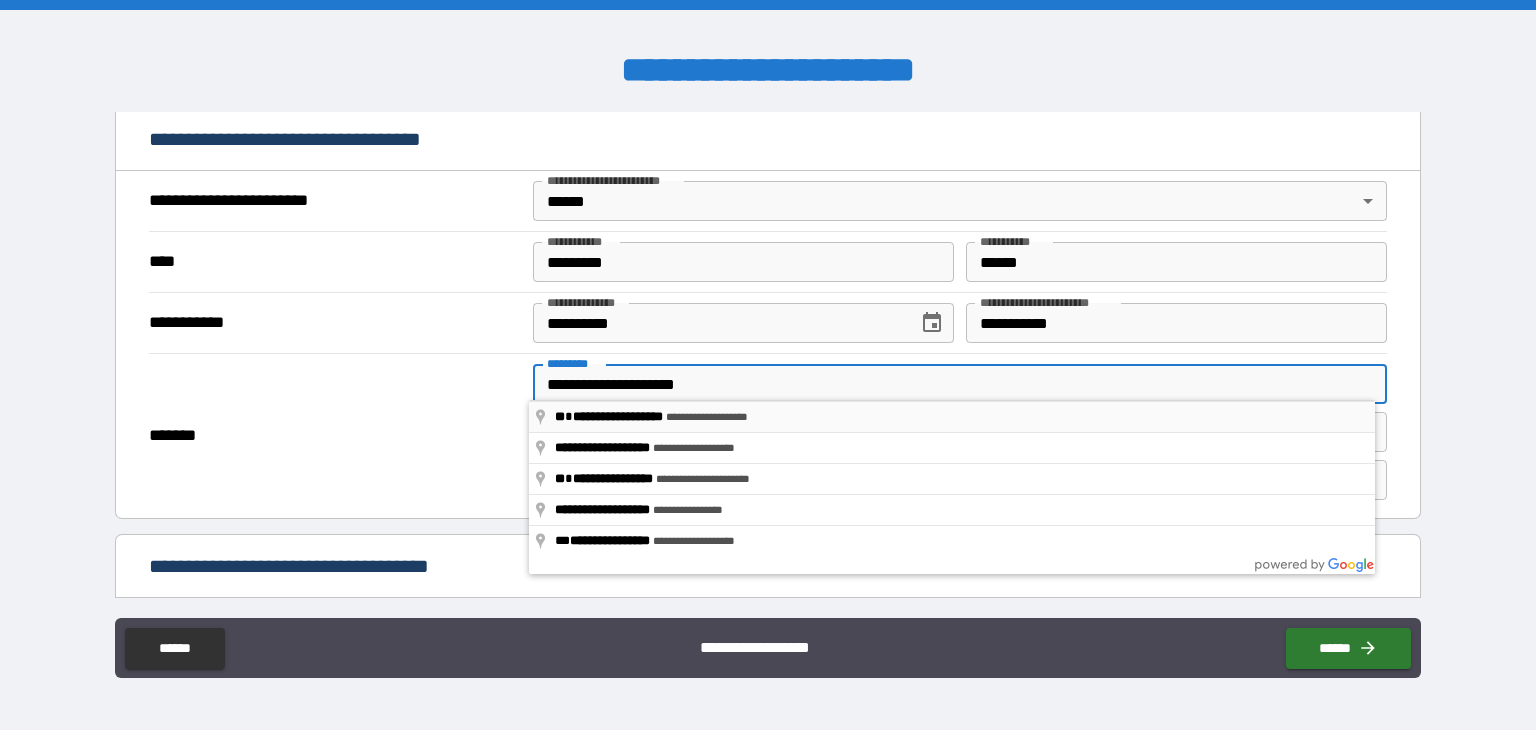 type on "**********" 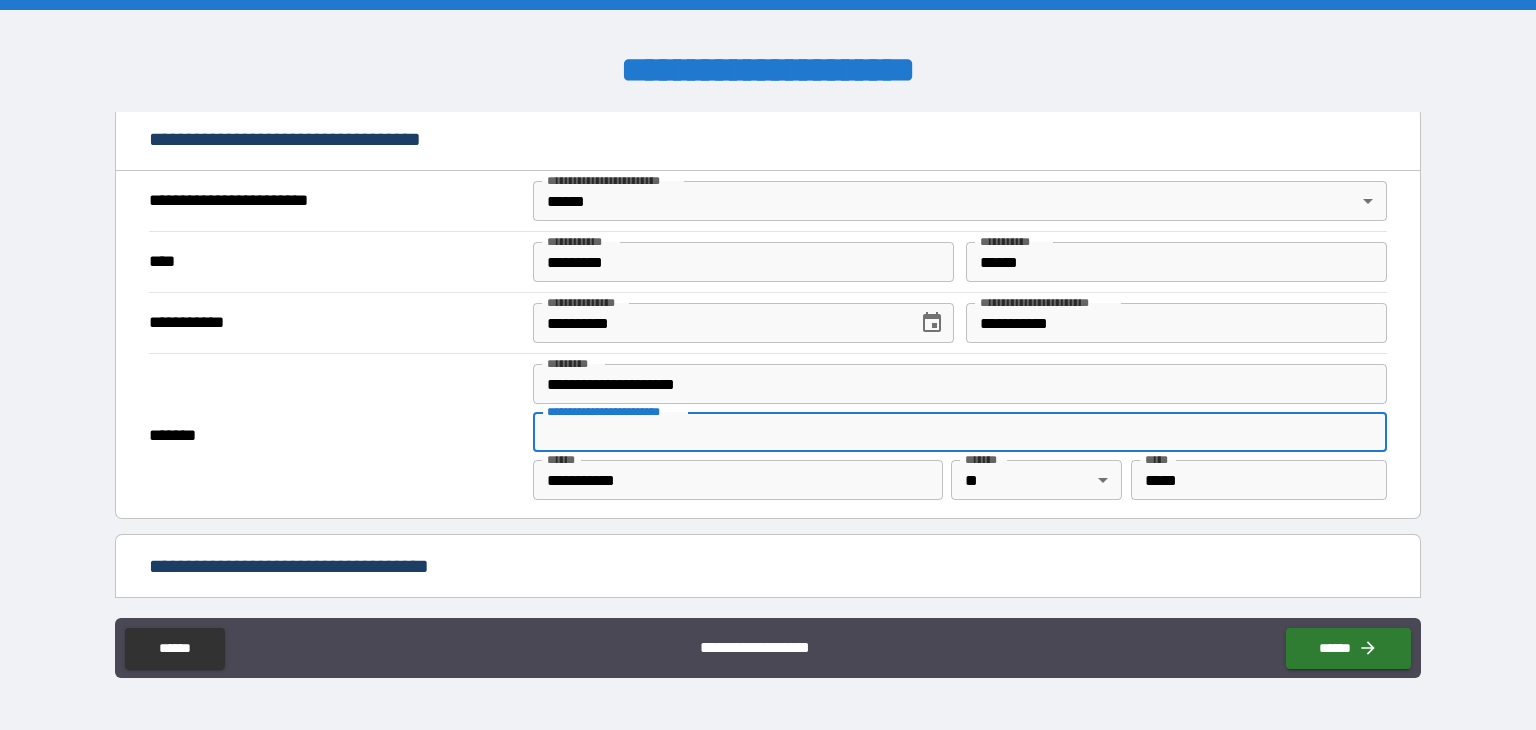 type on "**********" 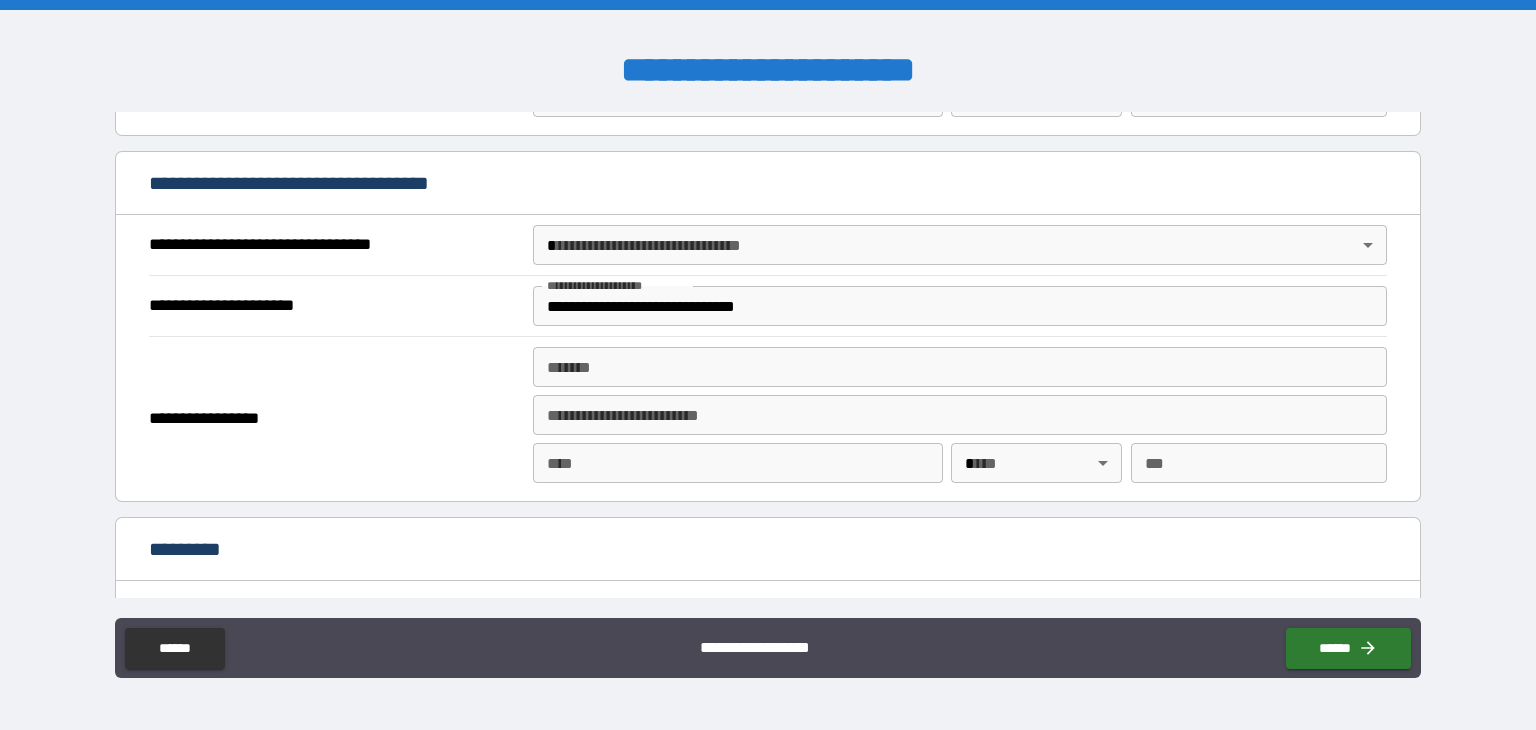 scroll, scrollTop: 1162, scrollLeft: 0, axis: vertical 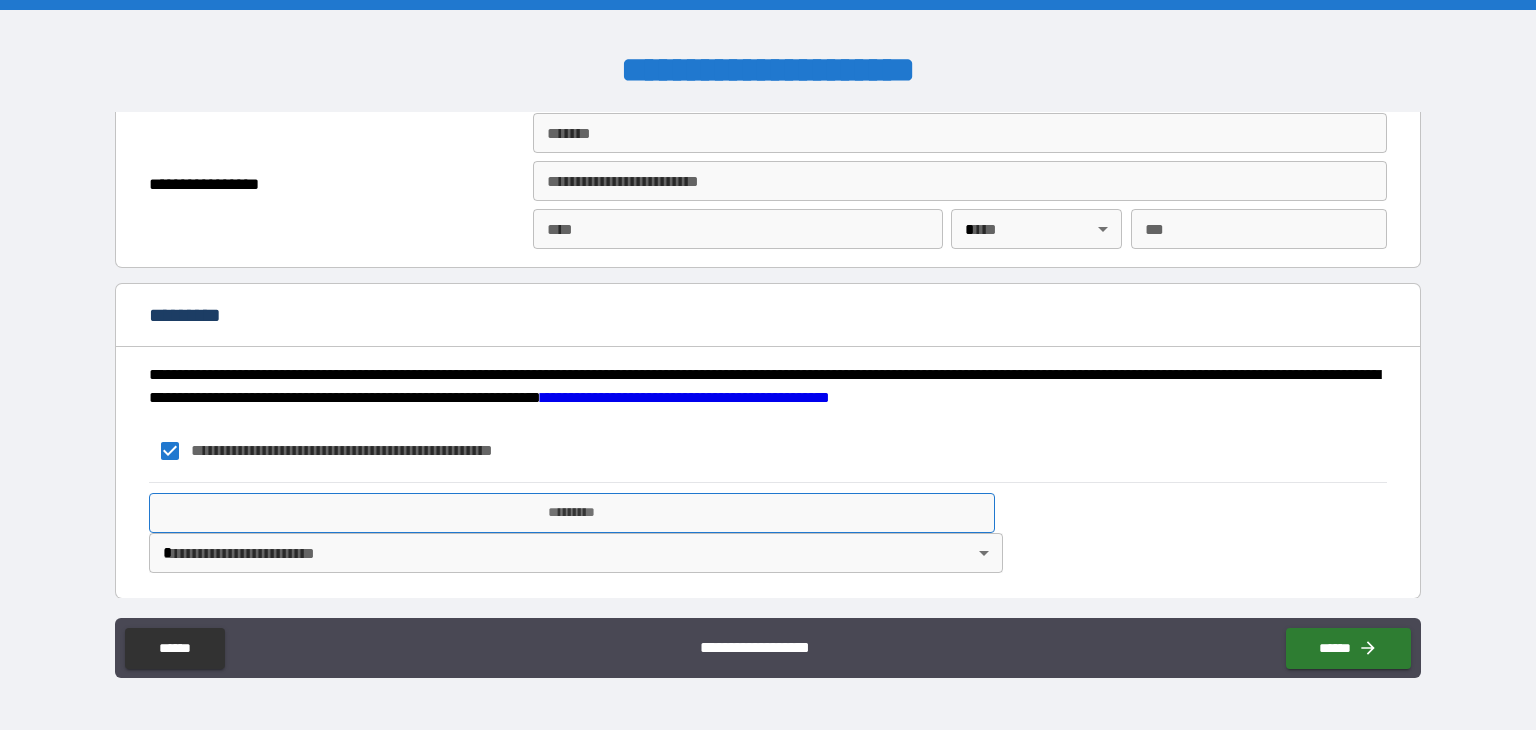 click on "*********" at bounding box center (572, 513) 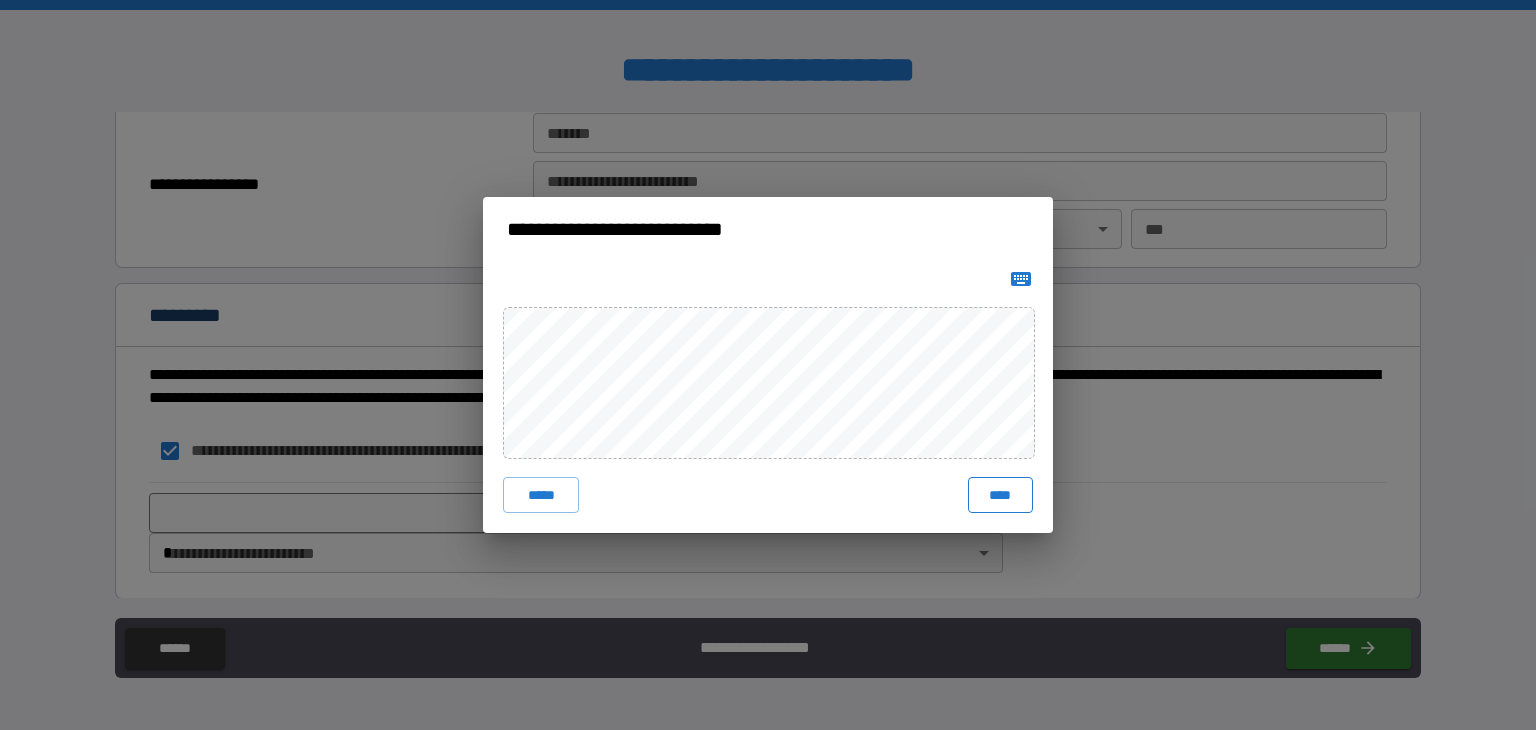 click on "****" at bounding box center [1000, 495] 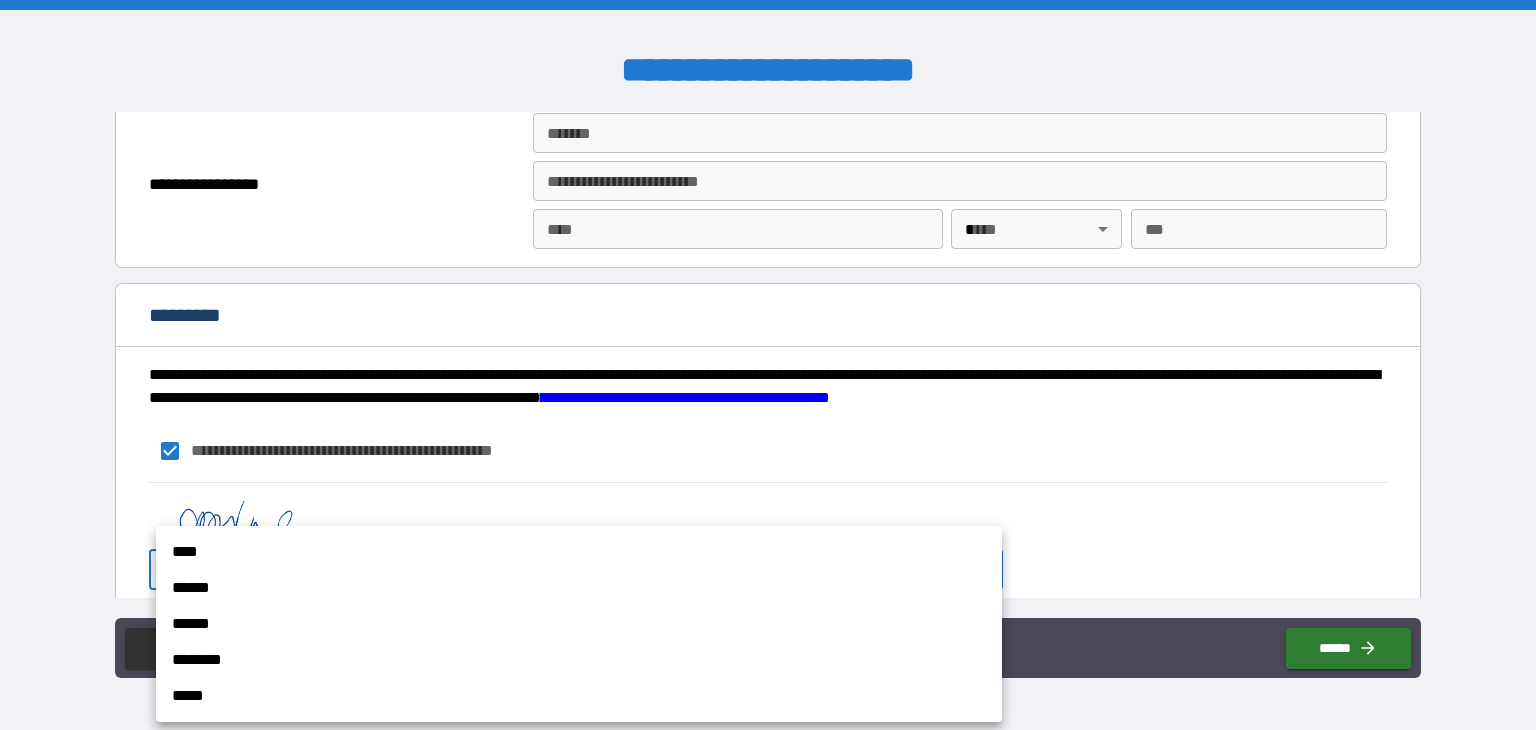 click on "**********" at bounding box center [768, 365] 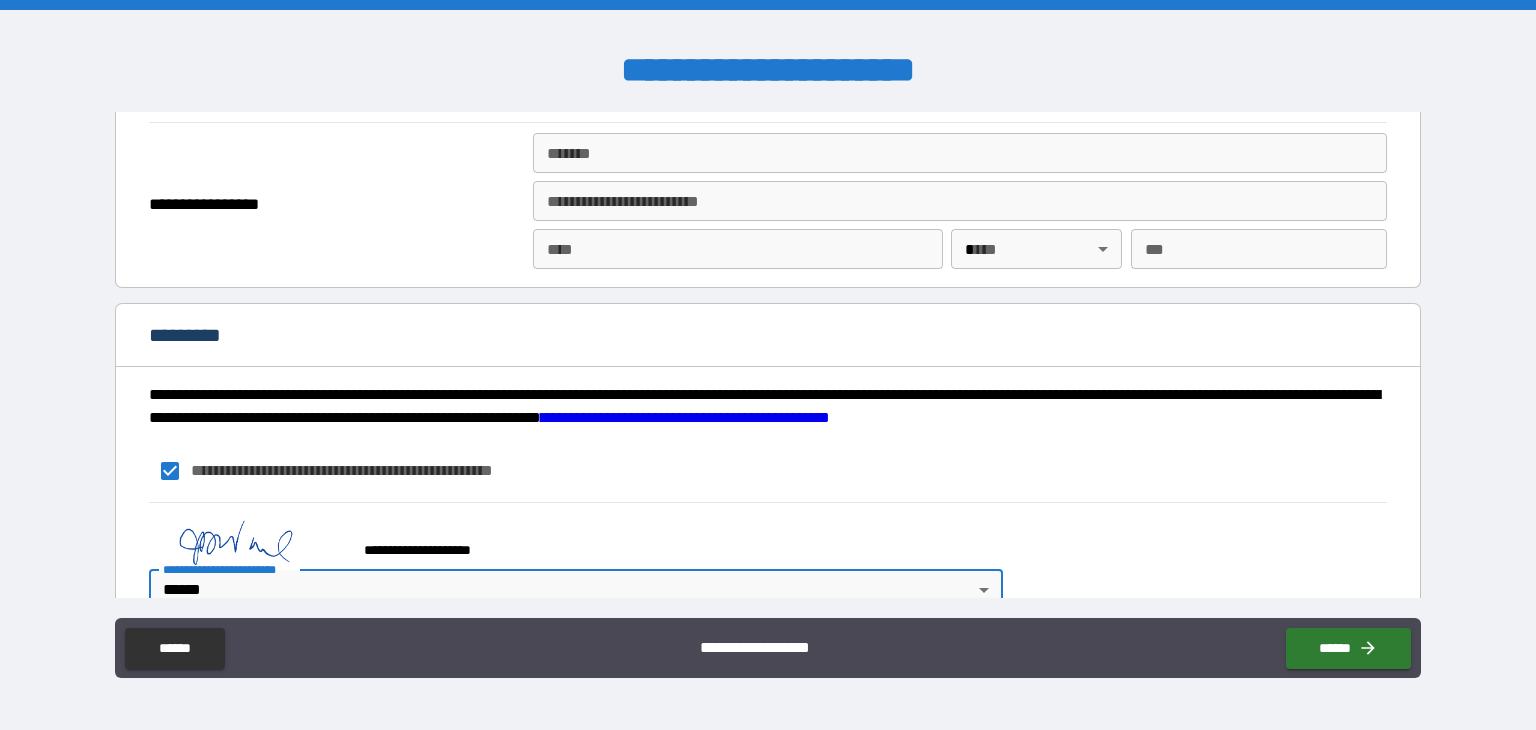 scroll, scrollTop: 1352, scrollLeft: 0, axis: vertical 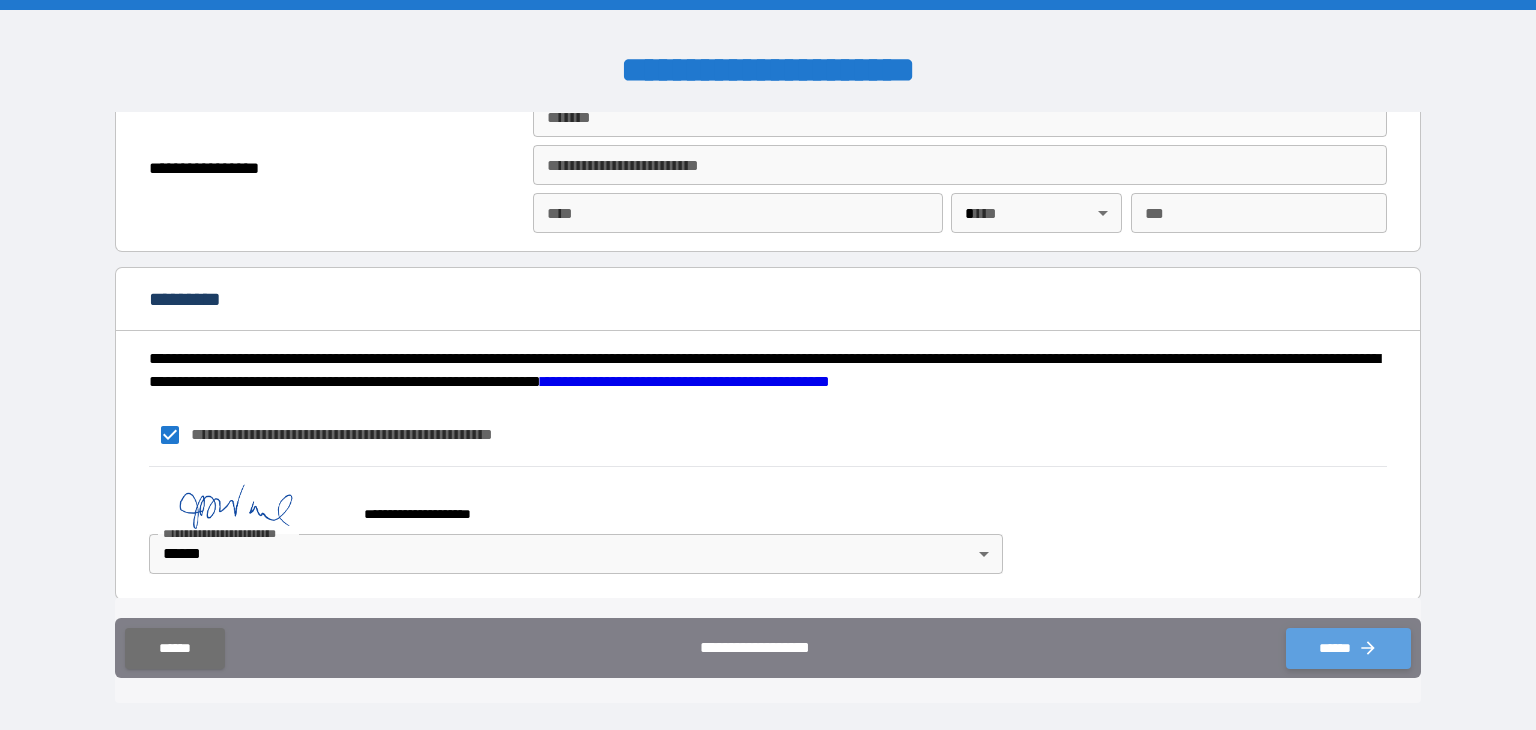 click on "******" at bounding box center [1348, 648] 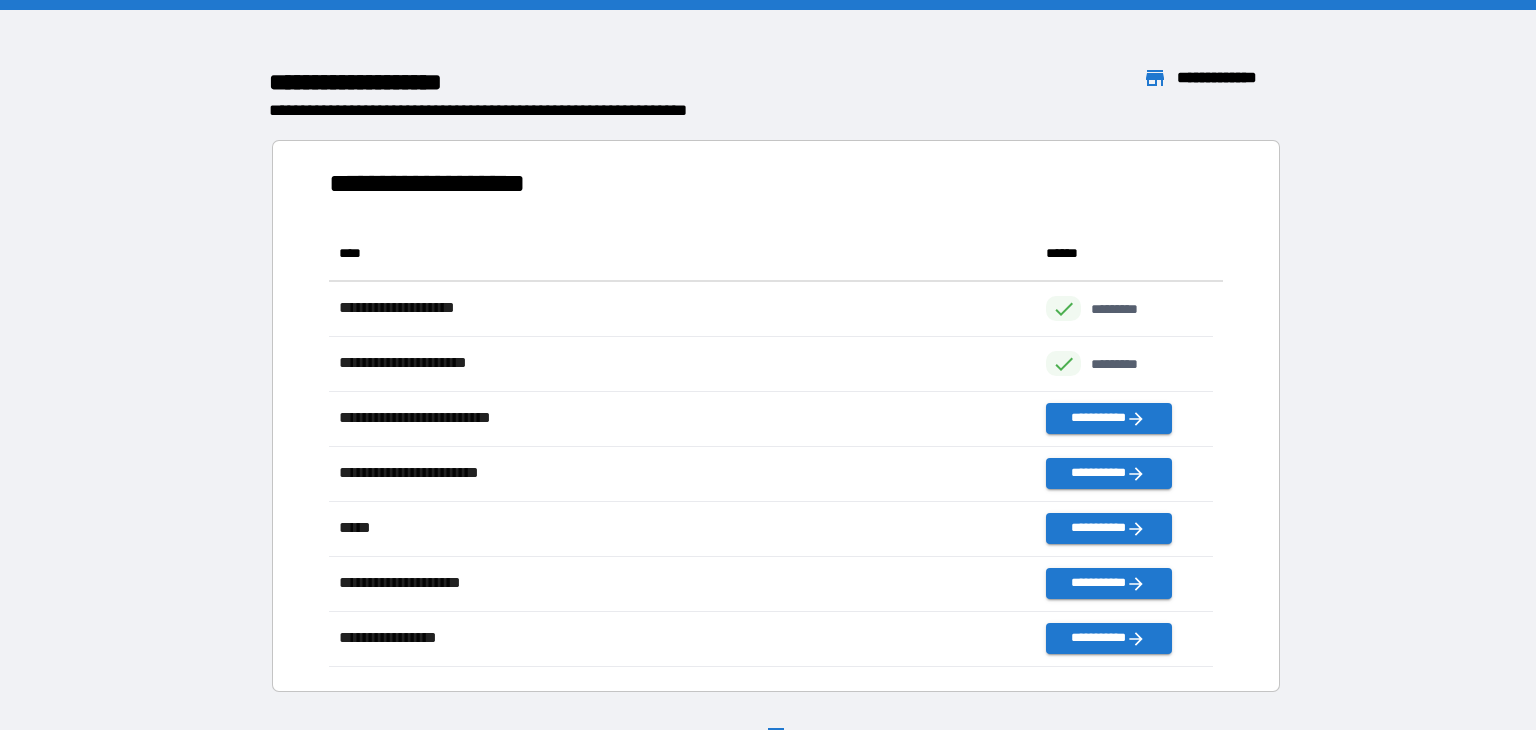 scroll, scrollTop: 16, scrollLeft: 16, axis: both 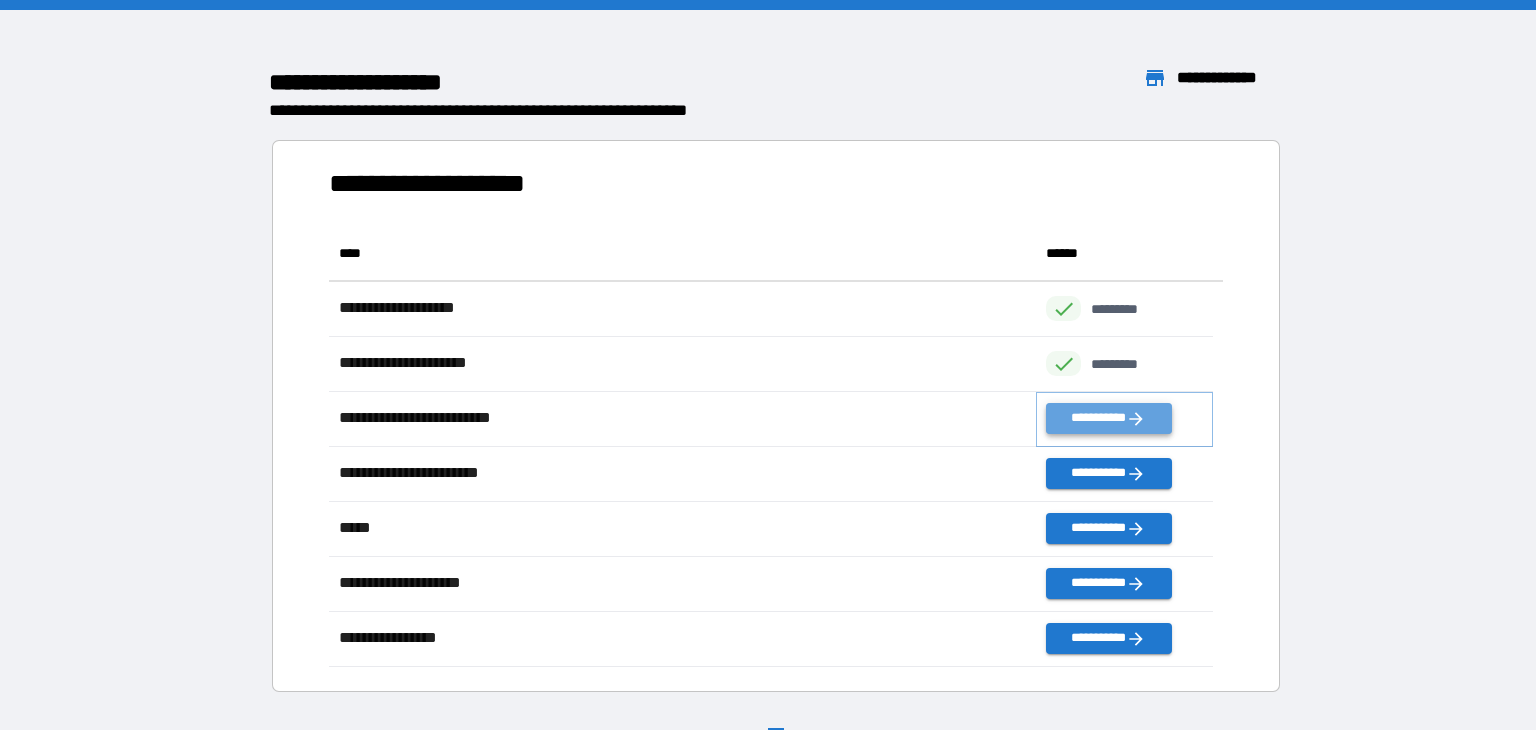 click on "**********" at bounding box center [1108, 418] 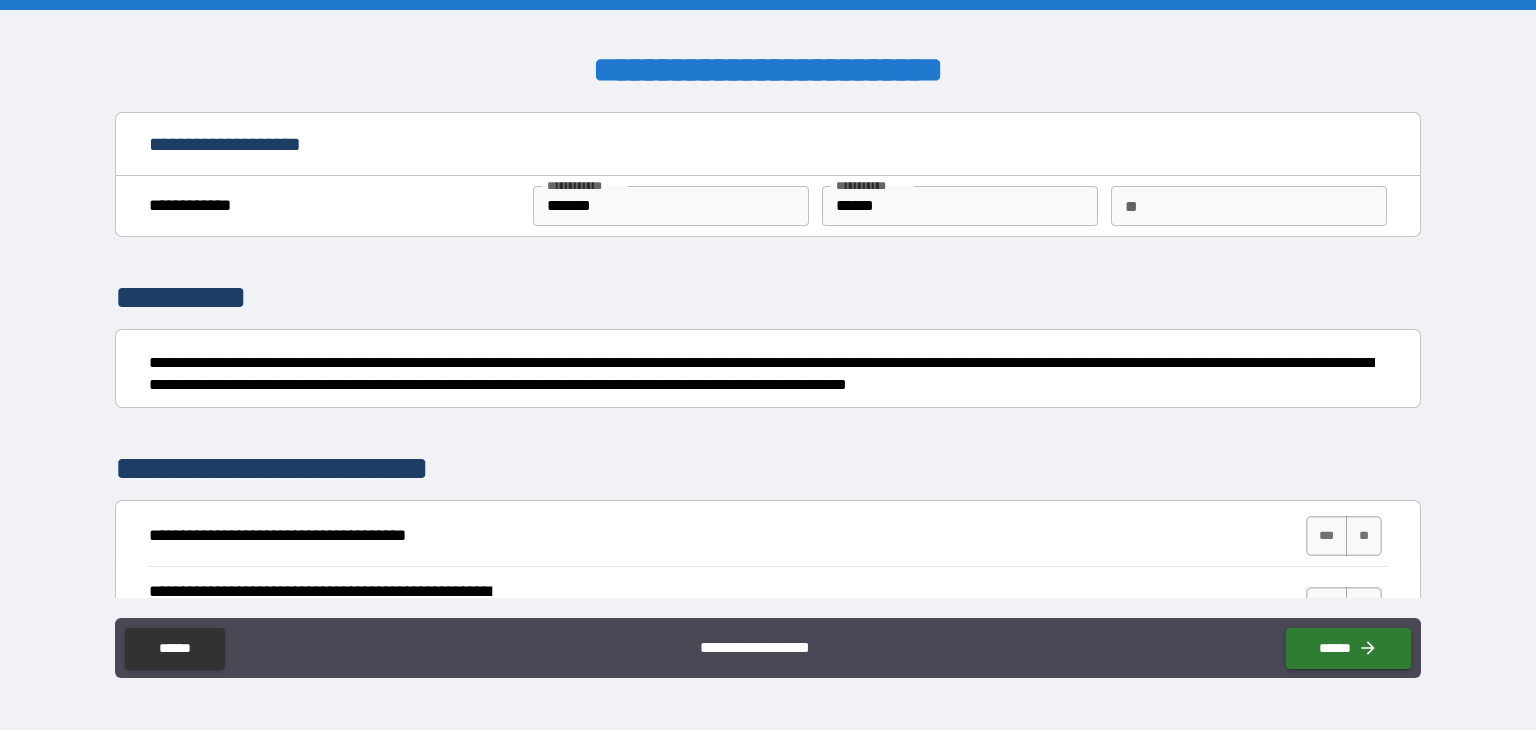 click on "**********" at bounding box center [768, 355] 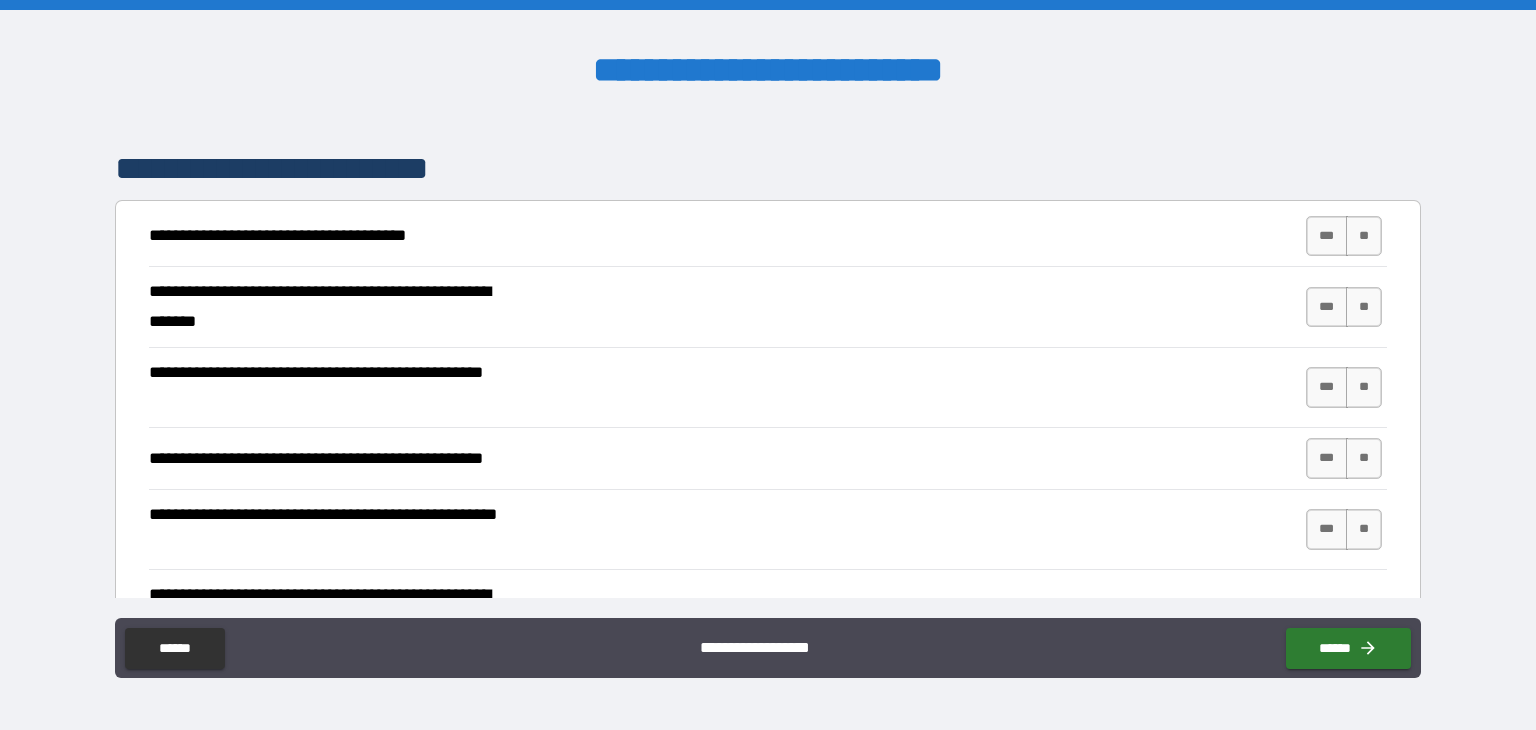 scroll, scrollTop: 316, scrollLeft: 0, axis: vertical 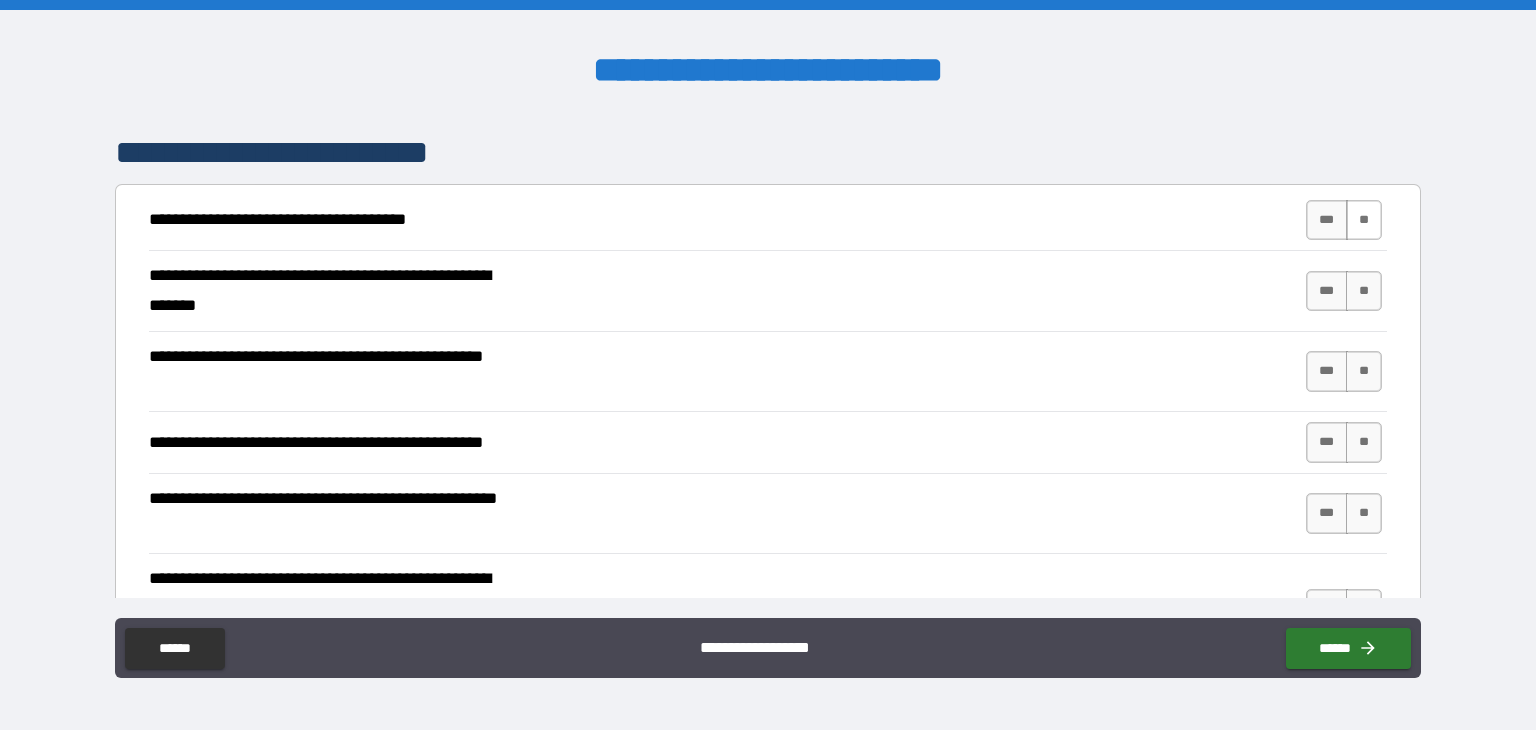 click on "**" at bounding box center [1364, 220] 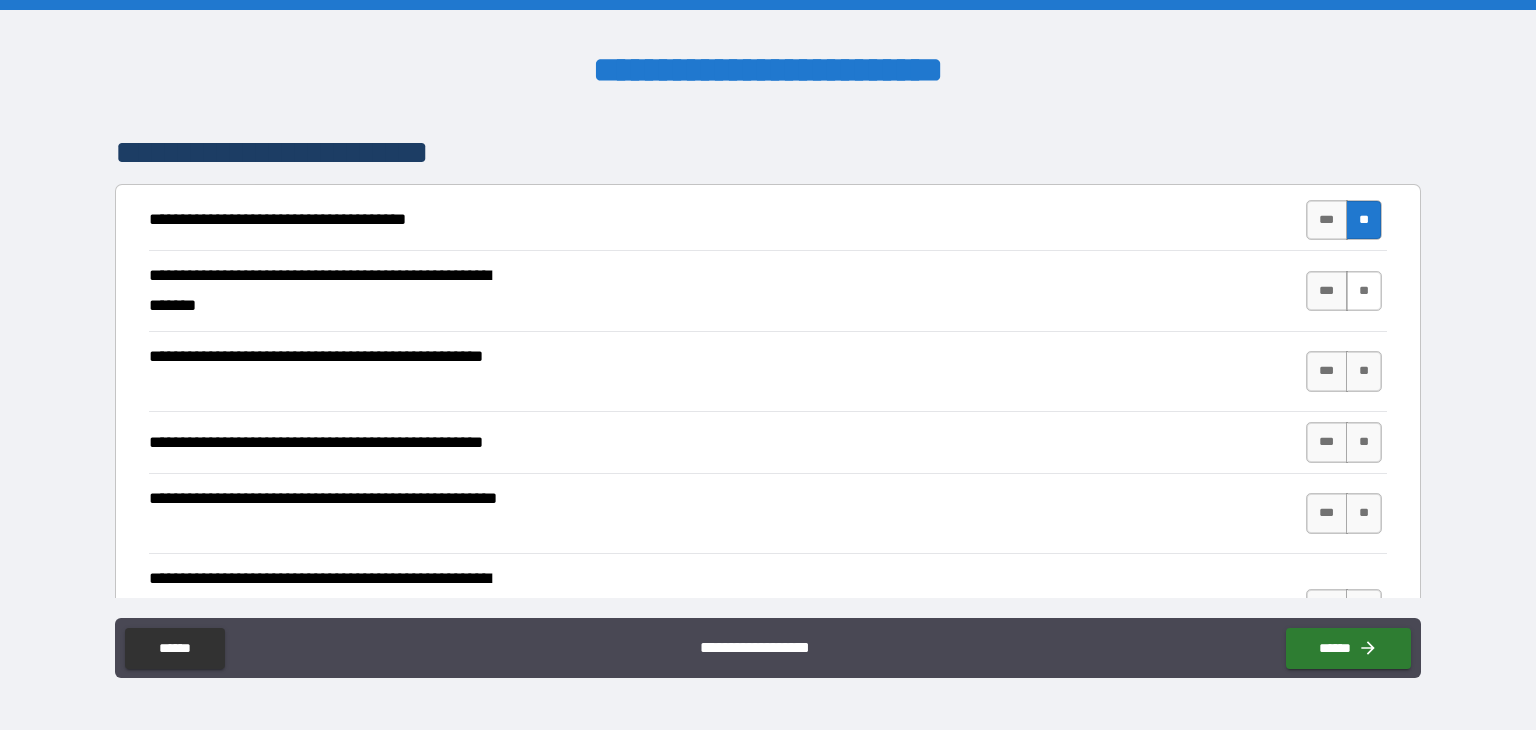click on "**" at bounding box center [1364, 291] 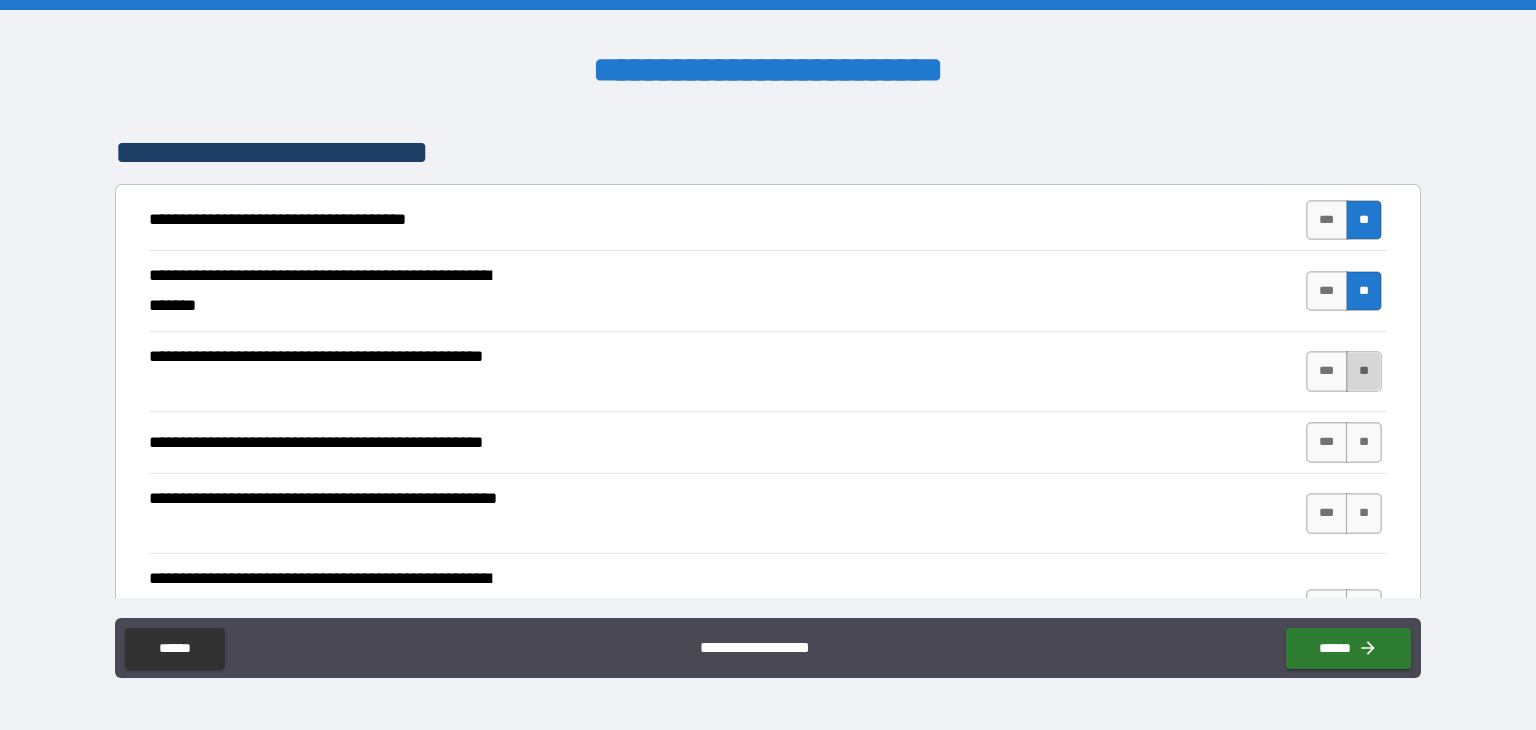 click on "**" at bounding box center [1364, 371] 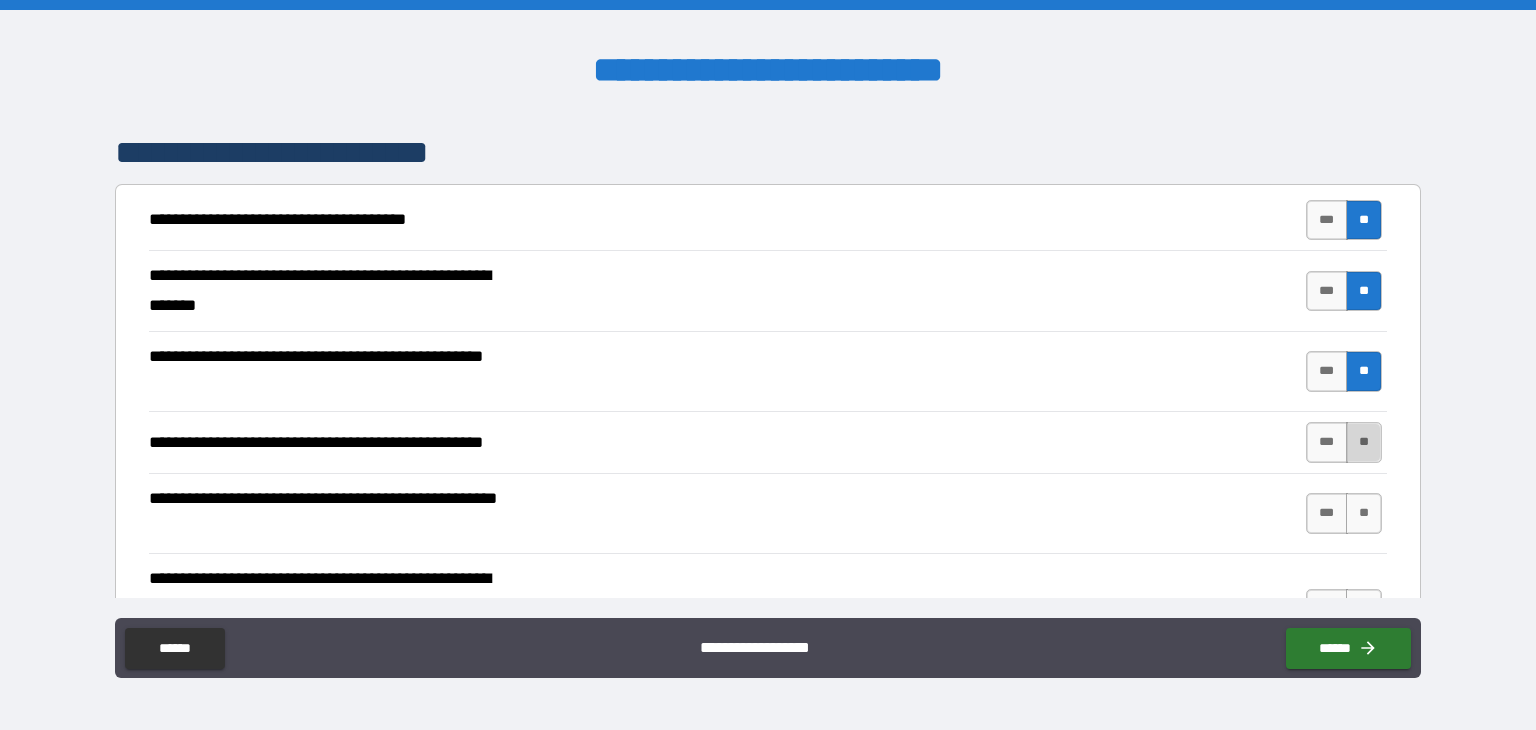 click on "**" at bounding box center (1364, 442) 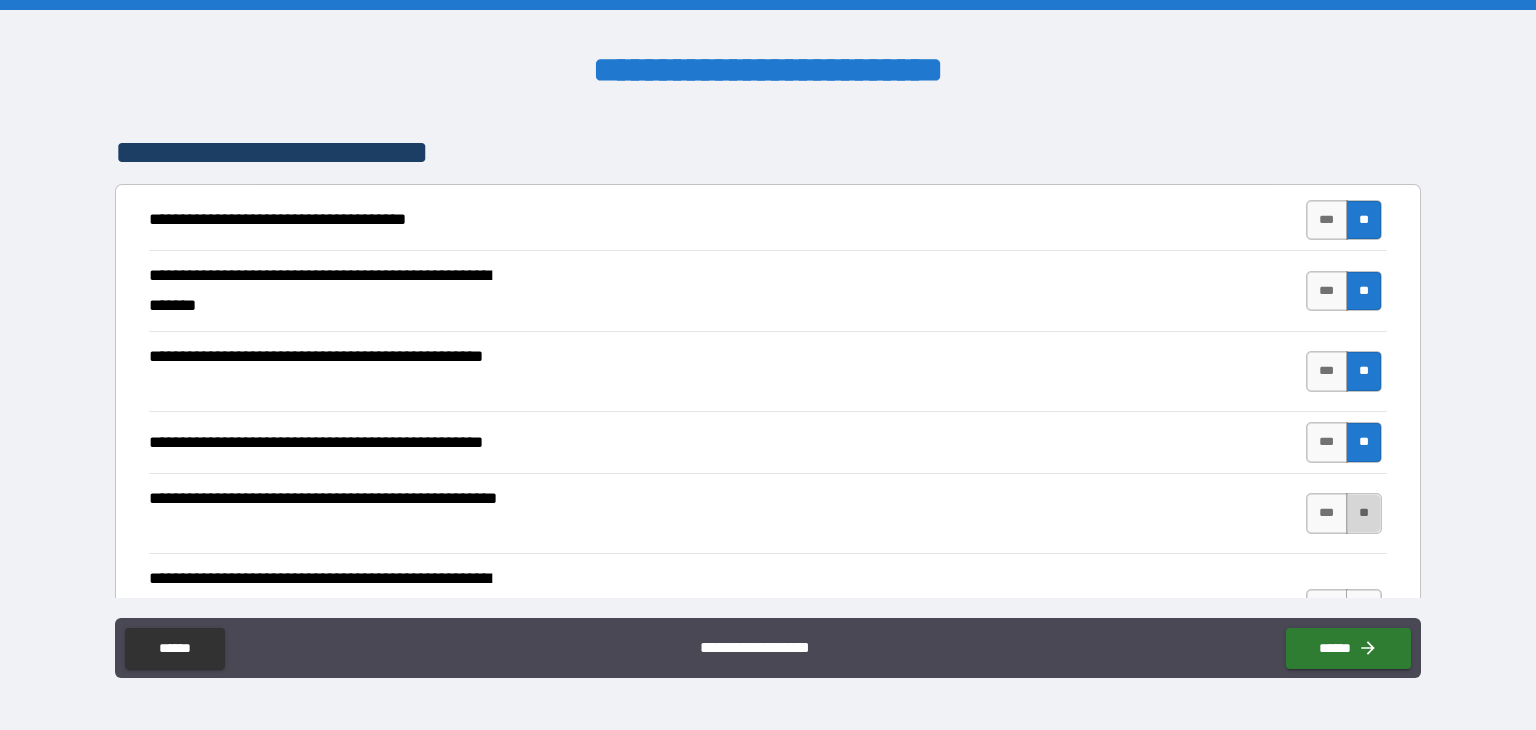 click on "**" at bounding box center [1364, 513] 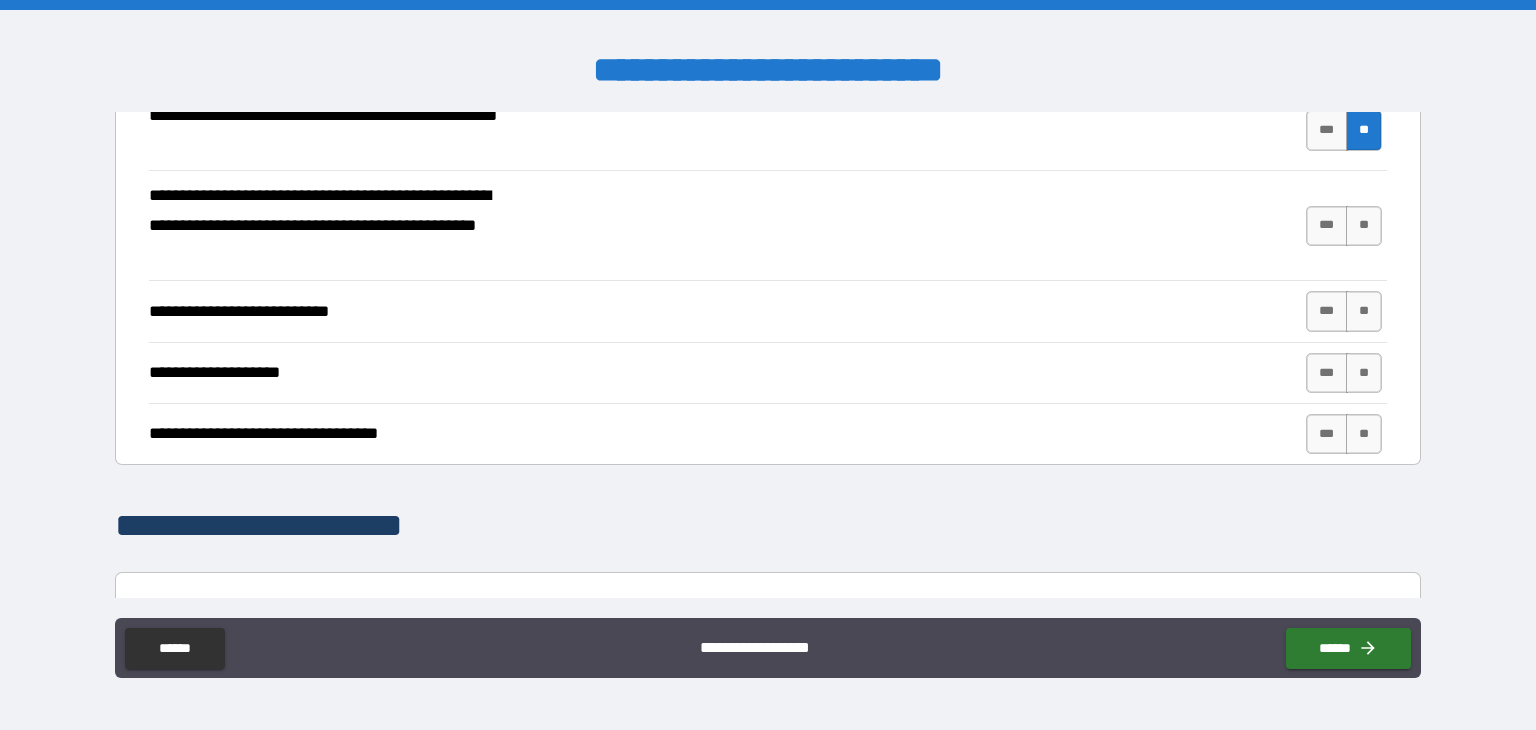 scroll, scrollTop: 724, scrollLeft: 0, axis: vertical 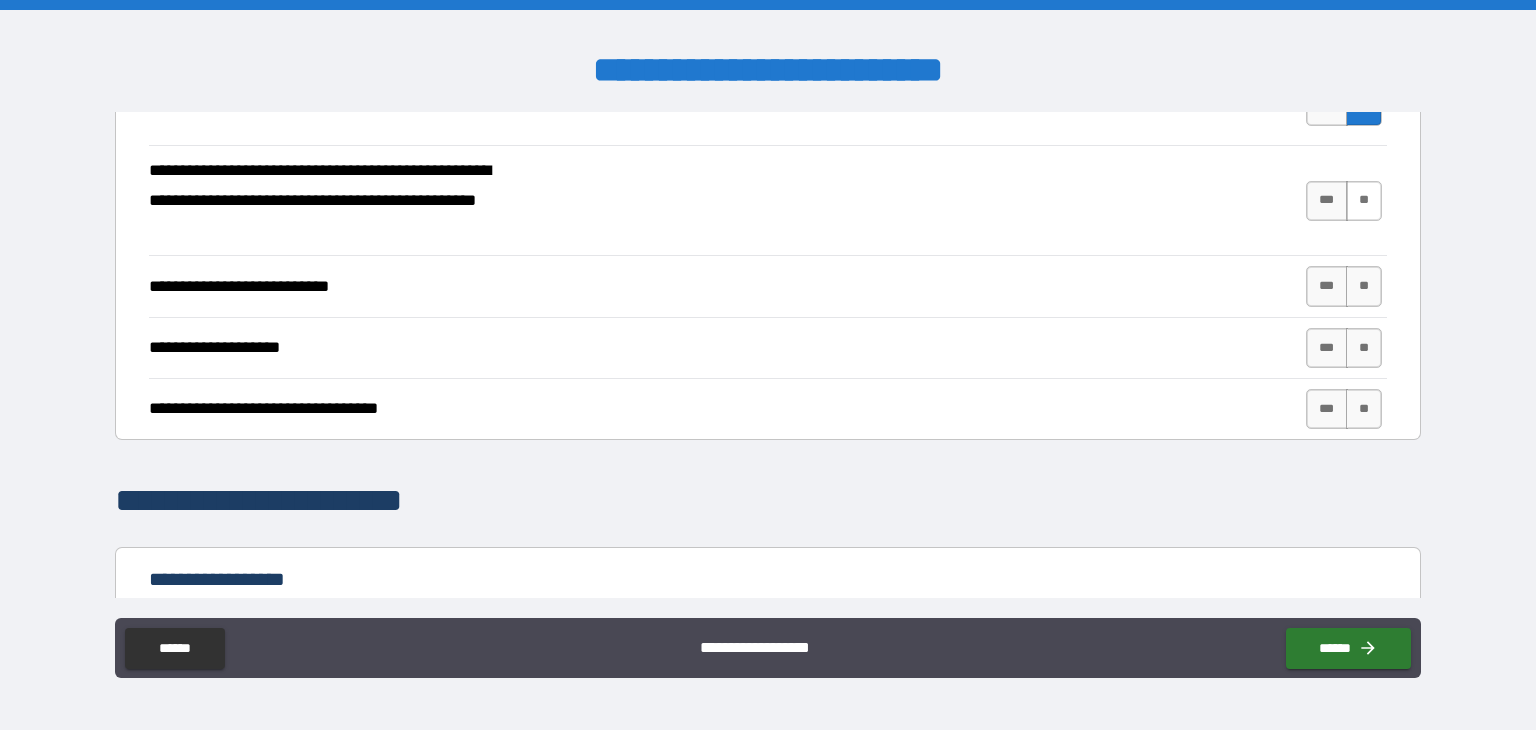 click on "**" at bounding box center (1364, 201) 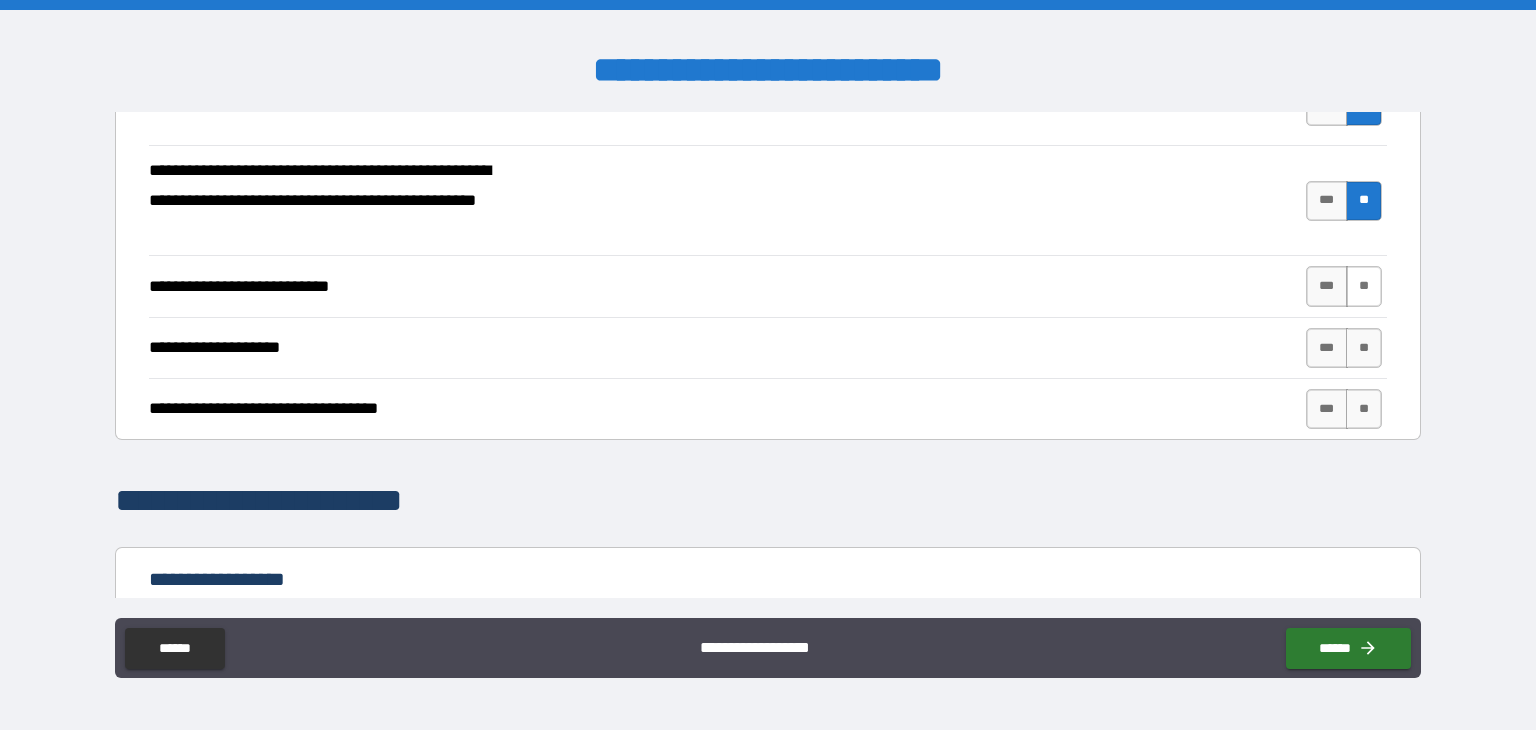 click on "**" at bounding box center [1364, 286] 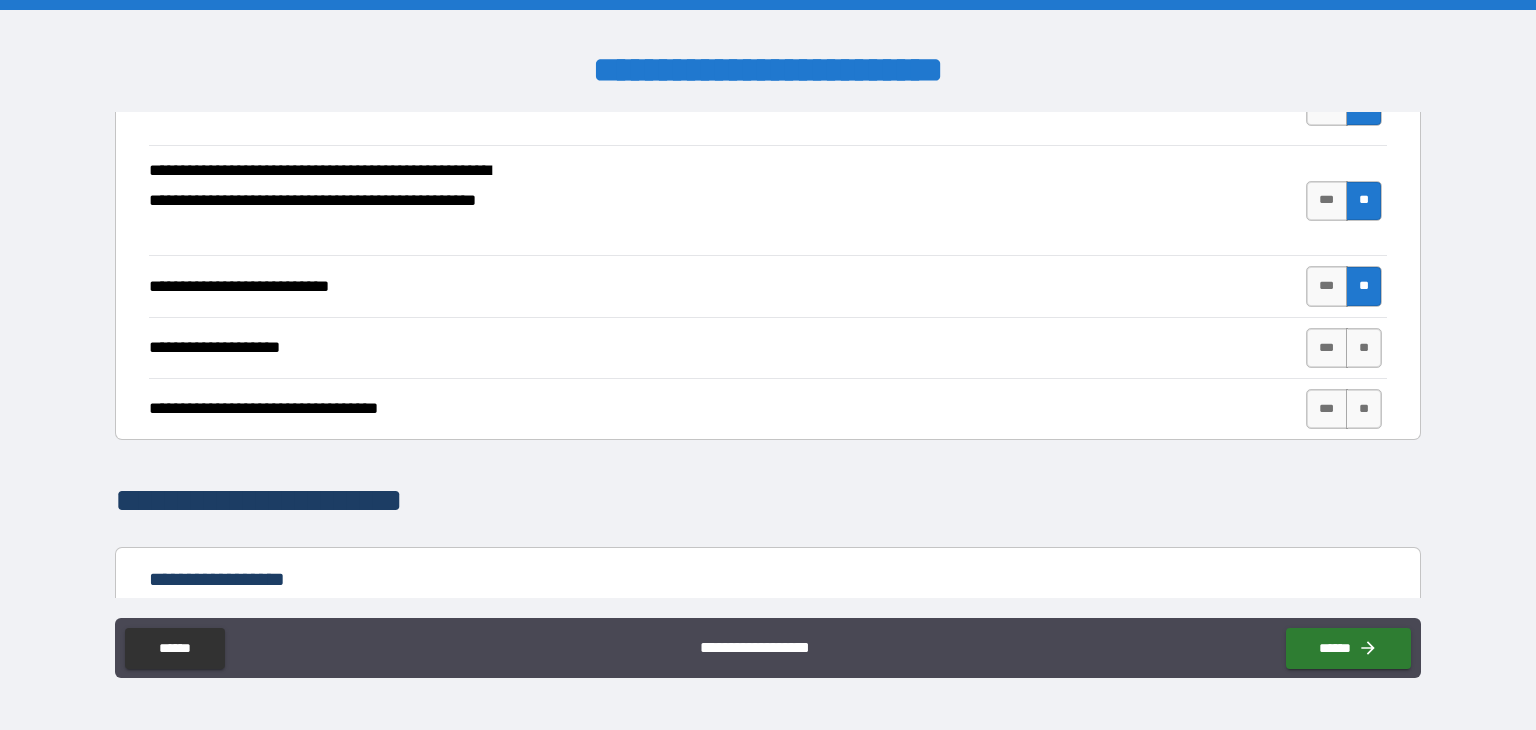 click on "*** **" at bounding box center (1344, 348) 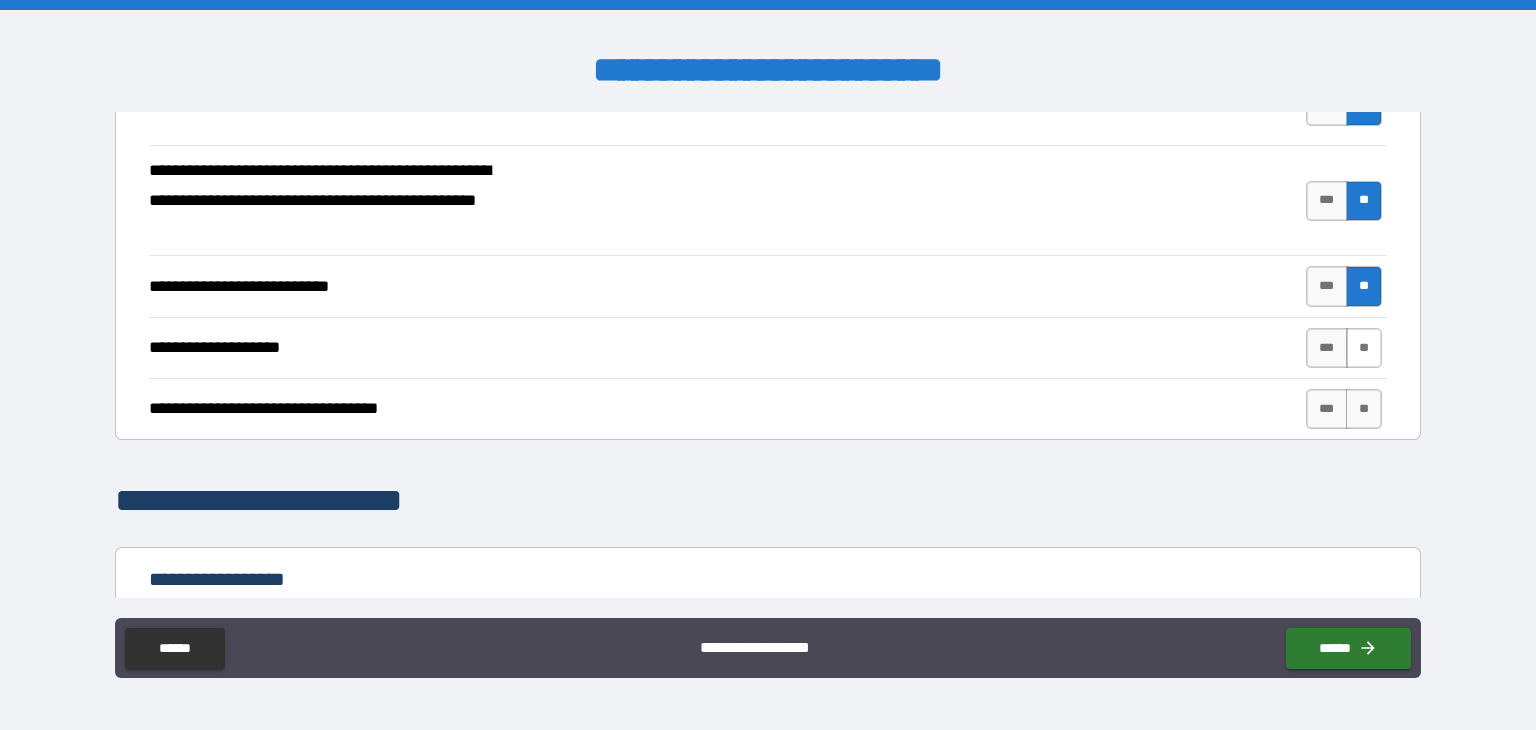 click on "**" at bounding box center [1364, 348] 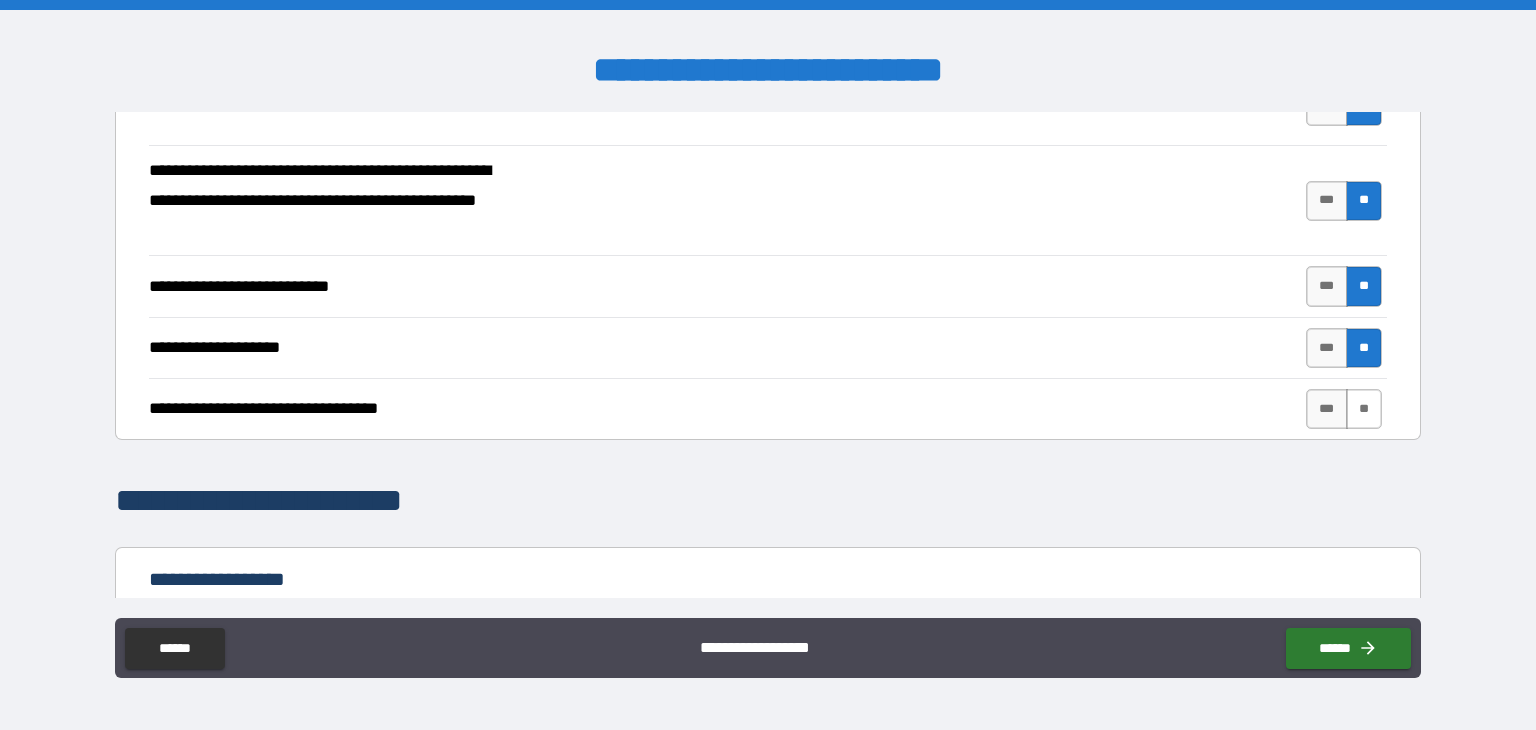 click on "**" at bounding box center (1364, 409) 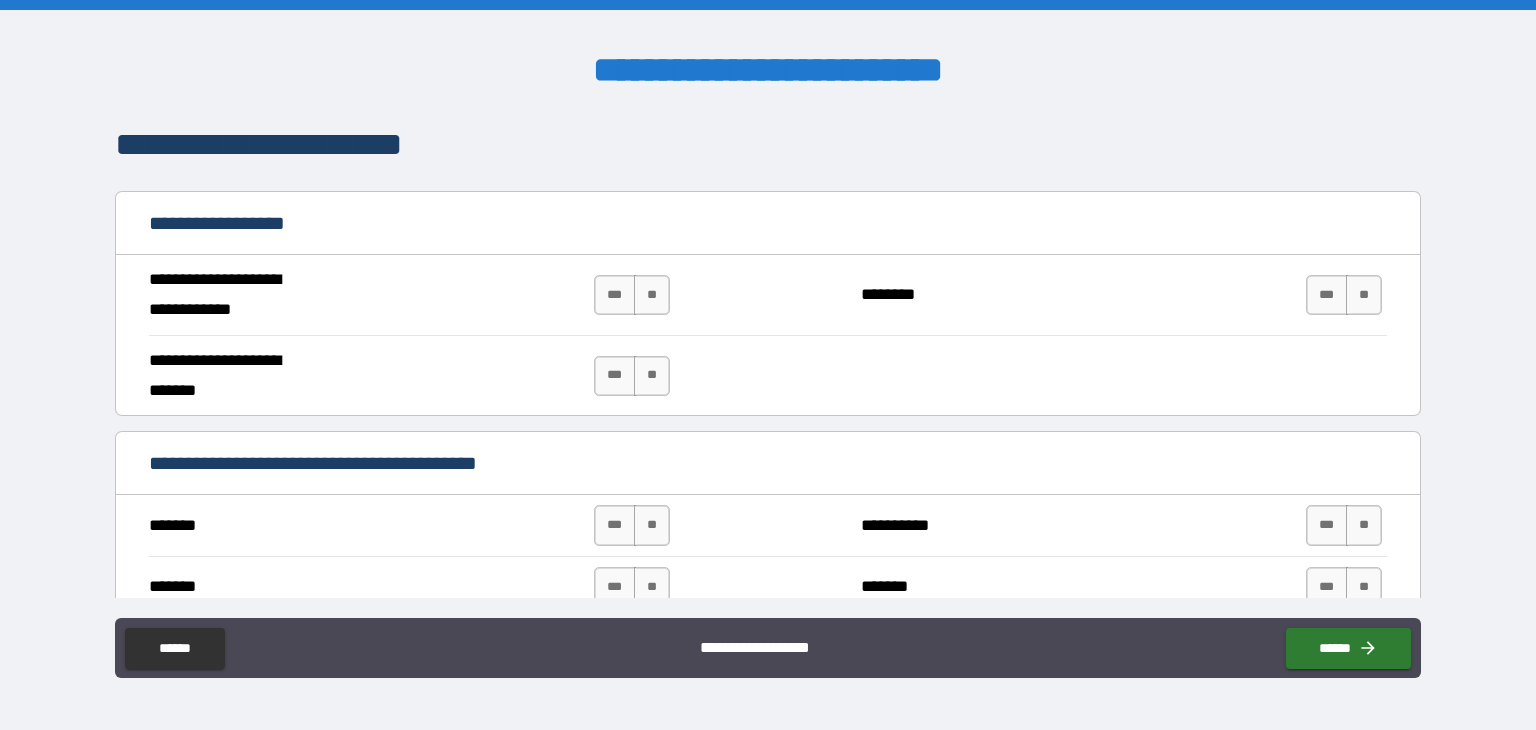 scroll, scrollTop: 1089, scrollLeft: 0, axis: vertical 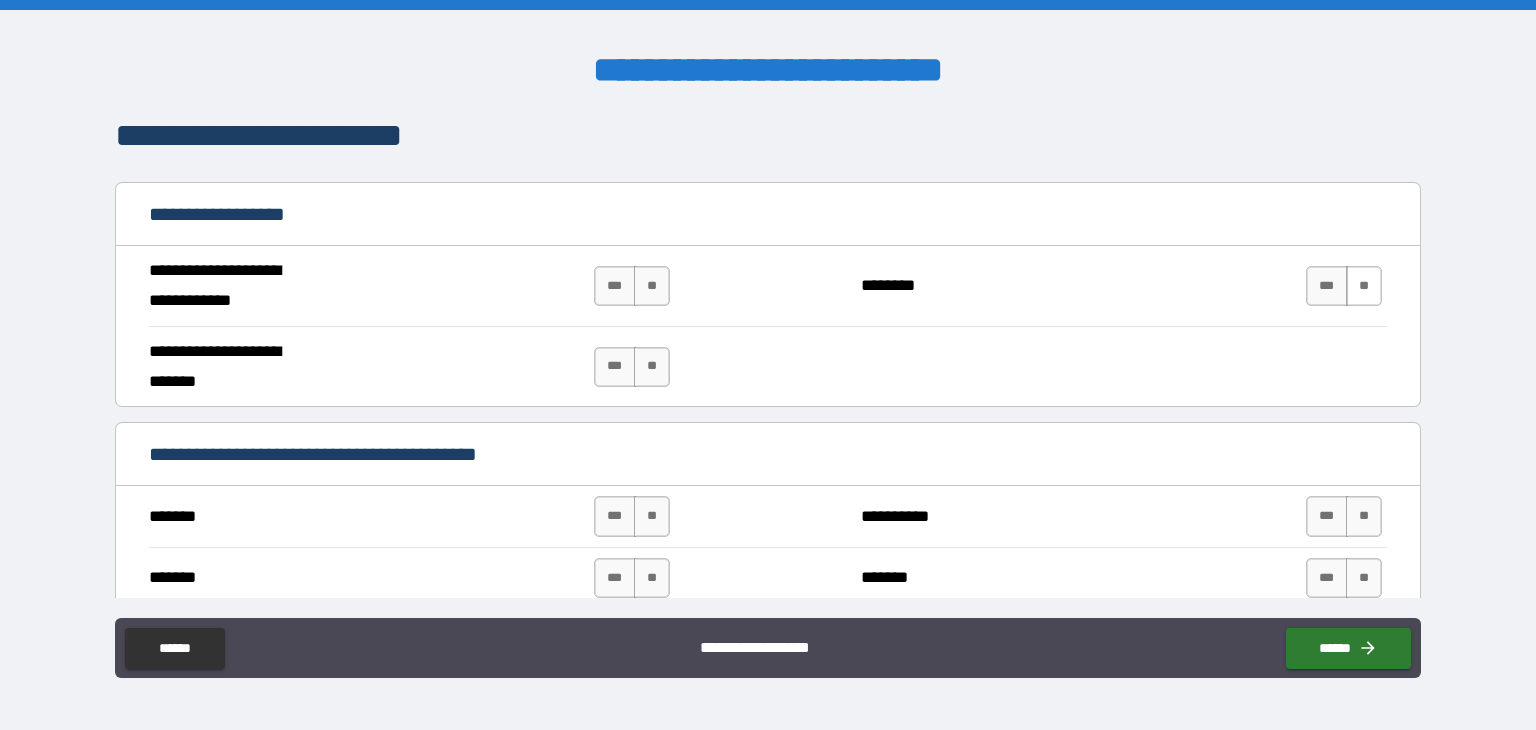 click on "**" at bounding box center [1364, 286] 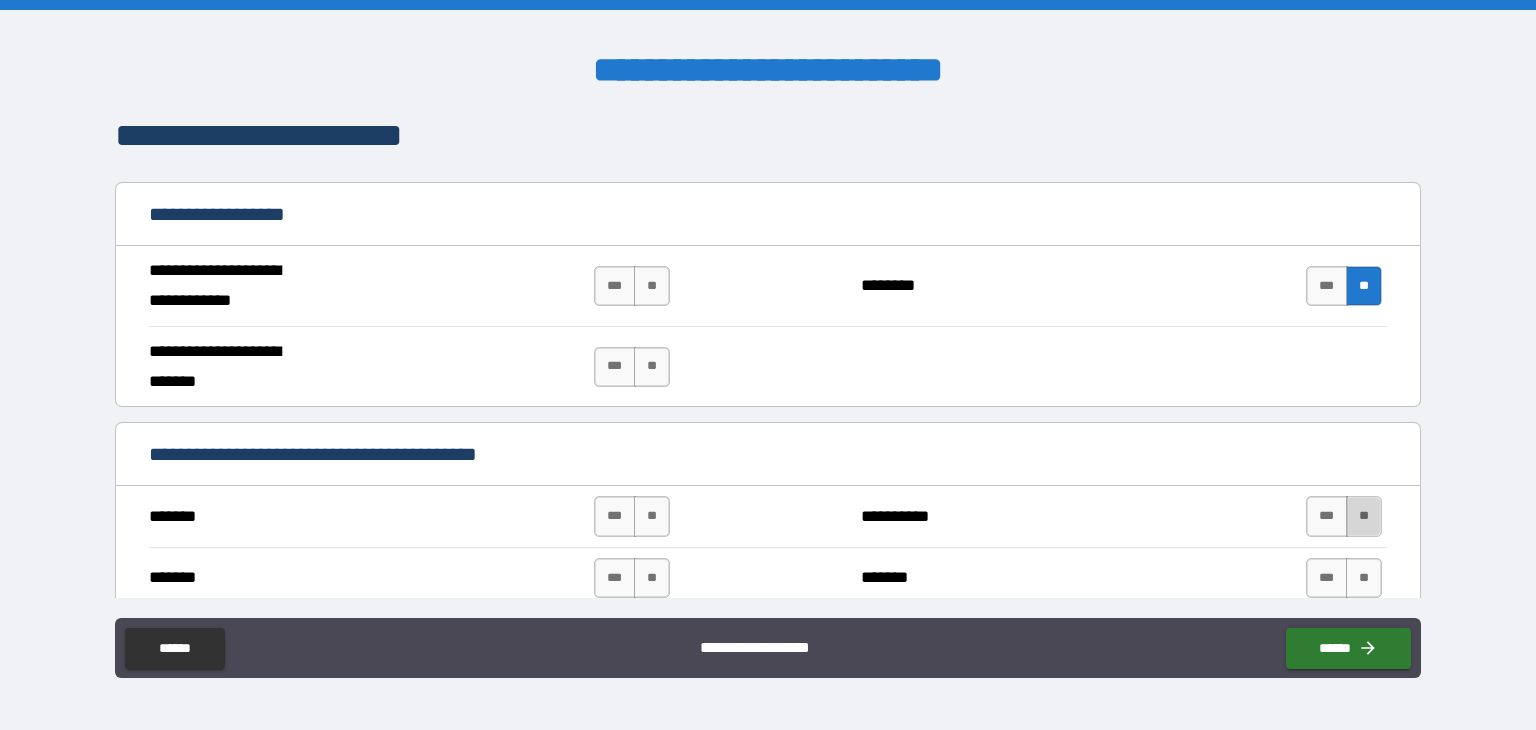 click on "**" at bounding box center [1364, 516] 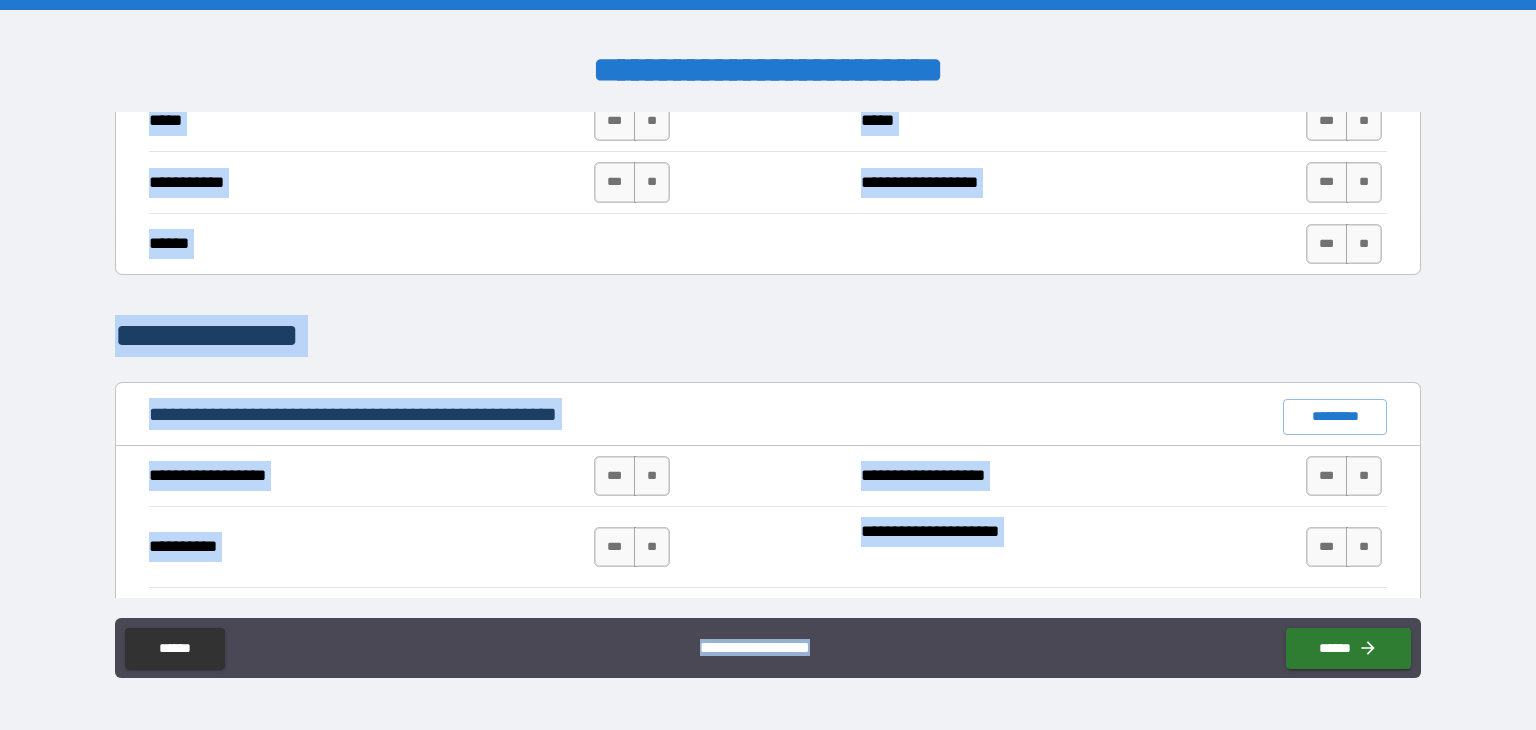 scroll, scrollTop: 1700, scrollLeft: 0, axis: vertical 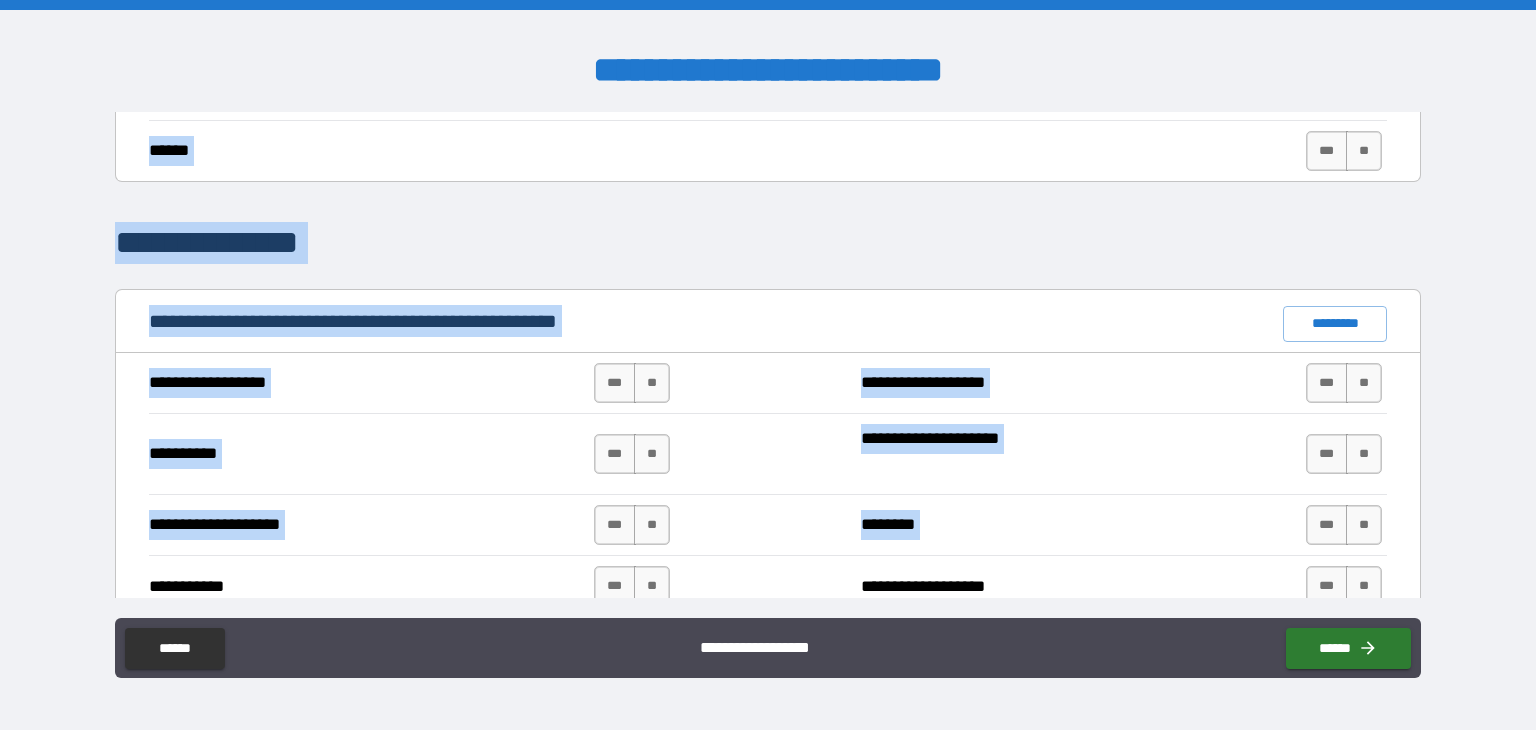drag, startPoint x: 1348, startPoint y: 566, endPoint x: 1426, endPoint y: 515, distance: 93.193344 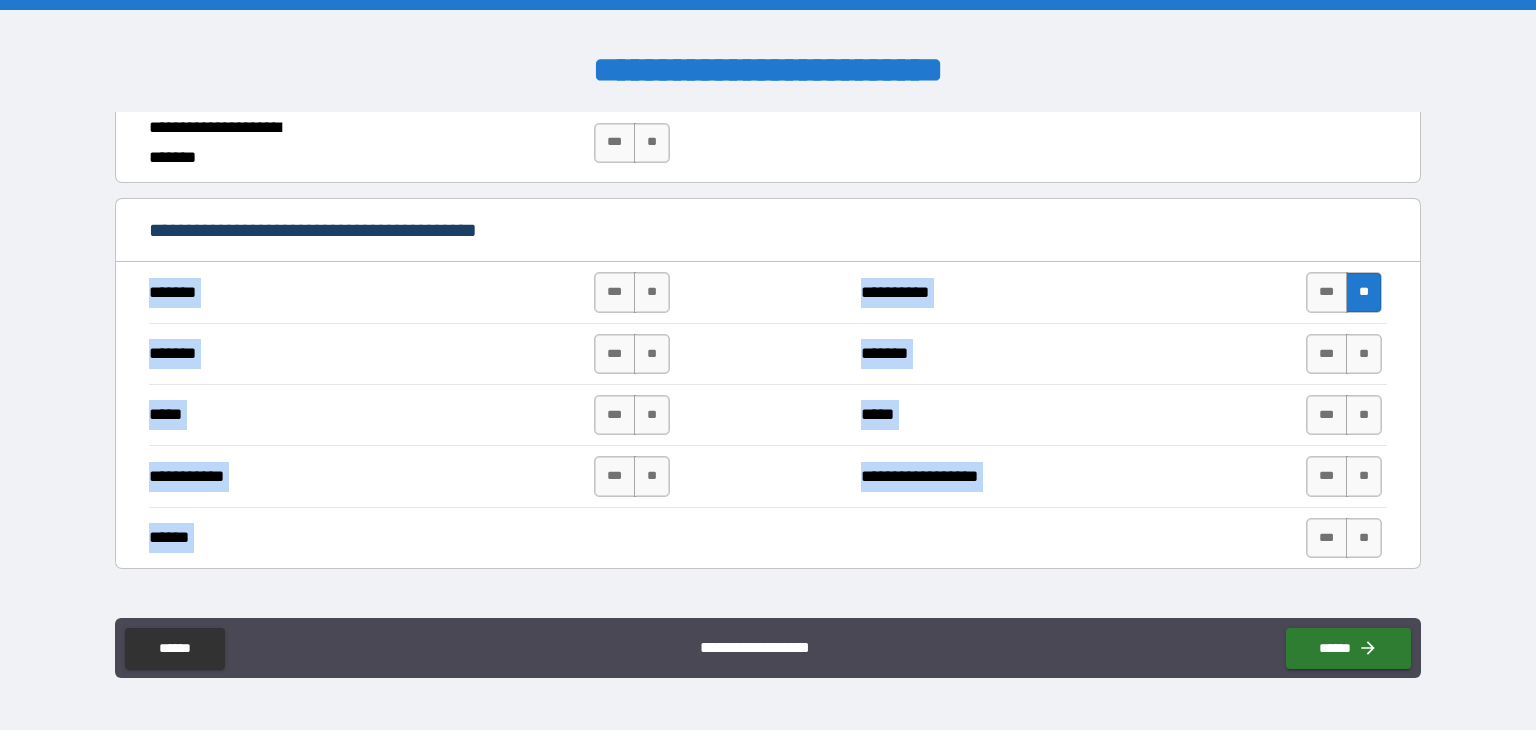 scroll, scrollTop: 1430, scrollLeft: 0, axis: vertical 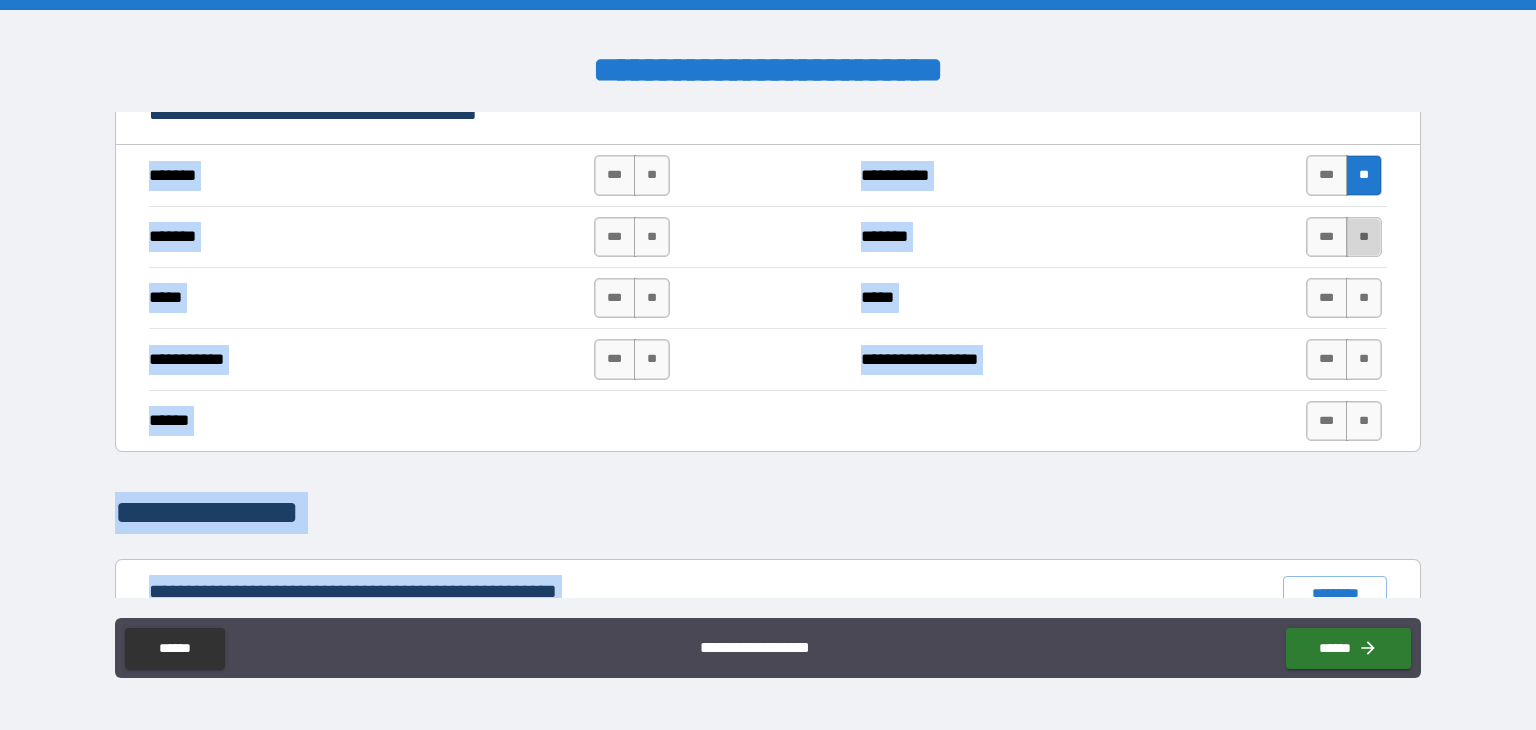 click on "**" at bounding box center [1364, 237] 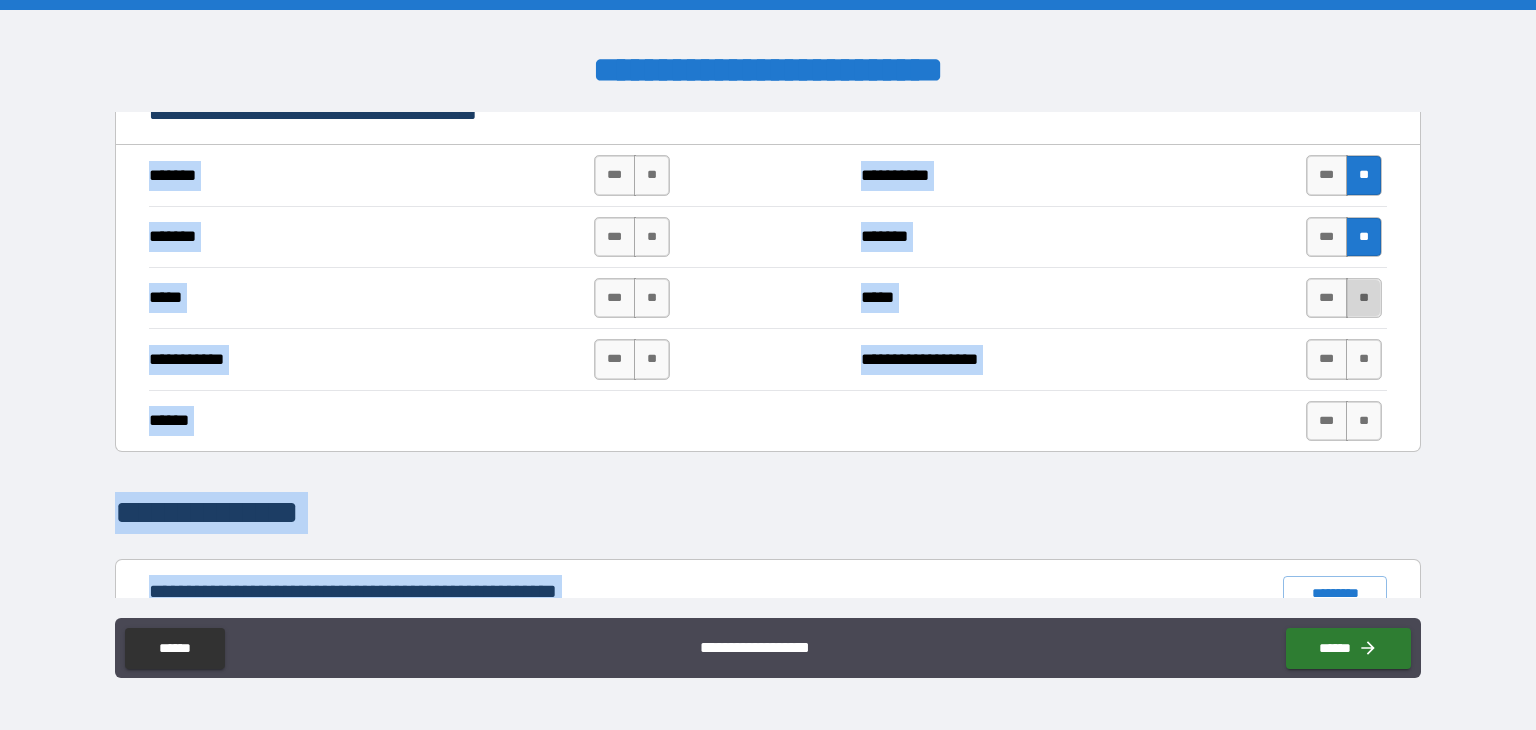click on "**" at bounding box center (1364, 298) 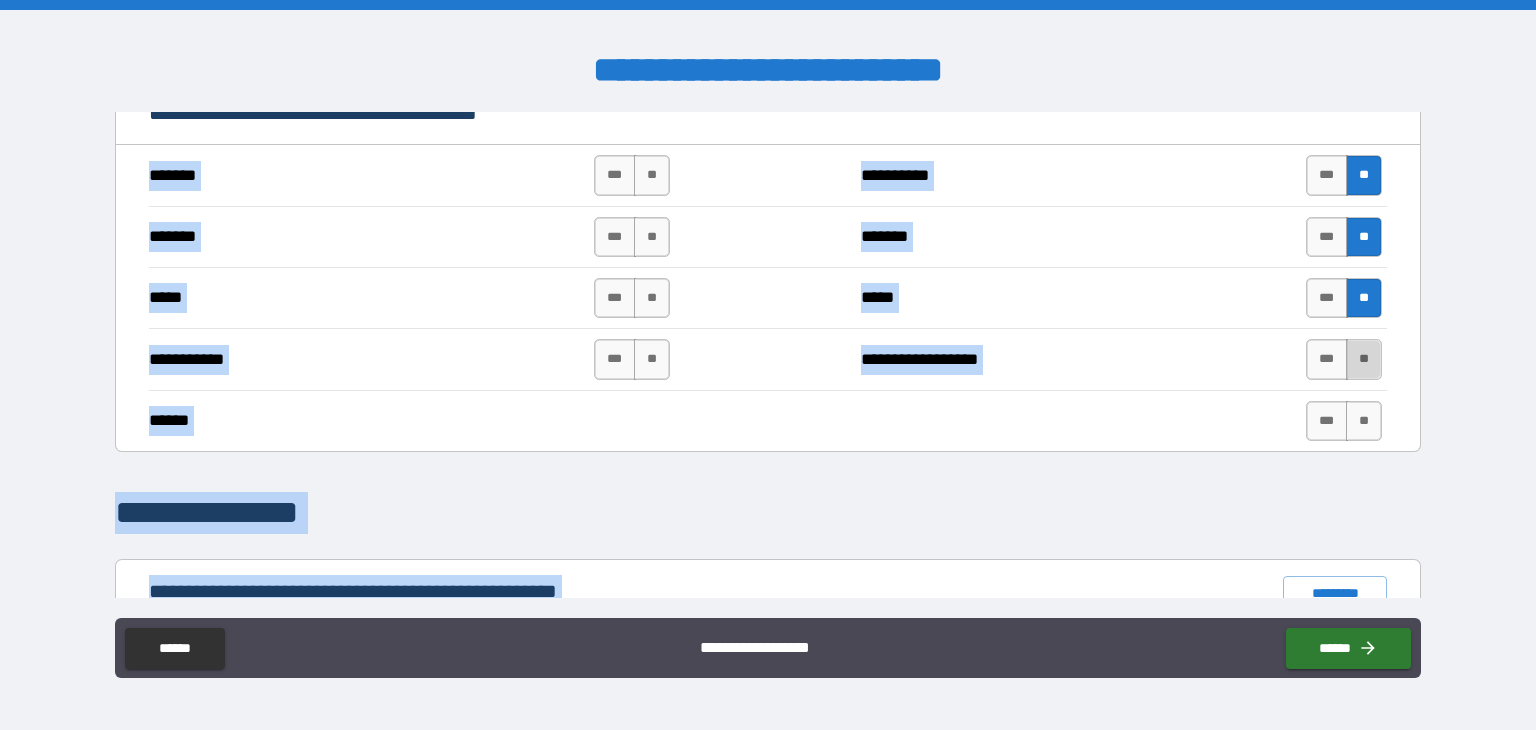 click on "**" at bounding box center (1364, 359) 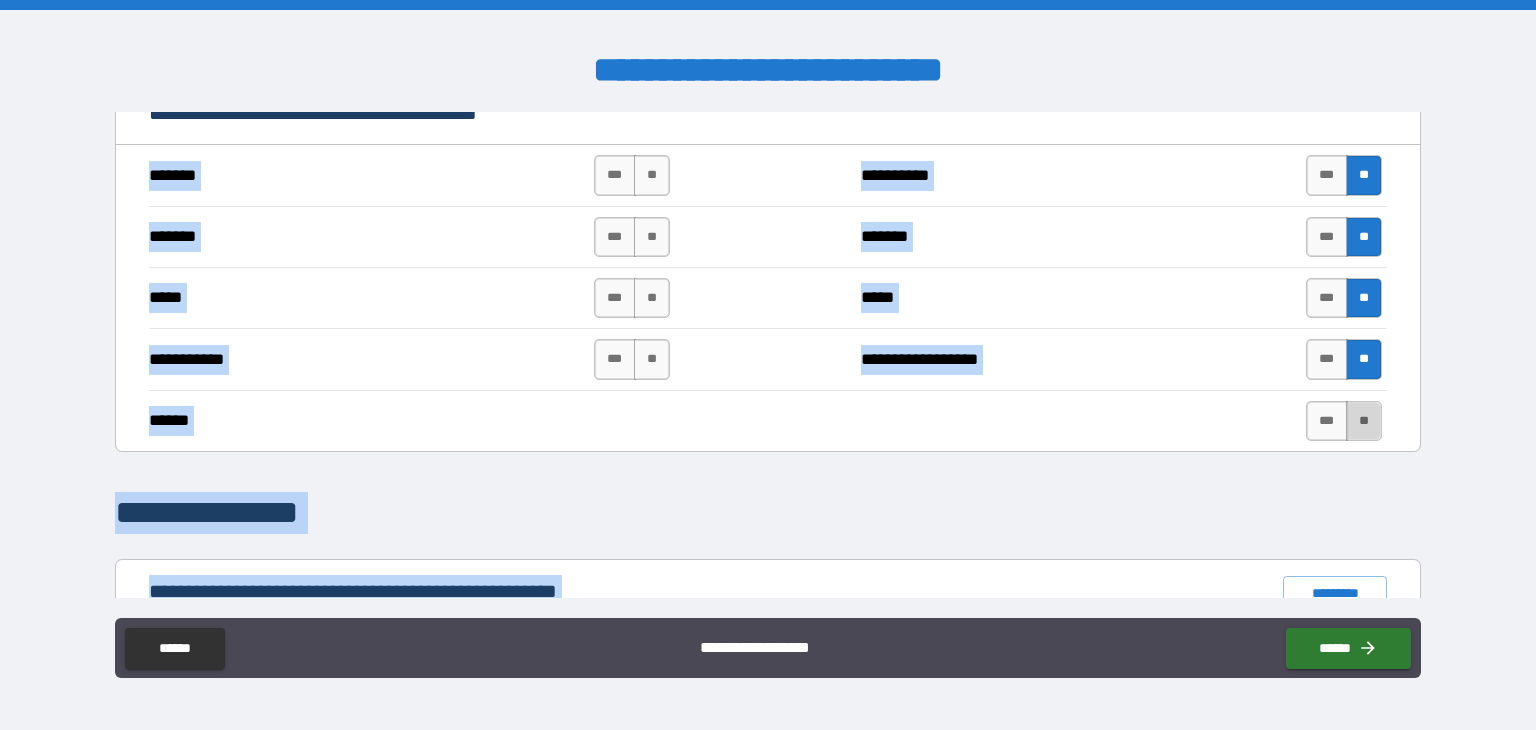 click on "**" at bounding box center (1364, 421) 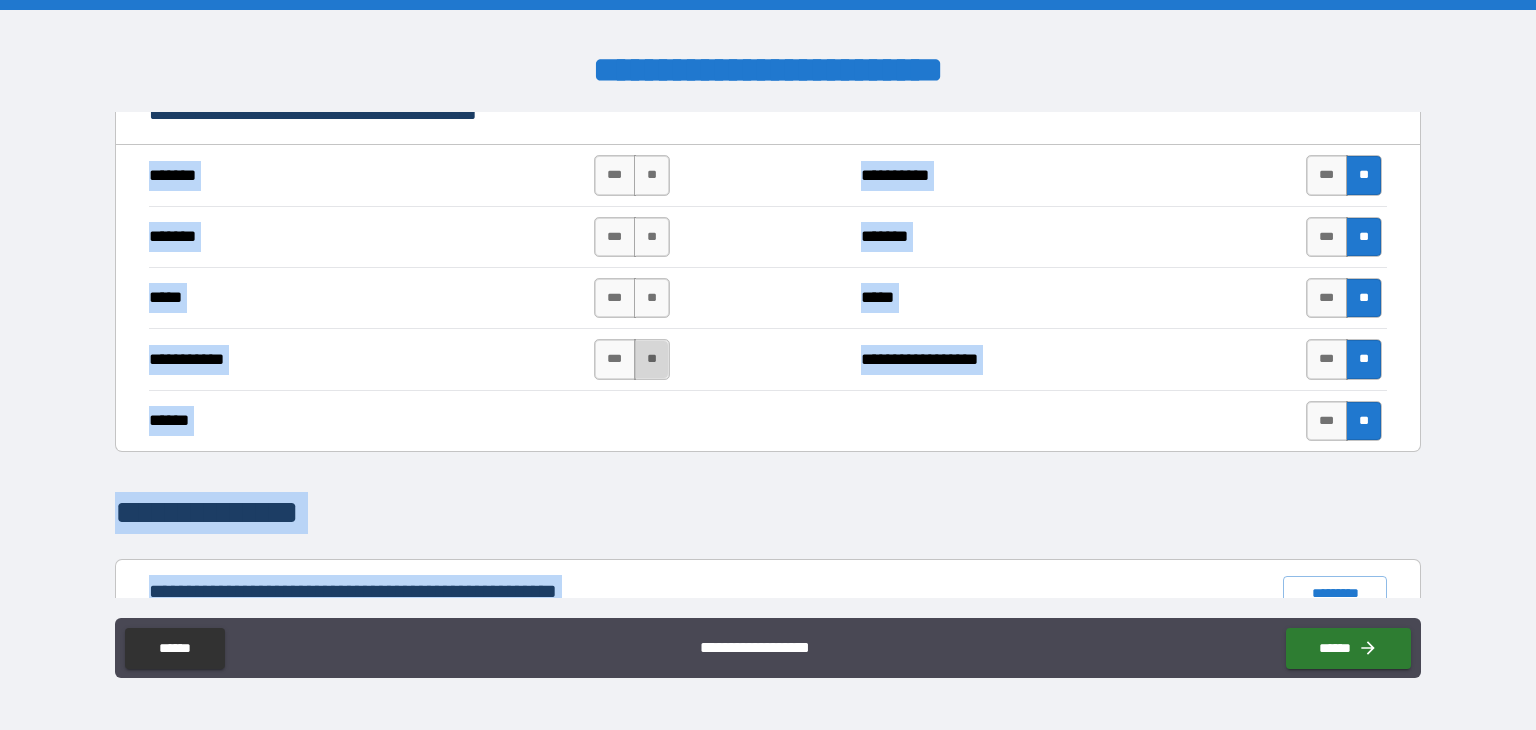 click on "**" at bounding box center [652, 359] 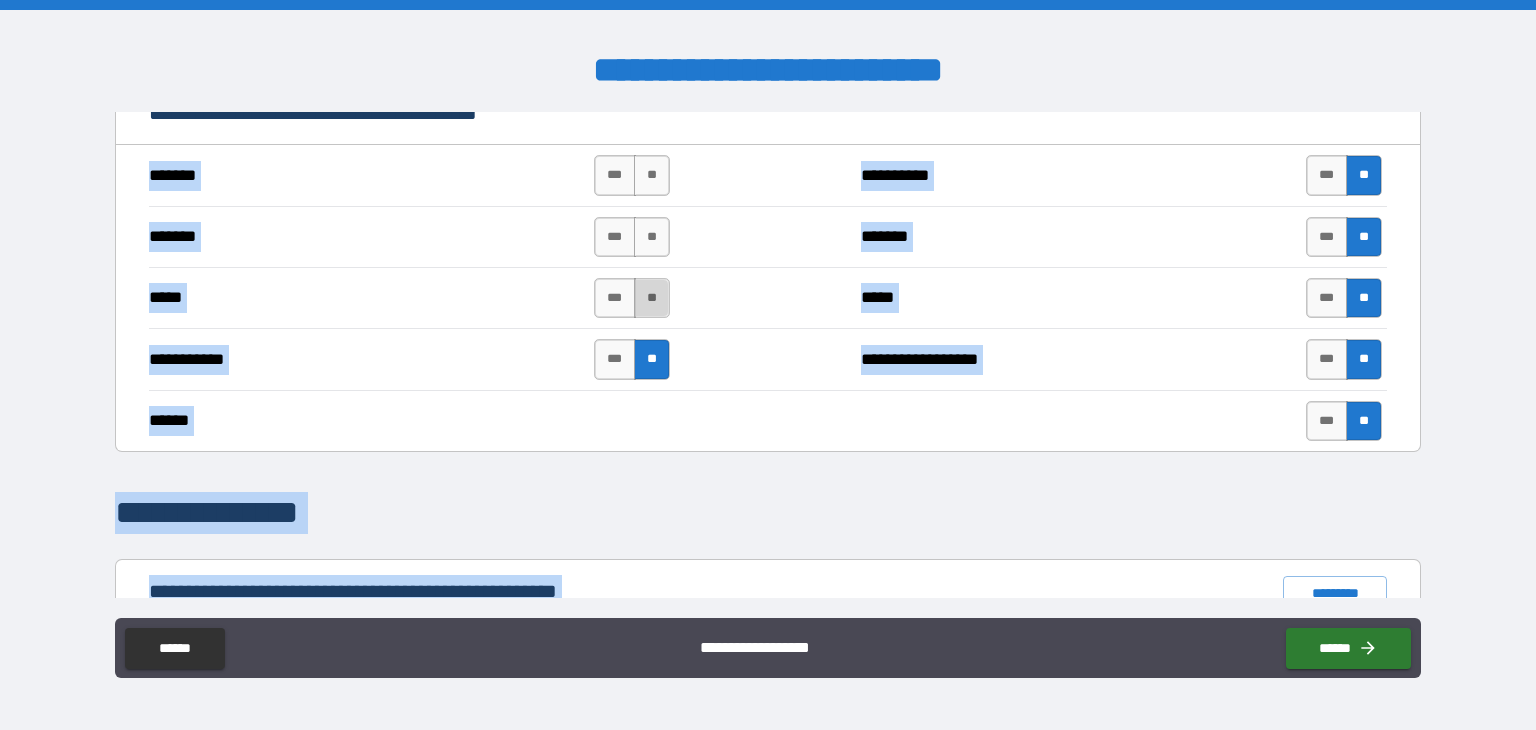 click on "**" at bounding box center [652, 298] 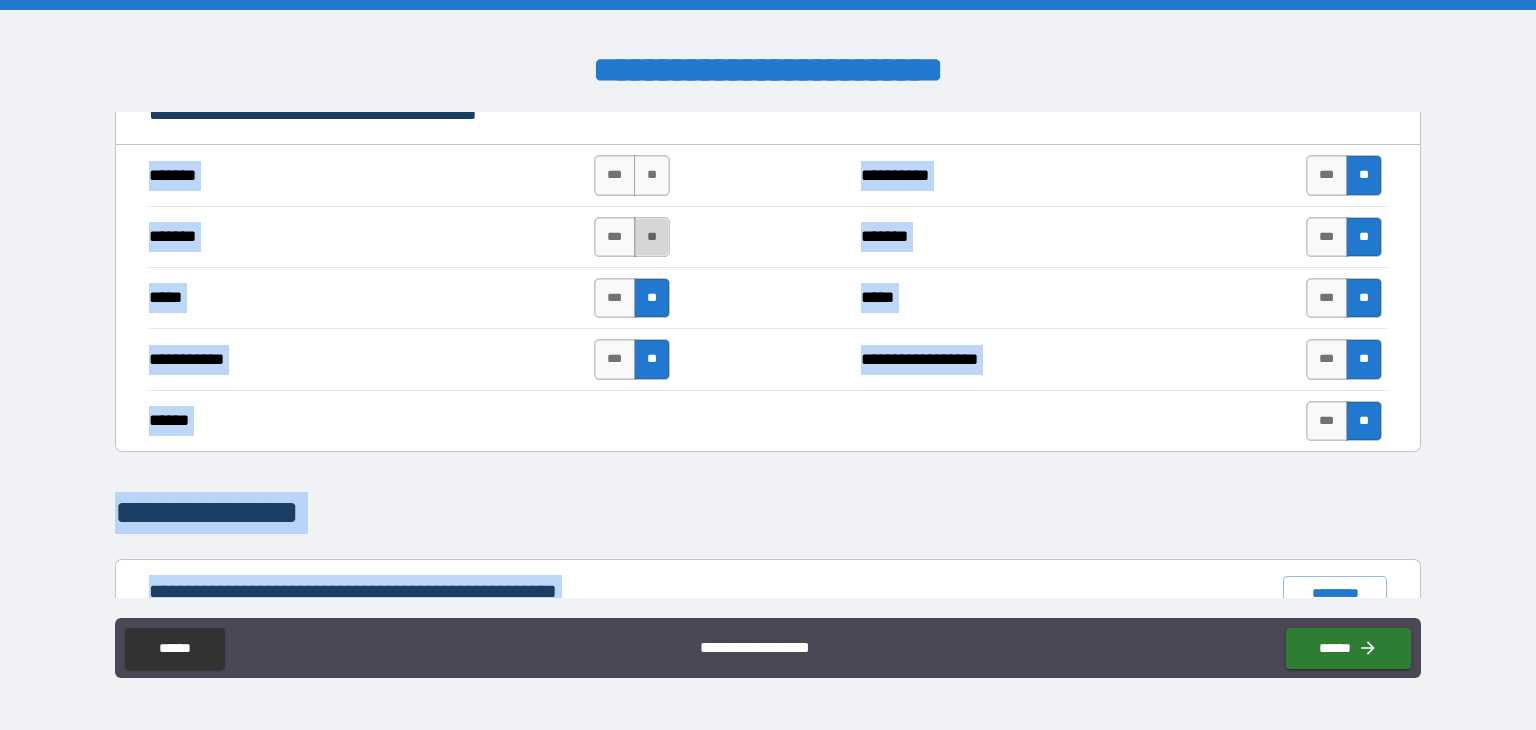 click on "**" at bounding box center (652, 237) 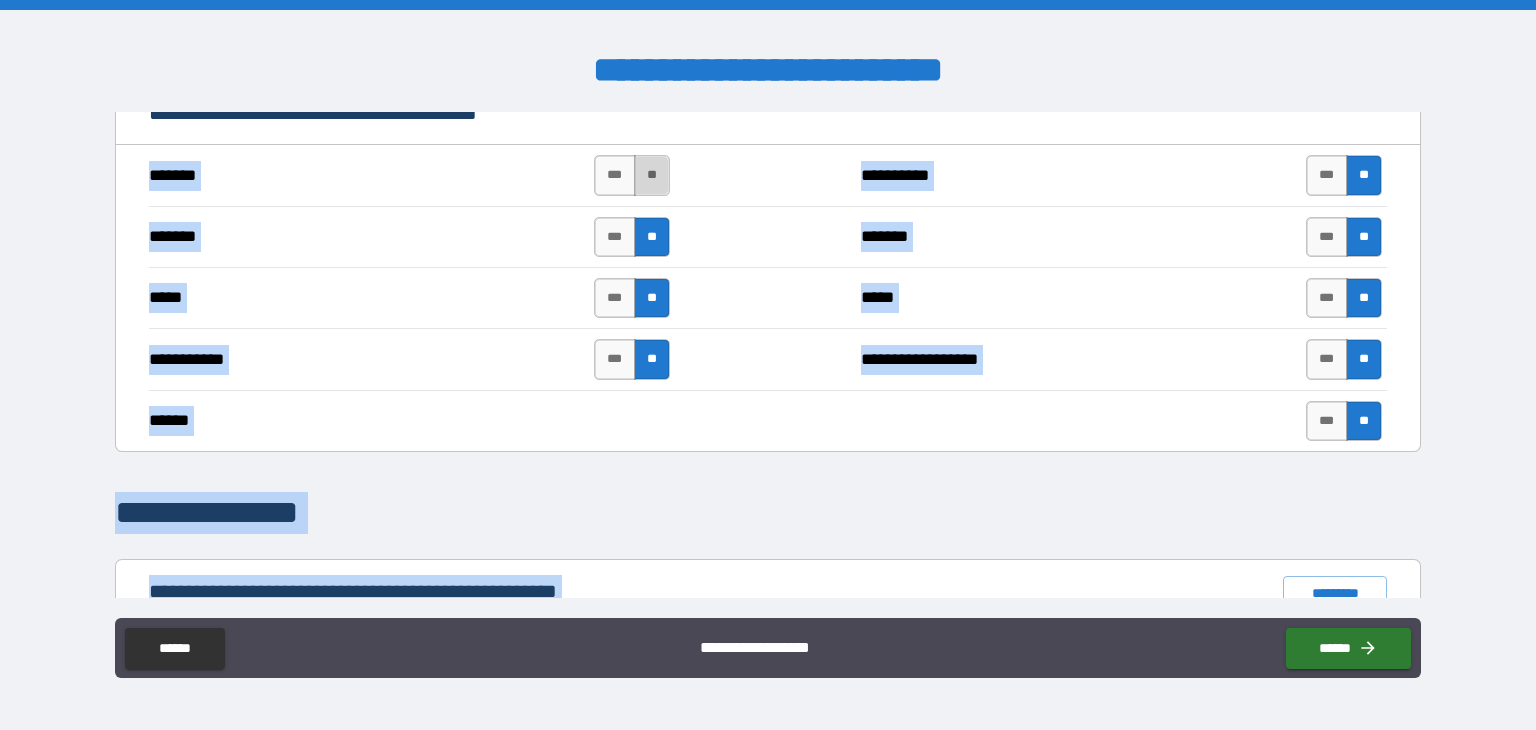click on "**" at bounding box center [652, 175] 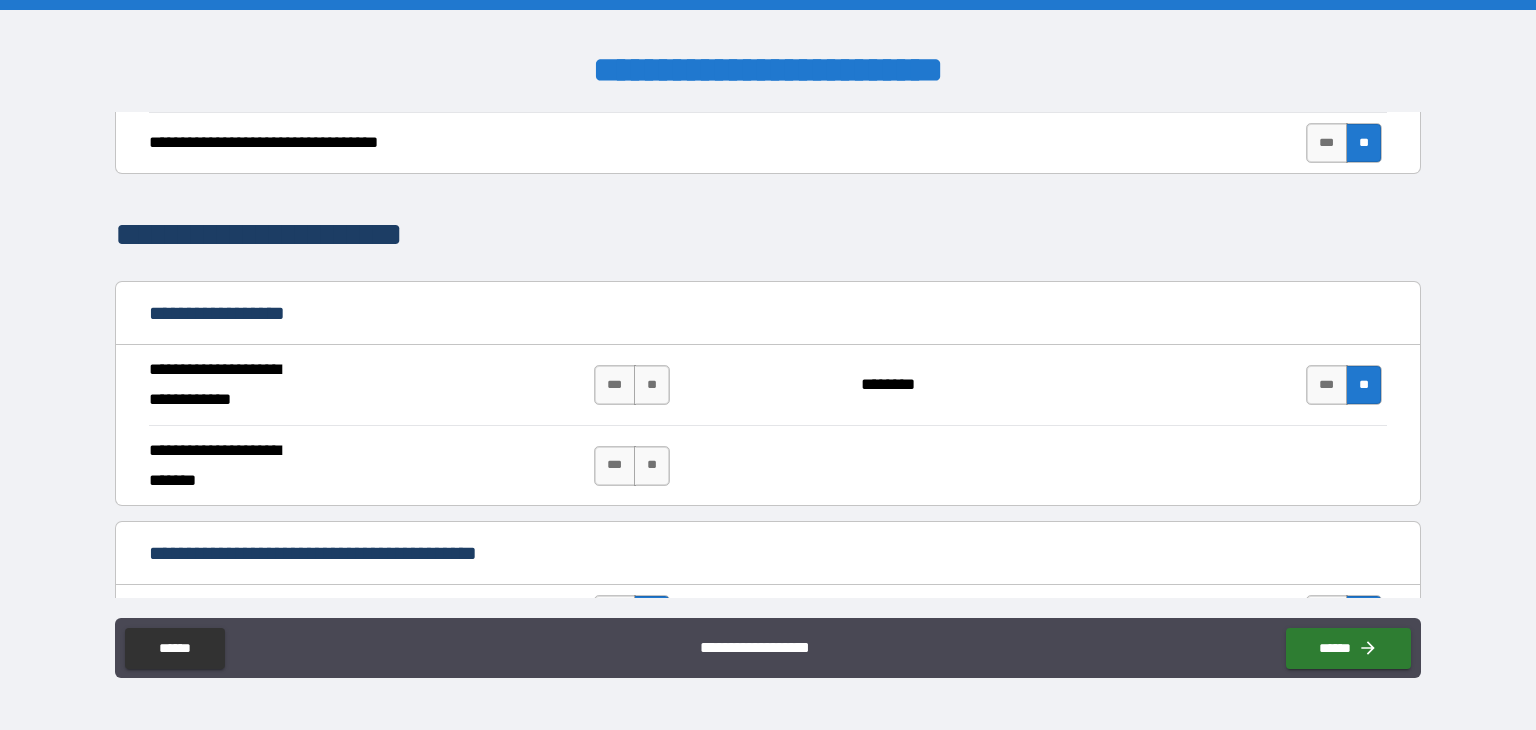 scroll, scrollTop: 980, scrollLeft: 0, axis: vertical 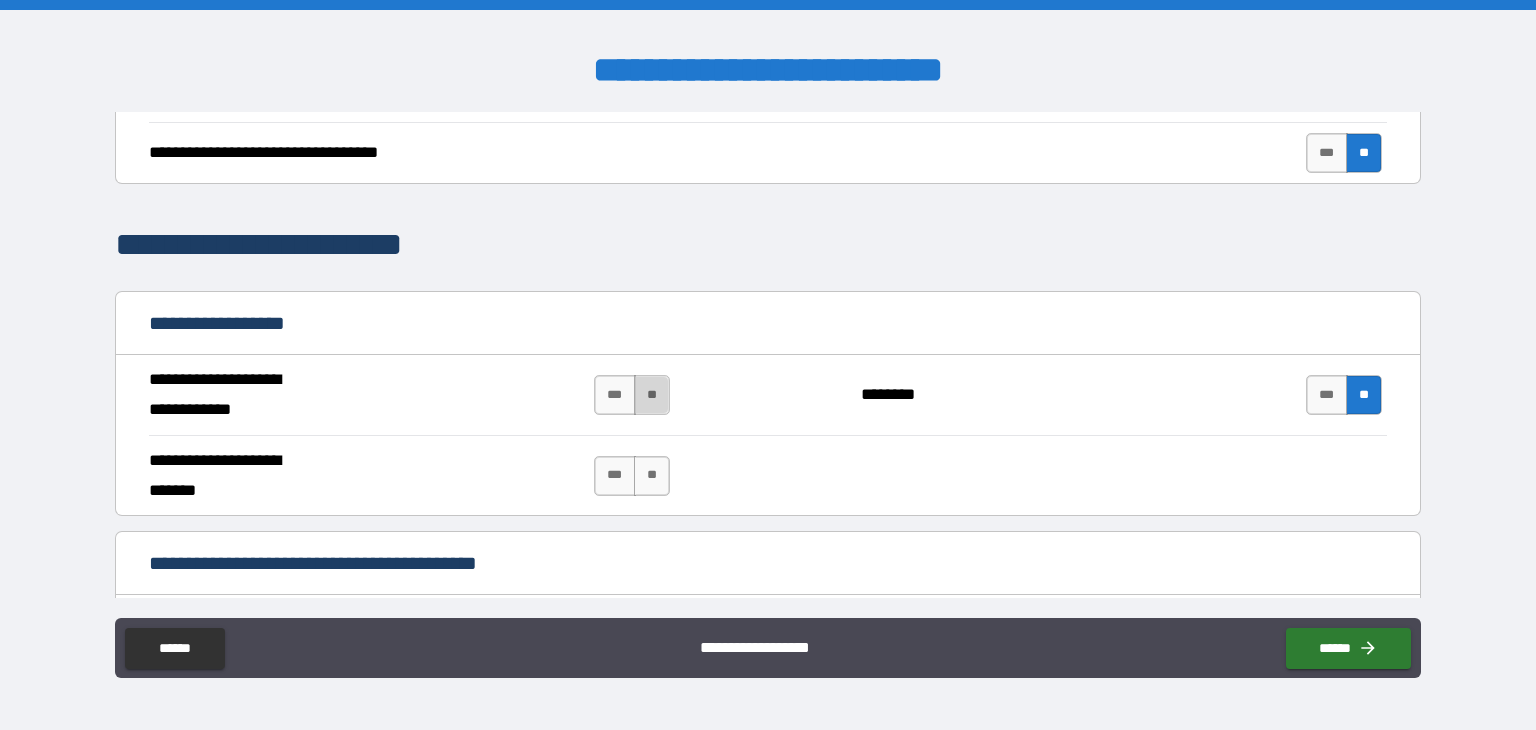click on "**" at bounding box center (652, 395) 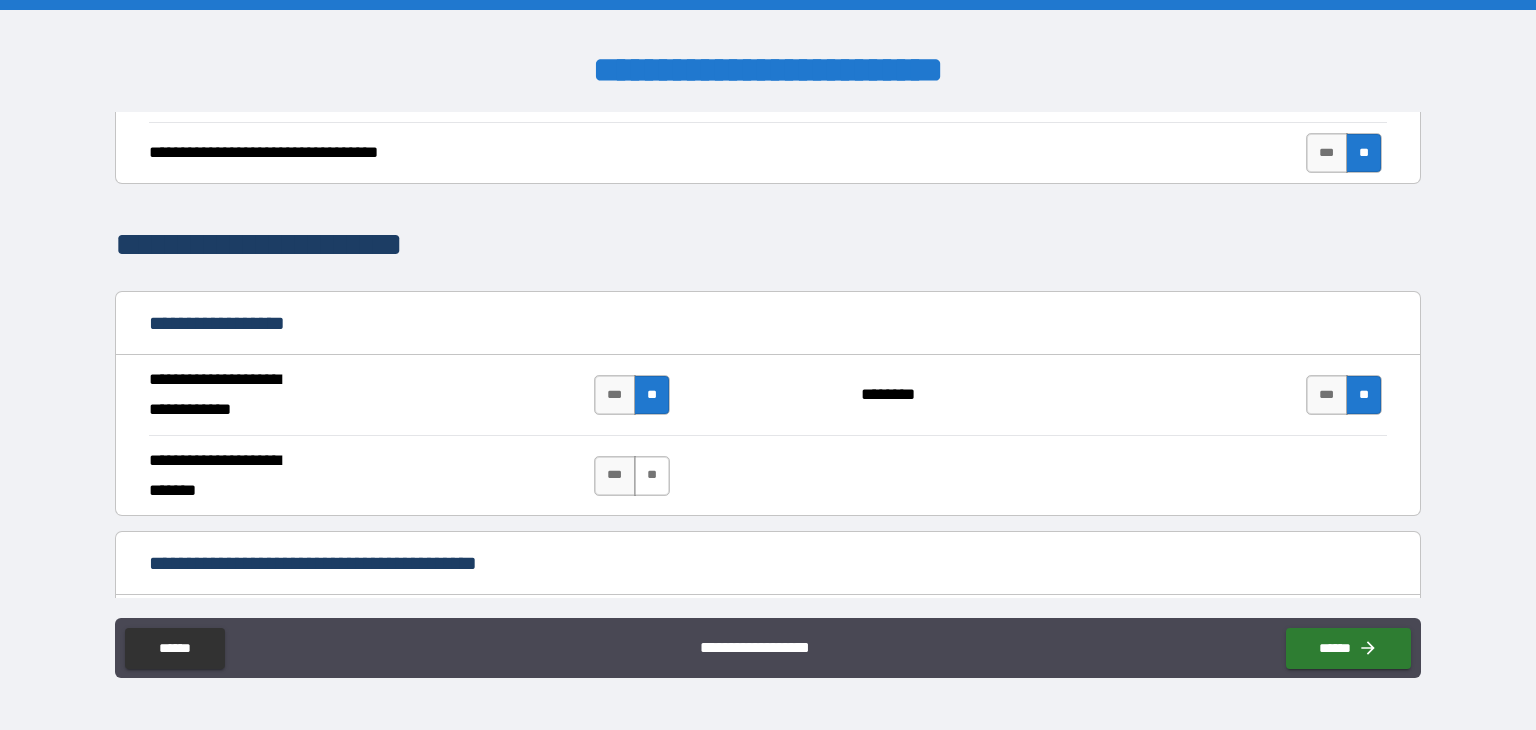 click on "**" at bounding box center [652, 476] 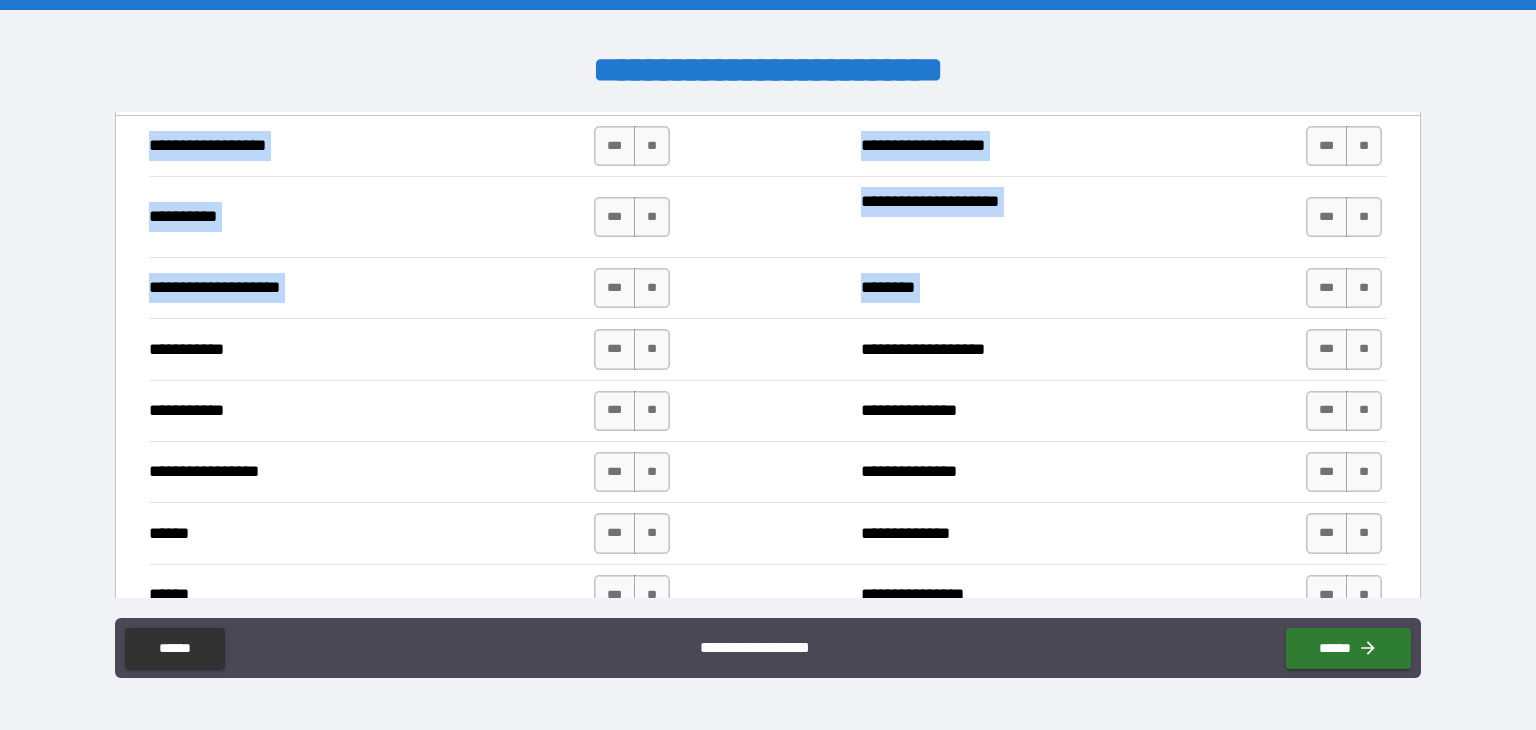 scroll, scrollTop: 1920, scrollLeft: 0, axis: vertical 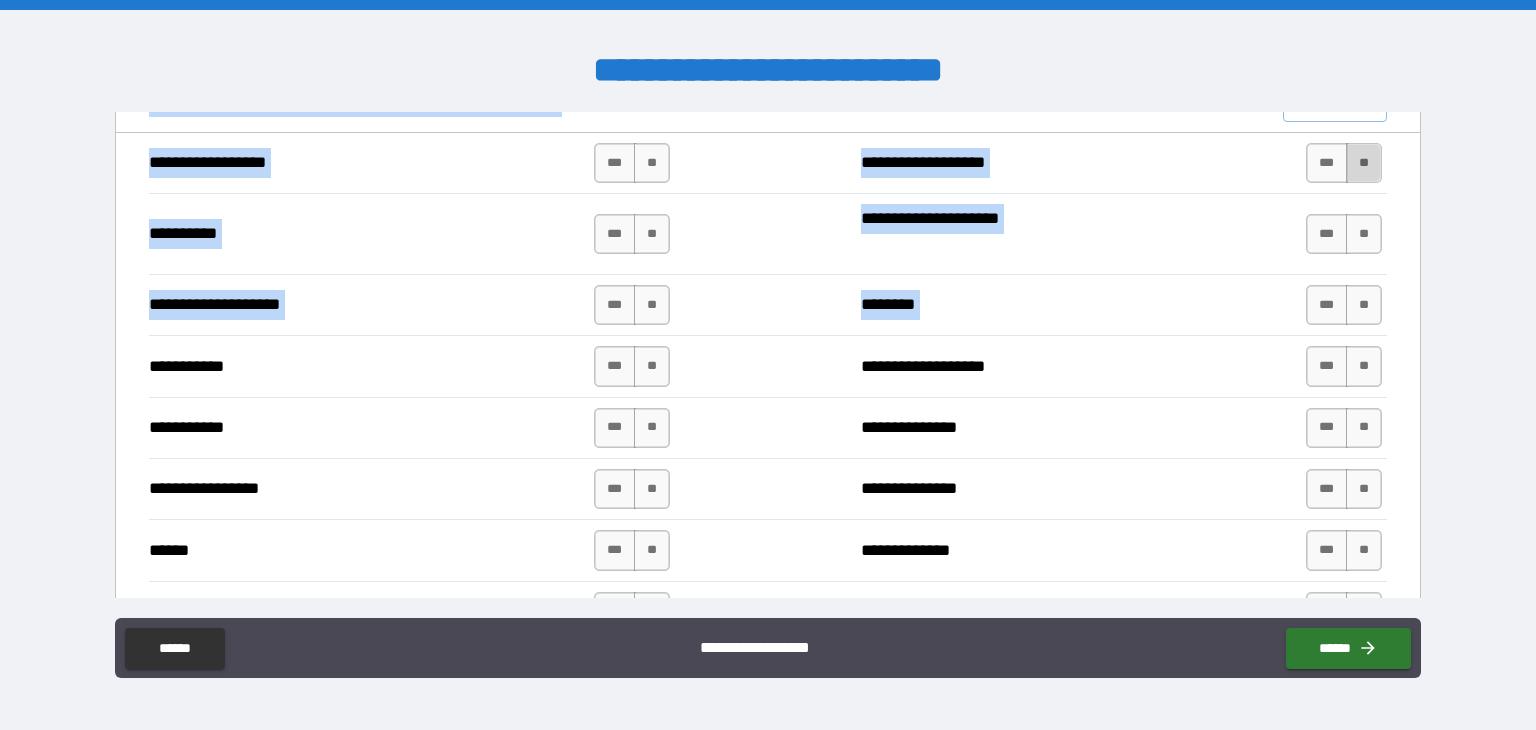 click on "**" at bounding box center (1364, 163) 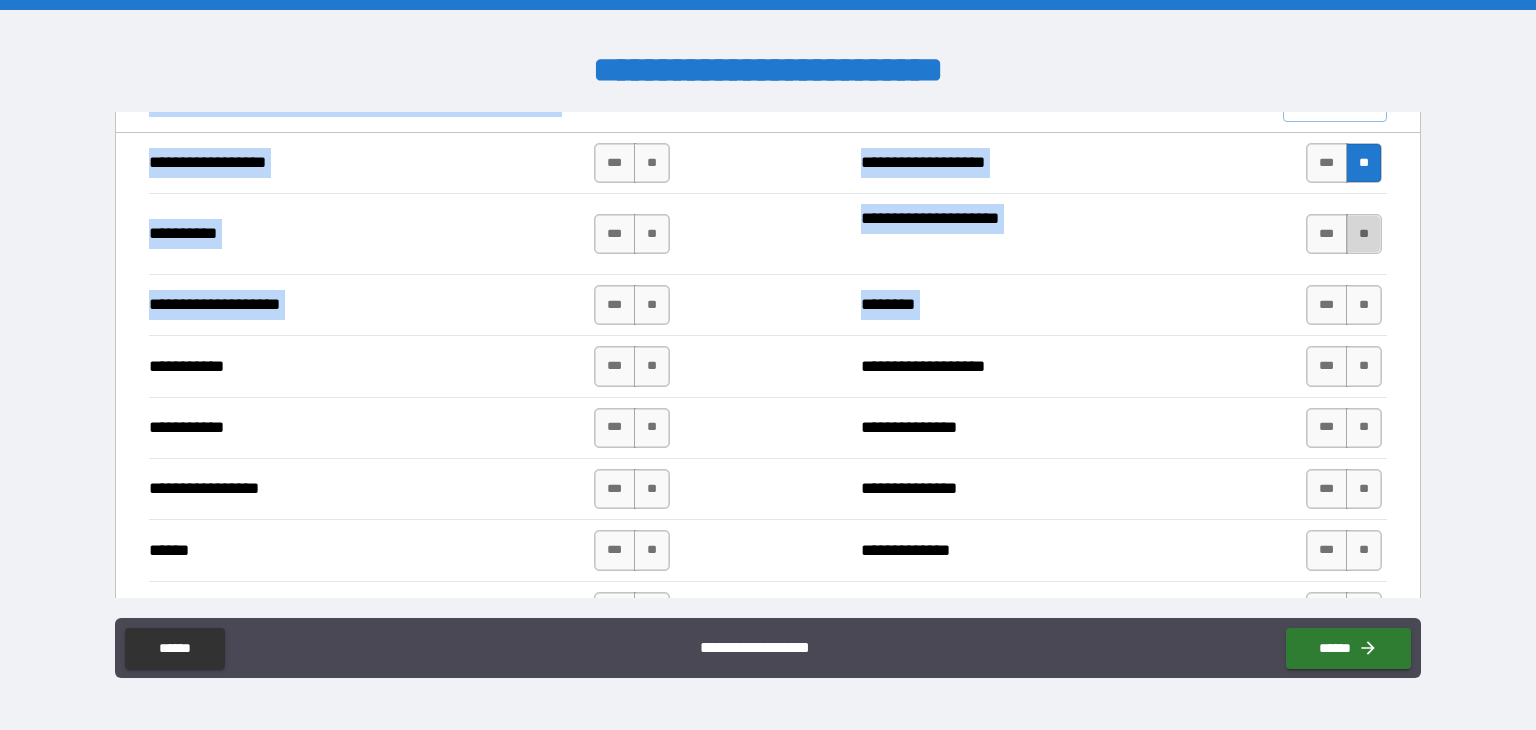 click on "**" at bounding box center (1364, 234) 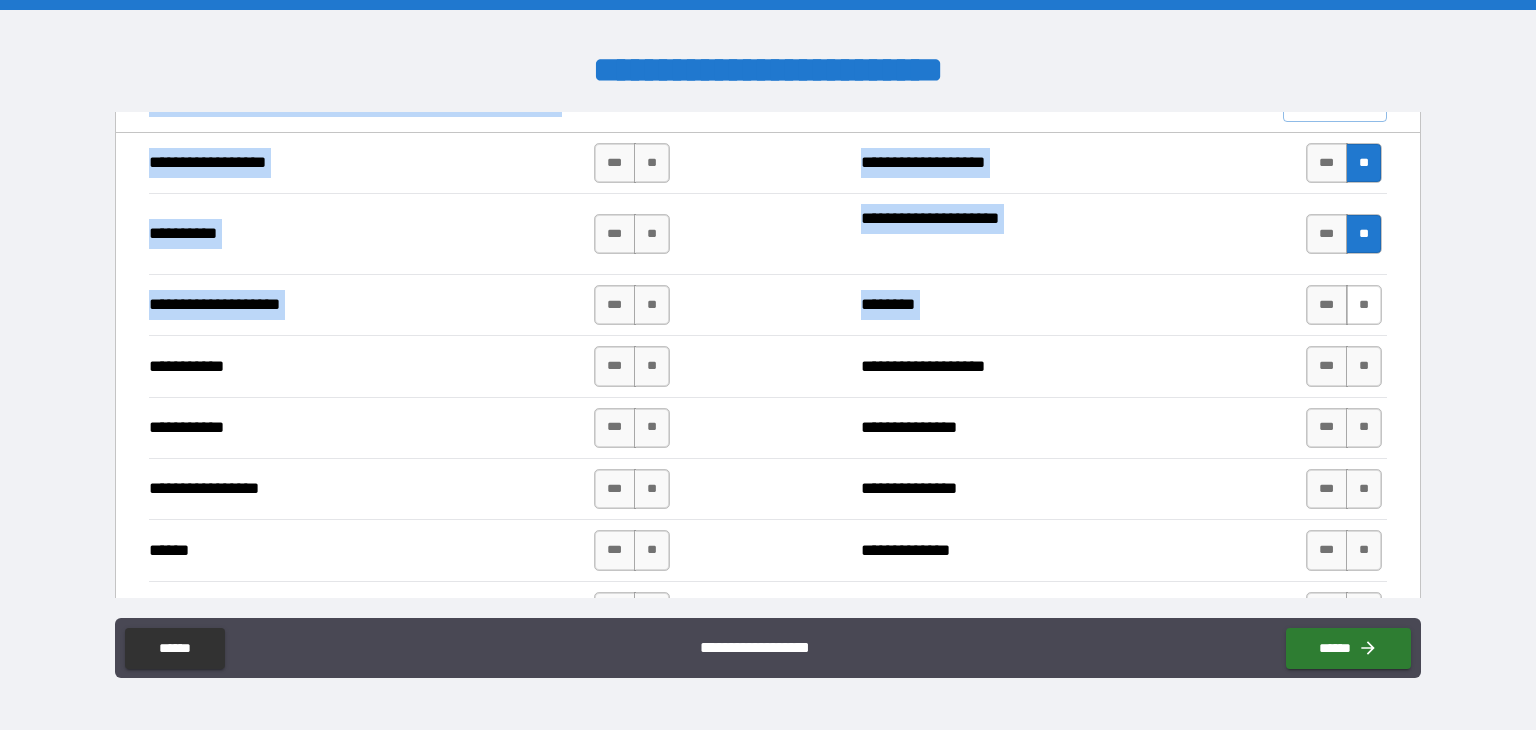 click on "**" at bounding box center [1364, 305] 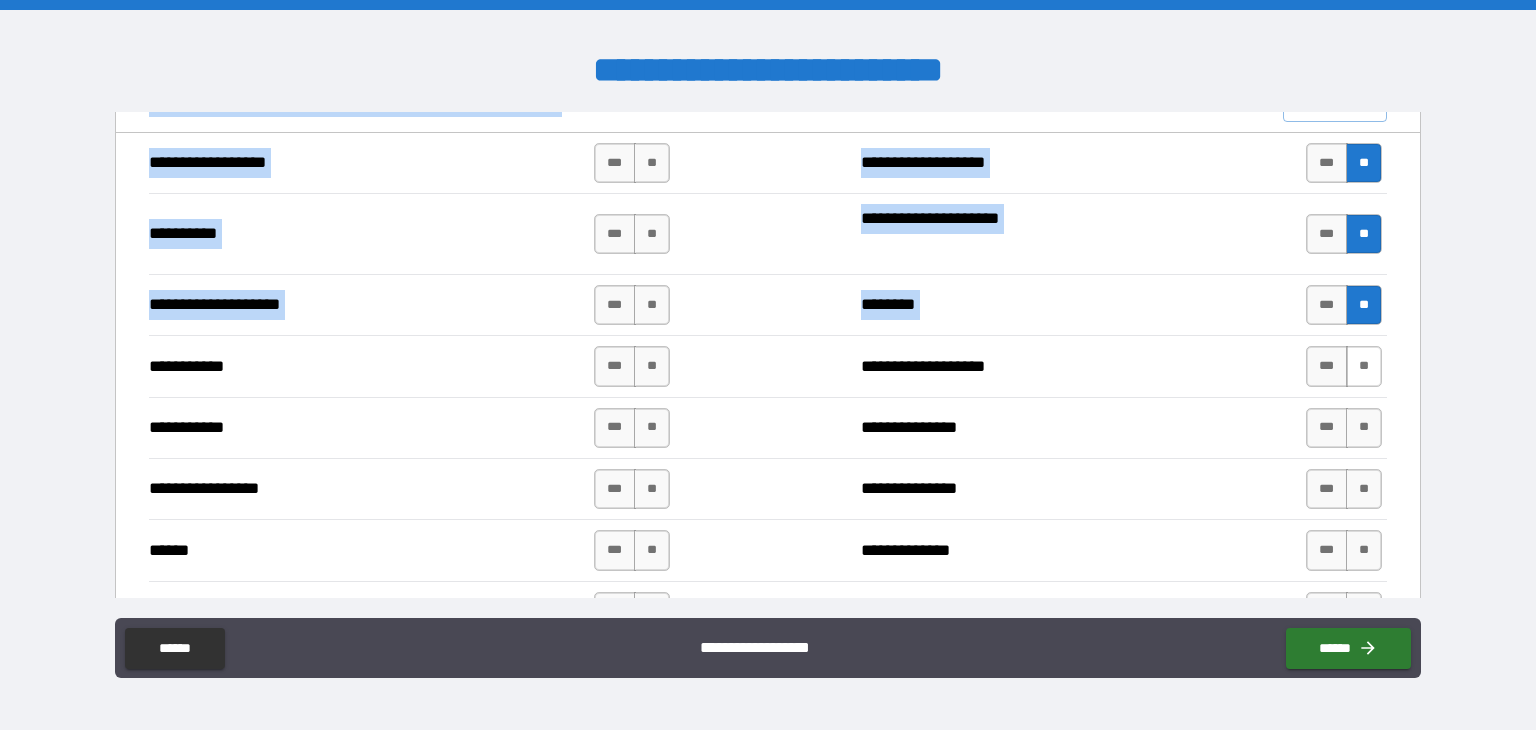 click on "**" at bounding box center [1364, 366] 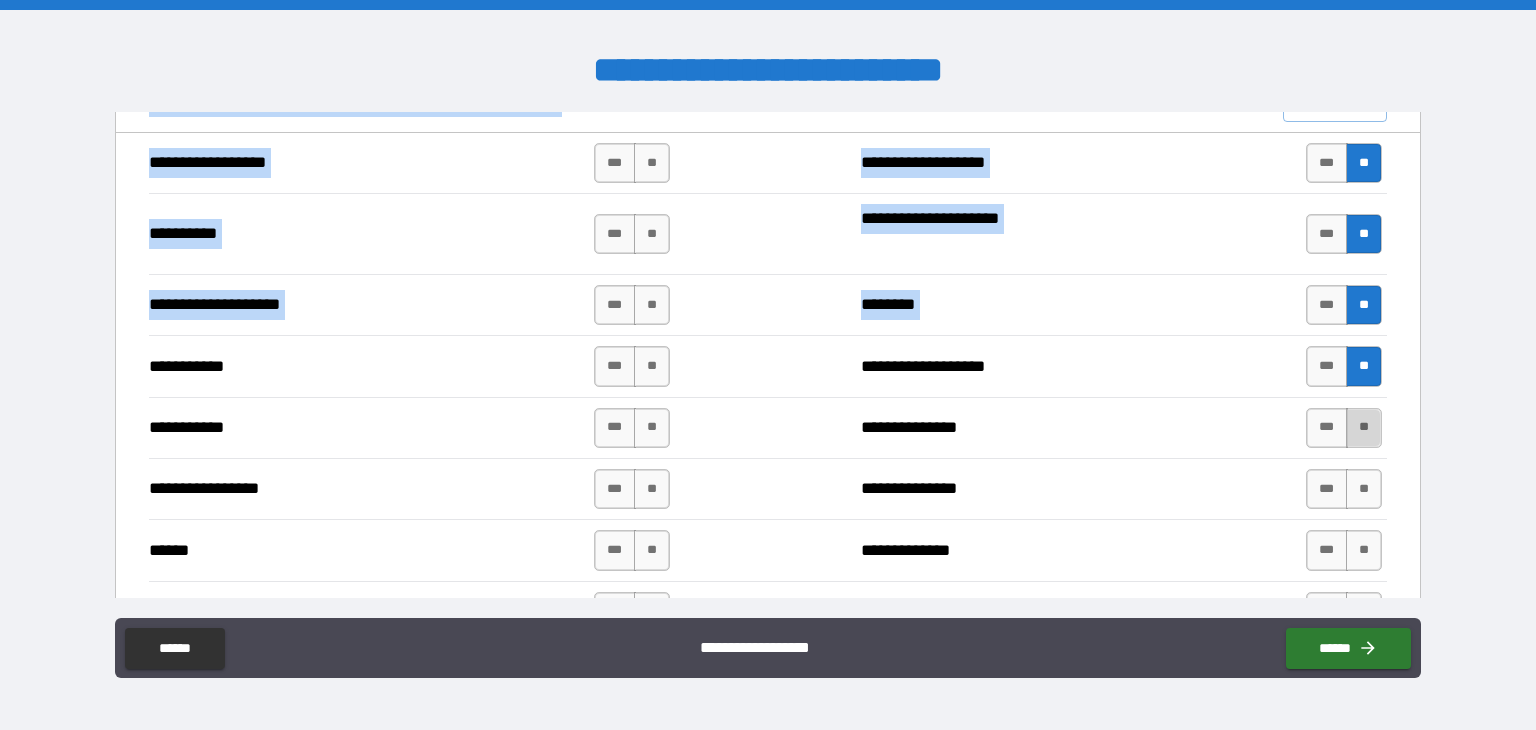 click on "**" at bounding box center [1364, 428] 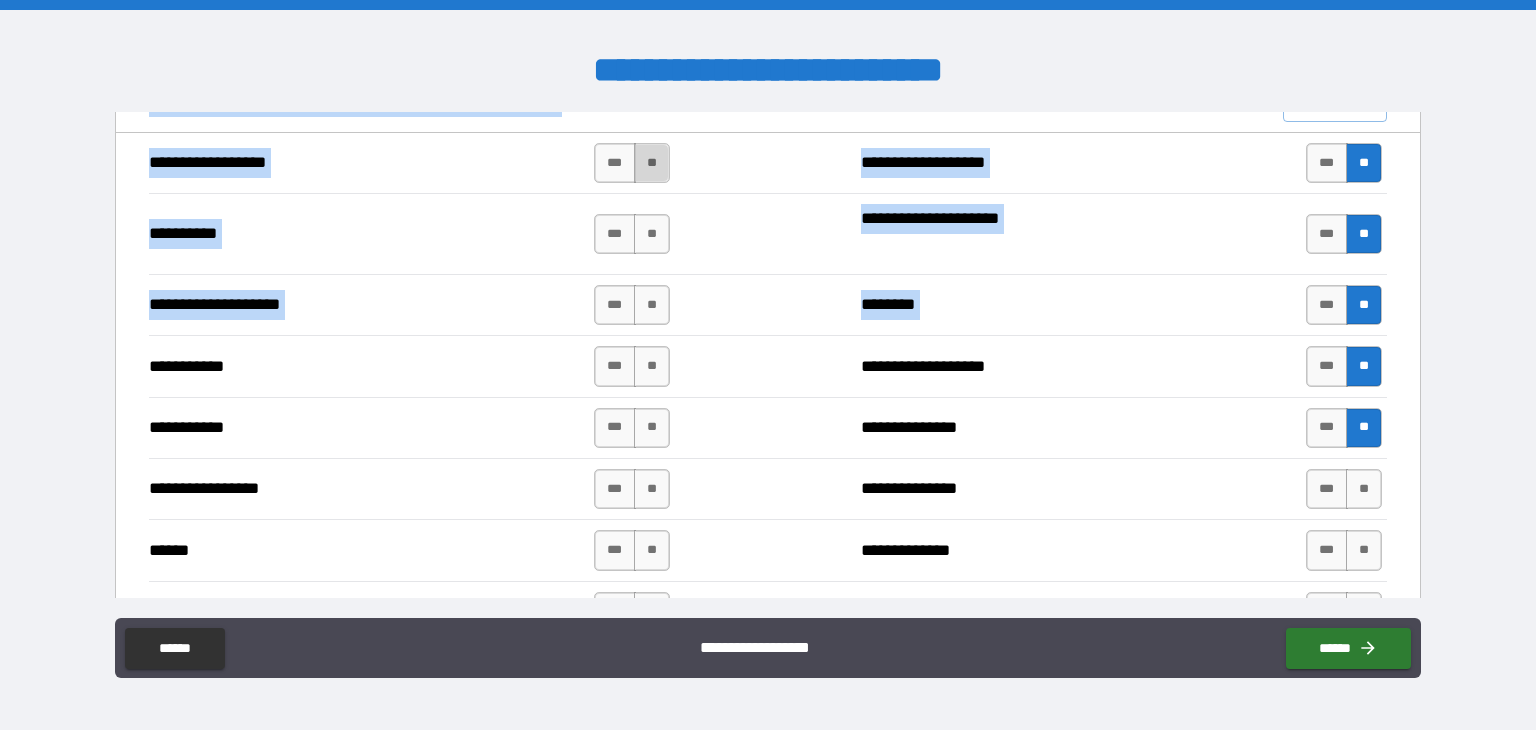click on "**" at bounding box center (652, 163) 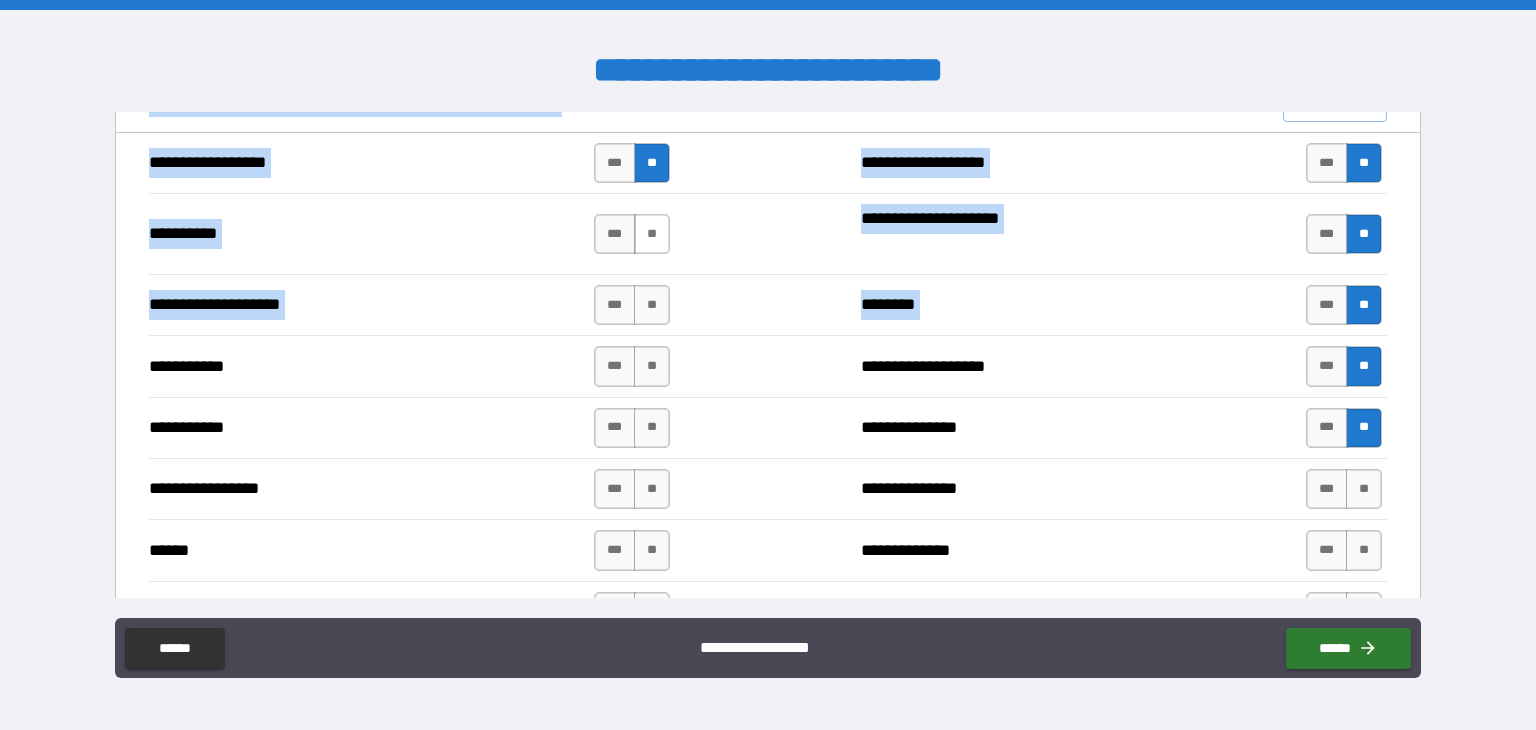 click on "**" at bounding box center (652, 234) 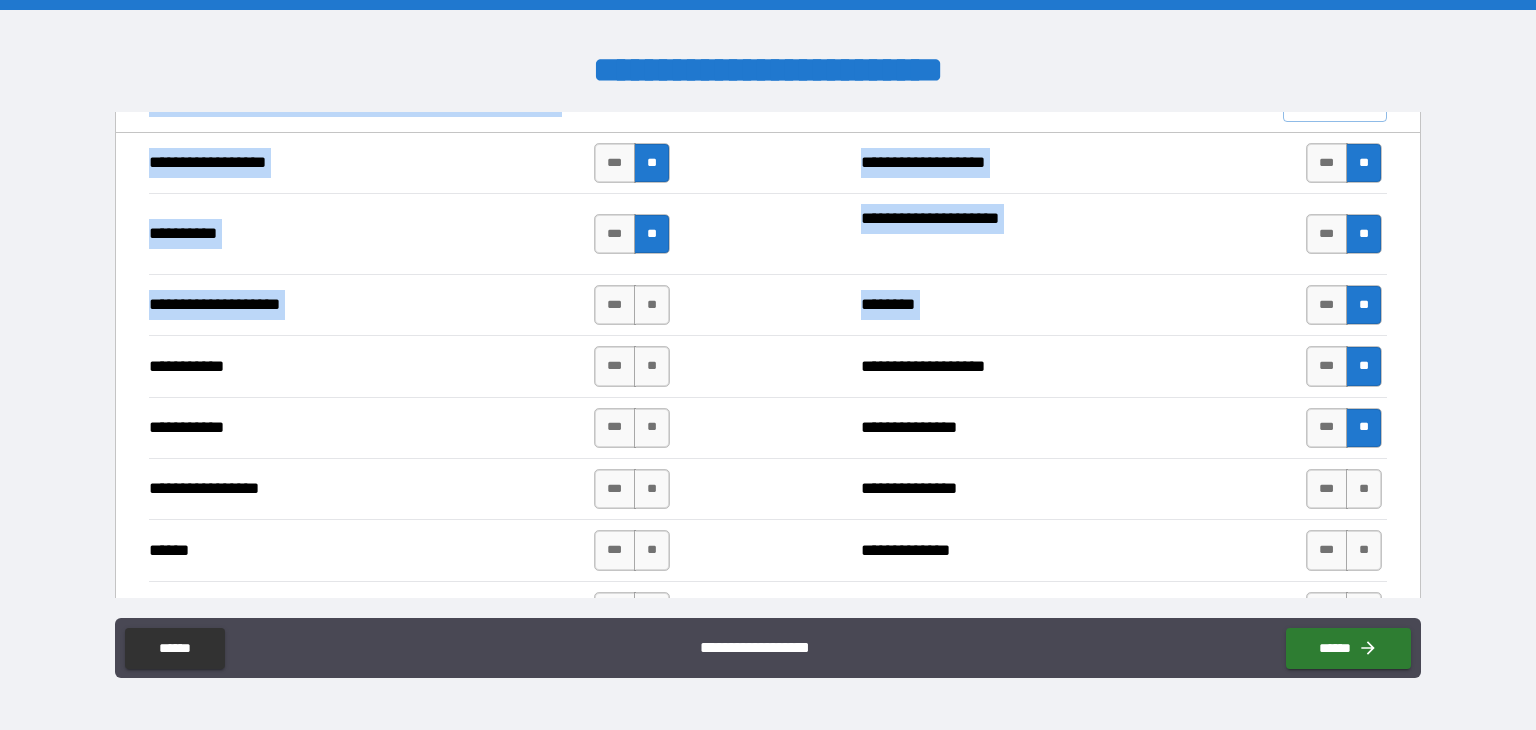 click on "**********" at bounding box center [768, 304] 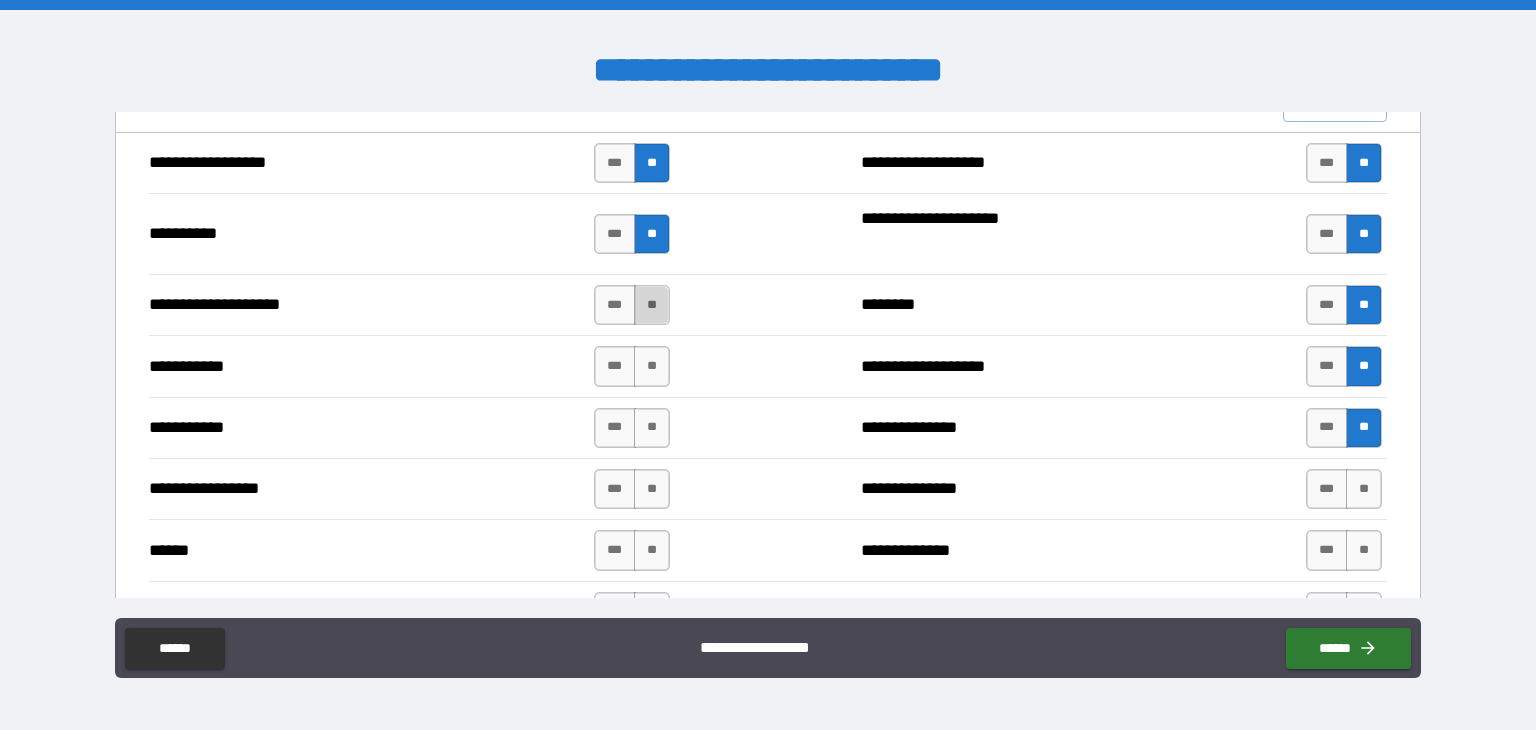 click on "**" at bounding box center (652, 305) 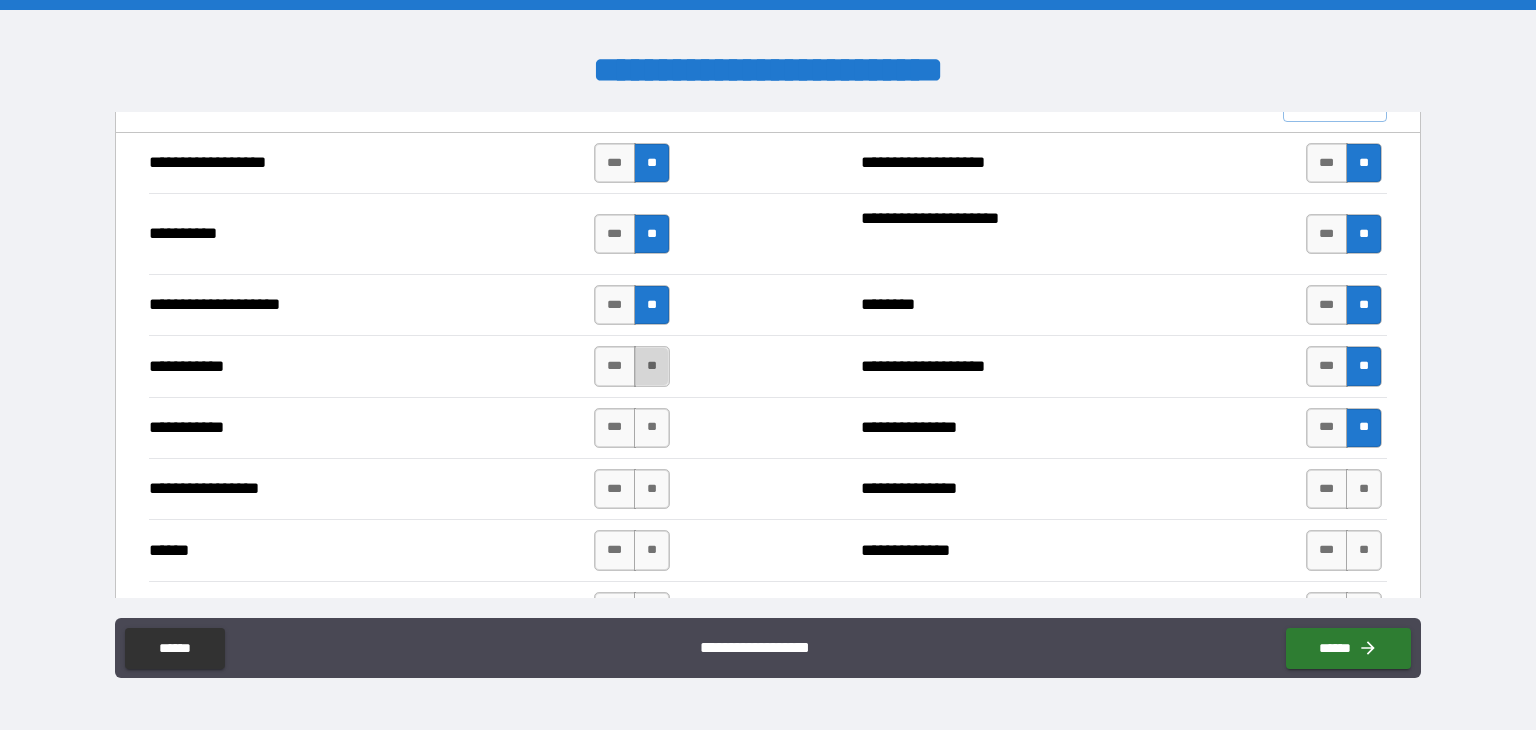 click on "**" at bounding box center (652, 366) 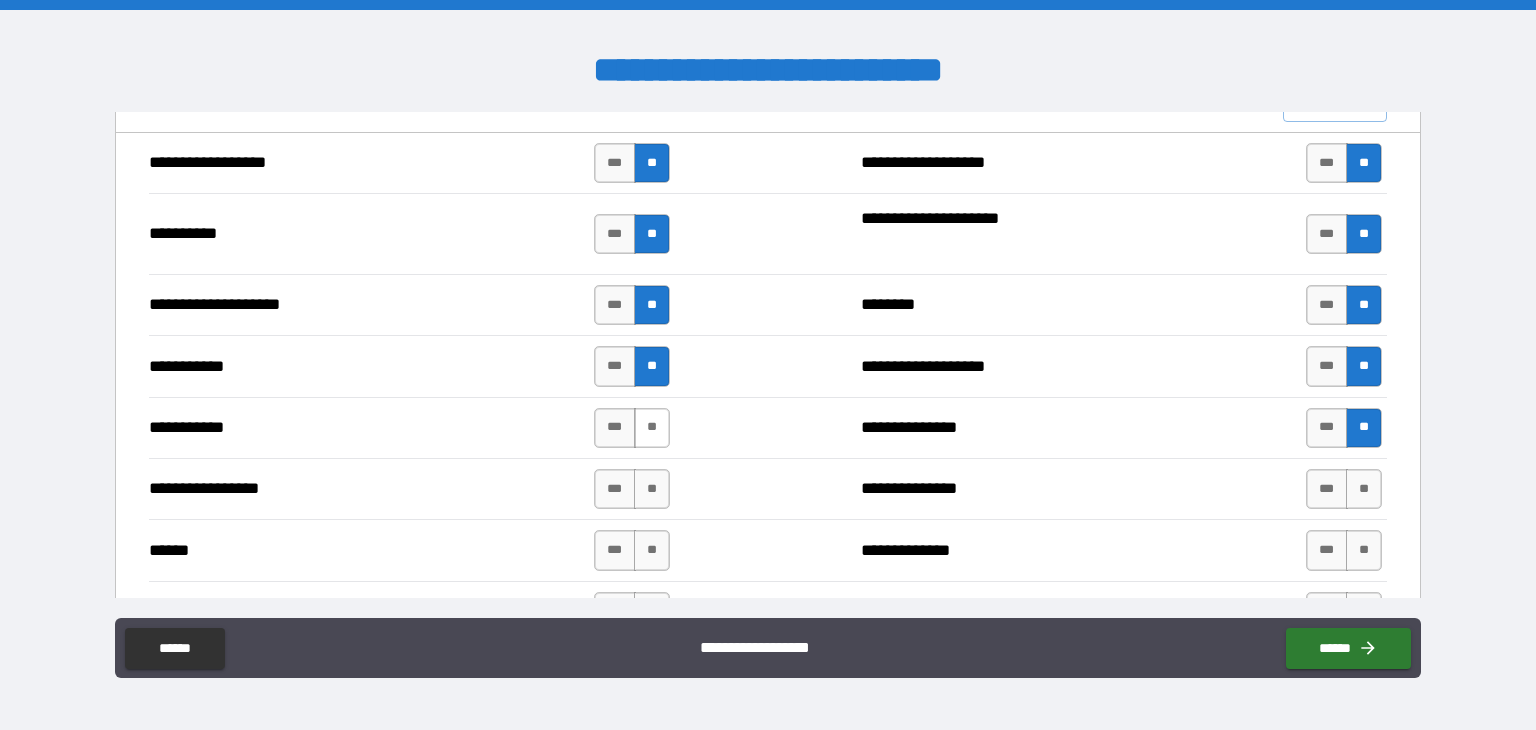 click on "**" at bounding box center [652, 428] 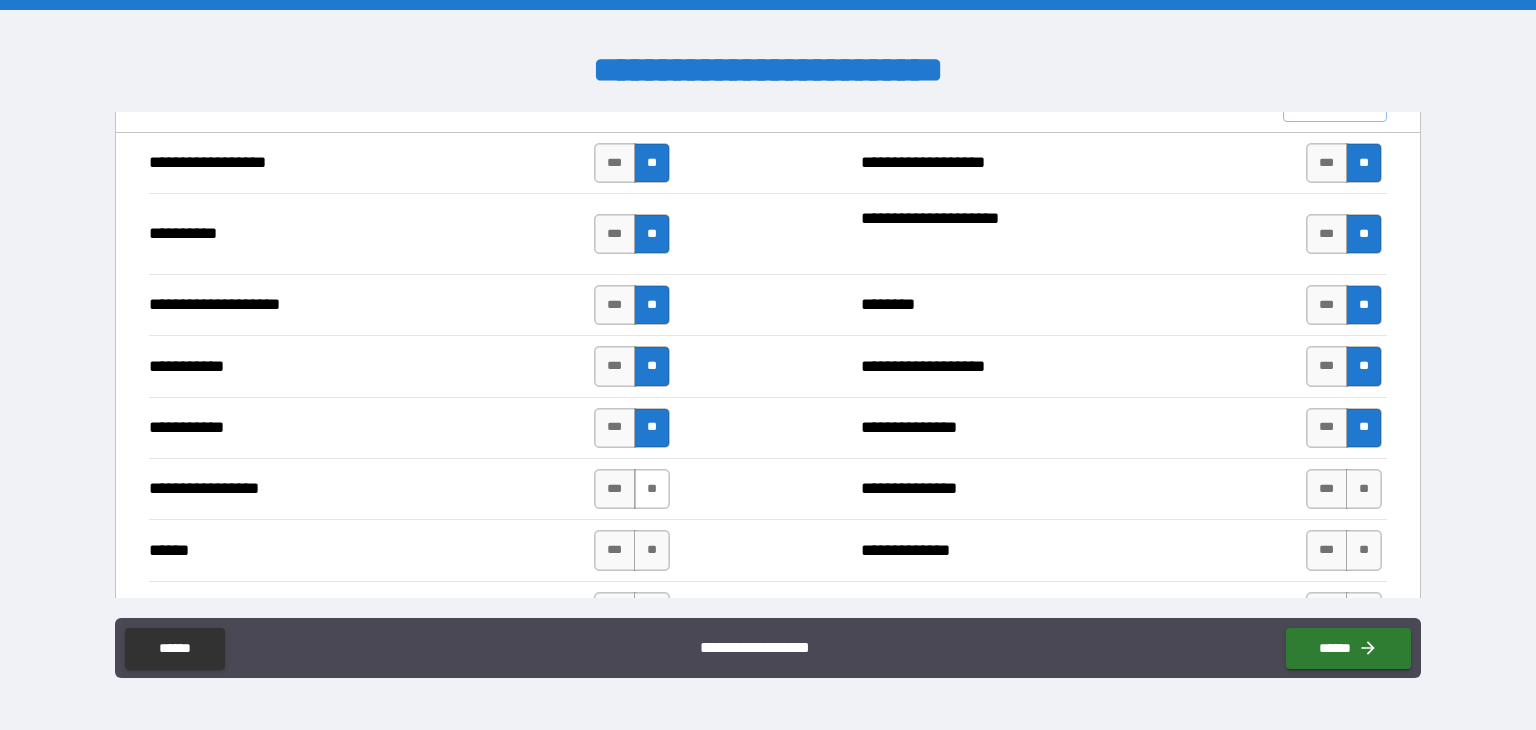 click on "**" at bounding box center [652, 489] 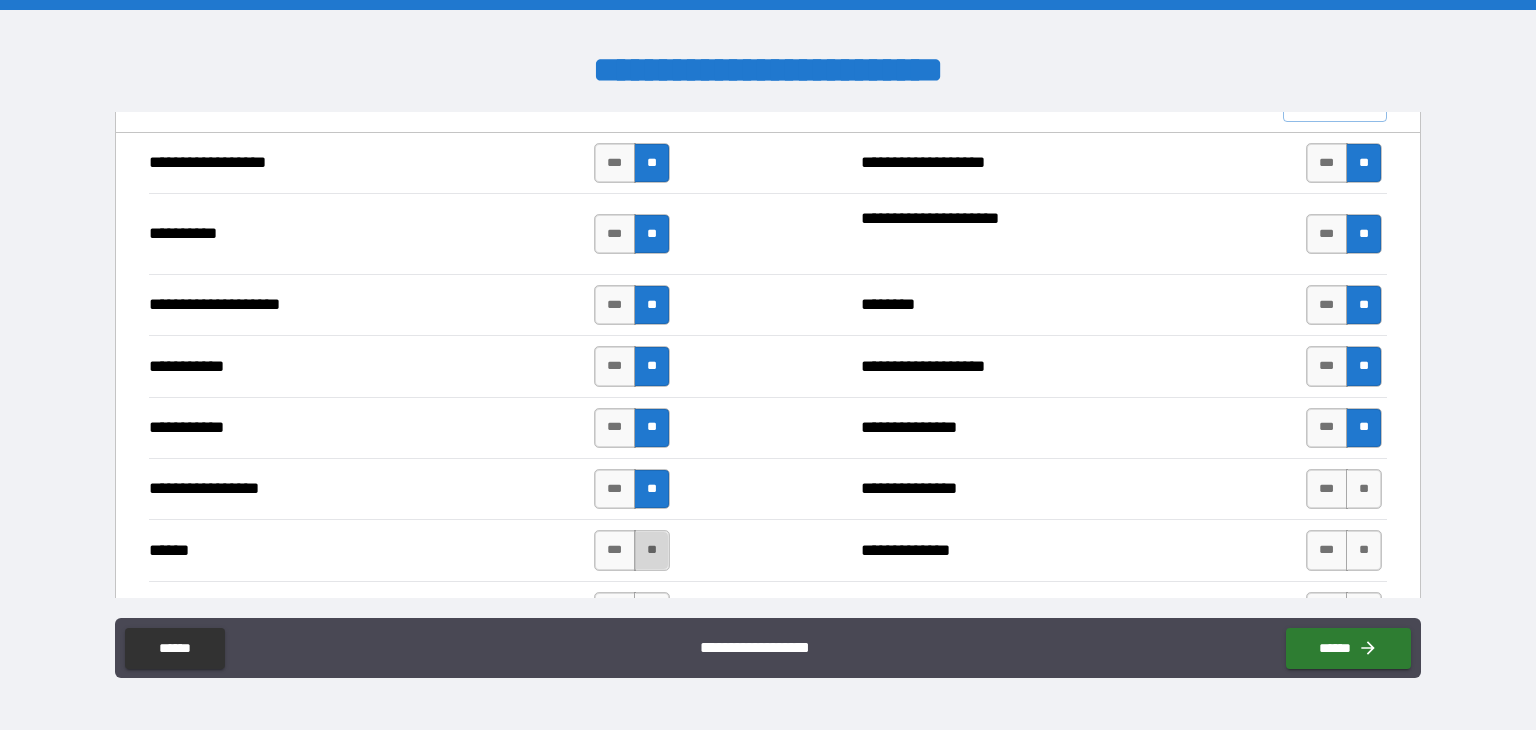 click on "**" at bounding box center (652, 550) 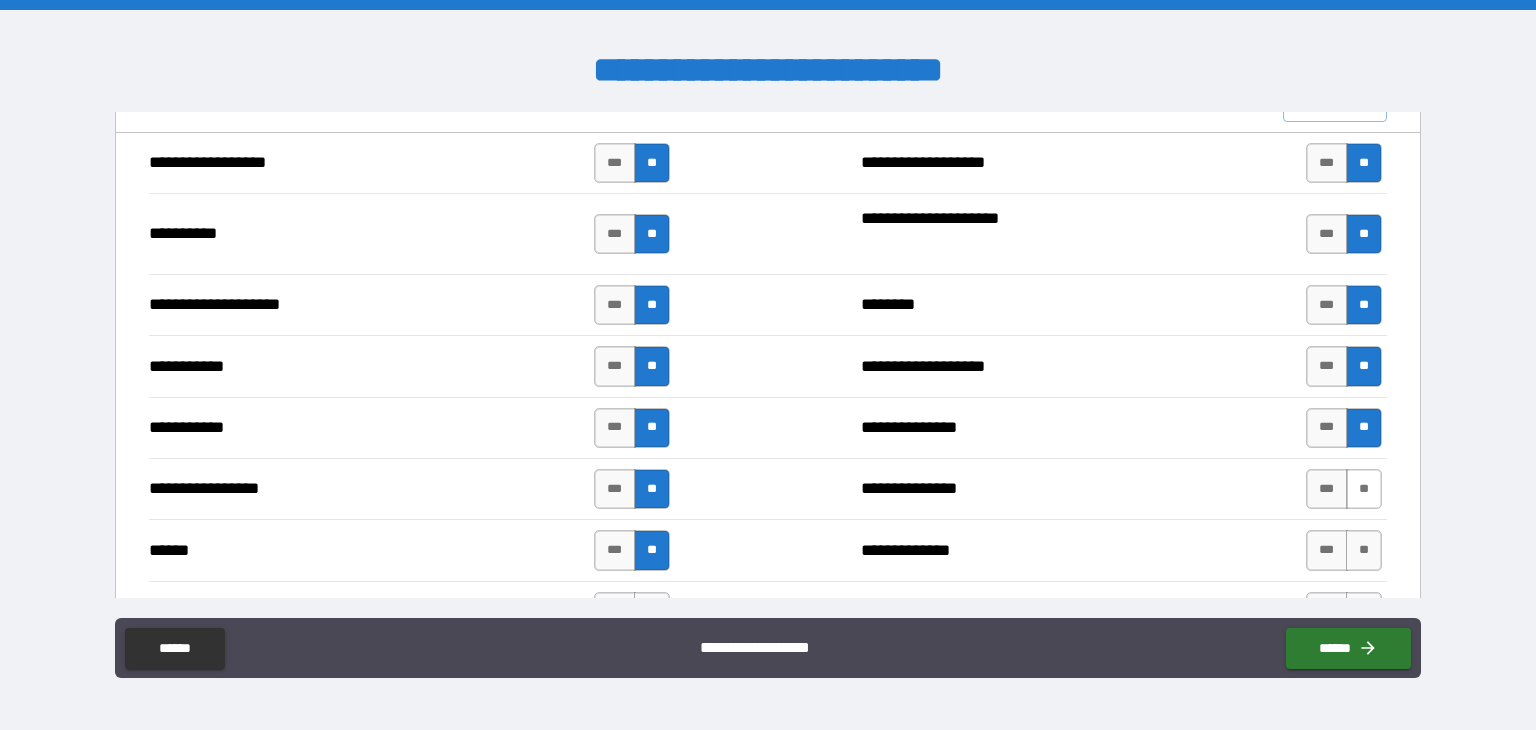 click on "**" at bounding box center [1364, 489] 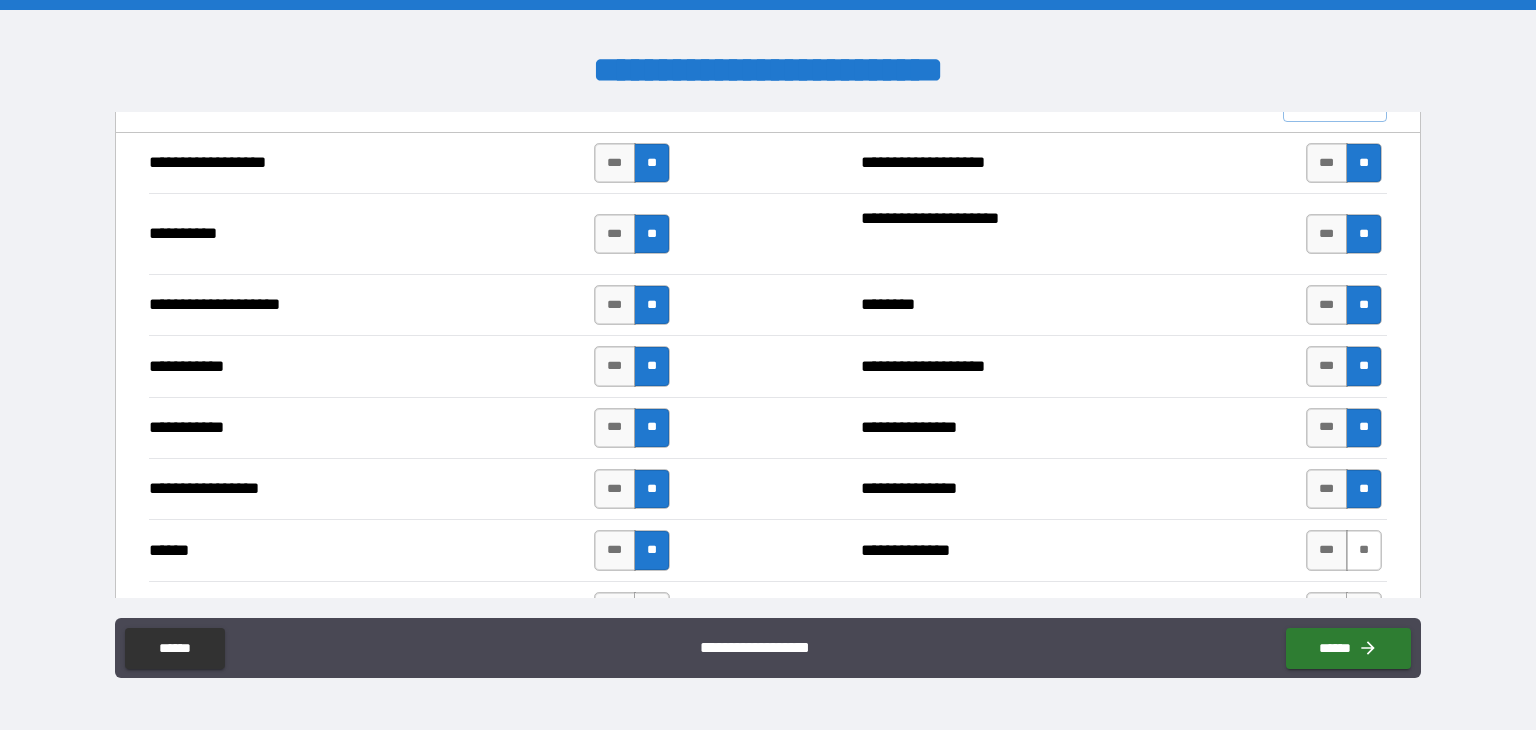 click on "**" at bounding box center [1364, 550] 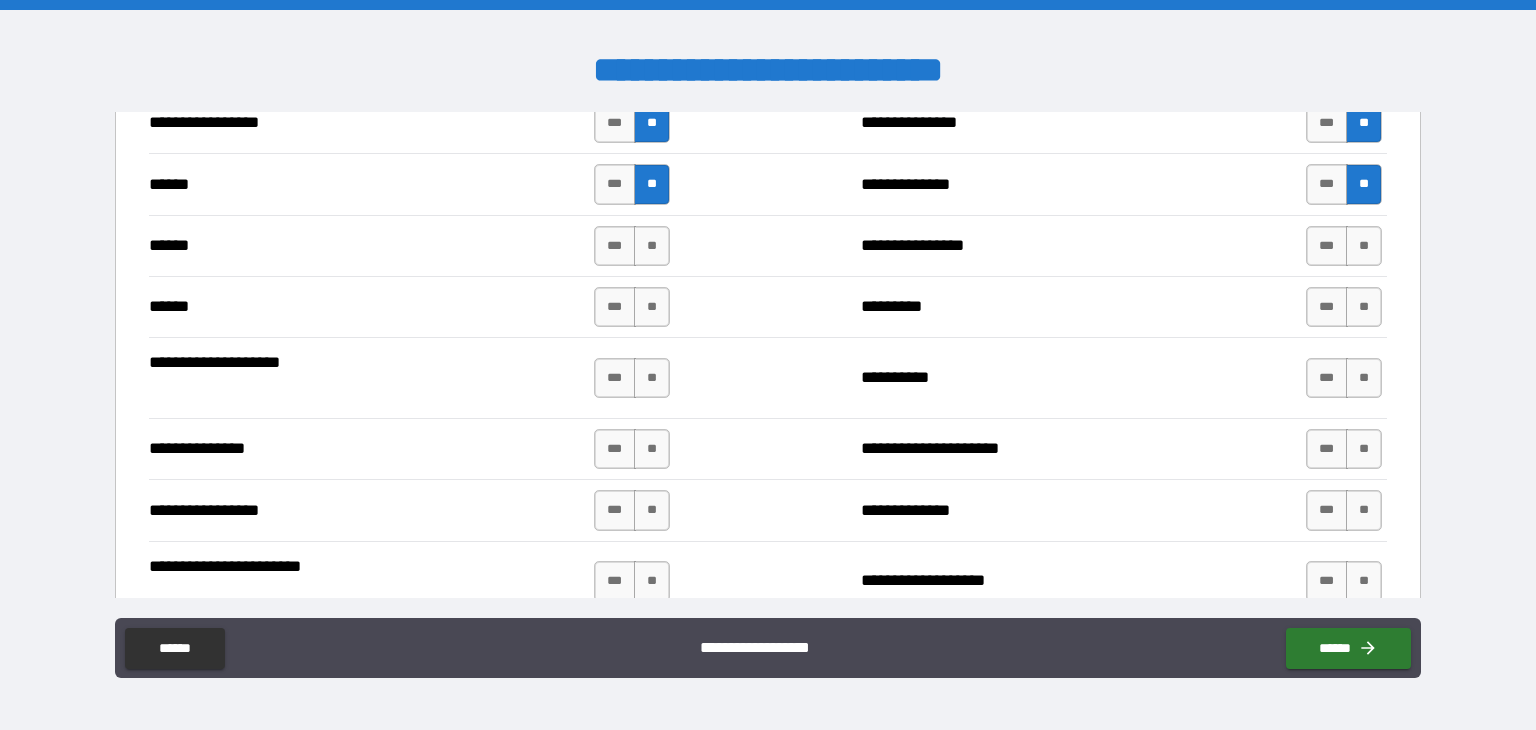 scroll, scrollTop: 2320, scrollLeft: 0, axis: vertical 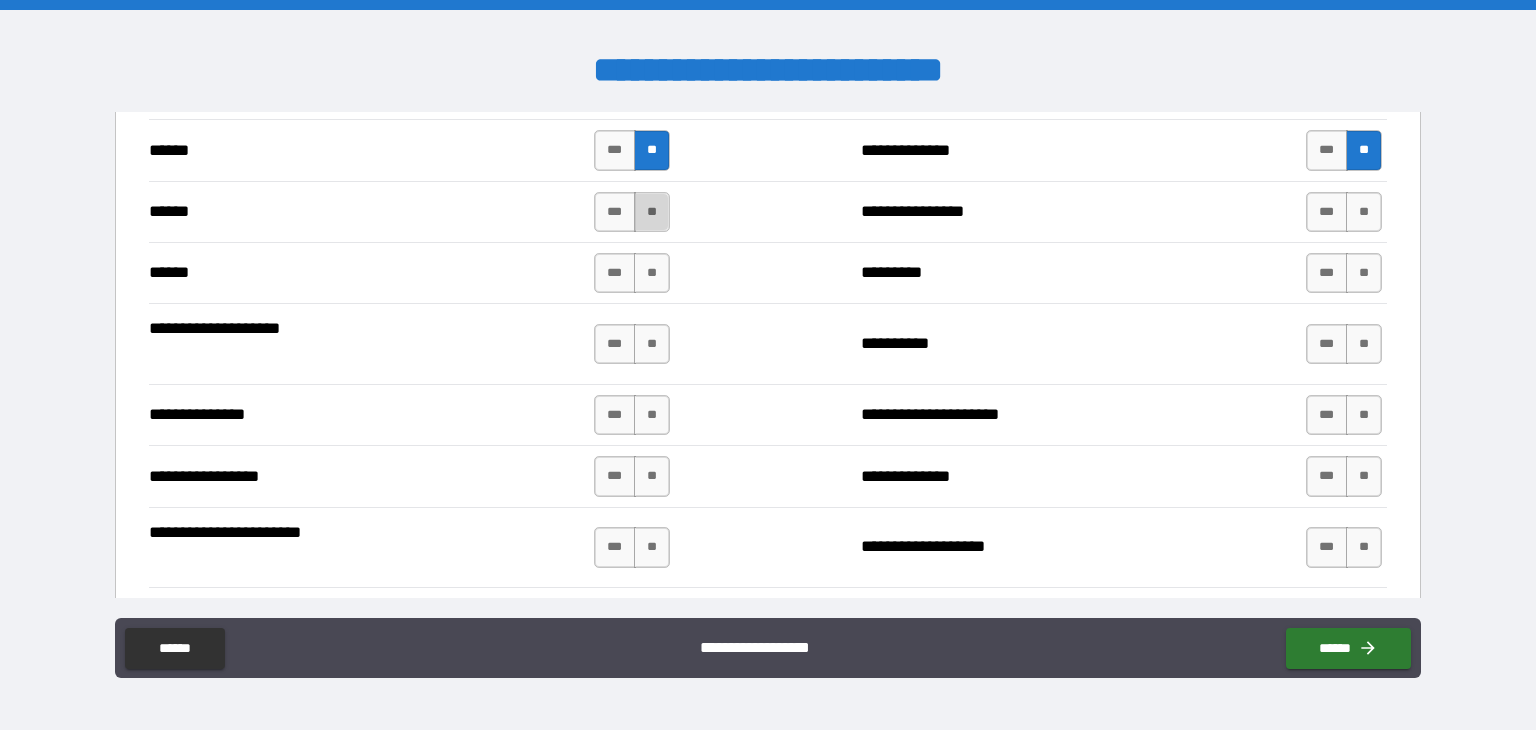 click on "**" at bounding box center [652, 212] 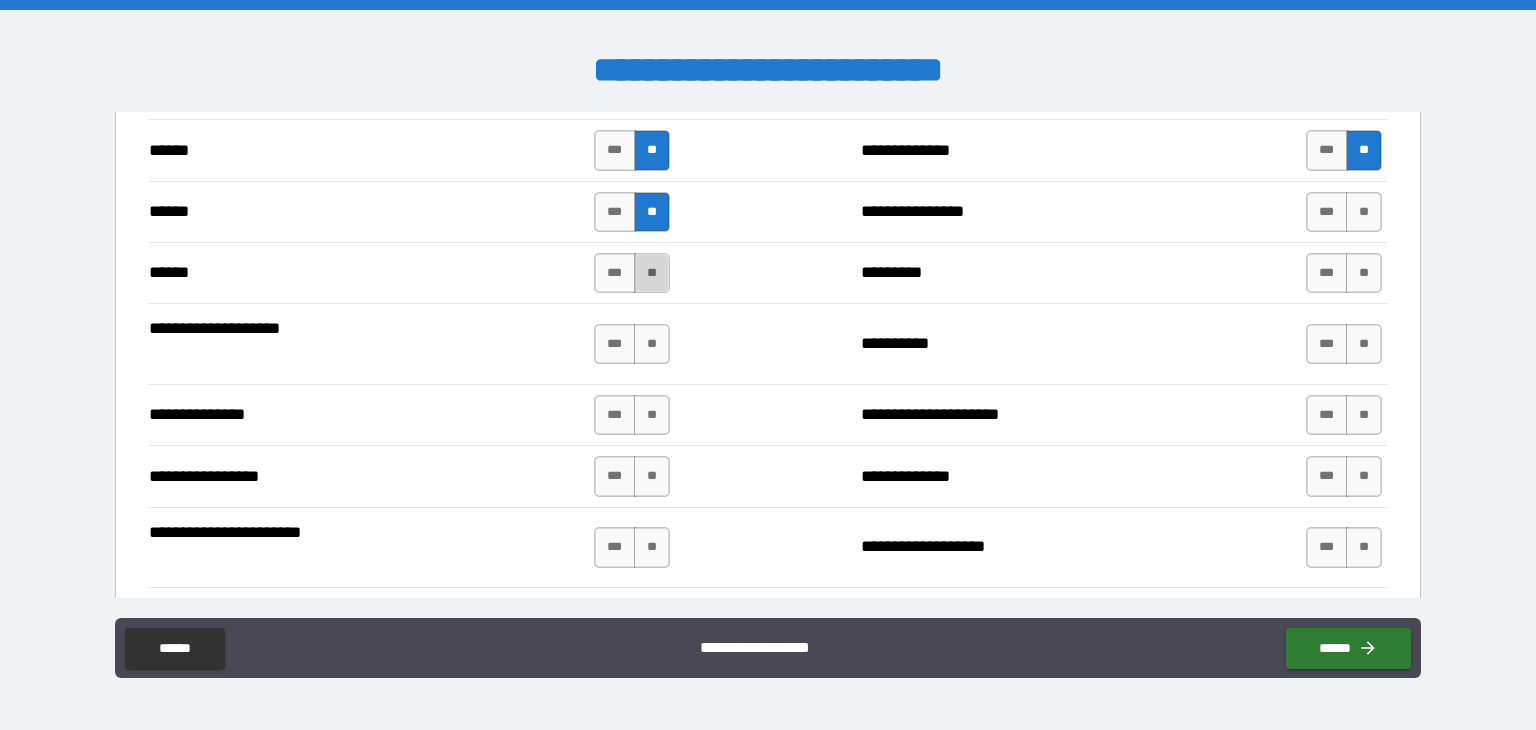 click on "**" at bounding box center [652, 273] 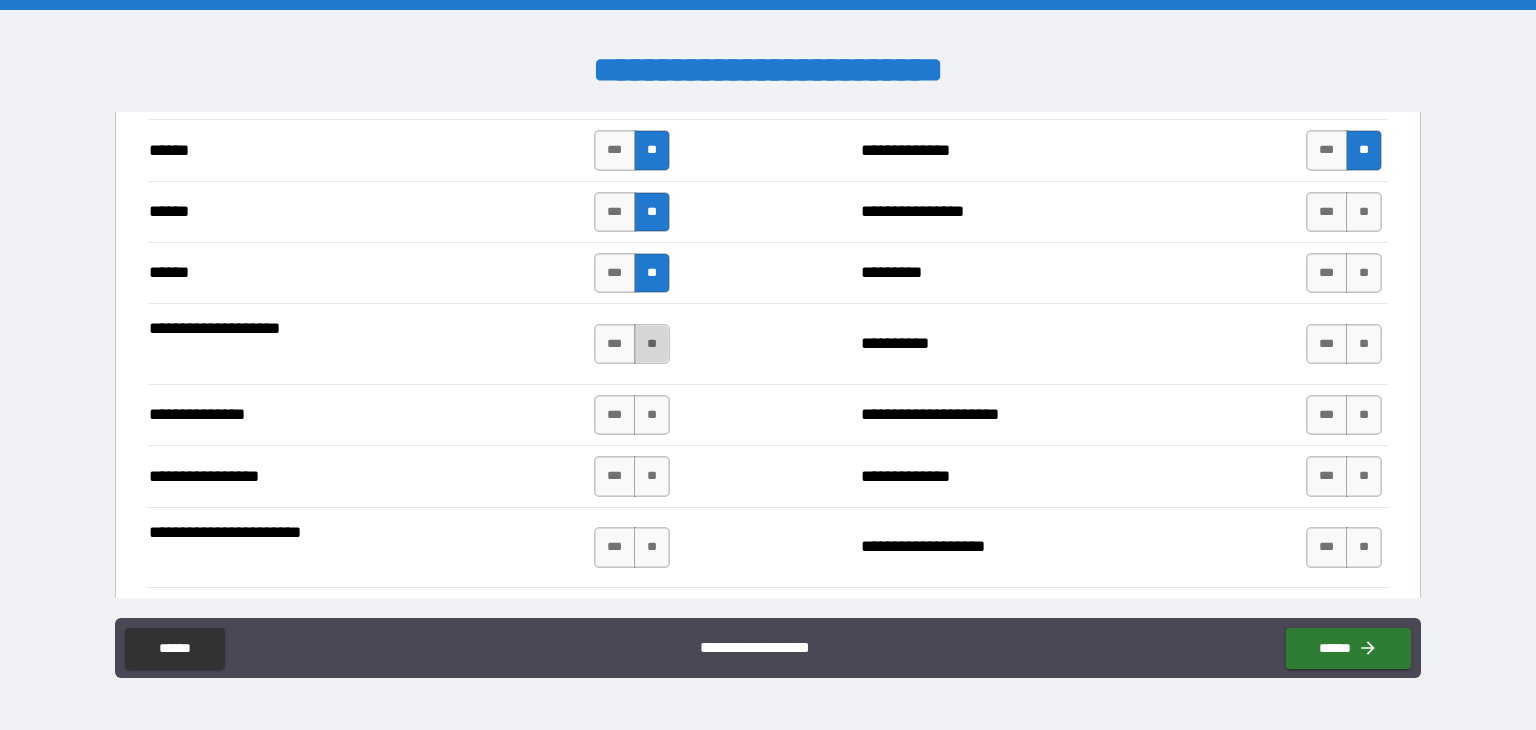 click on "**" at bounding box center [652, 344] 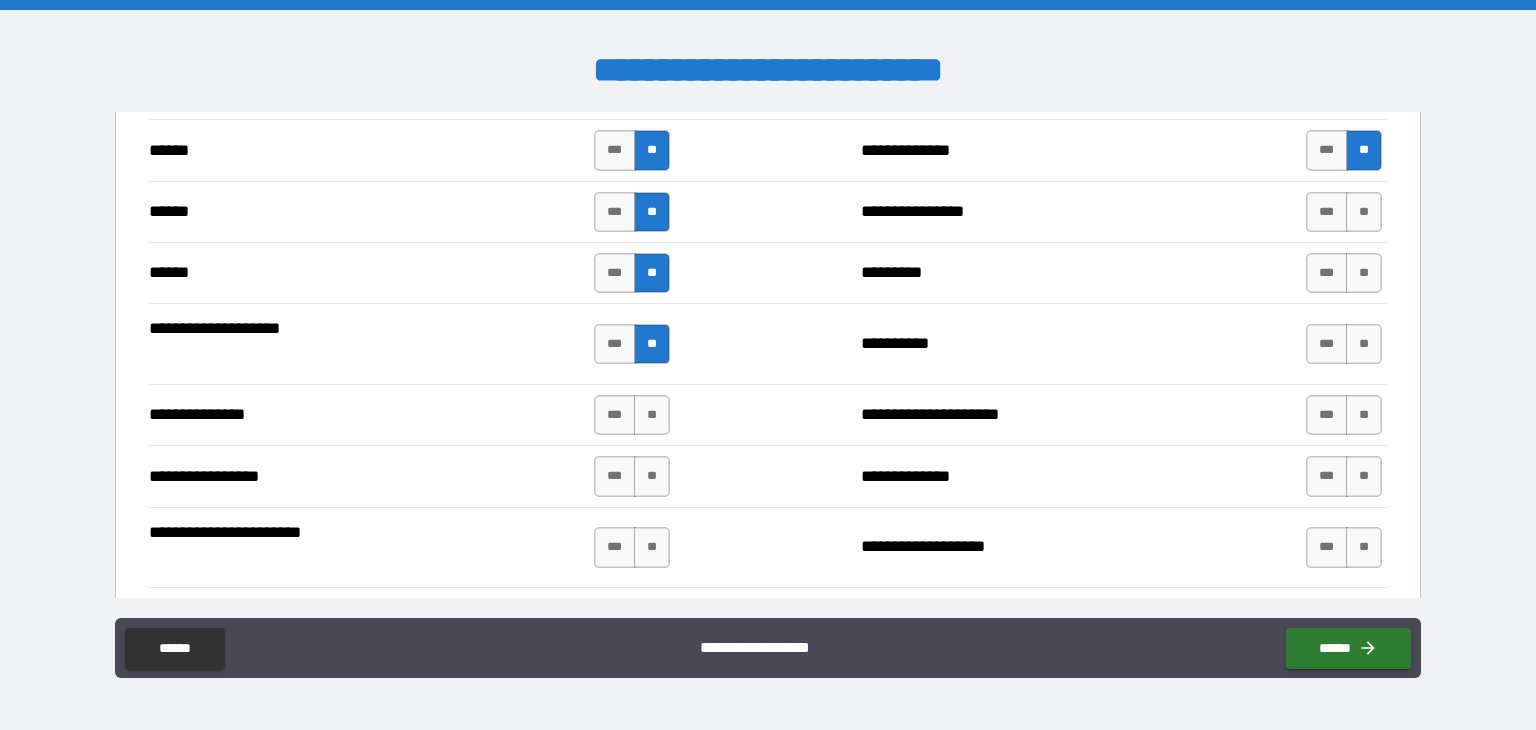 click on "**********" at bounding box center (768, 414) 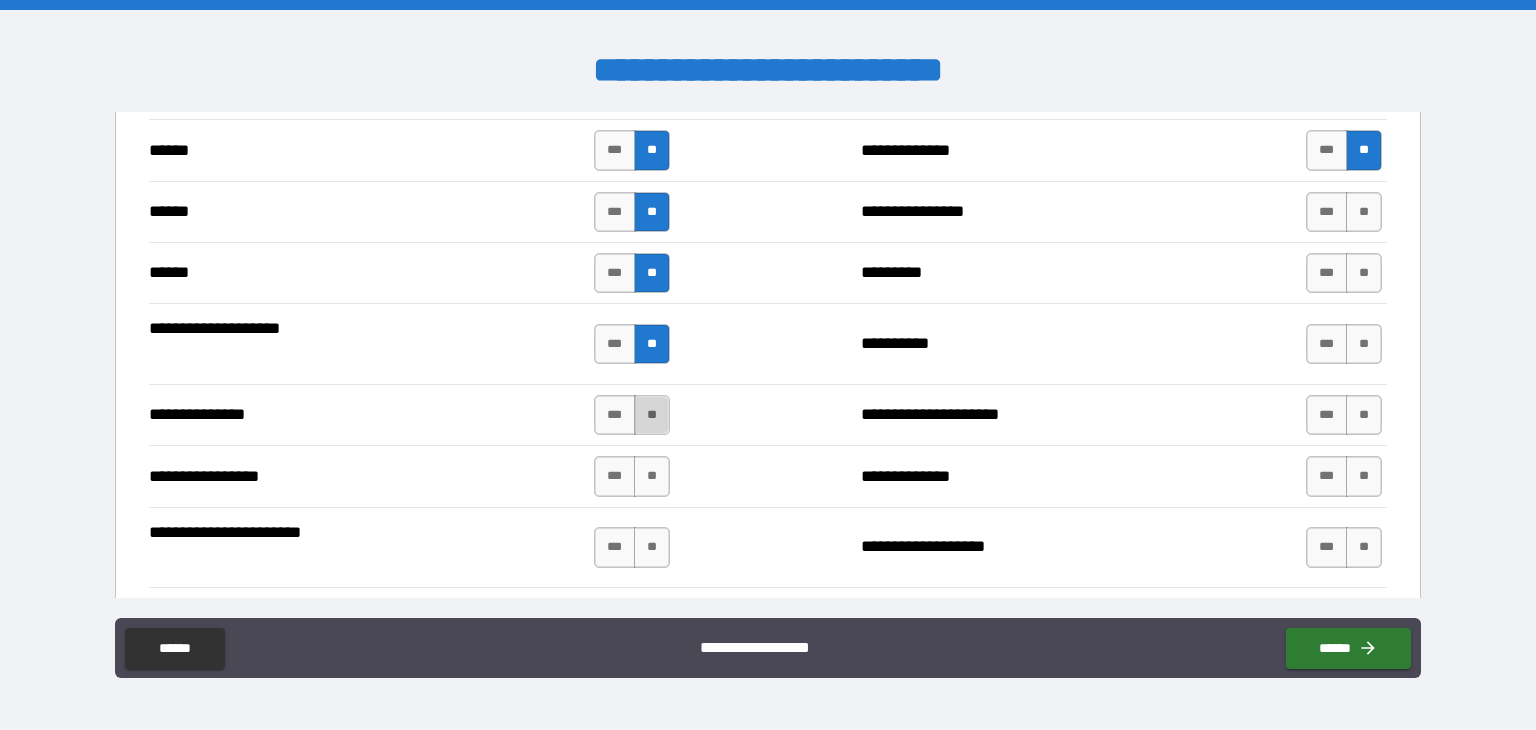 click on "**" at bounding box center (652, 415) 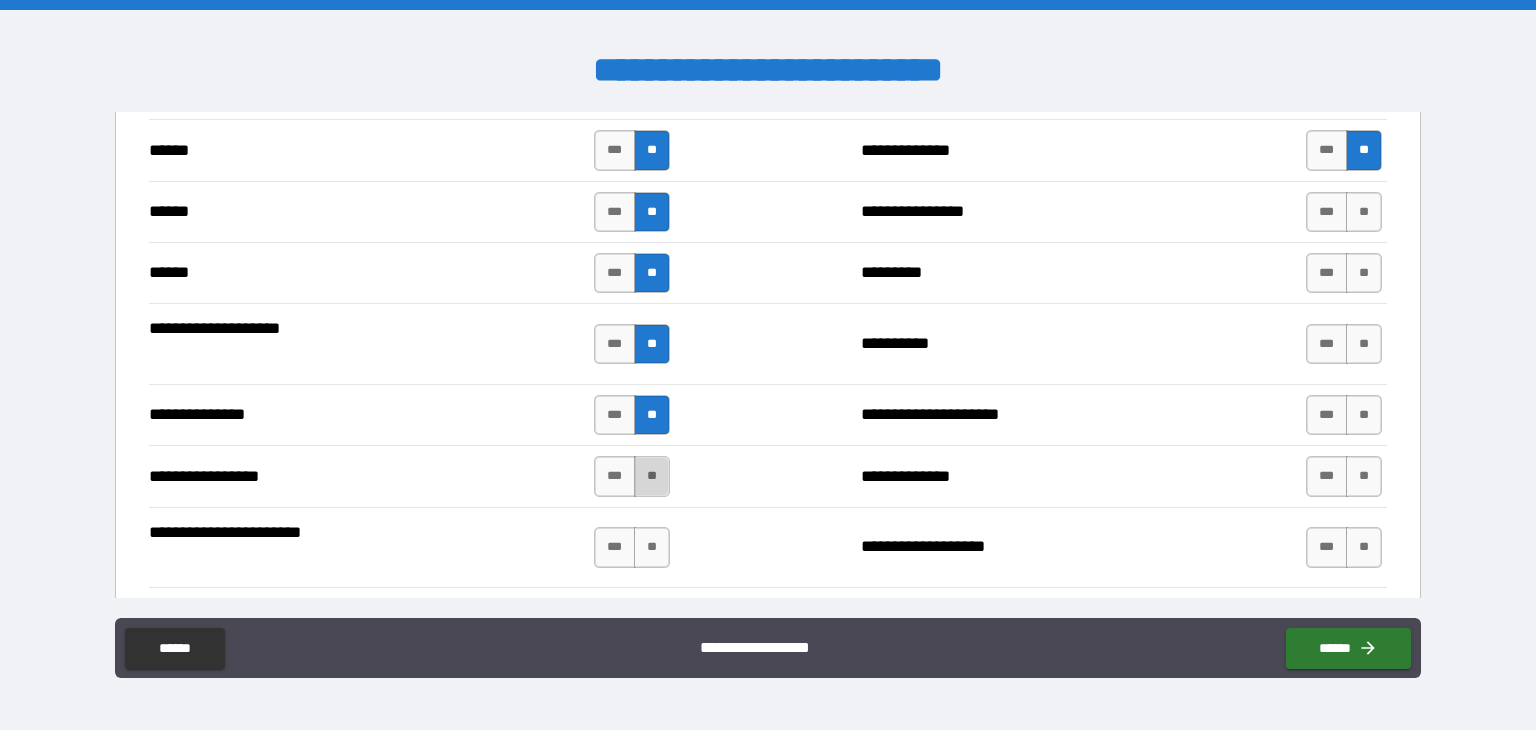 click on "**" at bounding box center [652, 476] 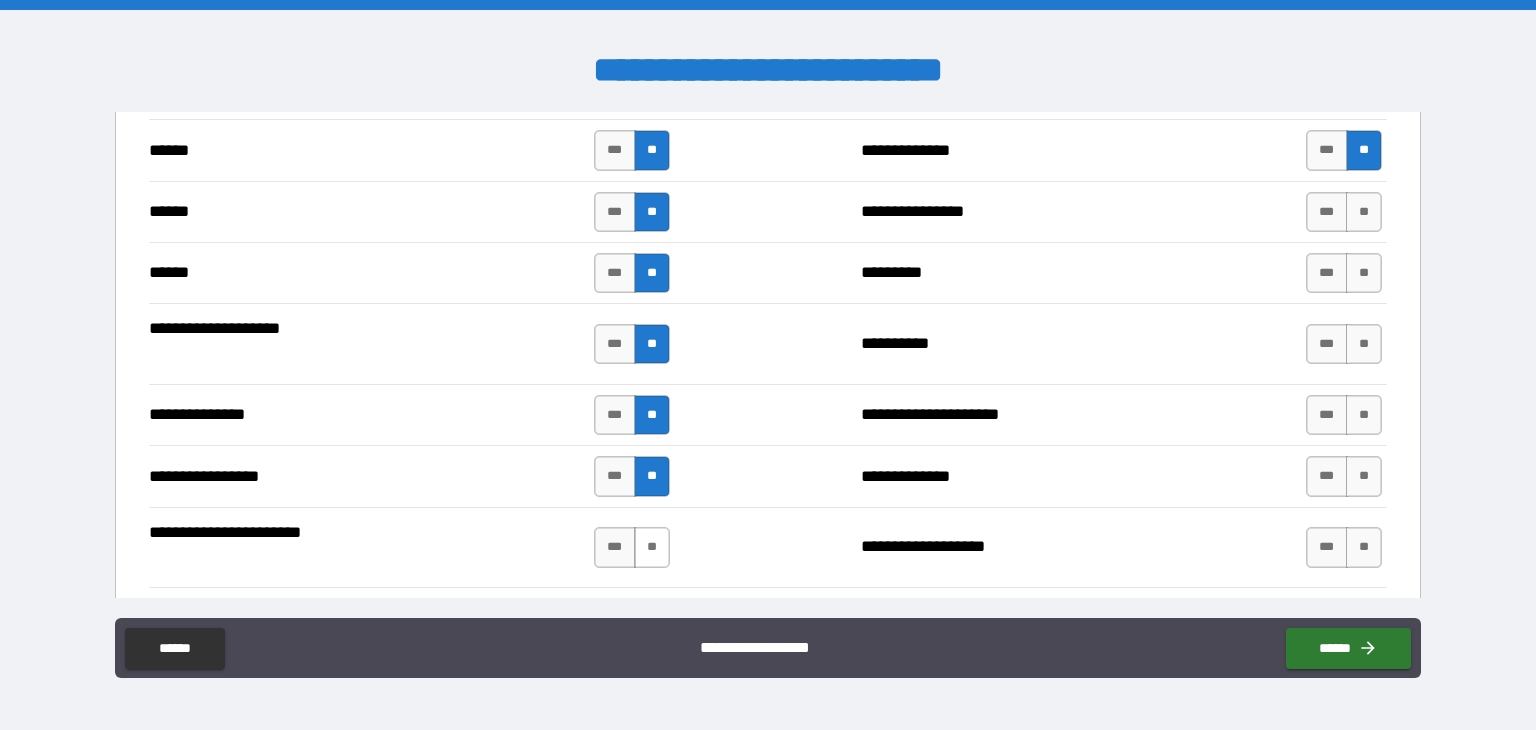 click on "**" at bounding box center [652, 547] 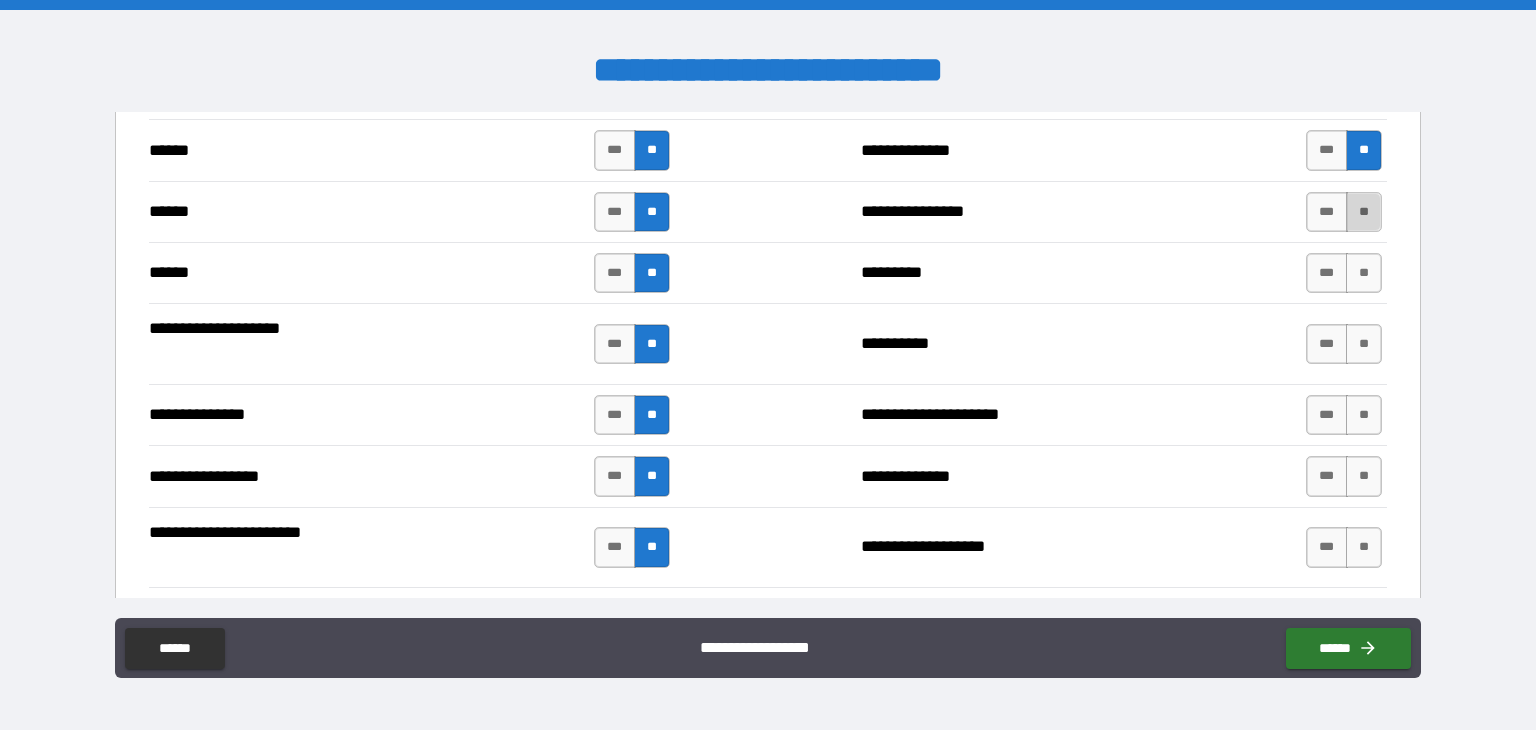 click on "**" at bounding box center [1364, 212] 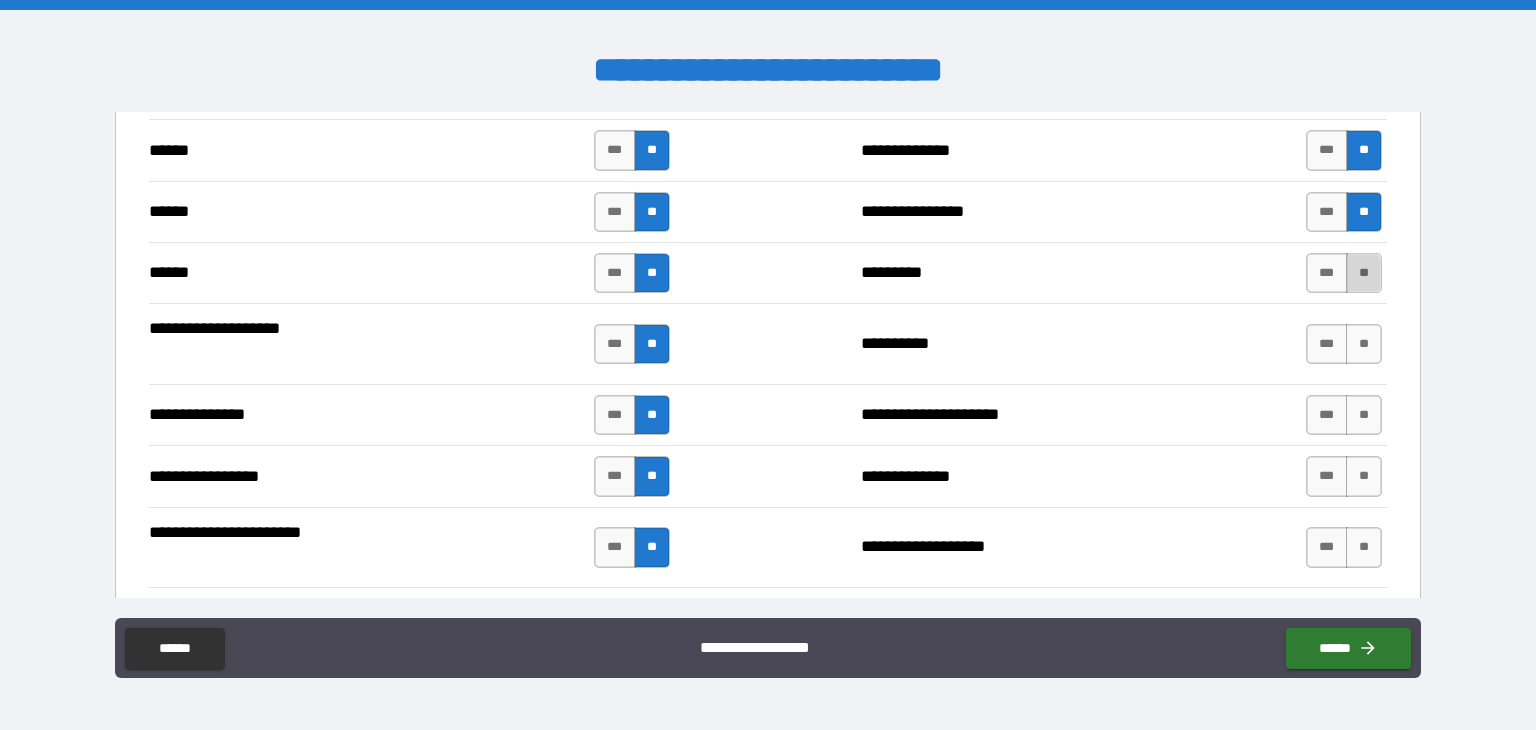 click on "**" at bounding box center (1364, 273) 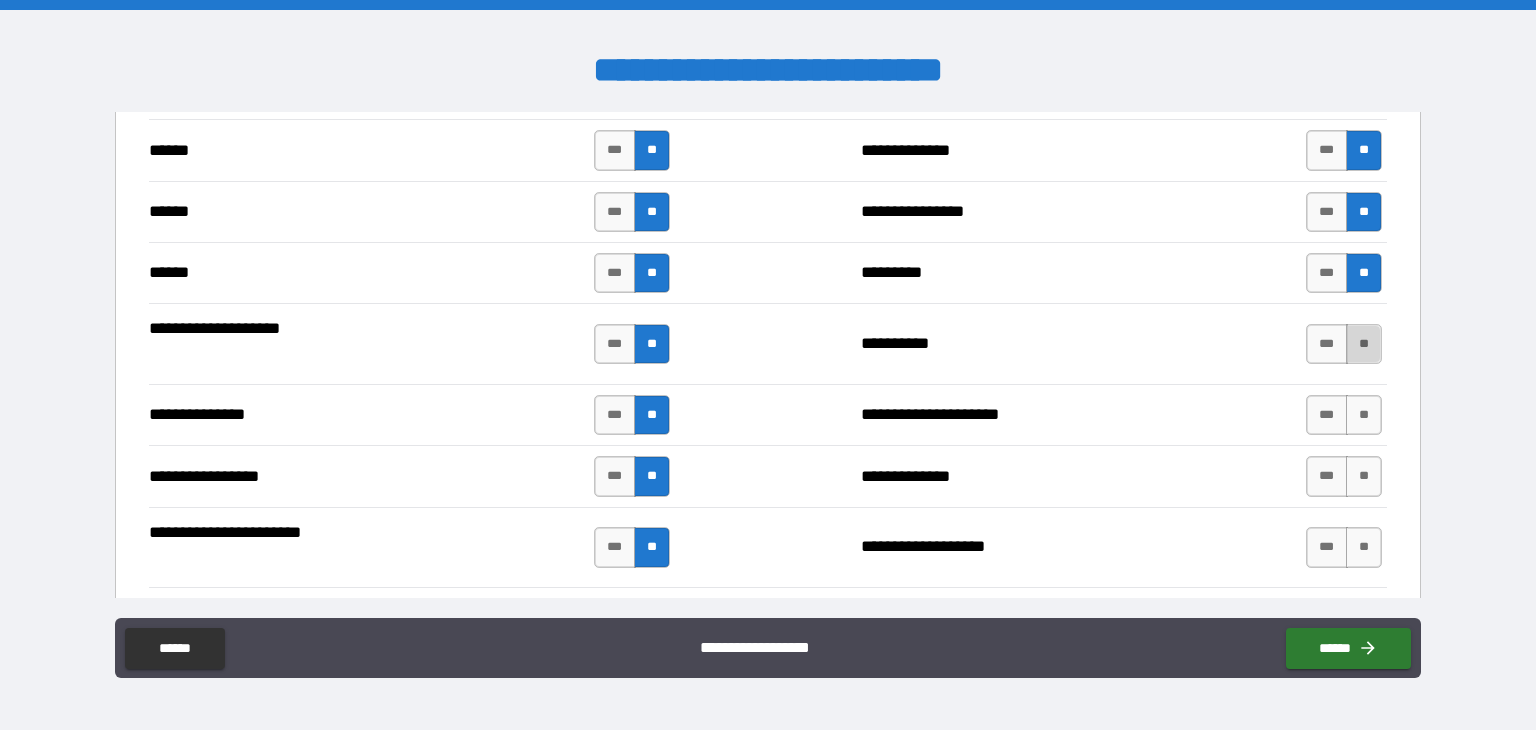 click on "**" at bounding box center (1364, 344) 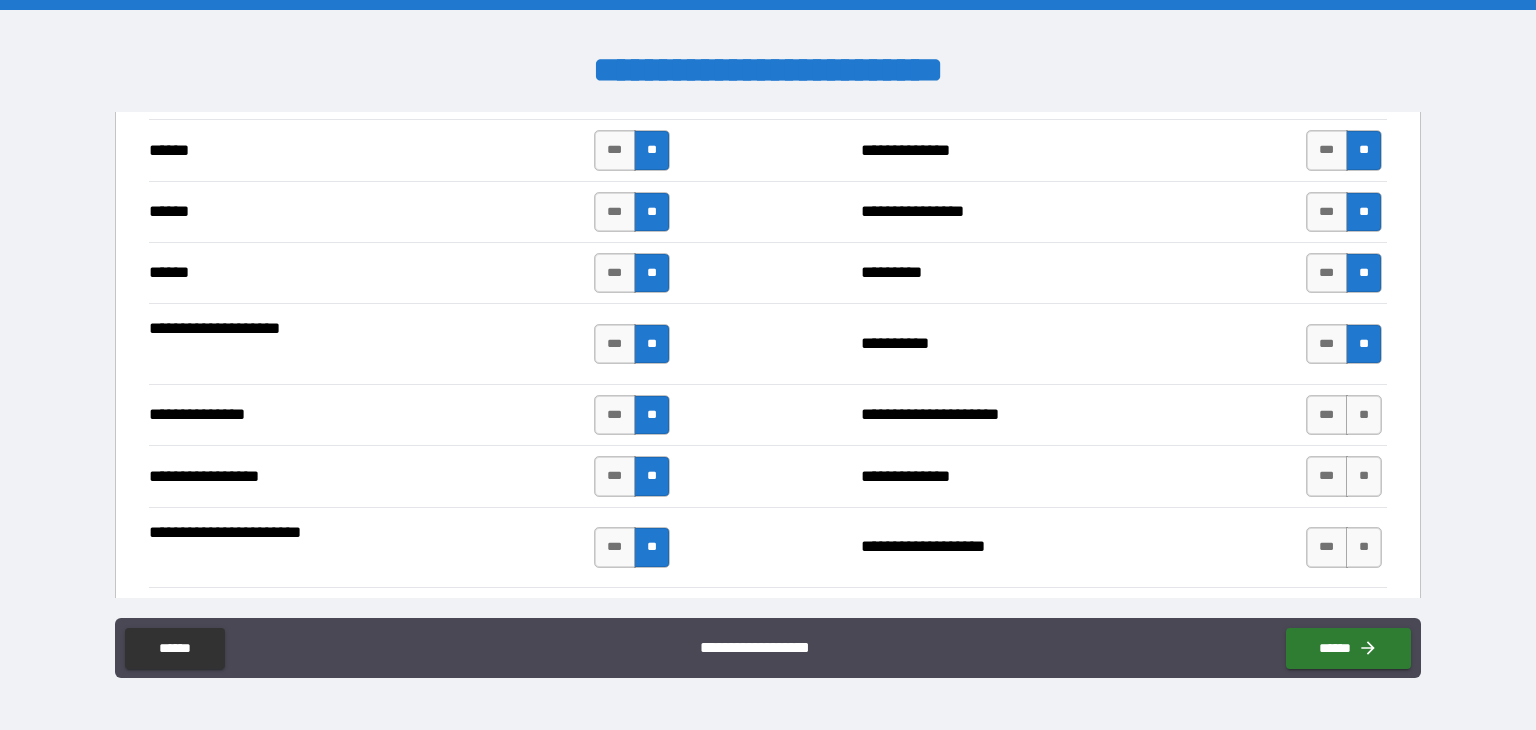 click on "*** **" at bounding box center [1344, 415] 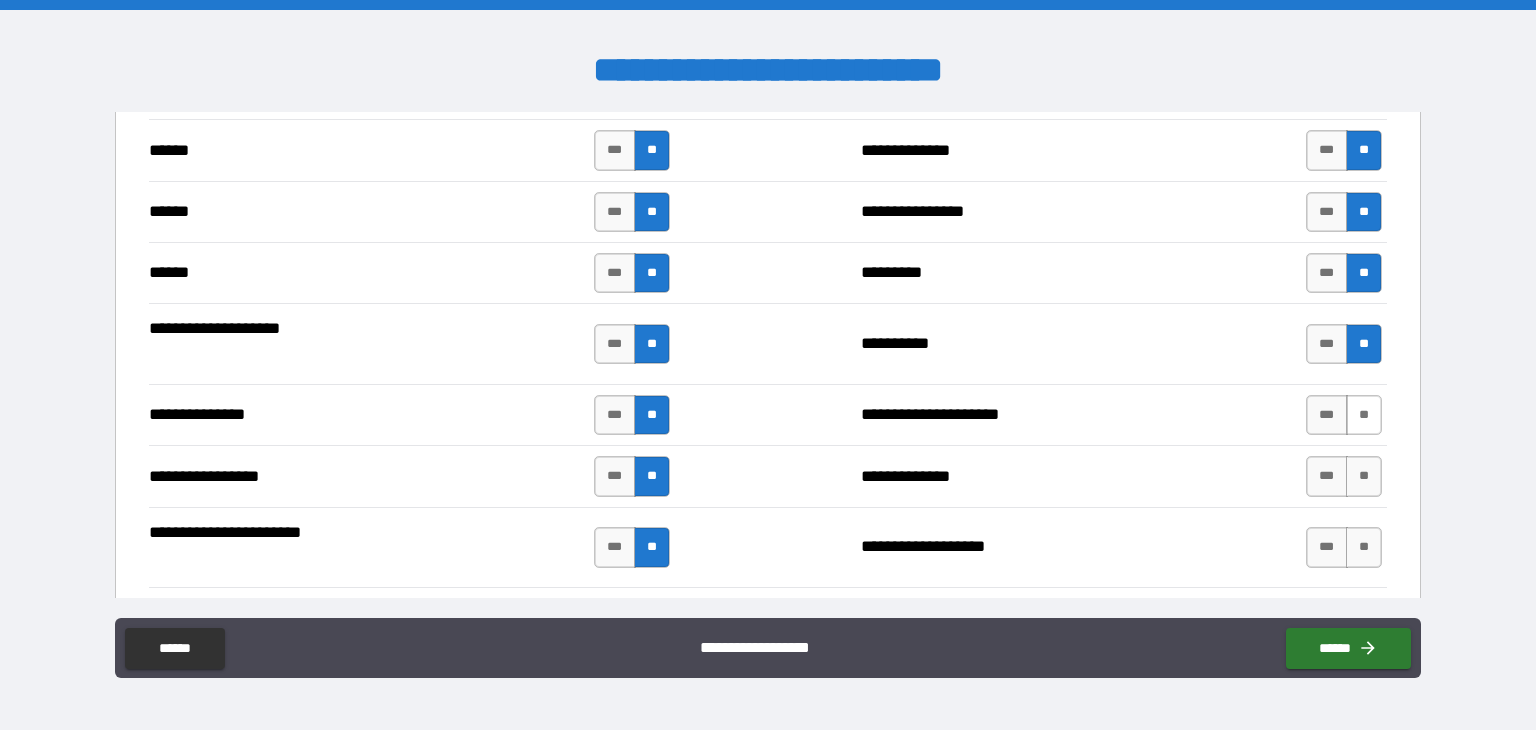 click on "**" at bounding box center (1364, 415) 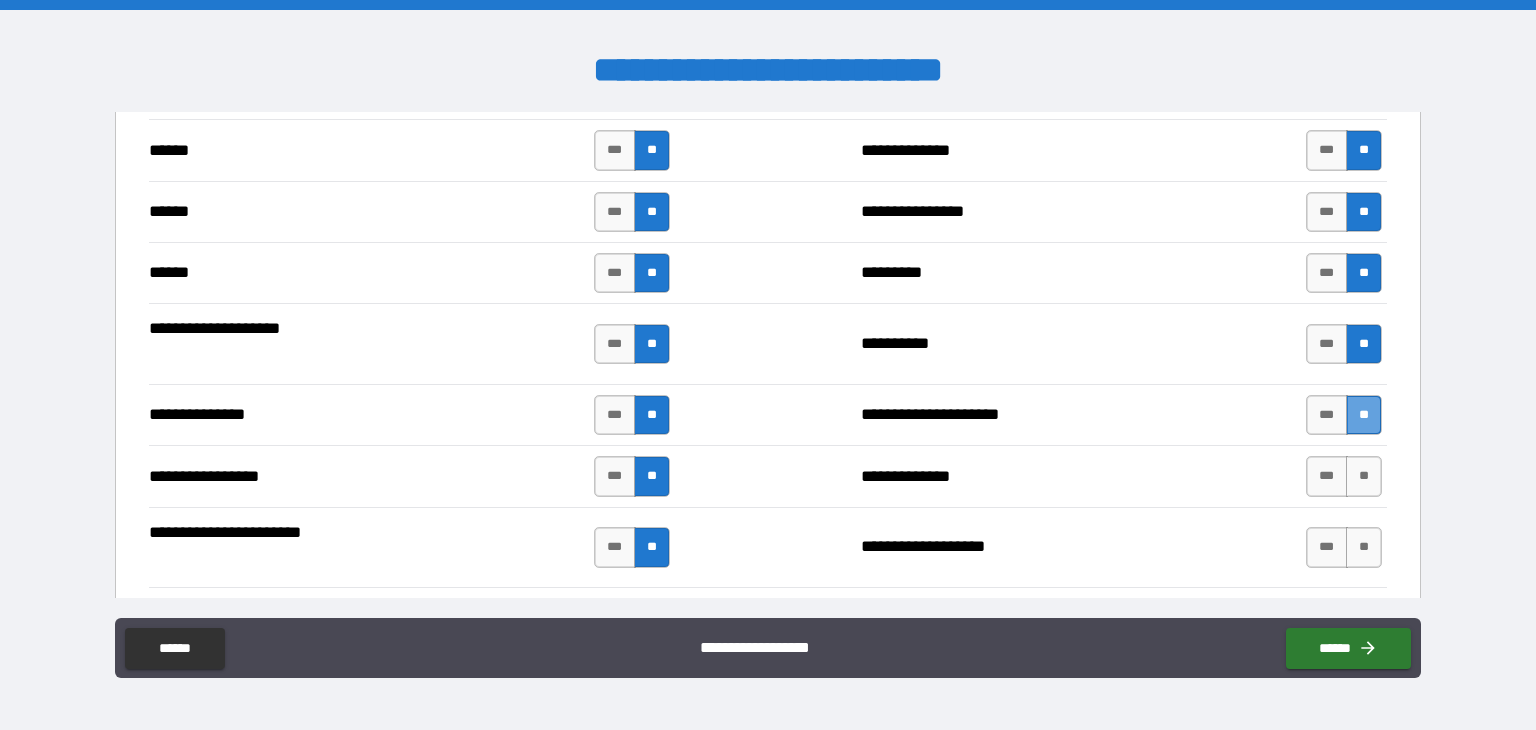 click on "**" at bounding box center (1364, 415) 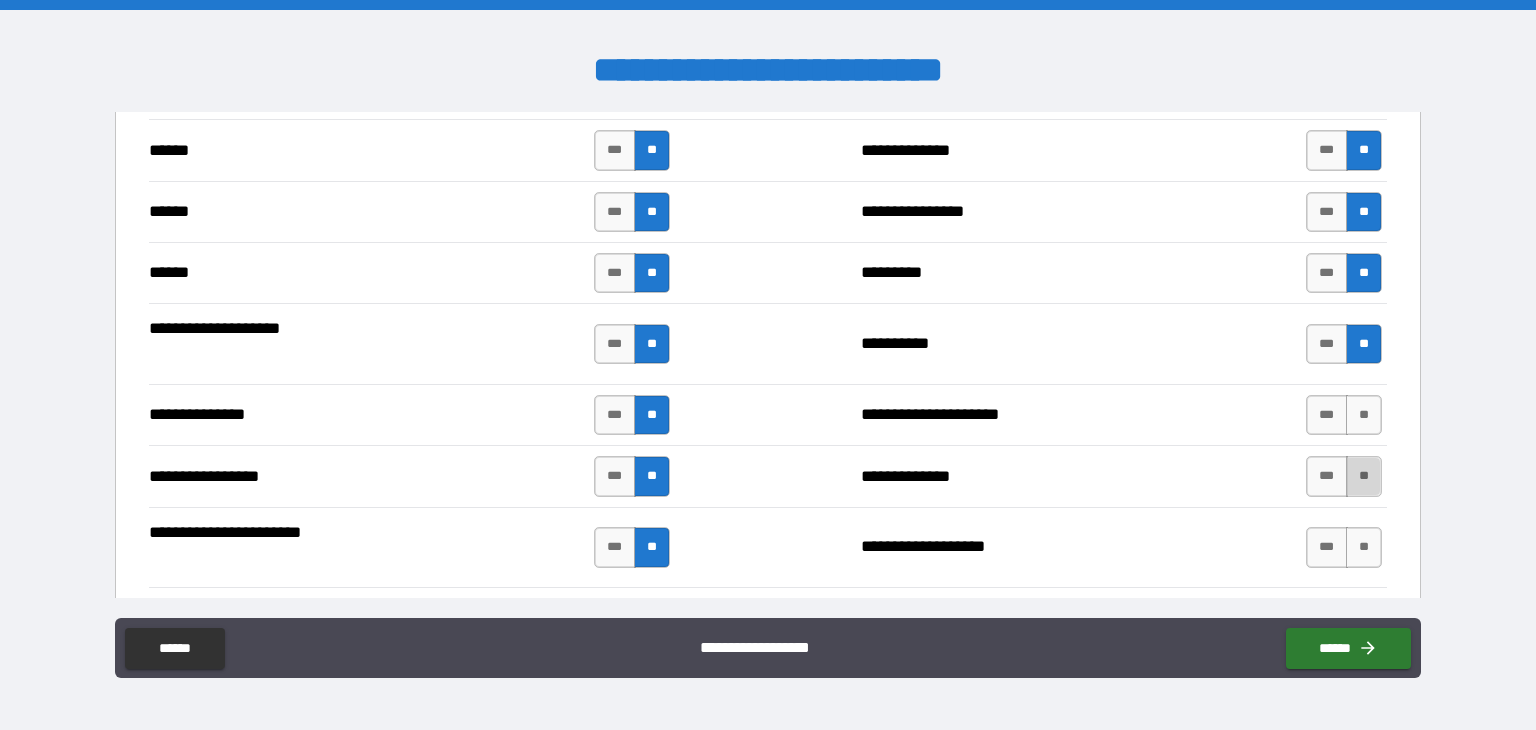 click on "**" at bounding box center (1364, 476) 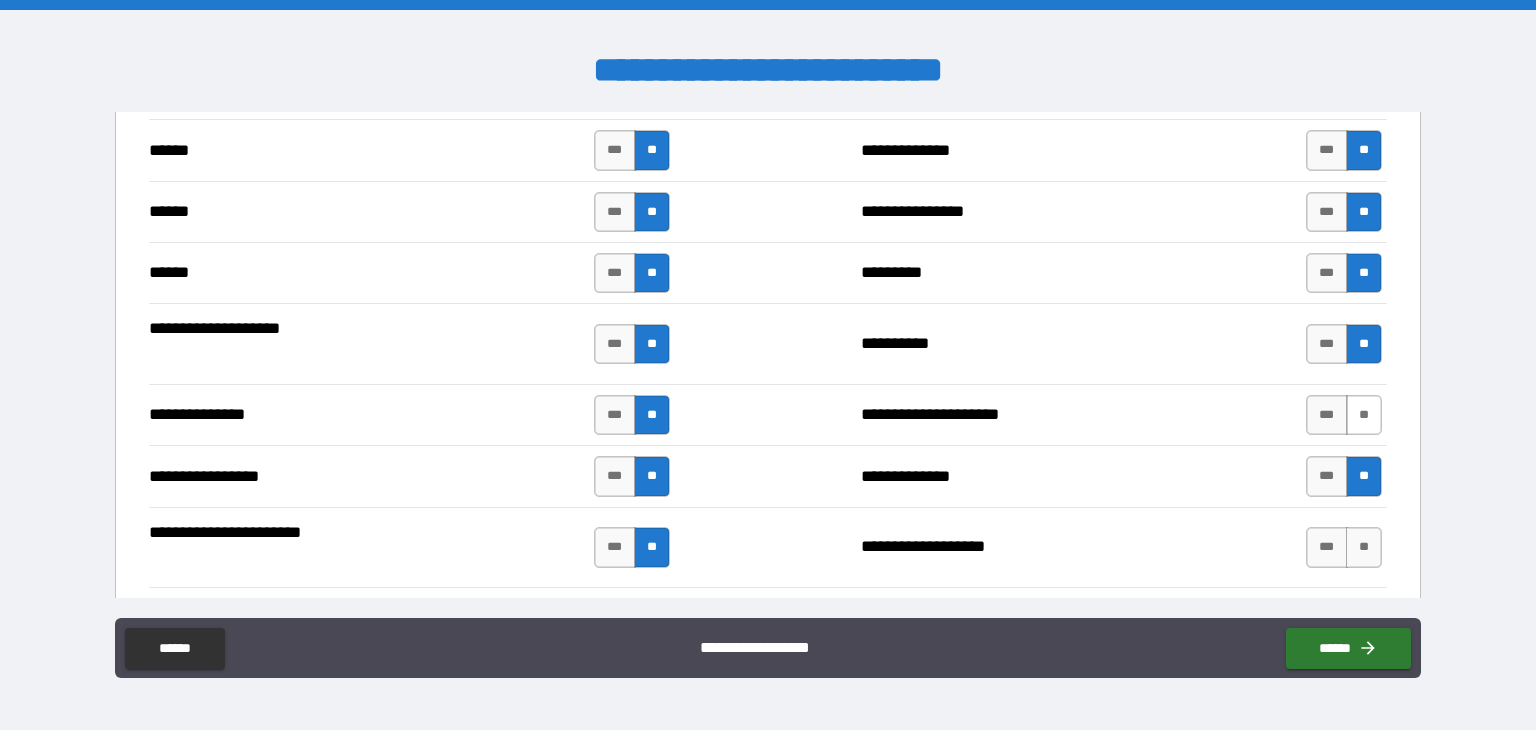 click on "**" at bounding box center [1364, 415] 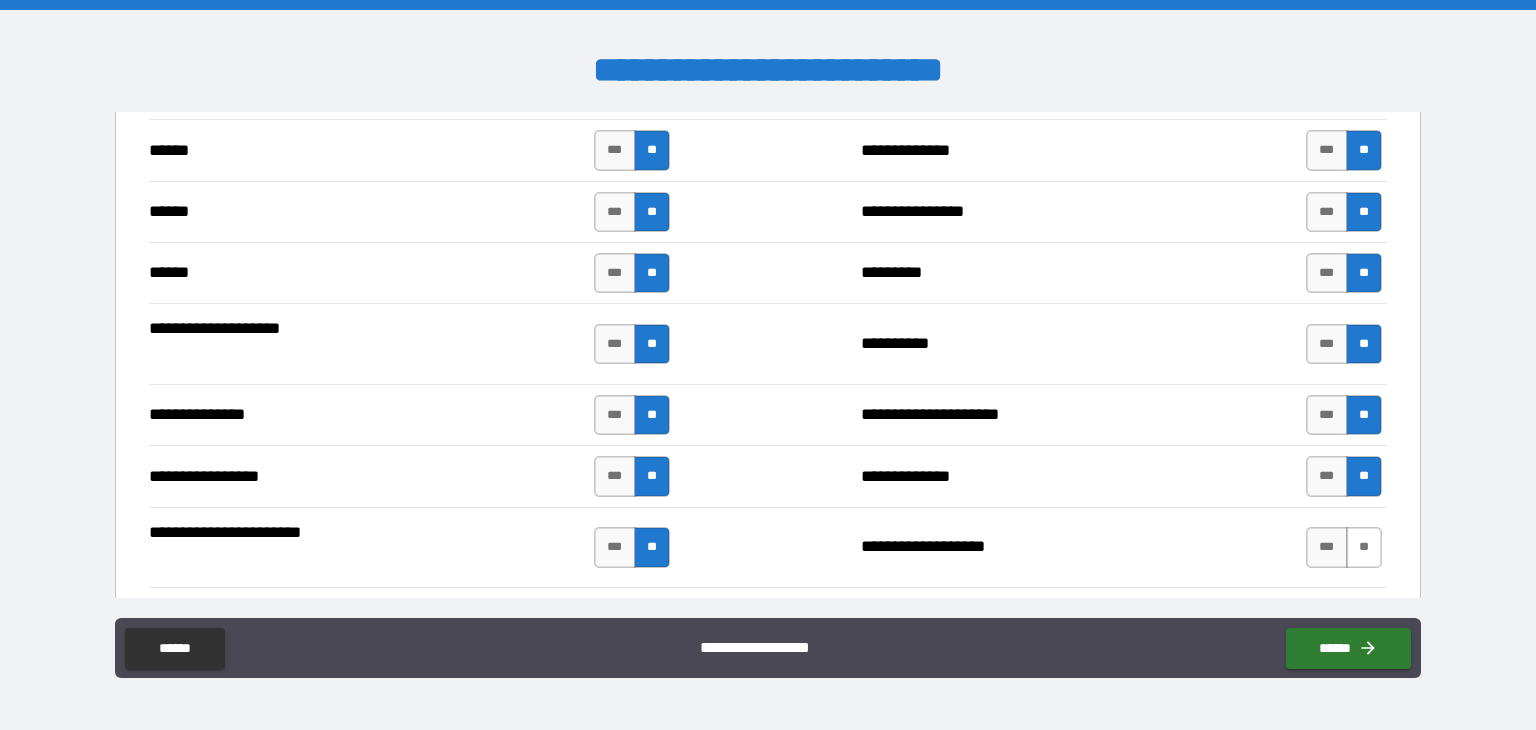 click on "**" at bounding box center [1364, 547] 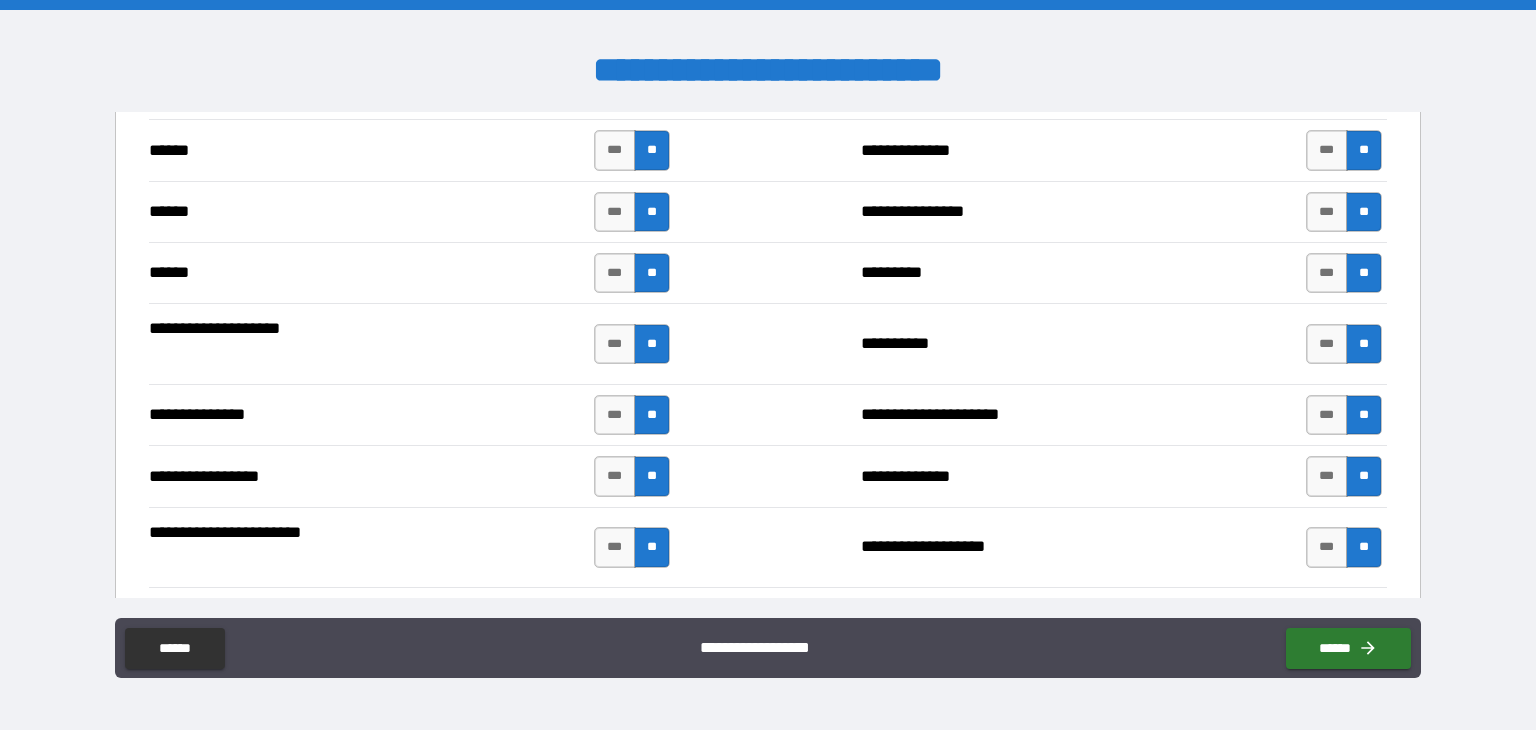 click on "**********" at bounding box center (768, 343) 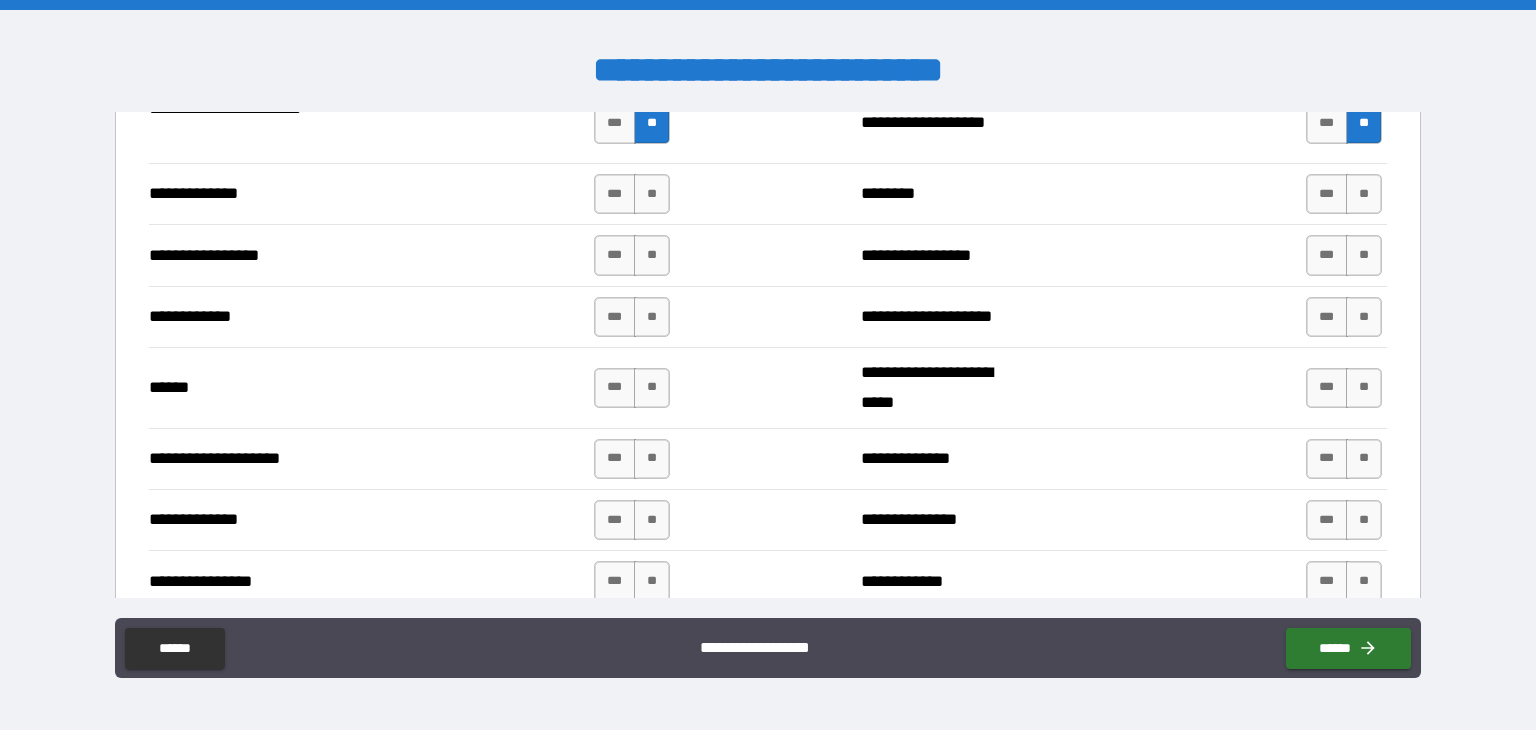 scroll, scrollTop: 2769, scrollLeft: 0, axis: vertical 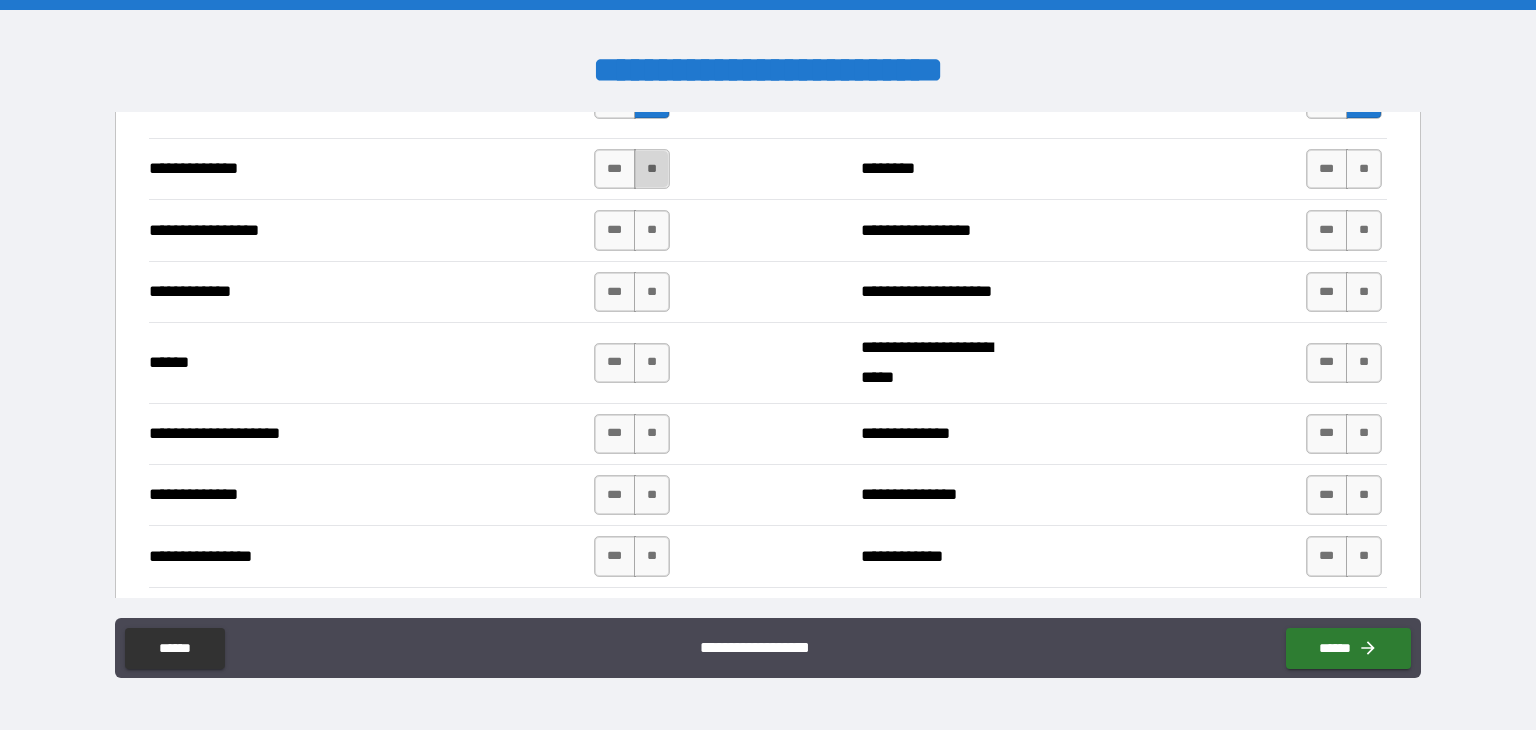 click on "**" at bounding box center (652, 169) 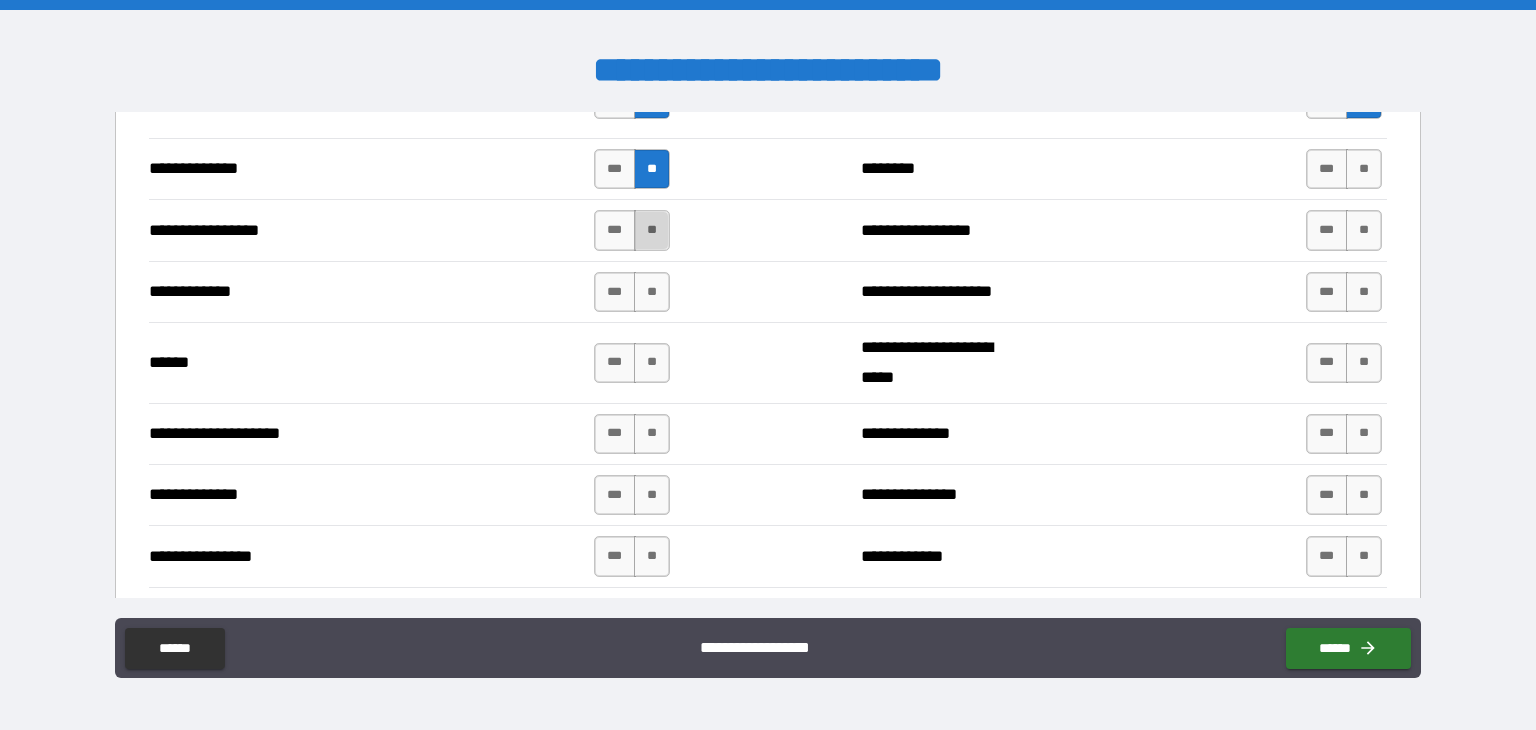 click on "**" at bounding box center (652, 230) 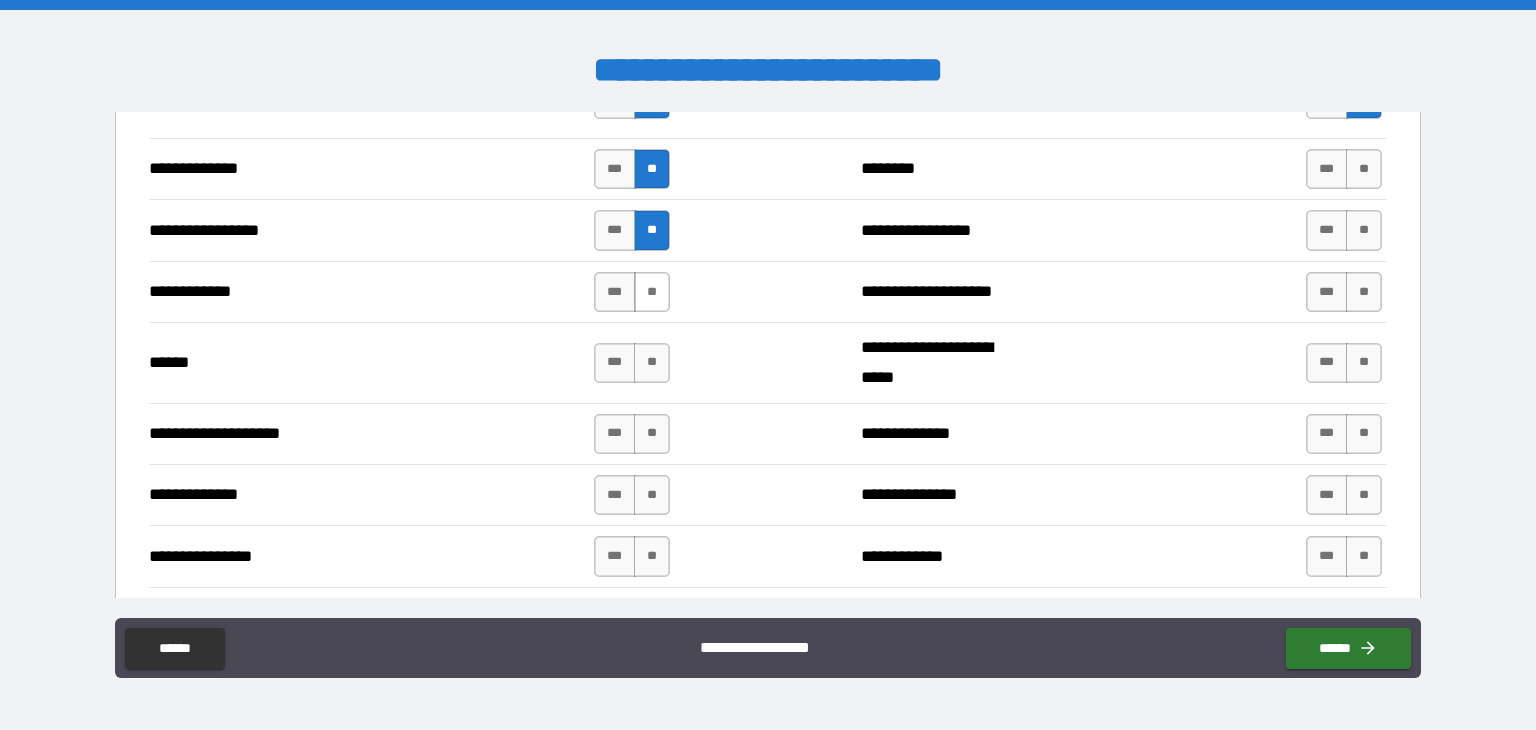 click on "**" at bounding box center (652, 292) 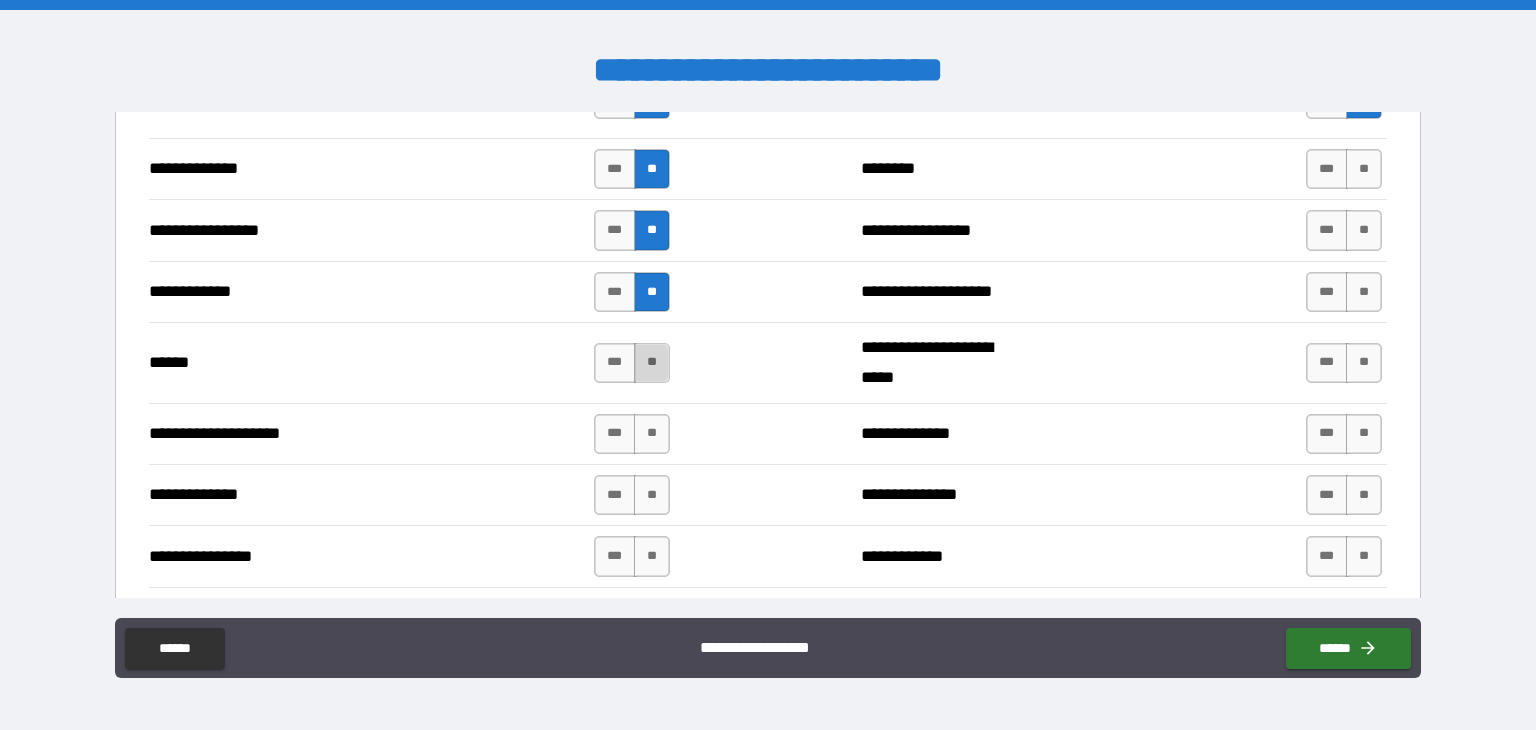 click on "**" at bounding box center [652, 363] 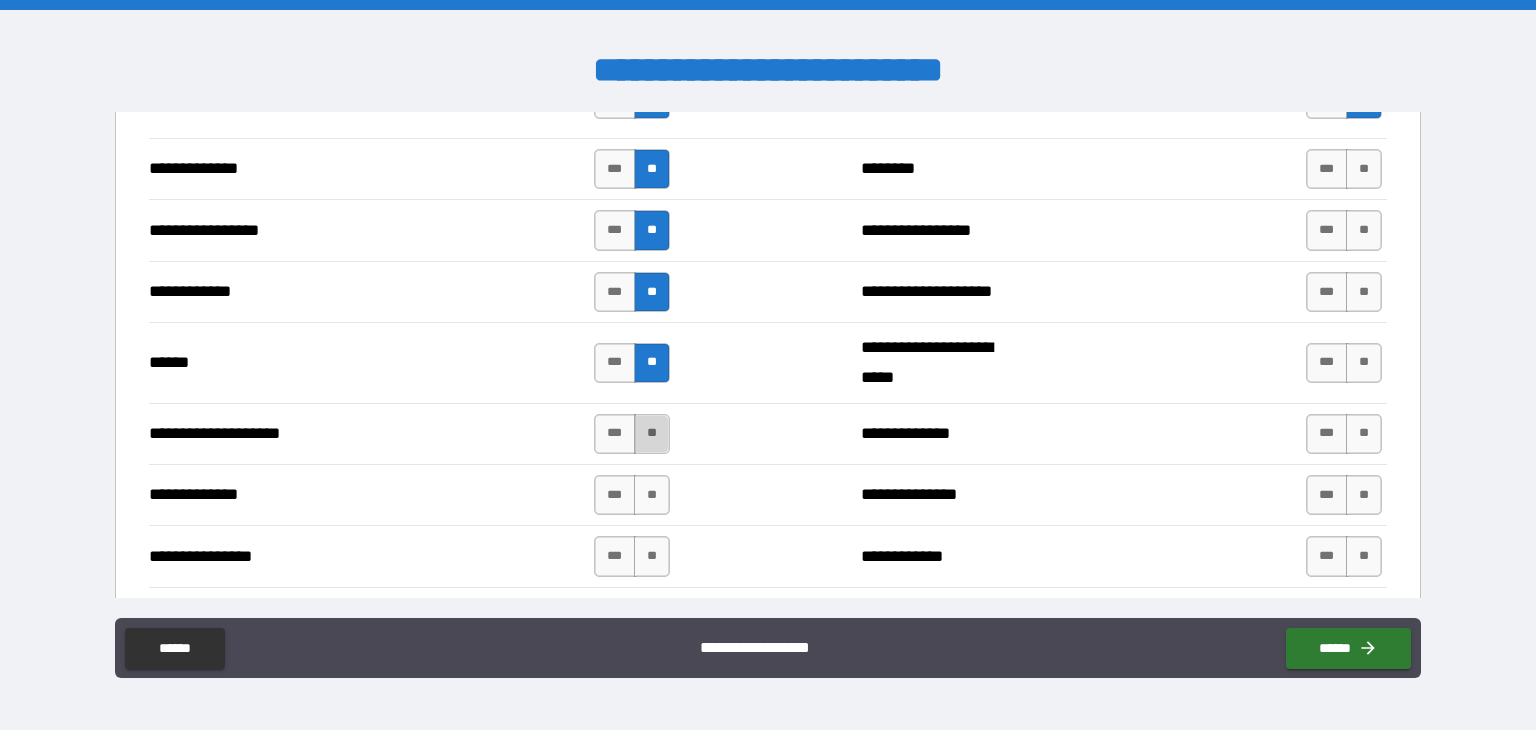 click on "**" at bounding box center [652, 434] 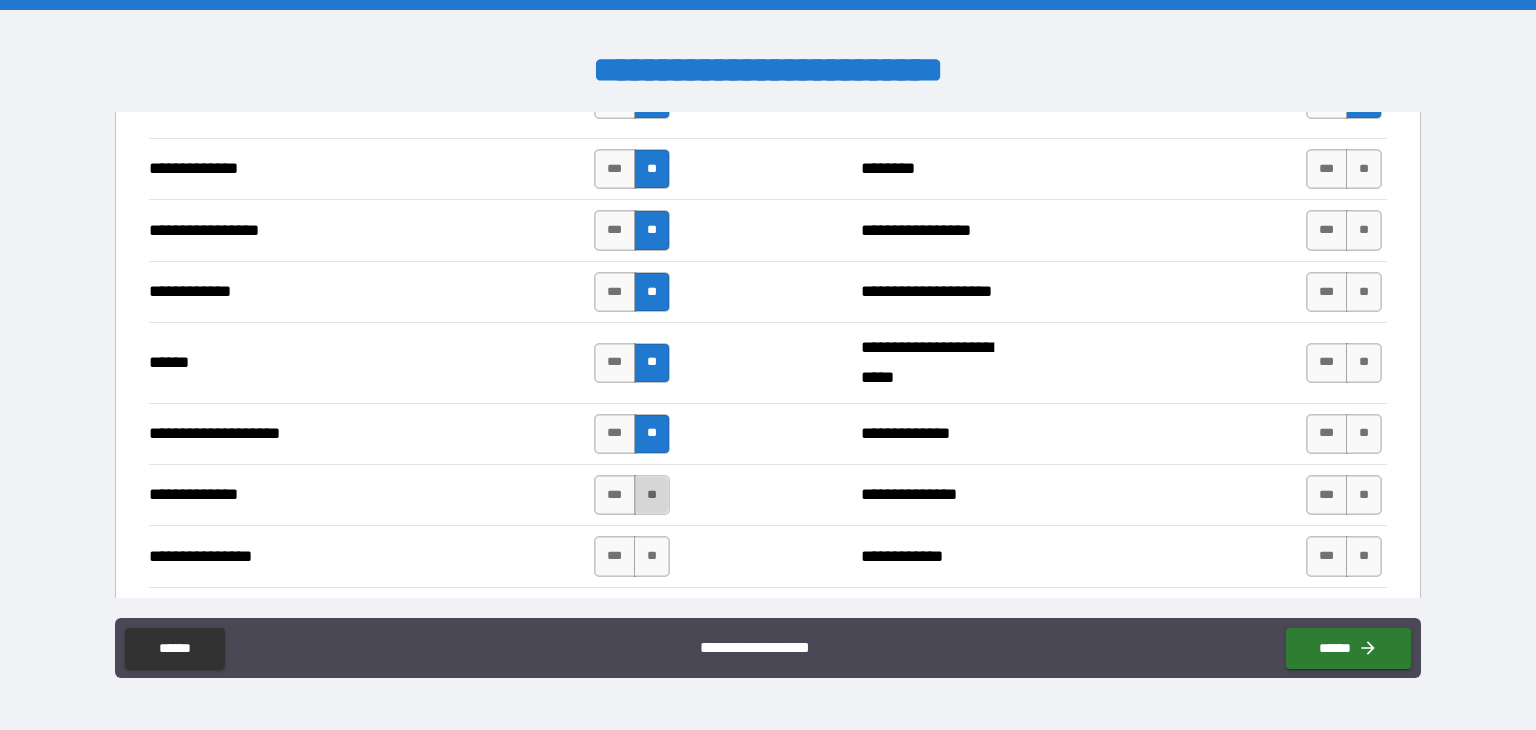 click on "**" at bounding box center [652, 495] 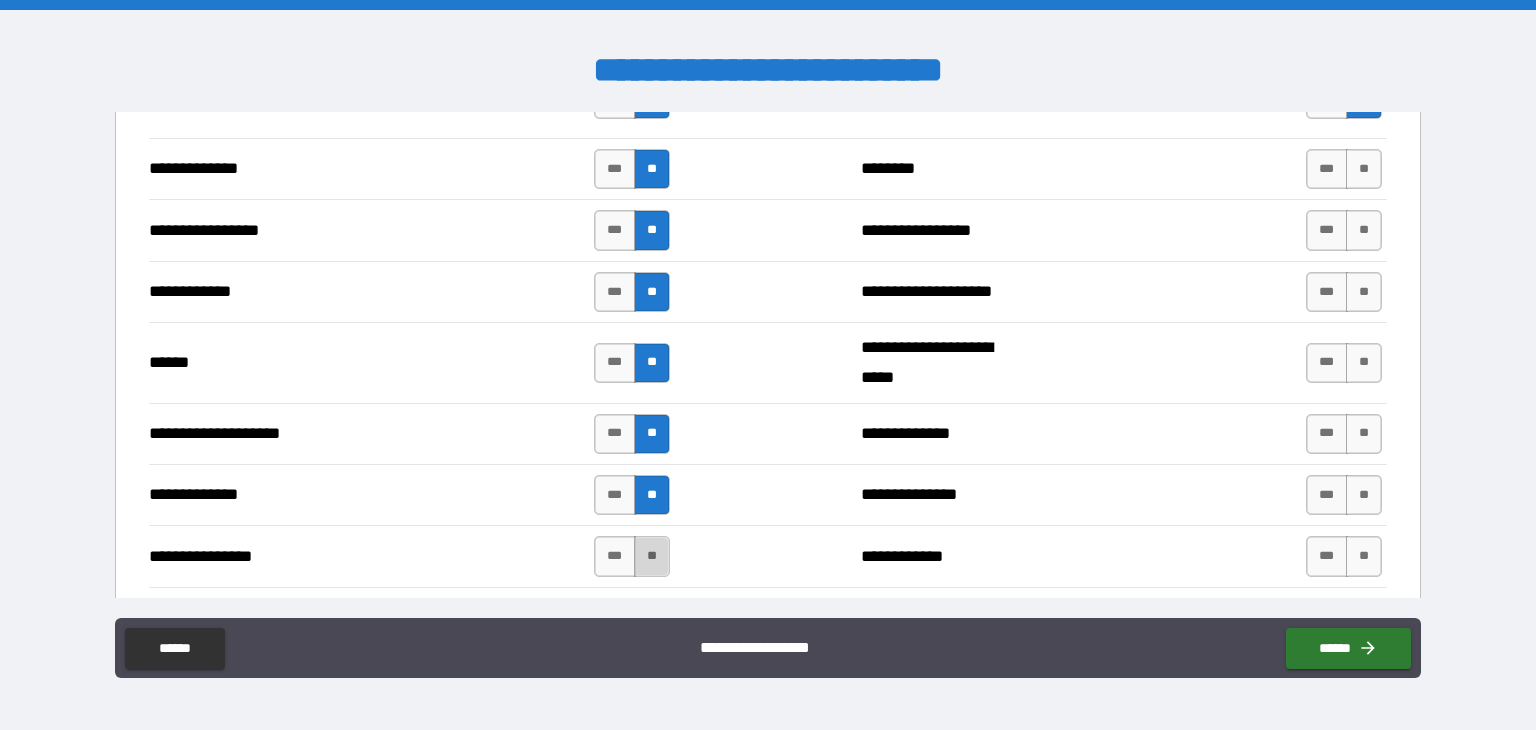 click on "**" at bounding box center [652, 556] 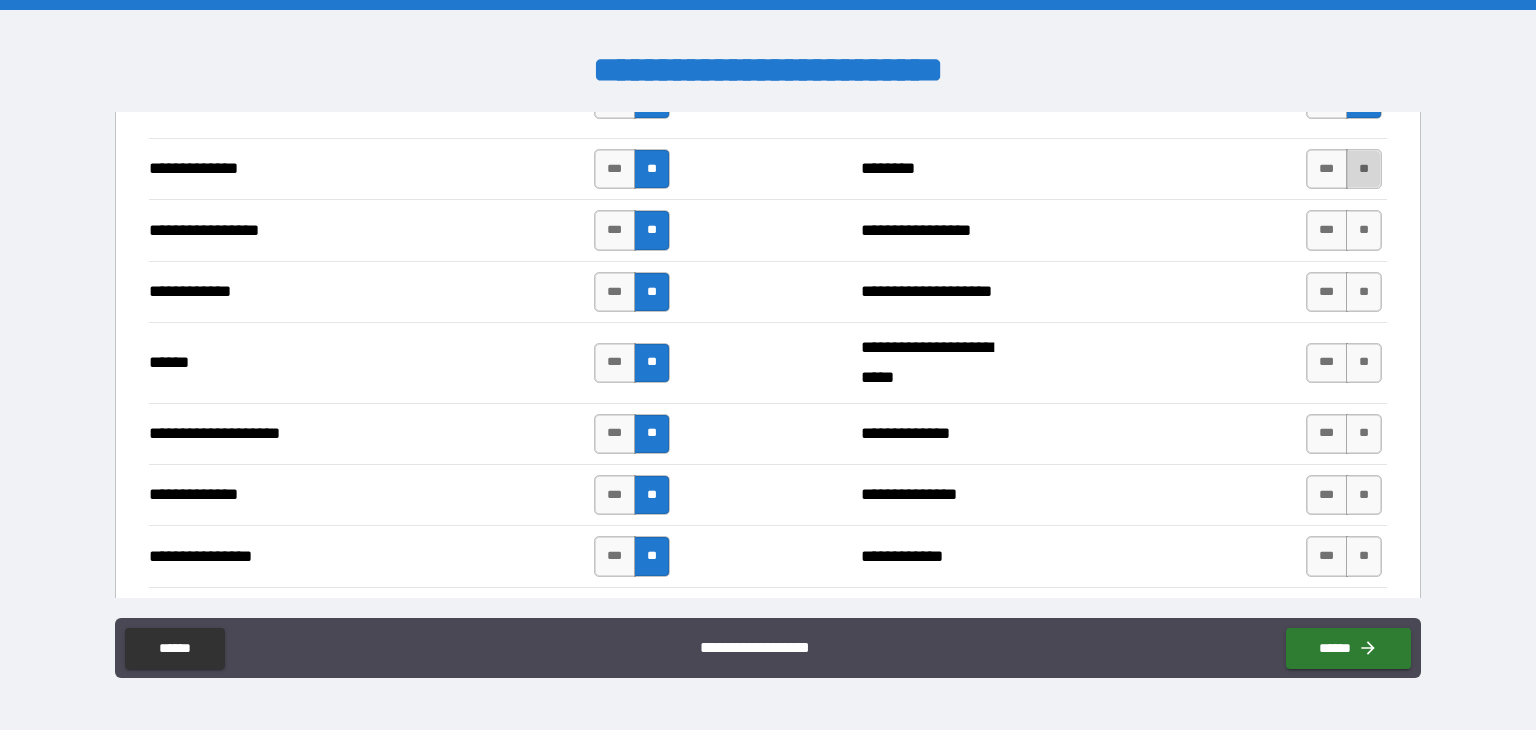 click on "**" at bounding box center (1364, 169) 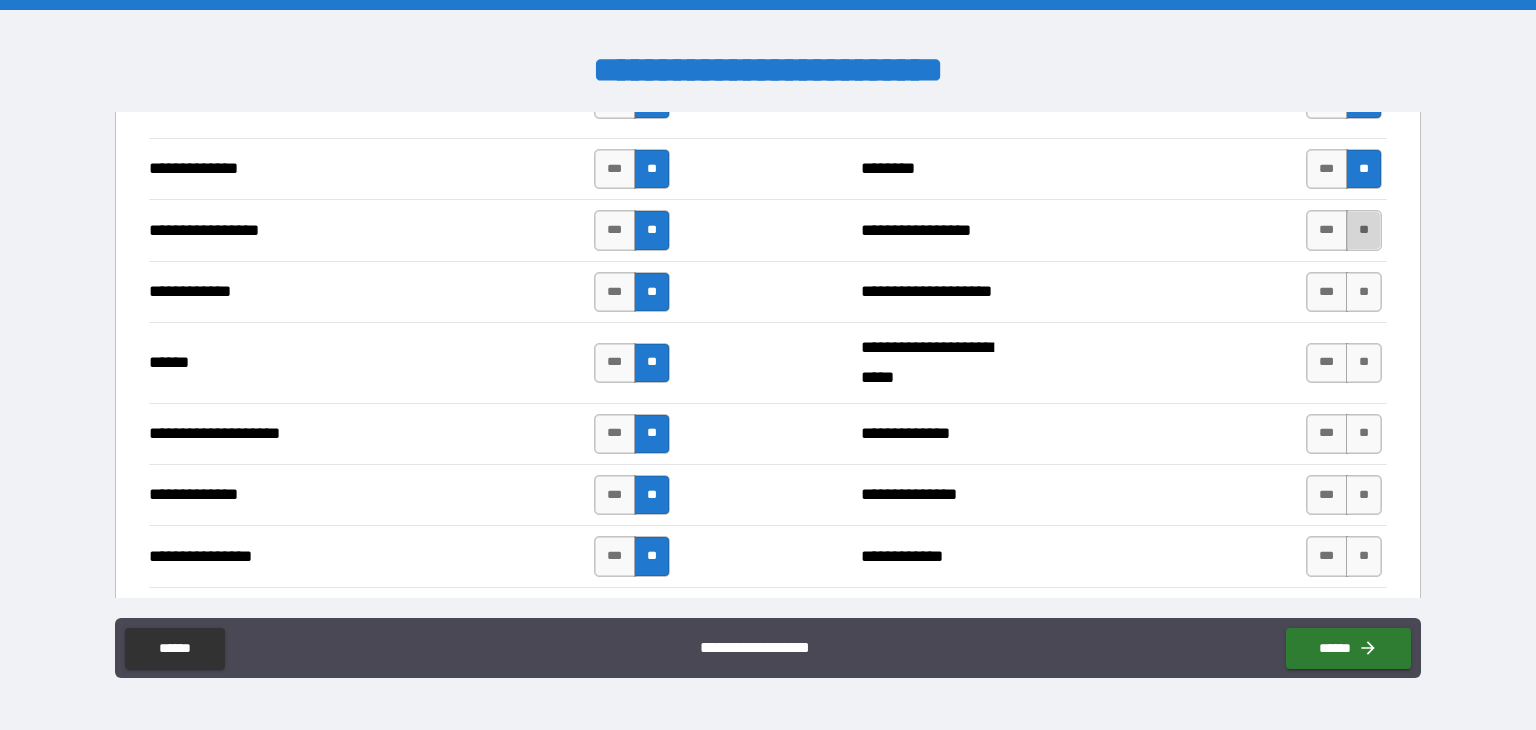 click on "**" at bounding box center (1364, 230) 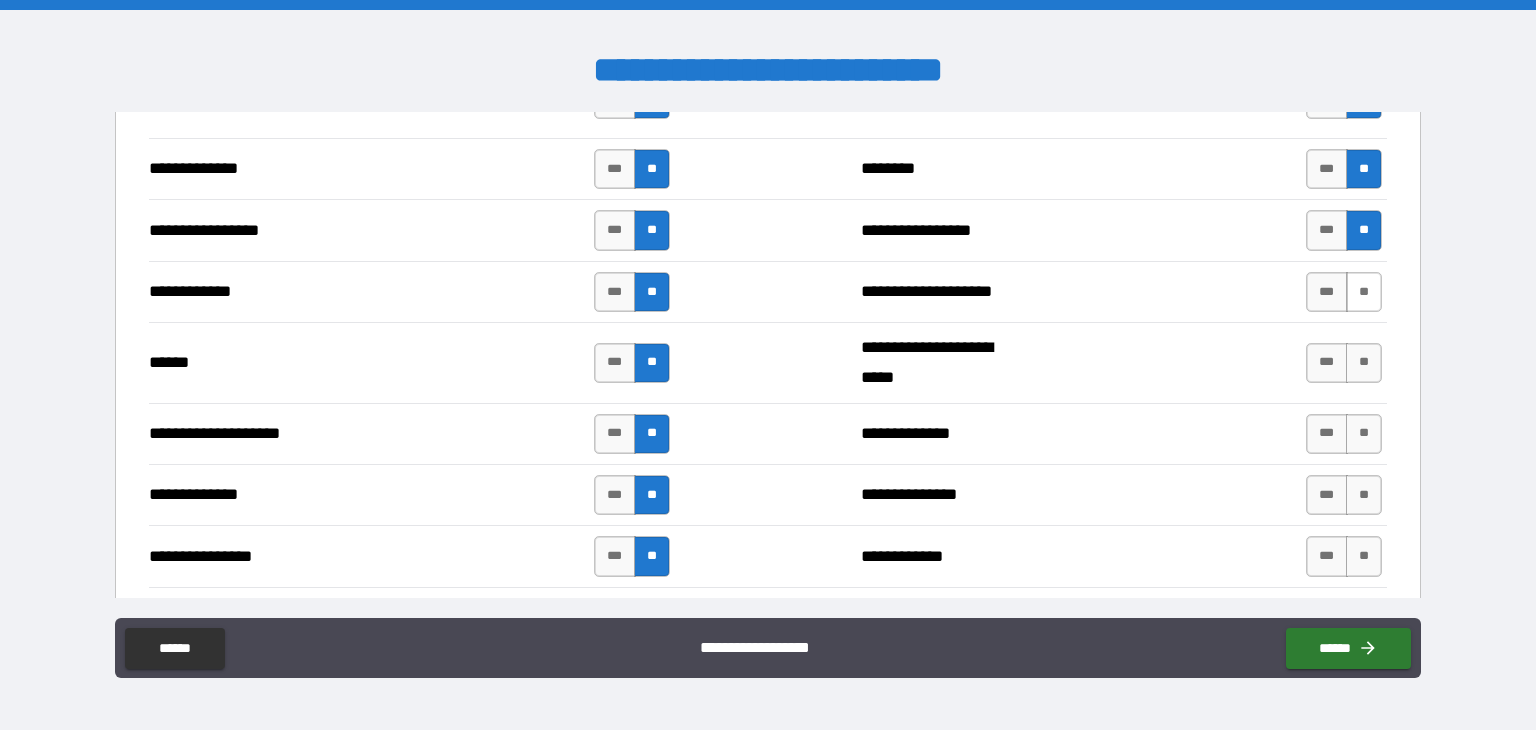click on "**" at bounding box center [1364, 292] 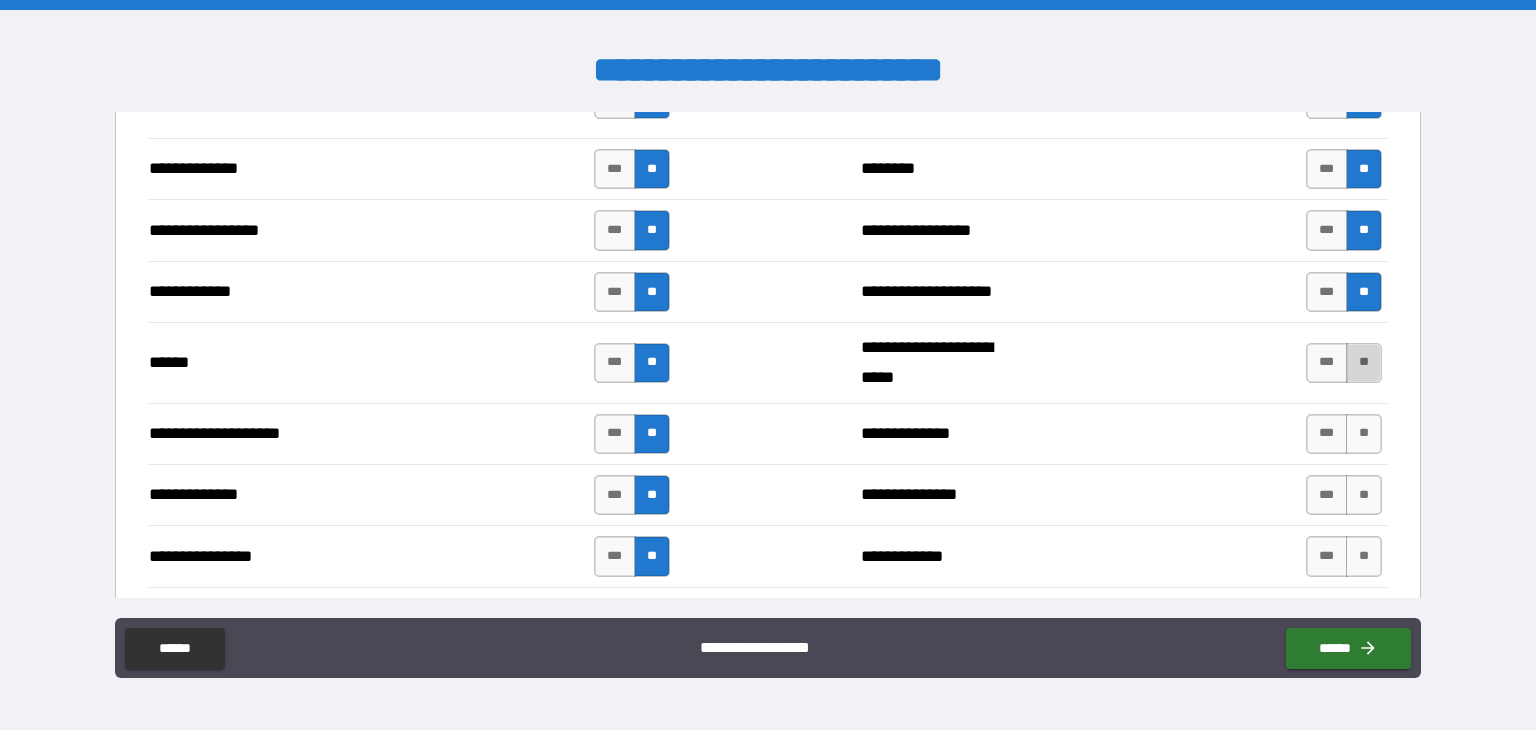 click on "**" at bounding box center (1364, 363) 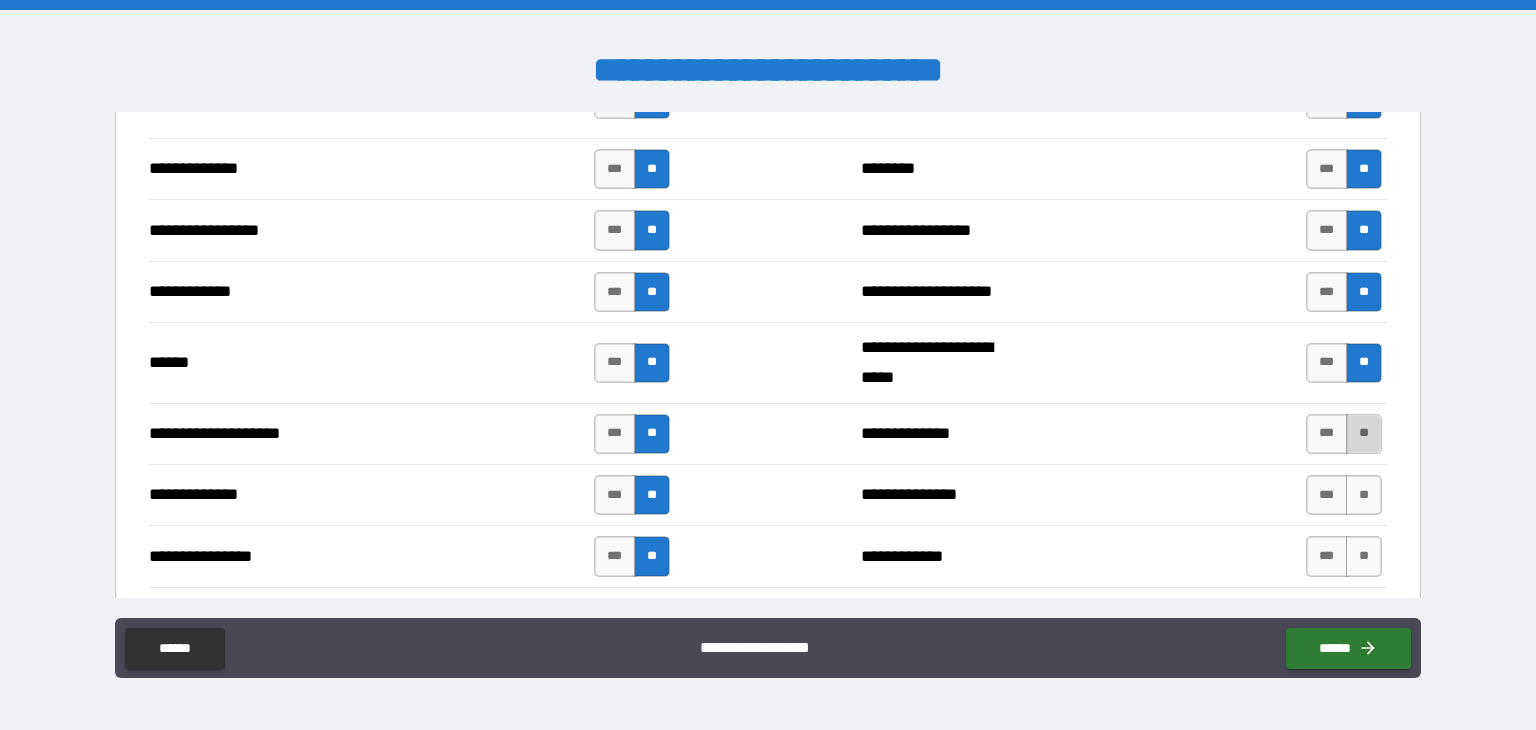 click on "**" at bounding box center (1364, 434) 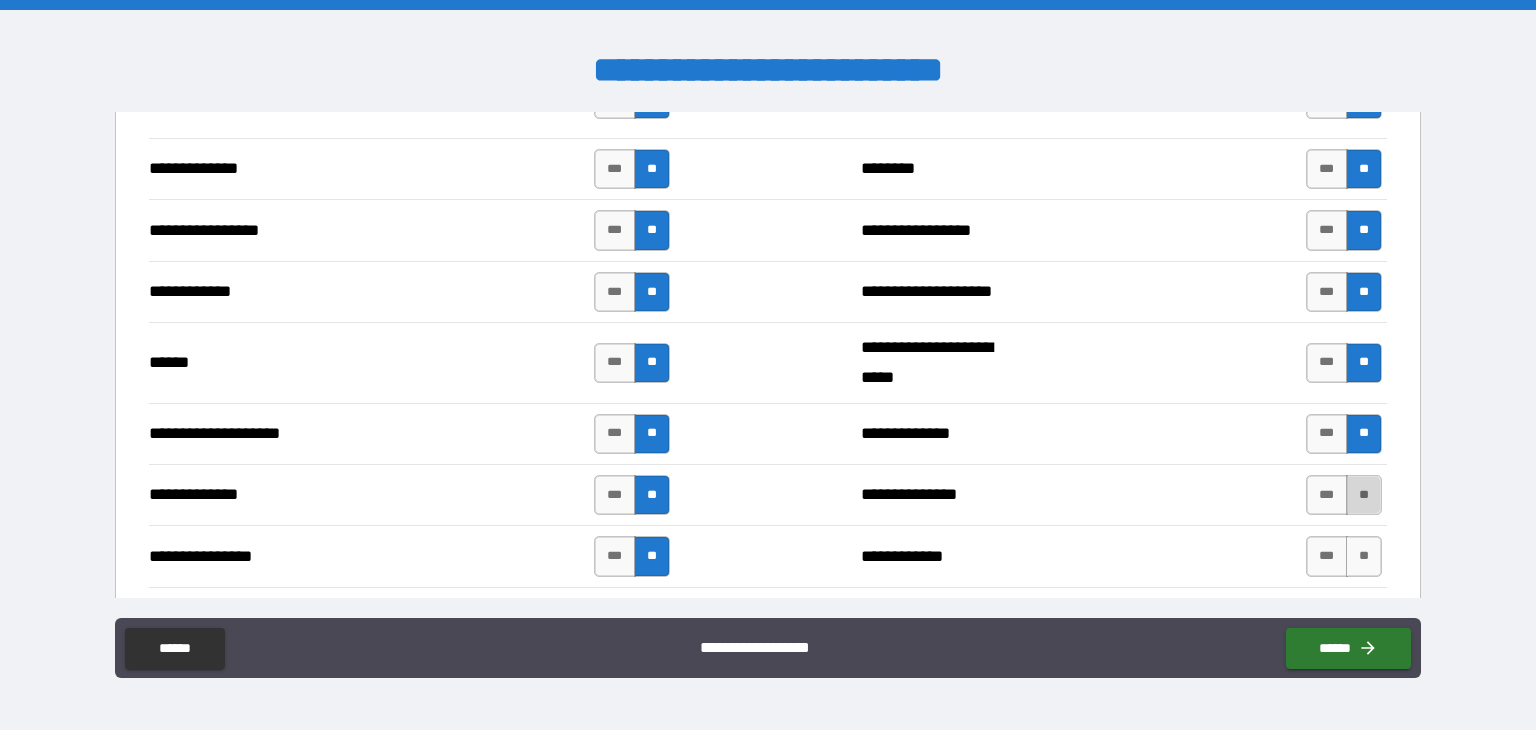 click on "**" at bounding box center [1364, 495] 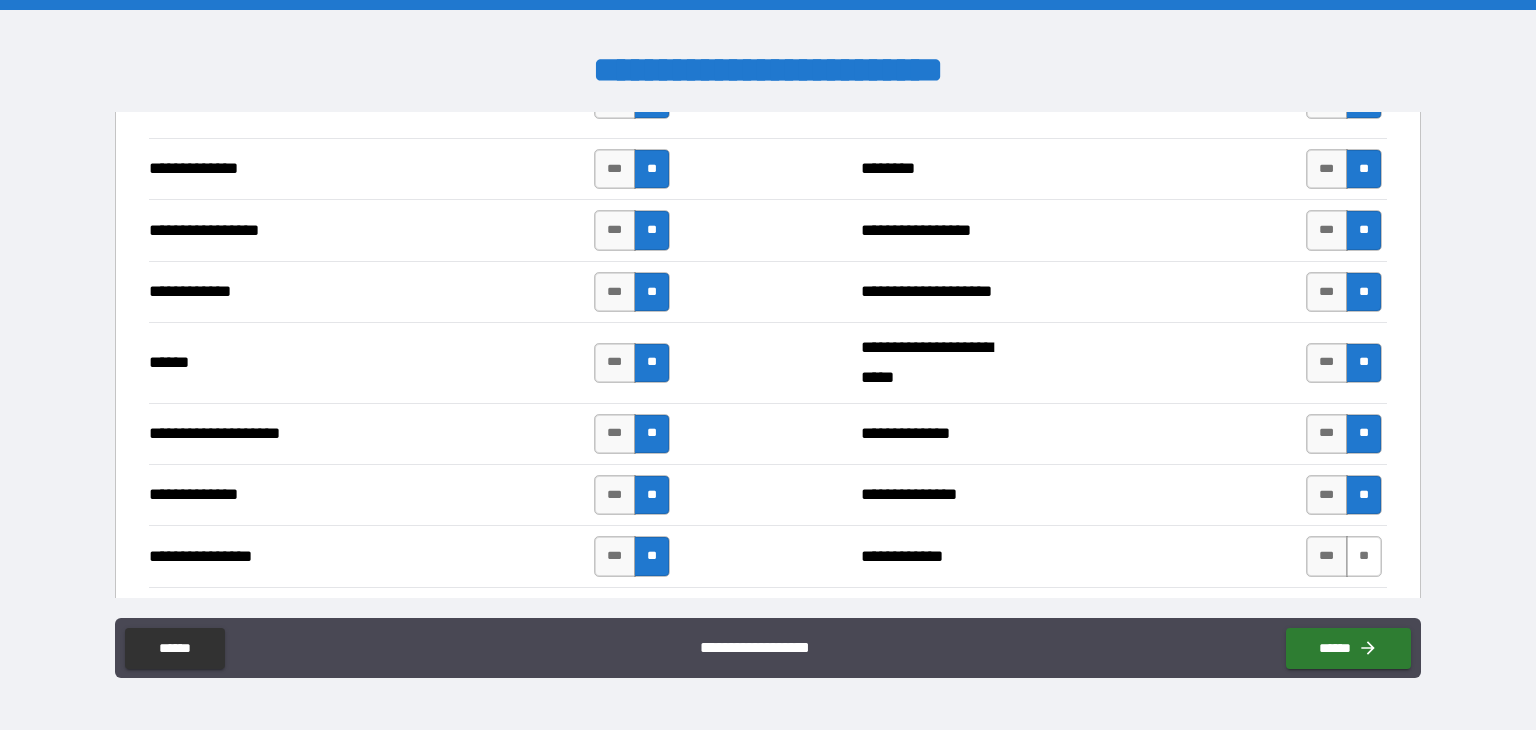 click on "**" at bounding box center (1364, 556) 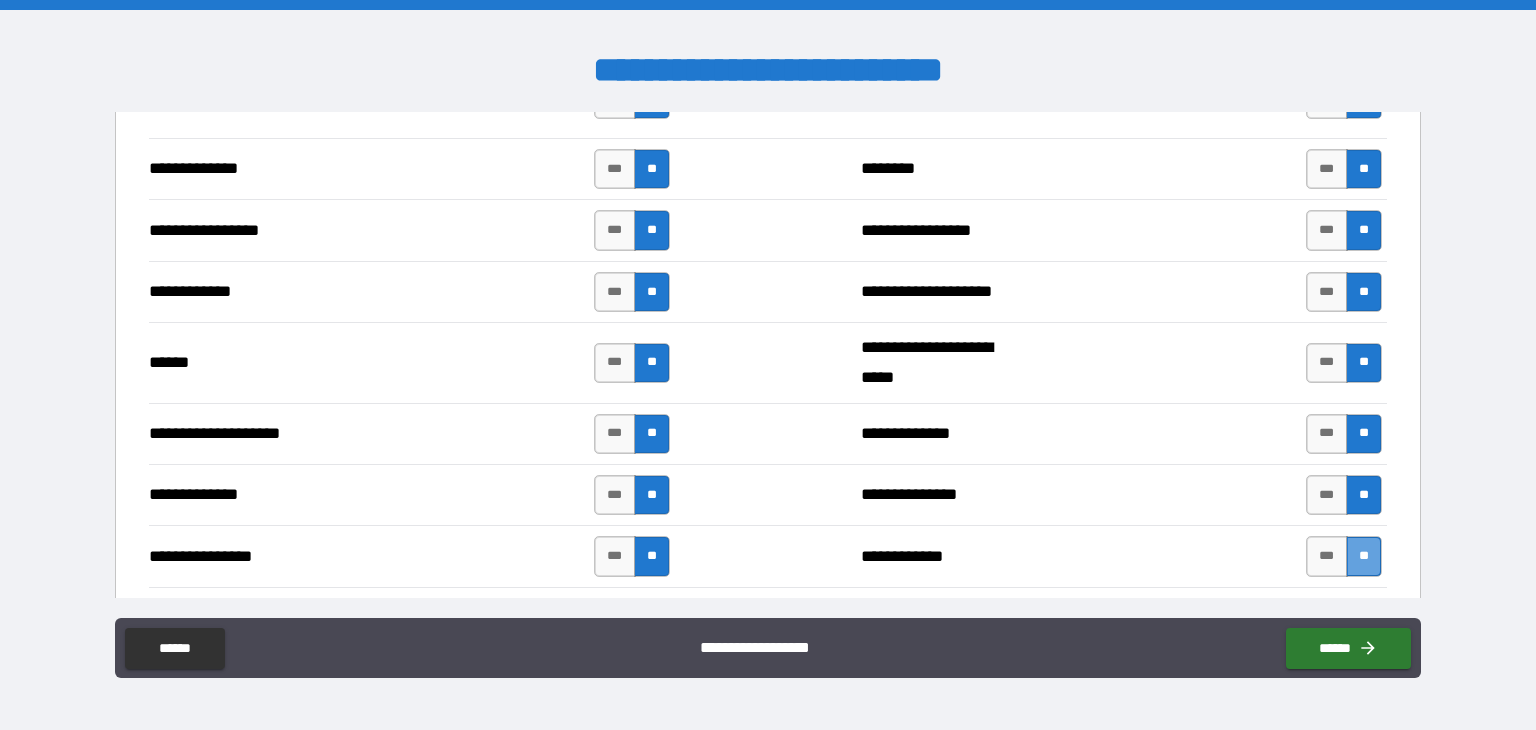 click on "**" at bounding box center [1364, 556] 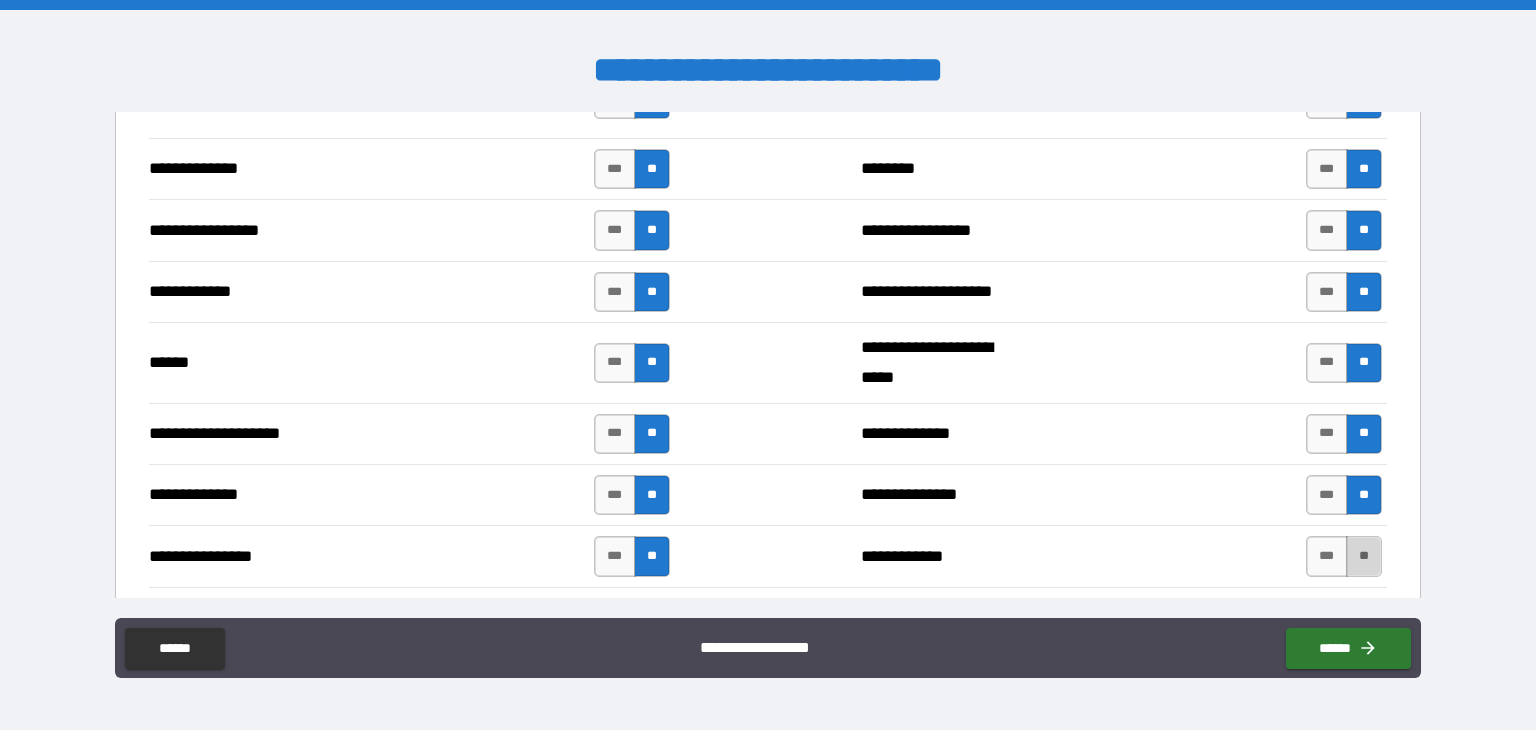 click on "**" at bounding box center [1364, 556] 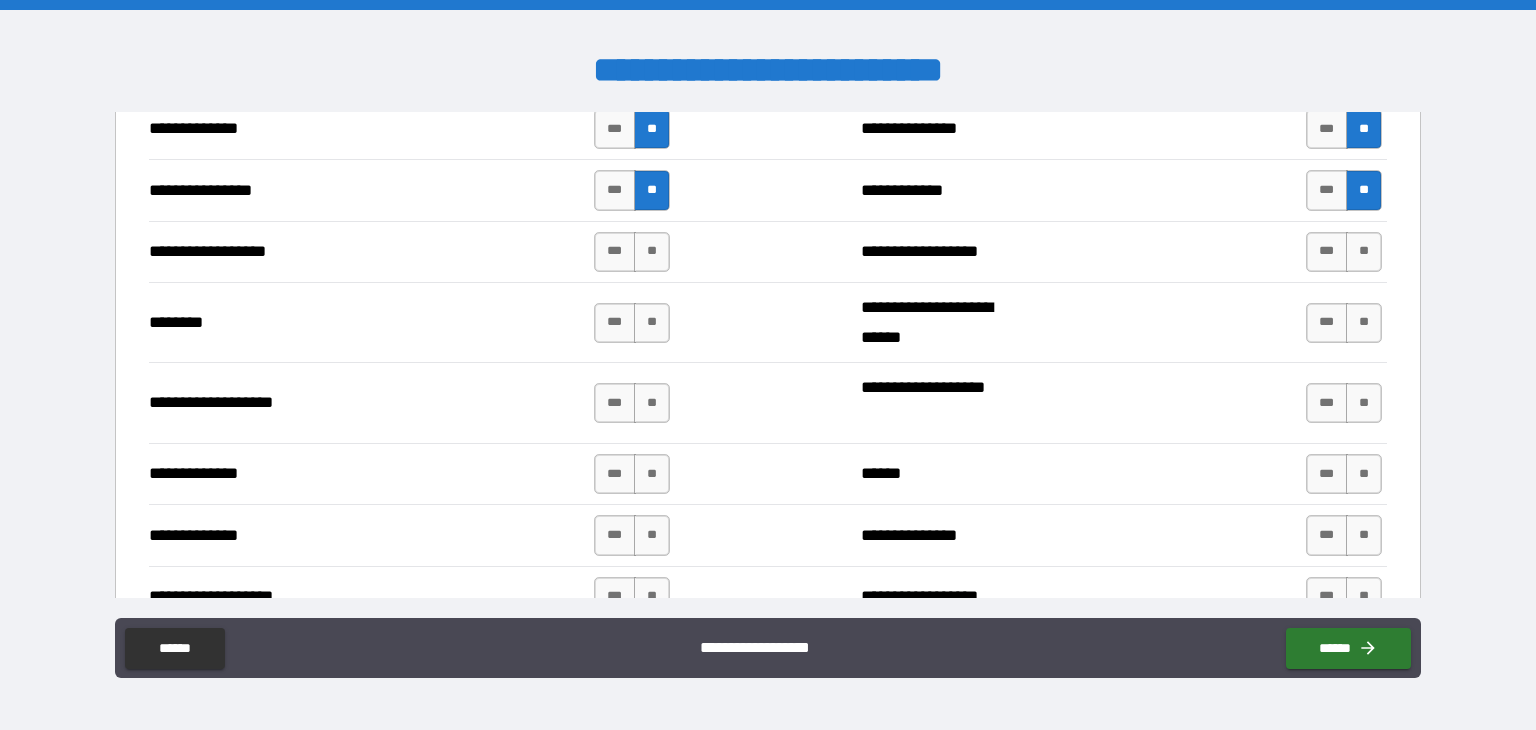 scroll, scrollTop: 3184, scrollLeft: 0, axis: vertical 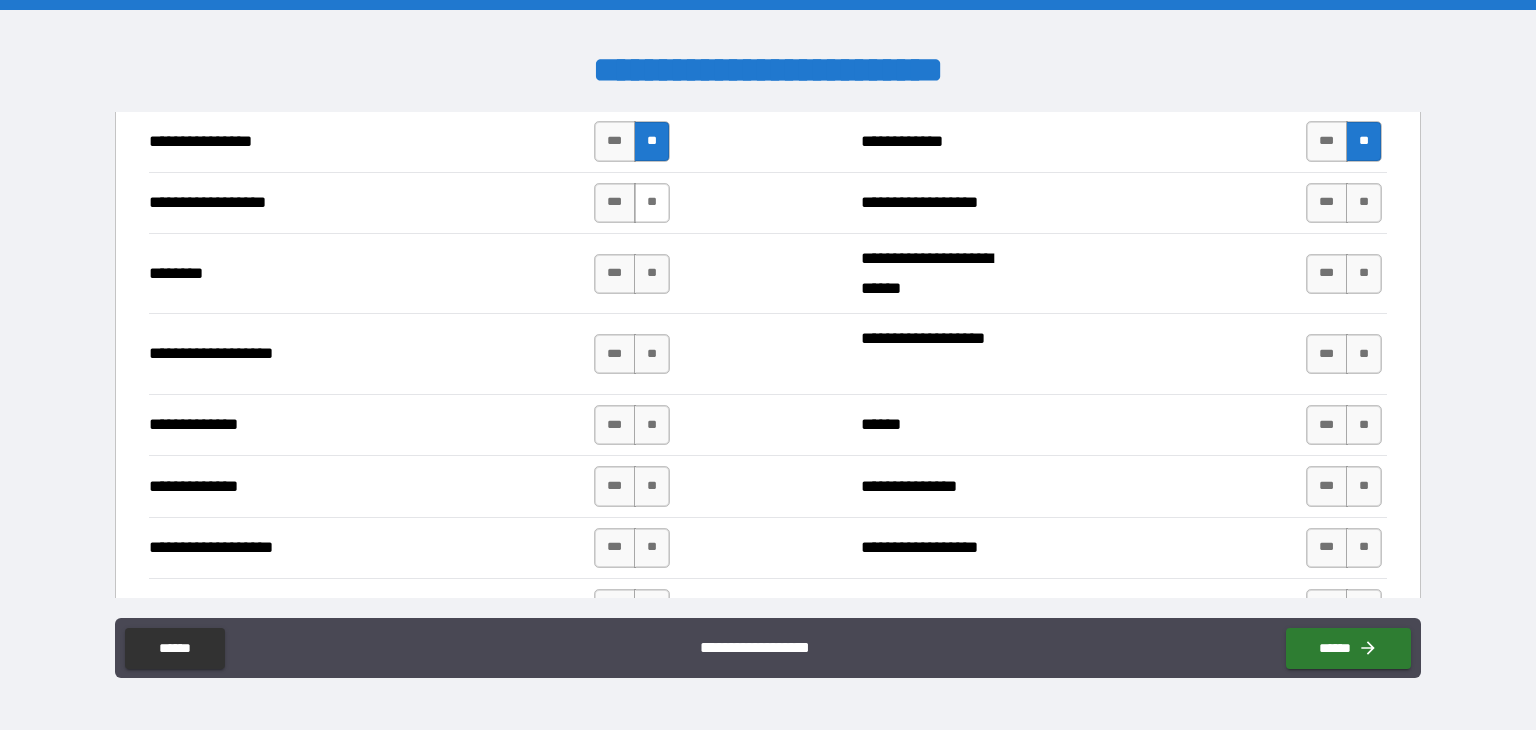 click on "**" at bounding box center [652, 203] 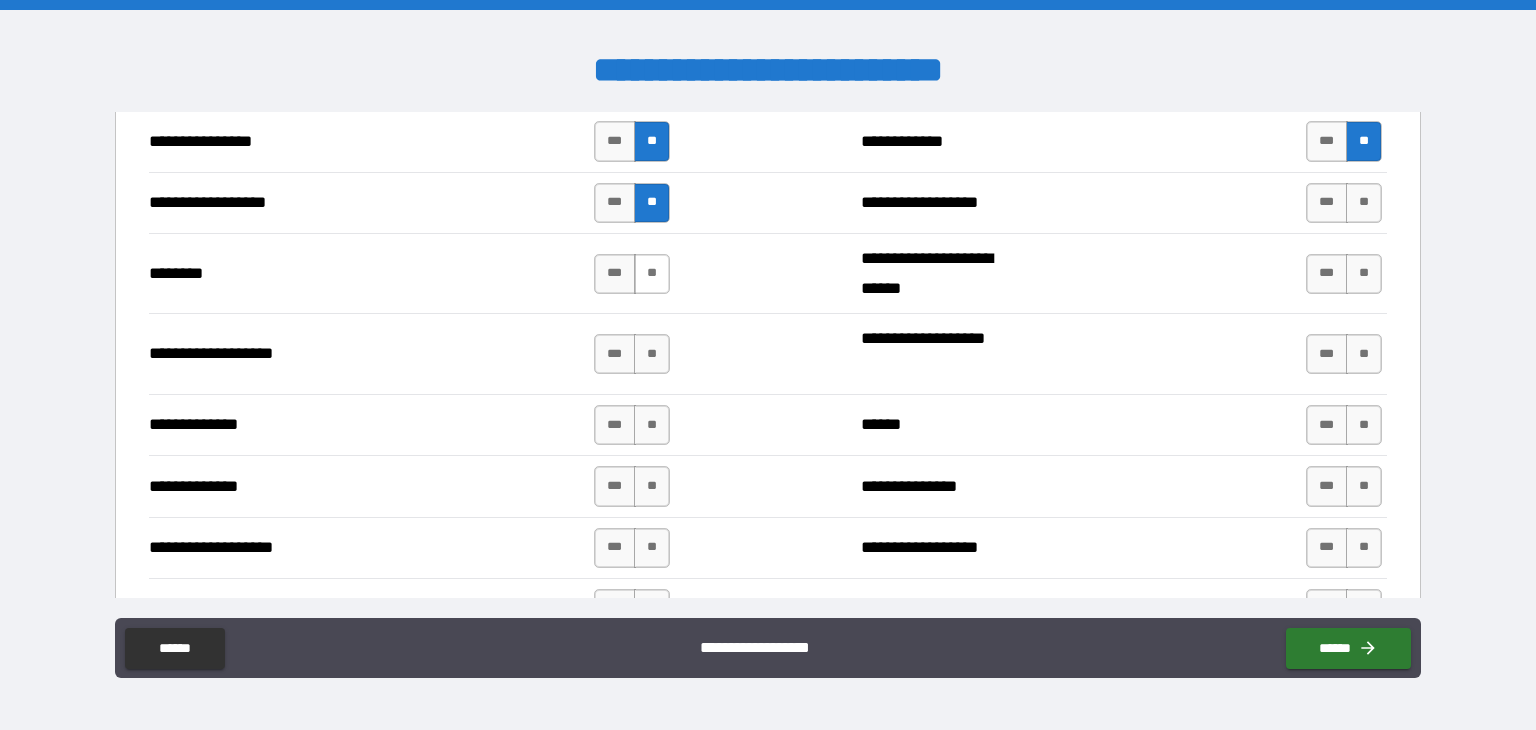 click on "**" at bounding box center (652, 274) 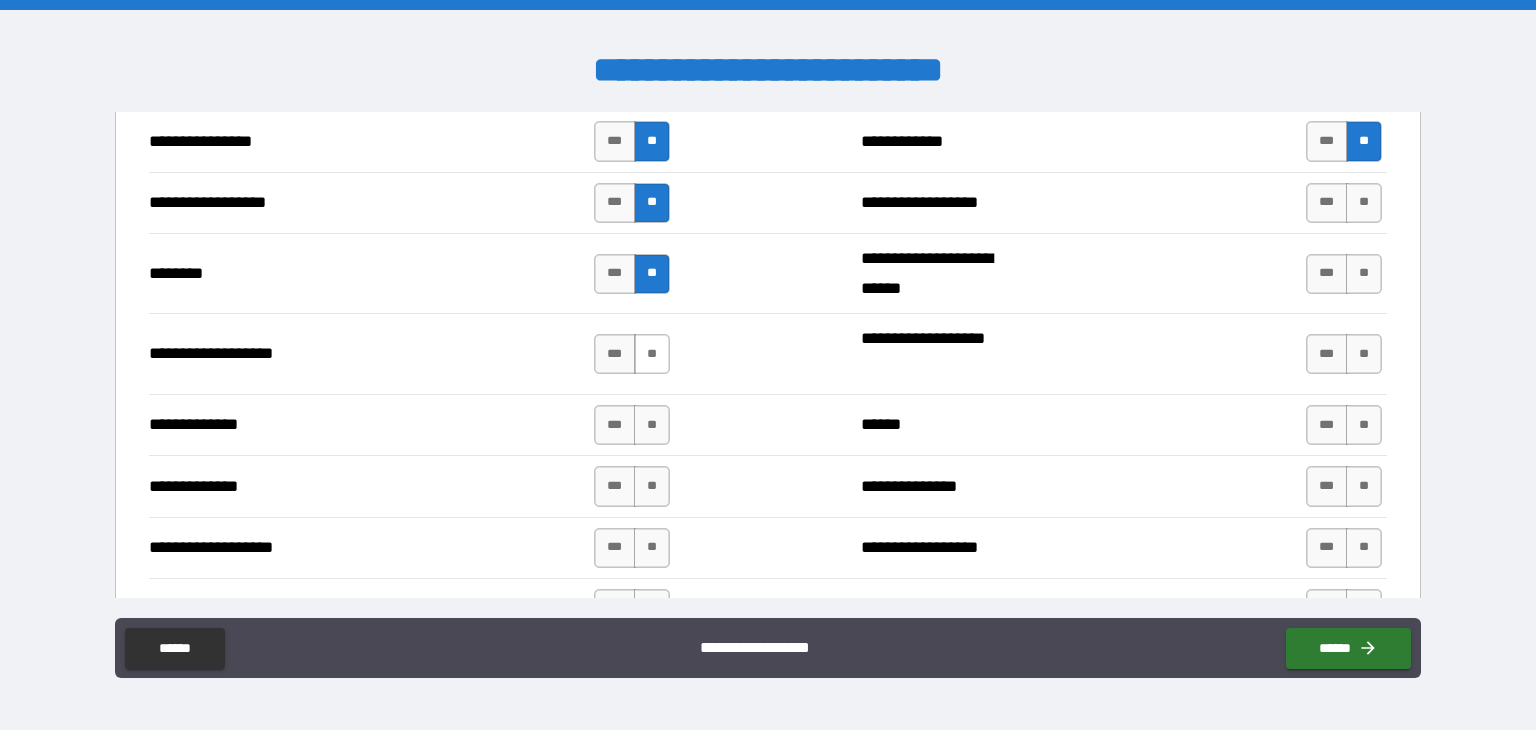 click on "**" at bounding box center (652, 354) 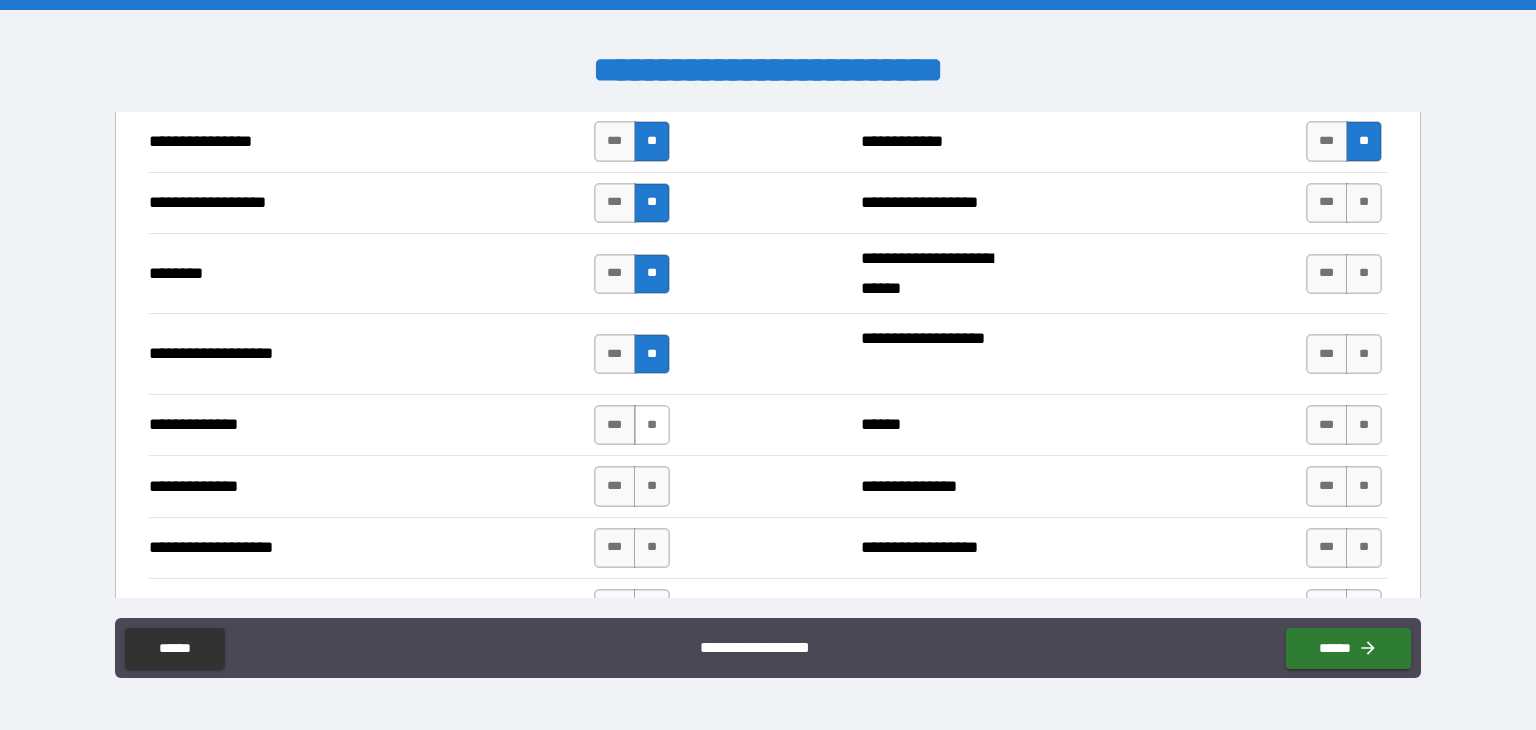 click on "**" at bounding box center (652, 425) 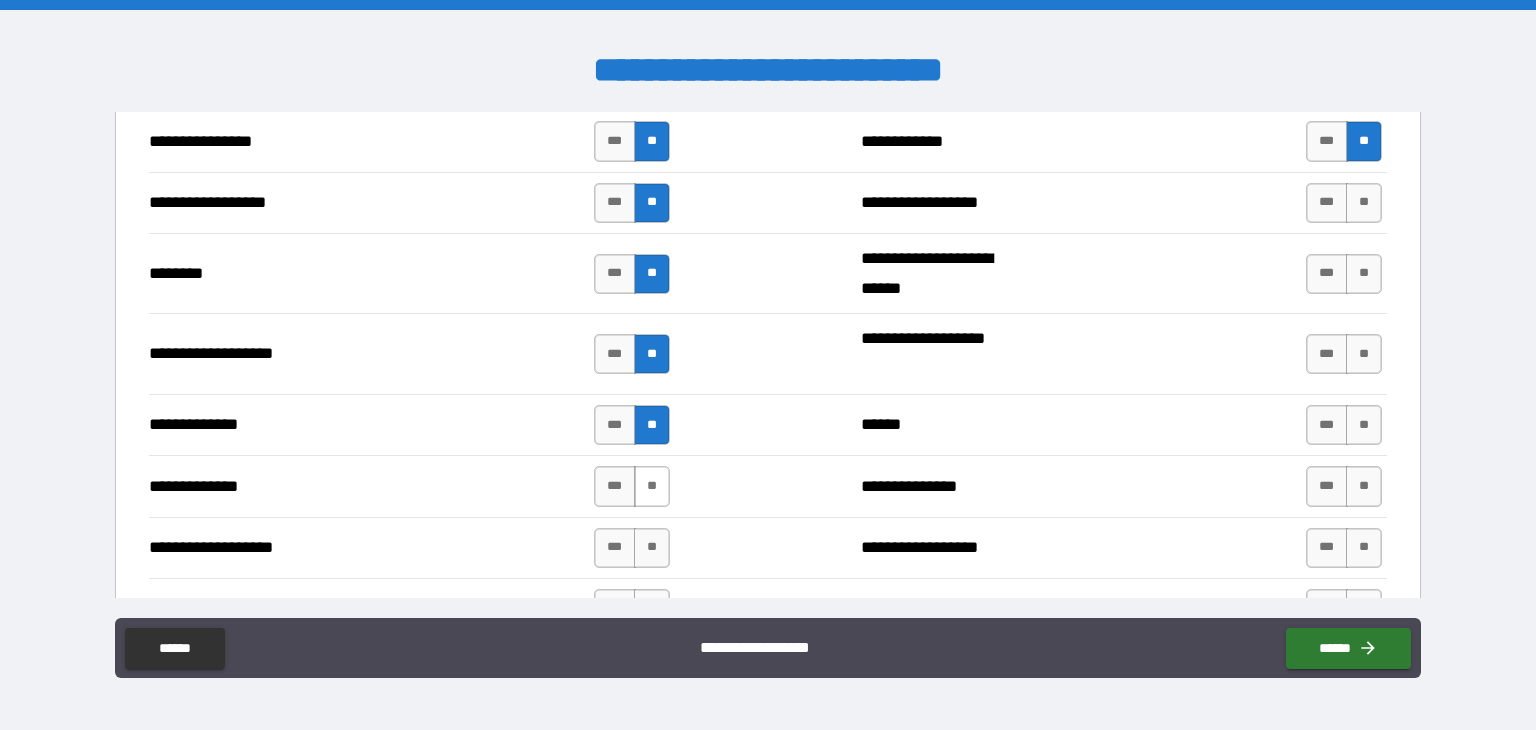 click on "**" at bounding box center [652, 486] 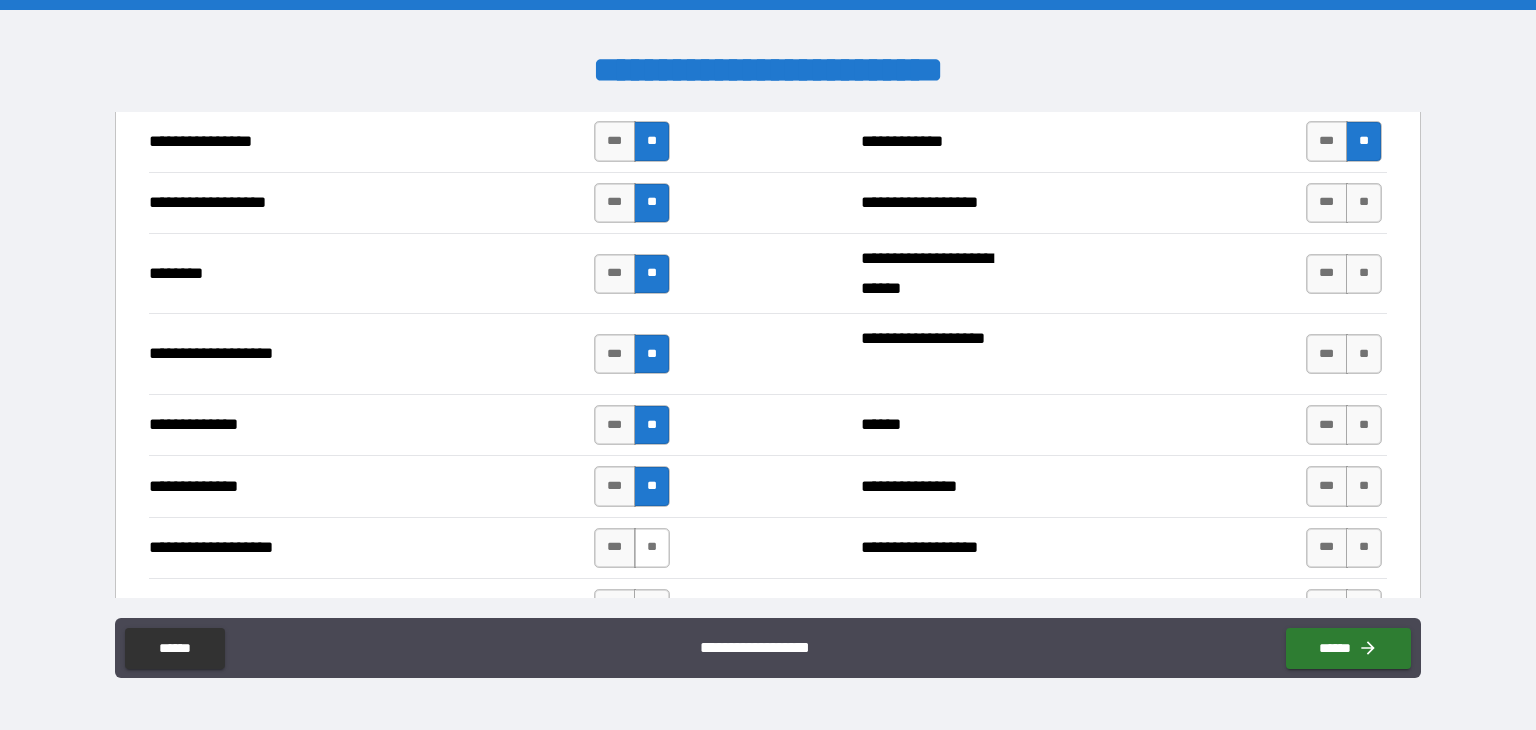 click on "**" at bounding box center [652, 548] 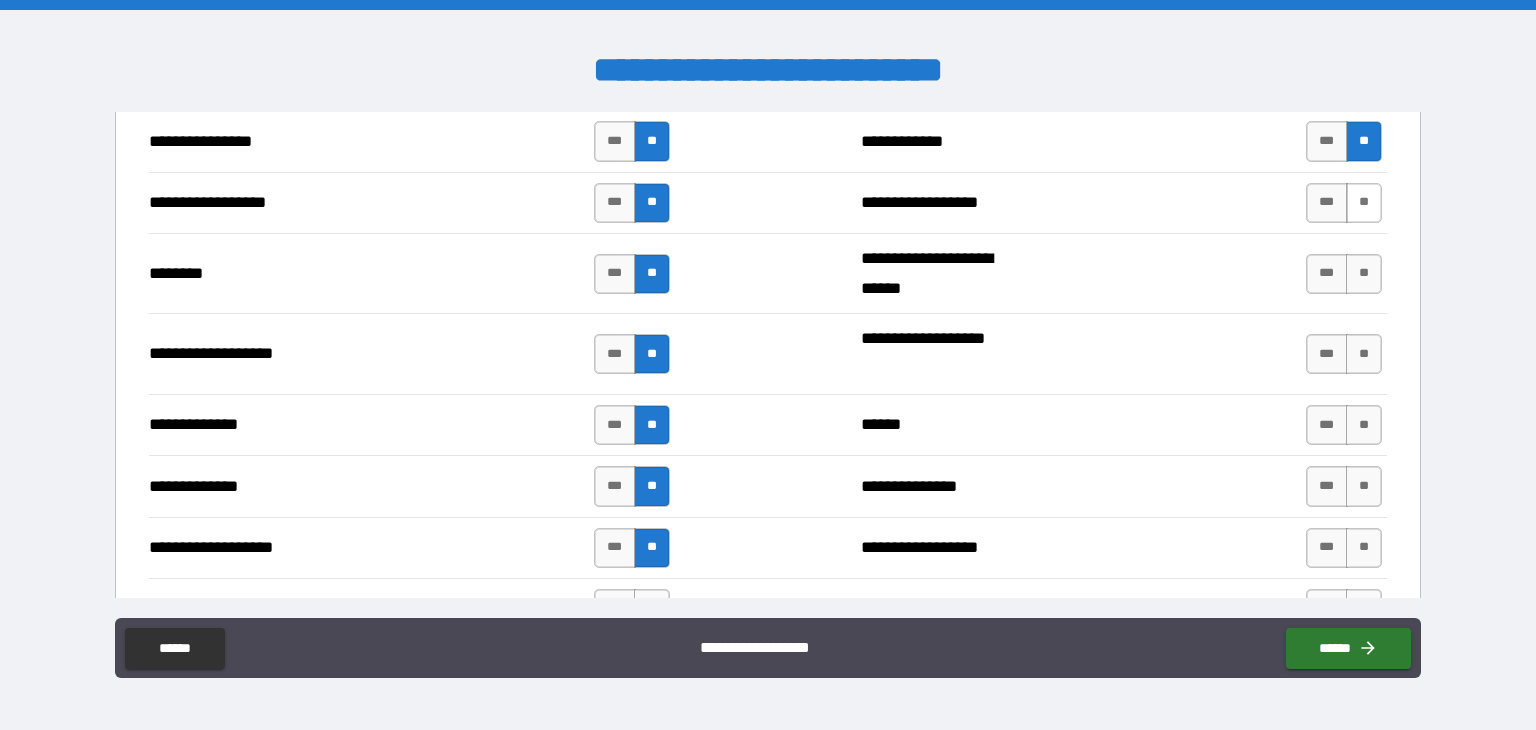 click on "**" at bounding box center [1364, 203] 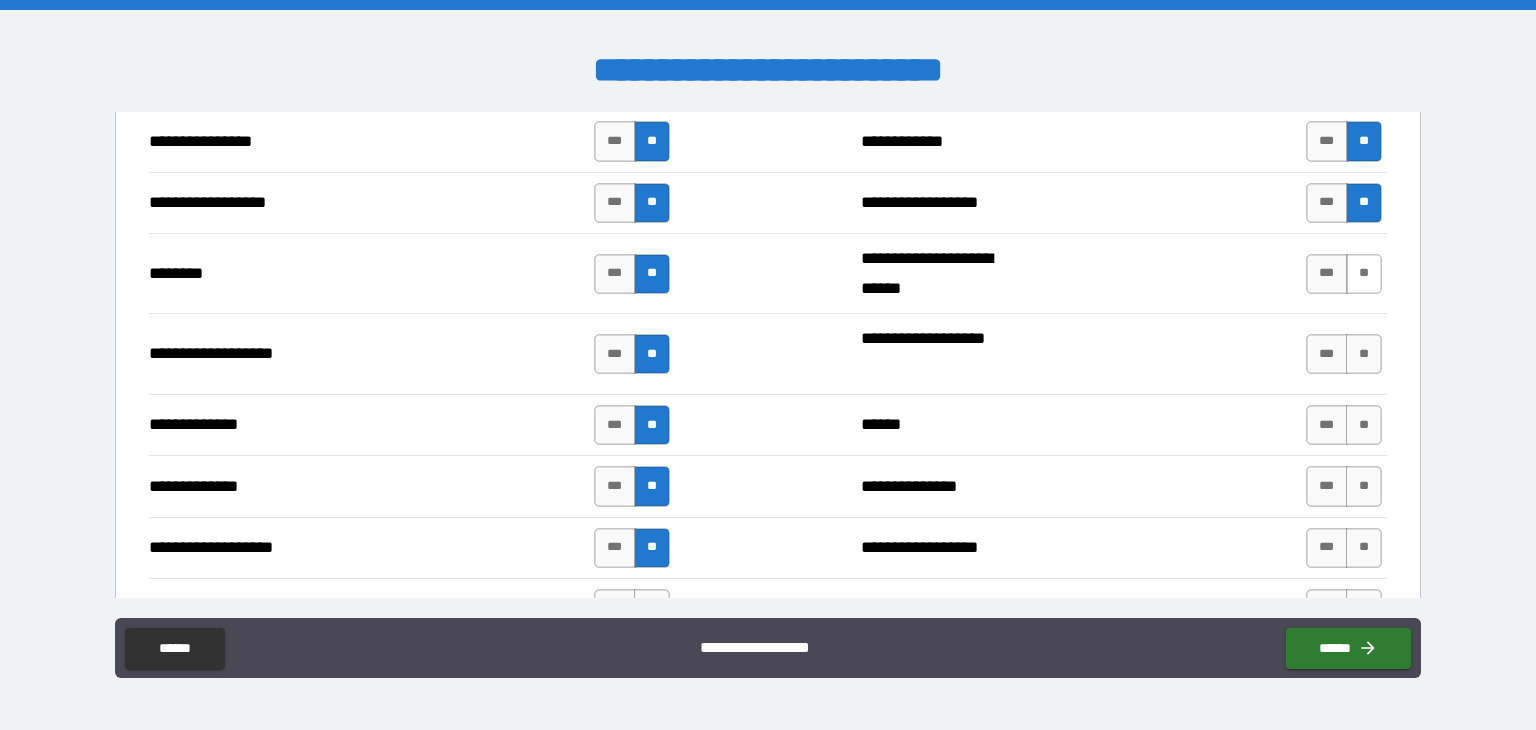 click on "**" at bounding box center (1364, 274) 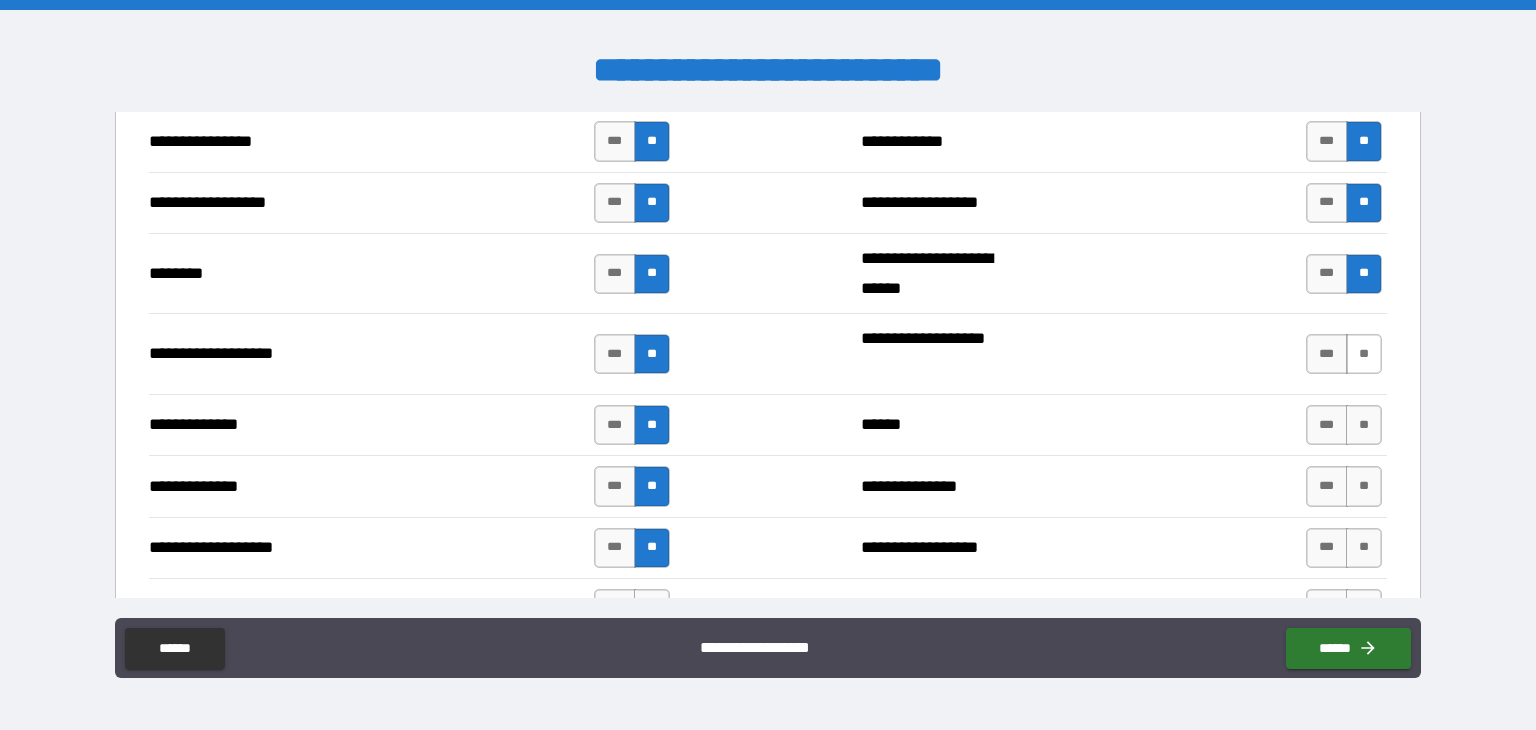 click on "**" at bounding box center [1364, 354] 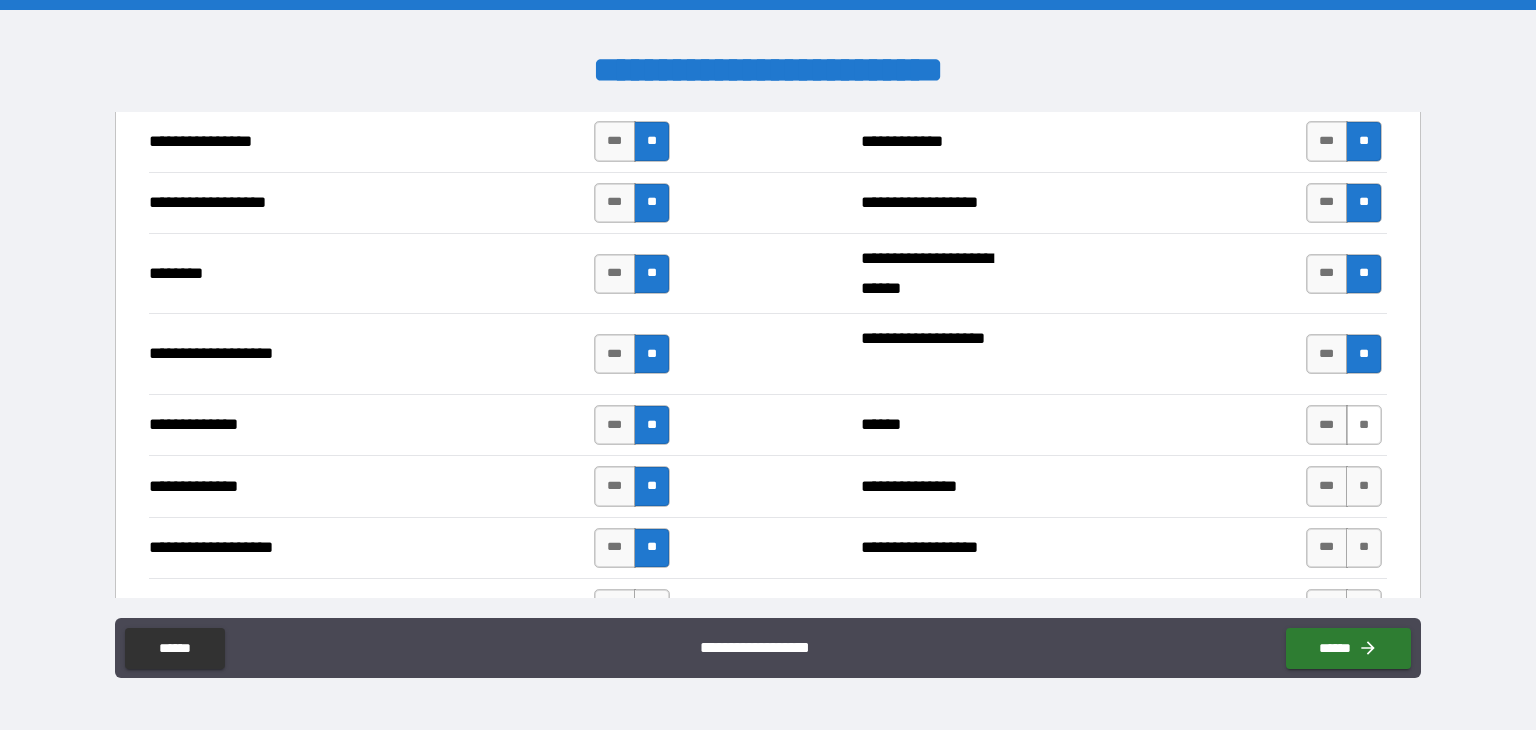 click on "**" at bounding box center (1364, 425) 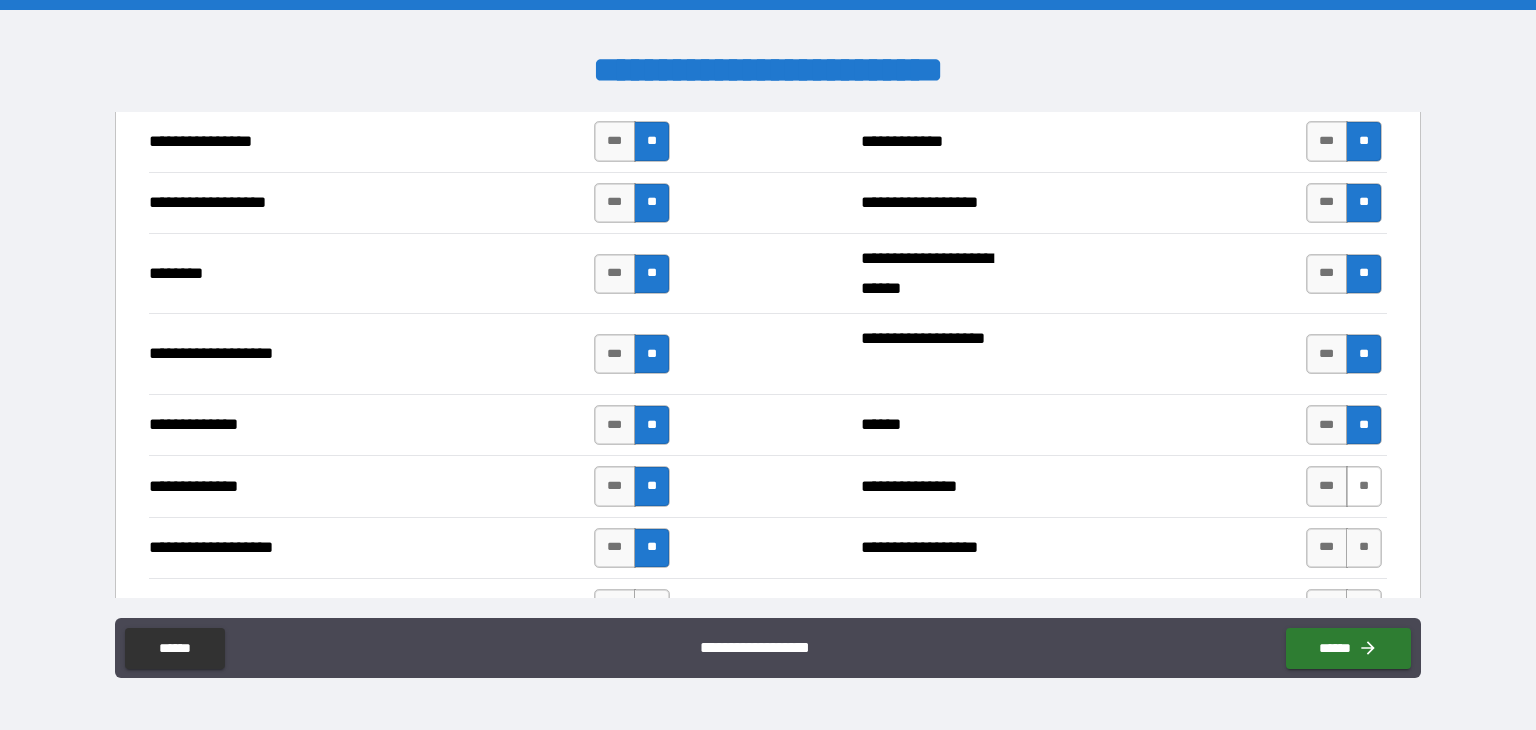 click on "**" at bounding box center (1364, 486) 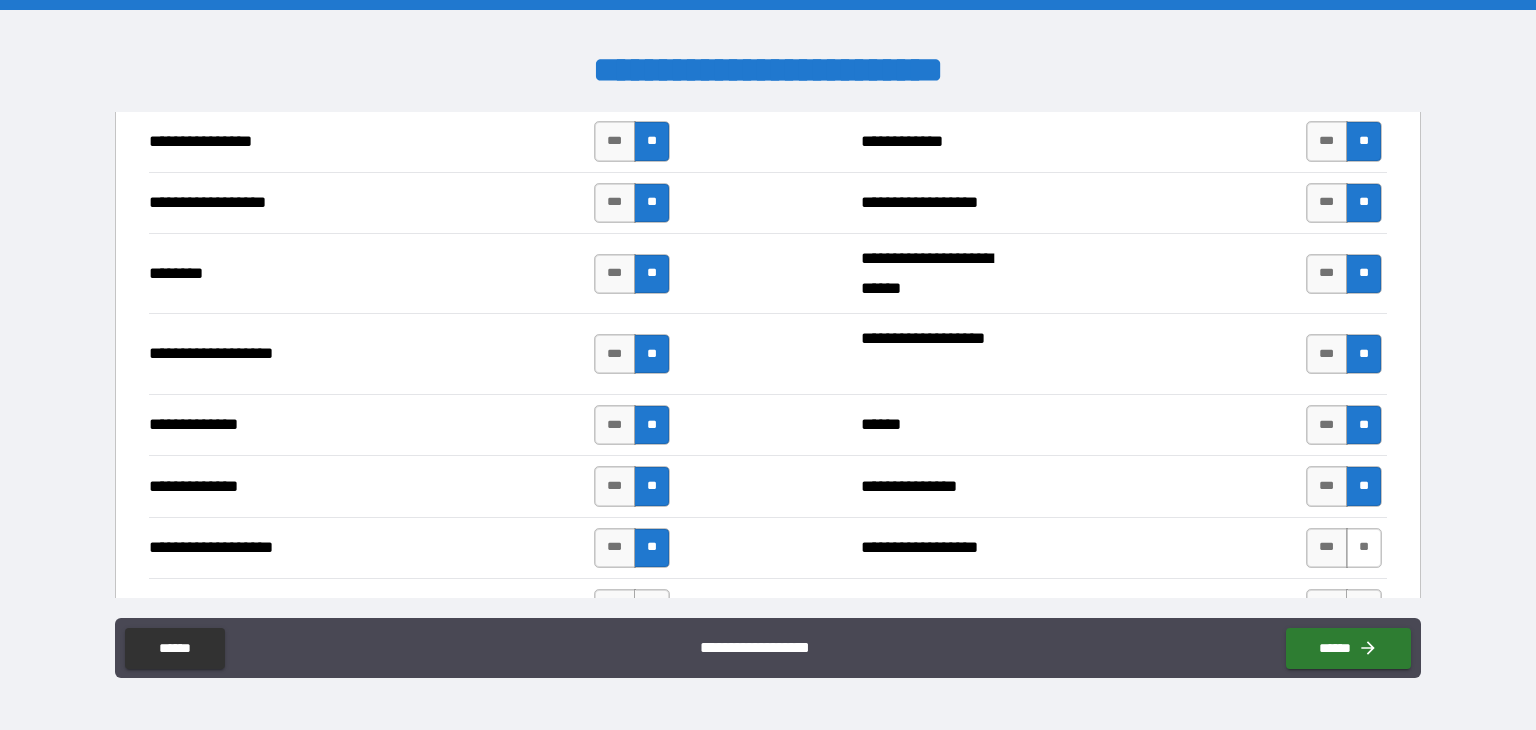 click on "**" at bounding box center [1364, 548] 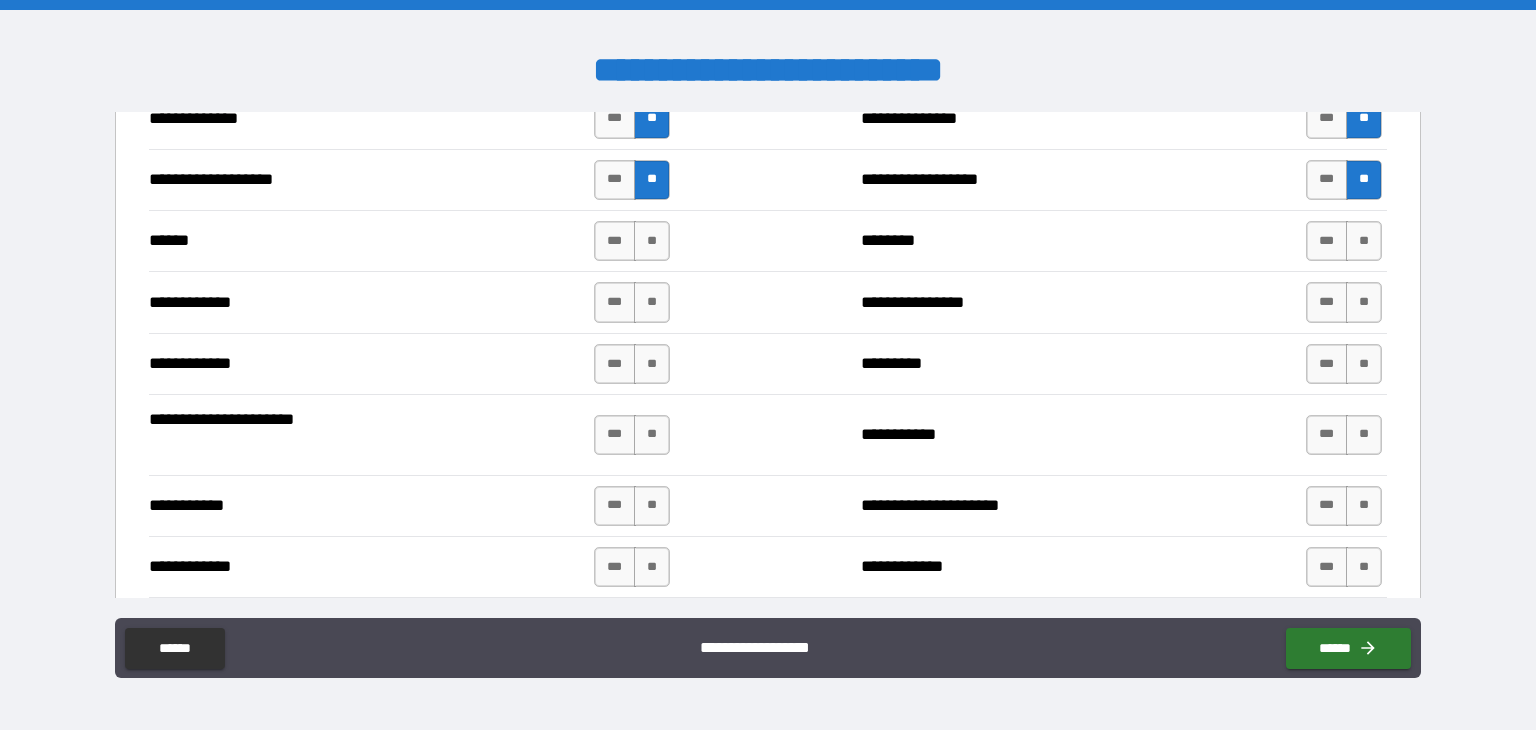 scroll, scrollTop: 3552, scrollLeft: 0, axis: vertical 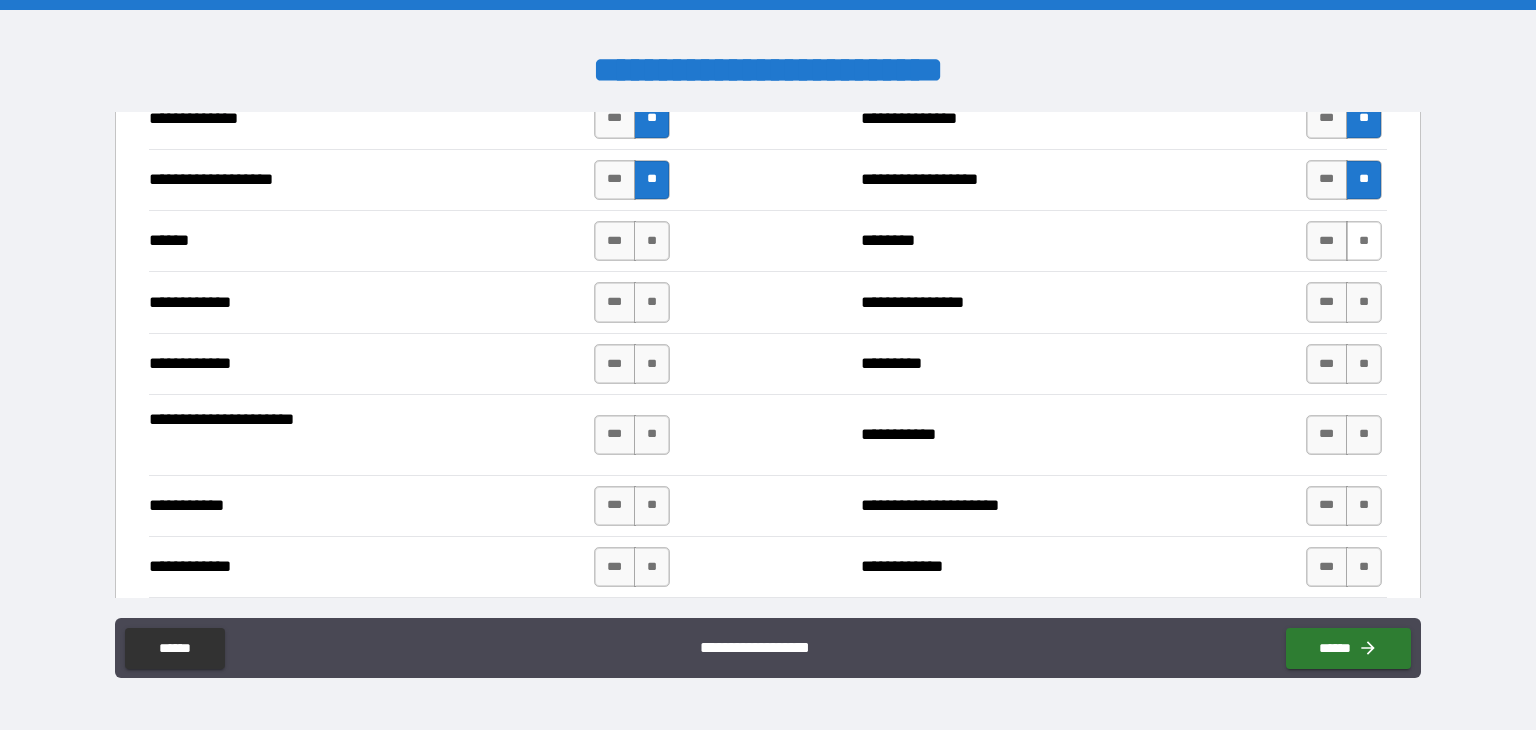 click on "**" at bounding box center [1364, 241] 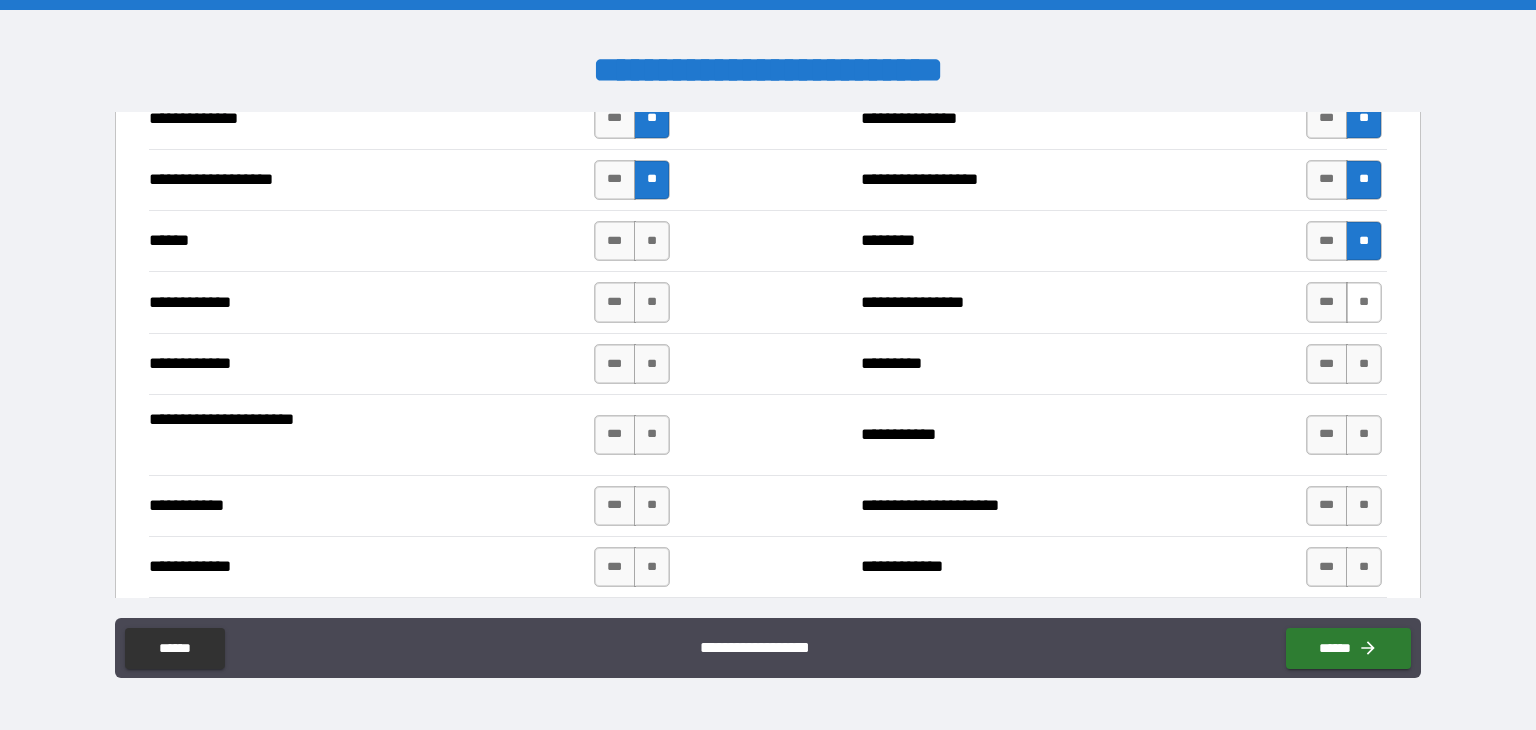 click on "**" at bounding box center (1364, 302) 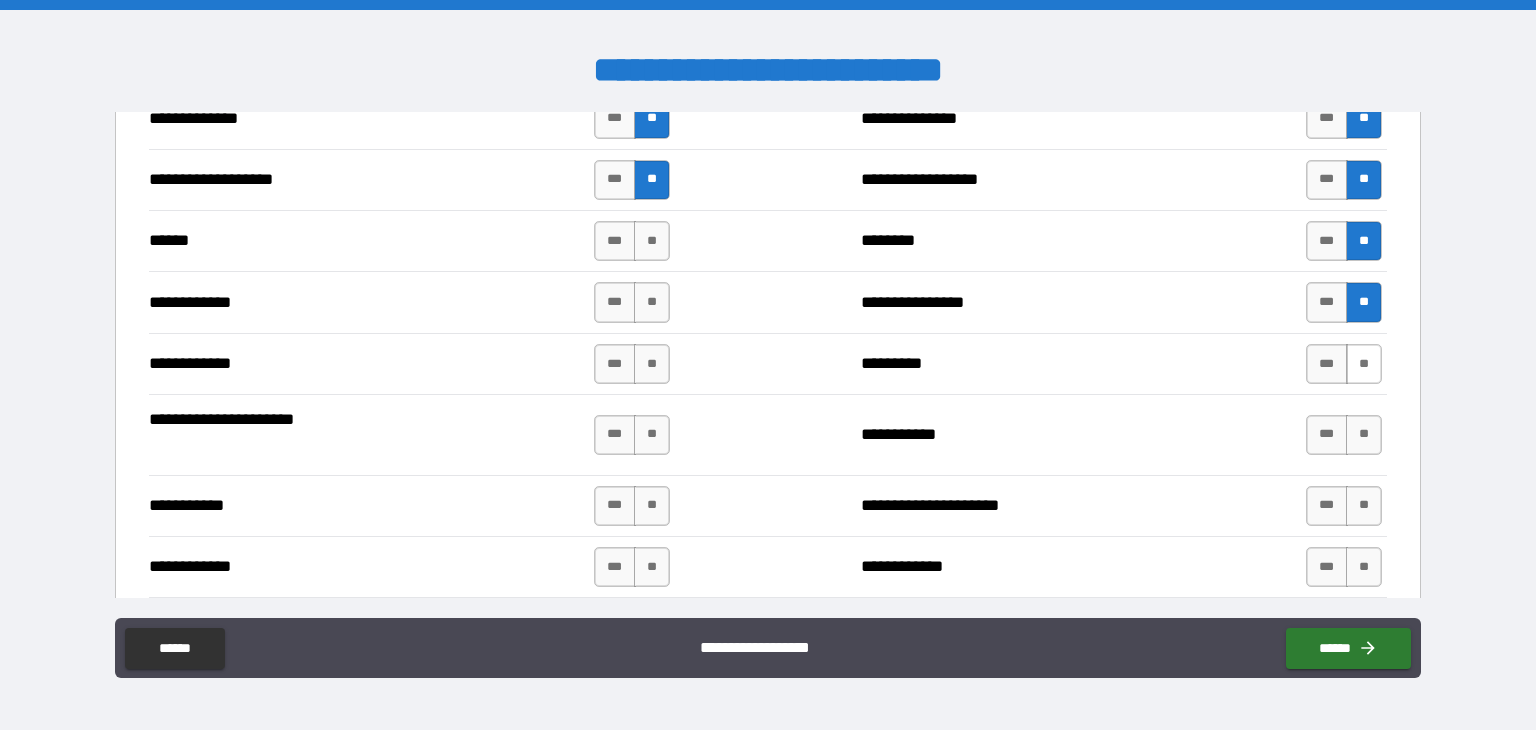 click on "**" at bounding box center [1364, 364] 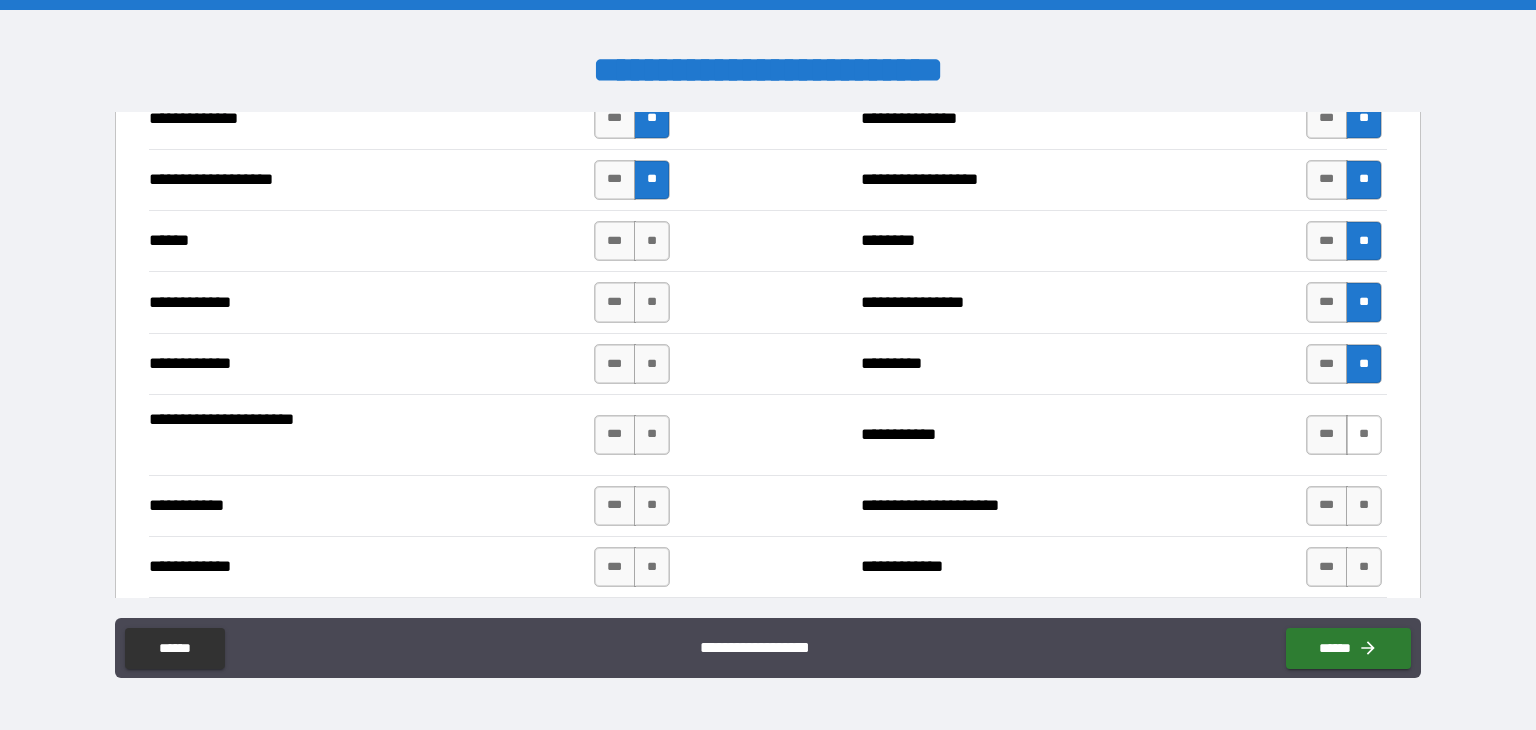 click on "**" at bounding box center (1364, 435) 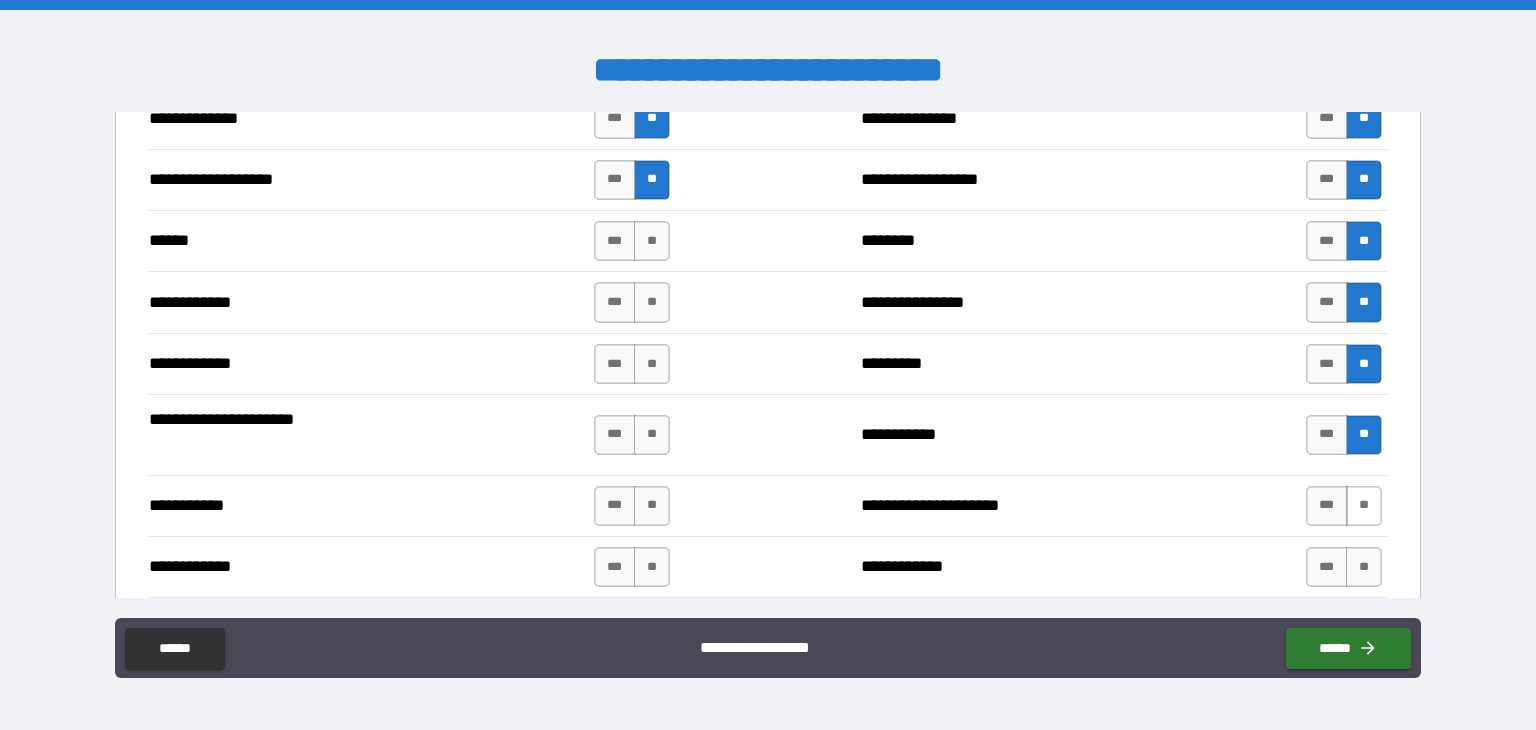 click on "**" at bounding box center (1364, 506) 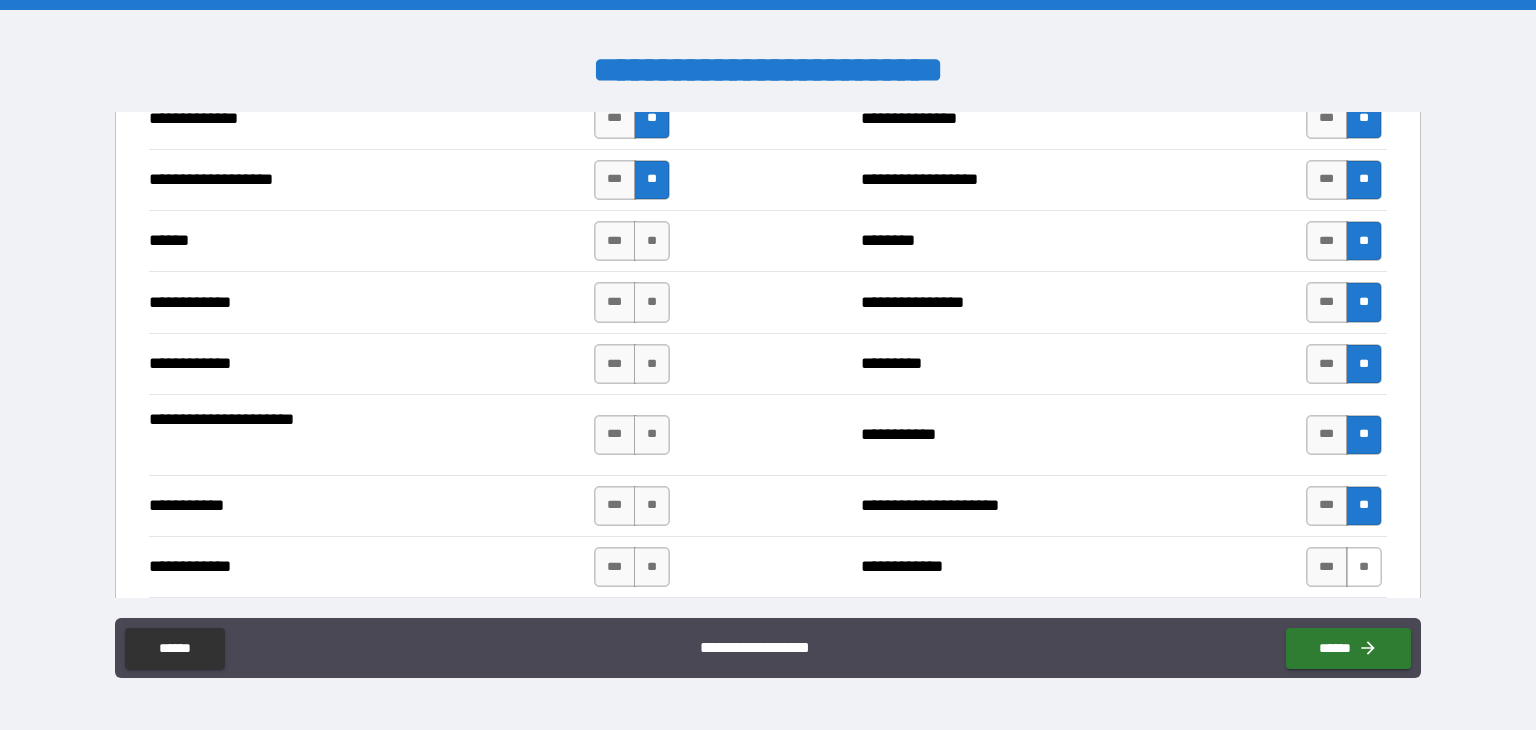 click on "**" at bounding box center [1364, 567] 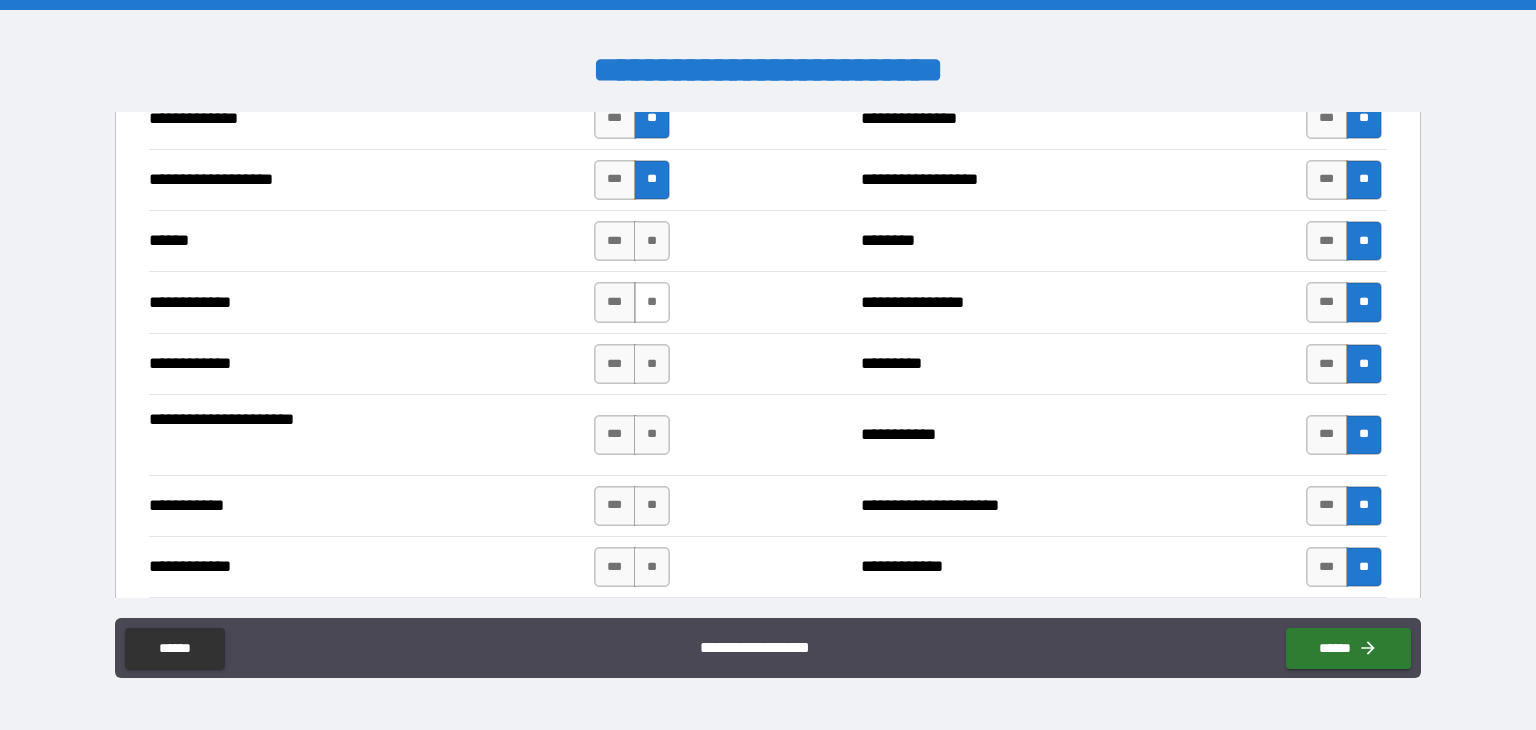 click on "**" at bounding box center (652, 302) 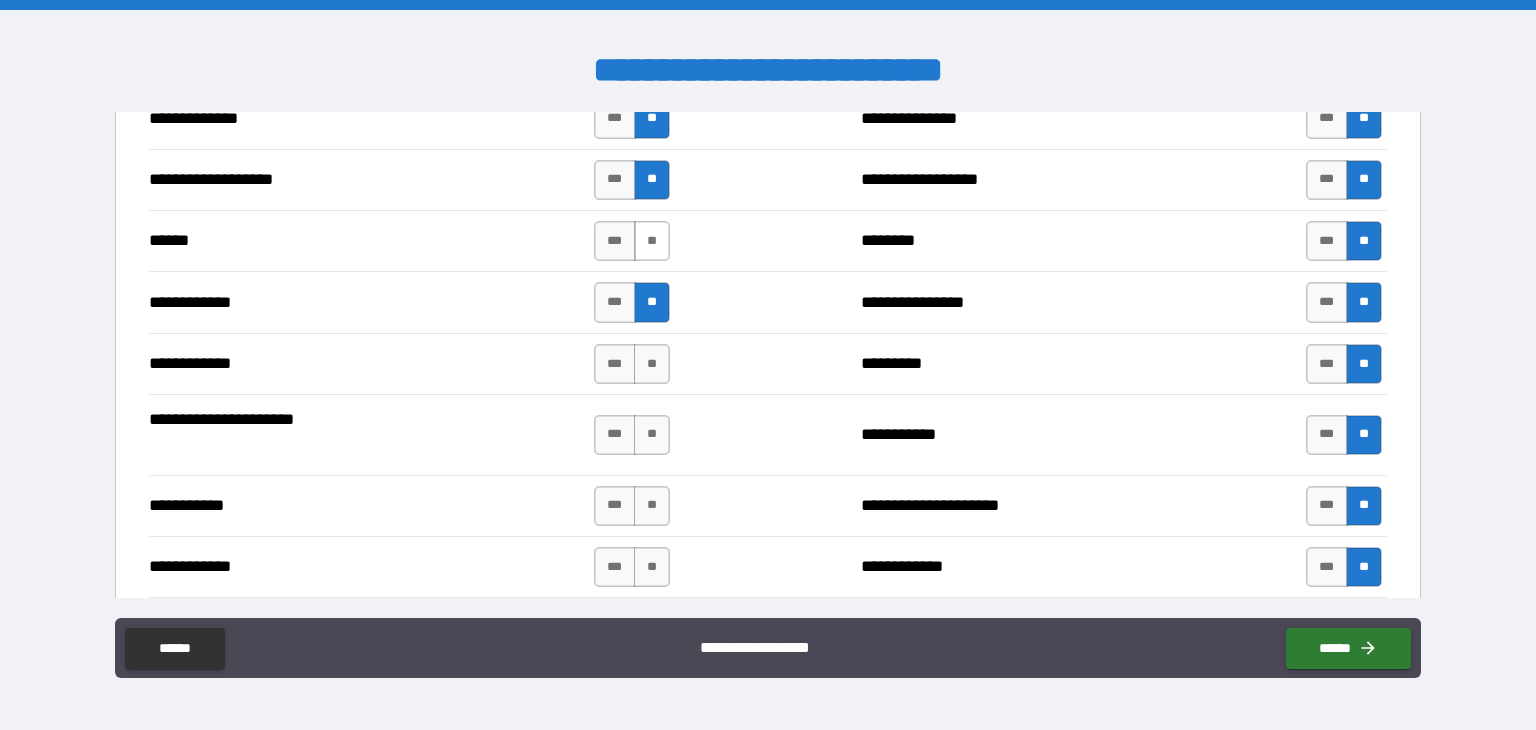 click on "**" at bounding box center (652, 241) 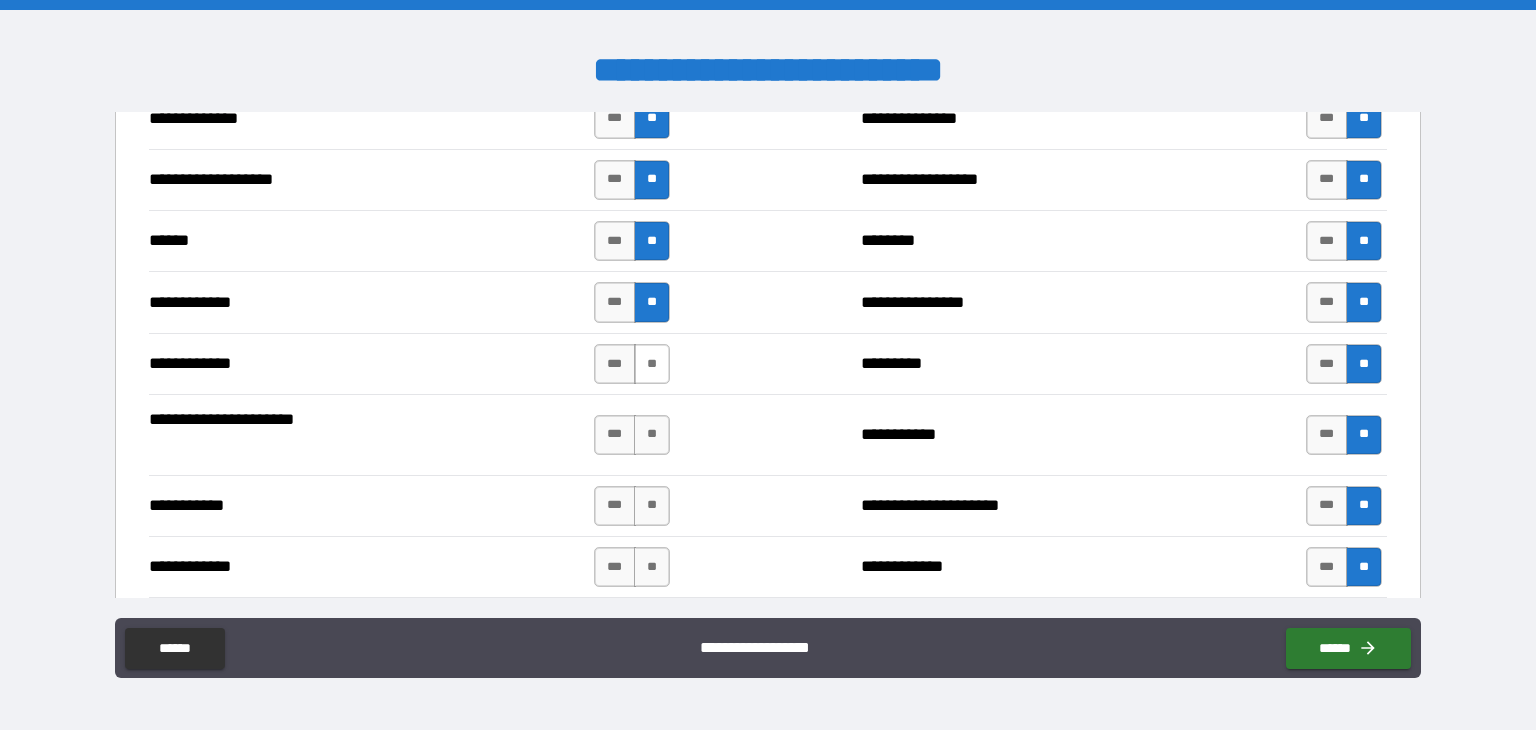 click on "**" at bounding box center (652, 364) 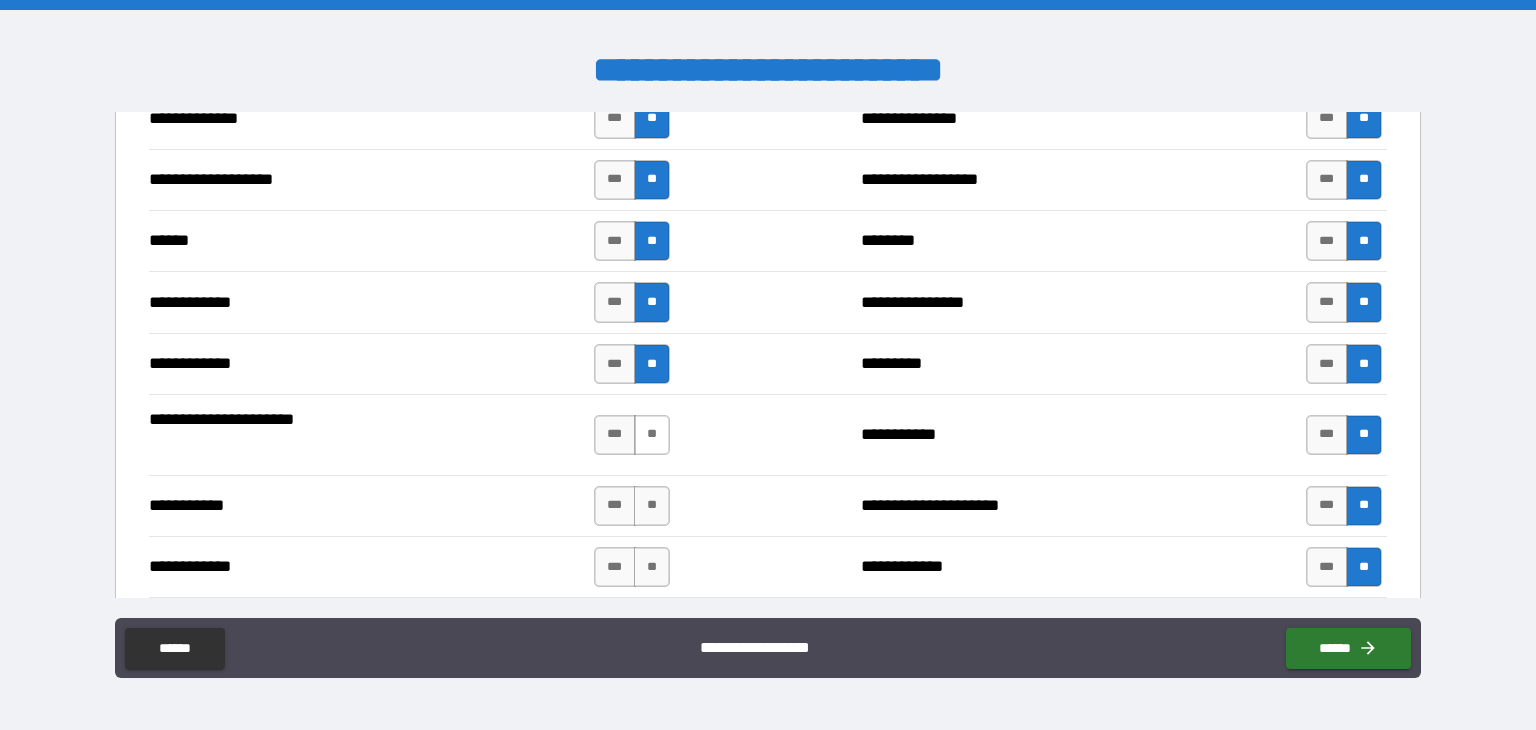 click on "**" at bounding box center [652, 435] 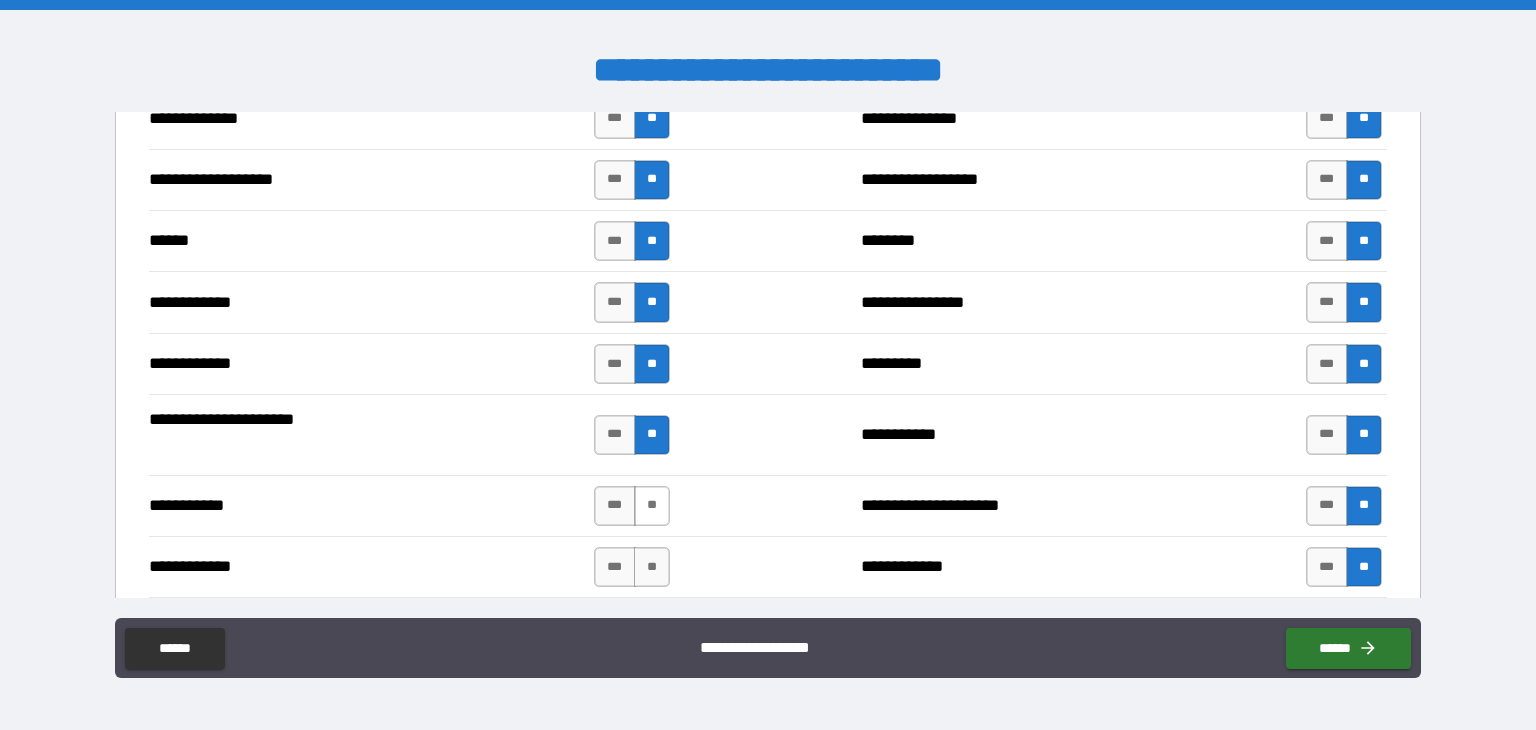 click on "**" at bounding box center (652, 506) 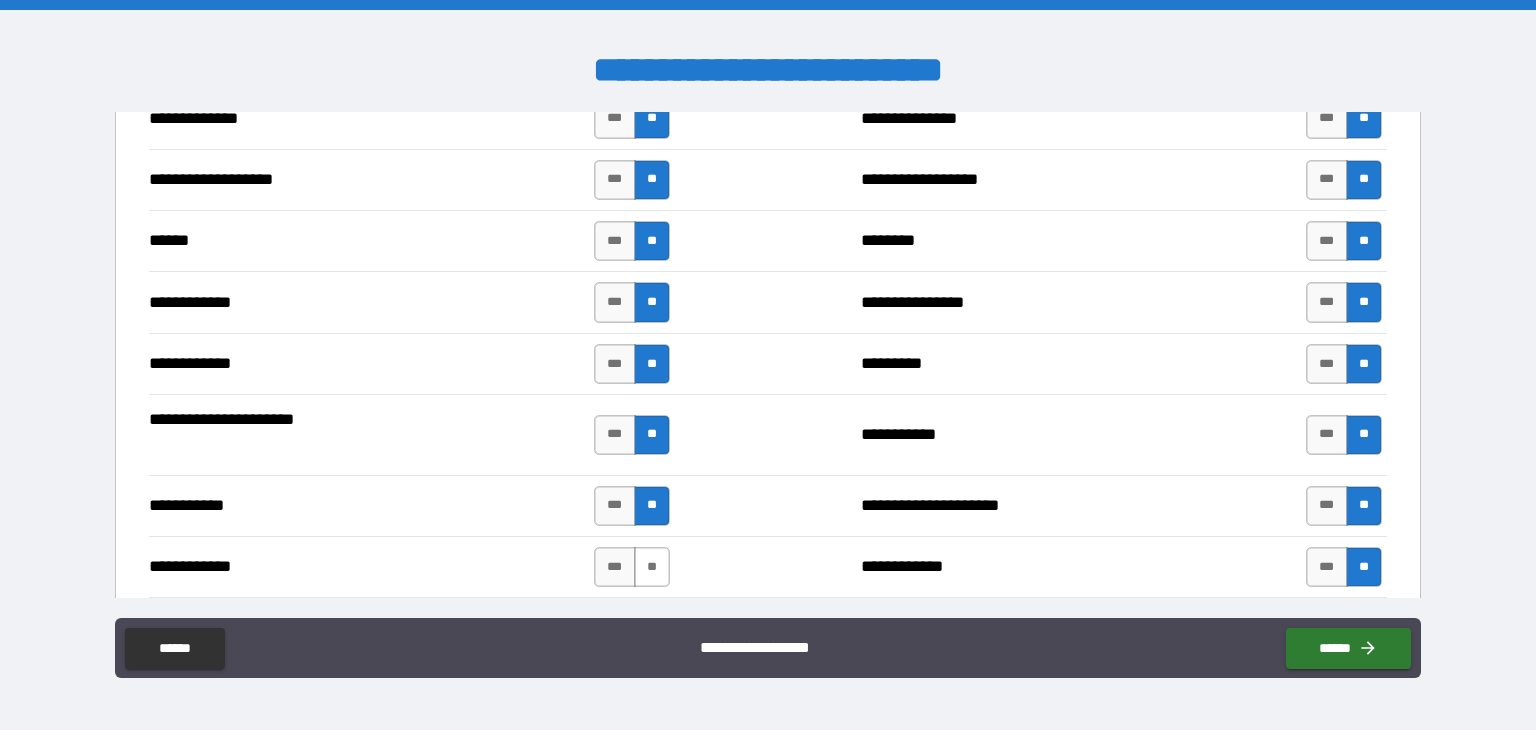 click on "**" at bounding box center (652, 567) 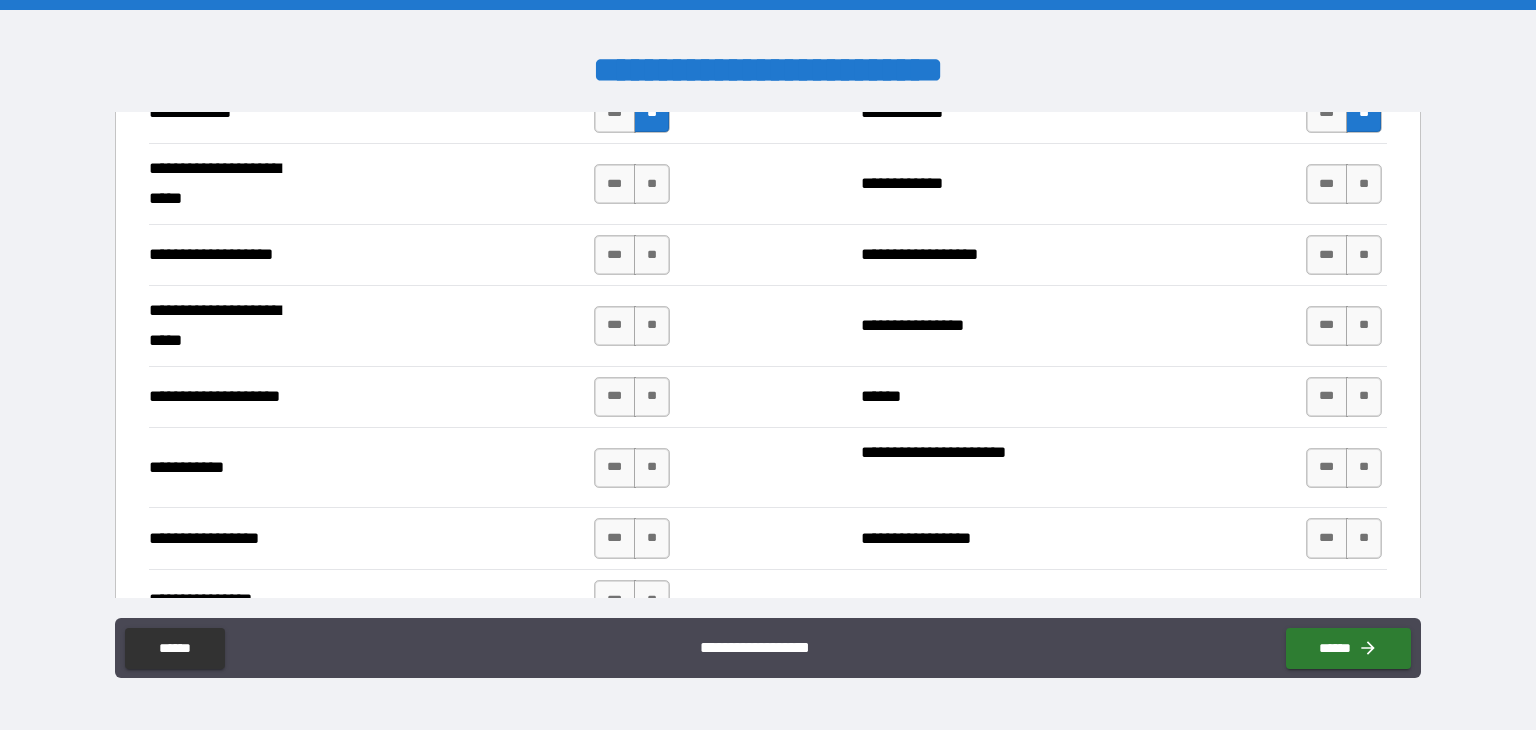 scroll, scrollTop: 4008, scrollLeft: 0, axis: vertical 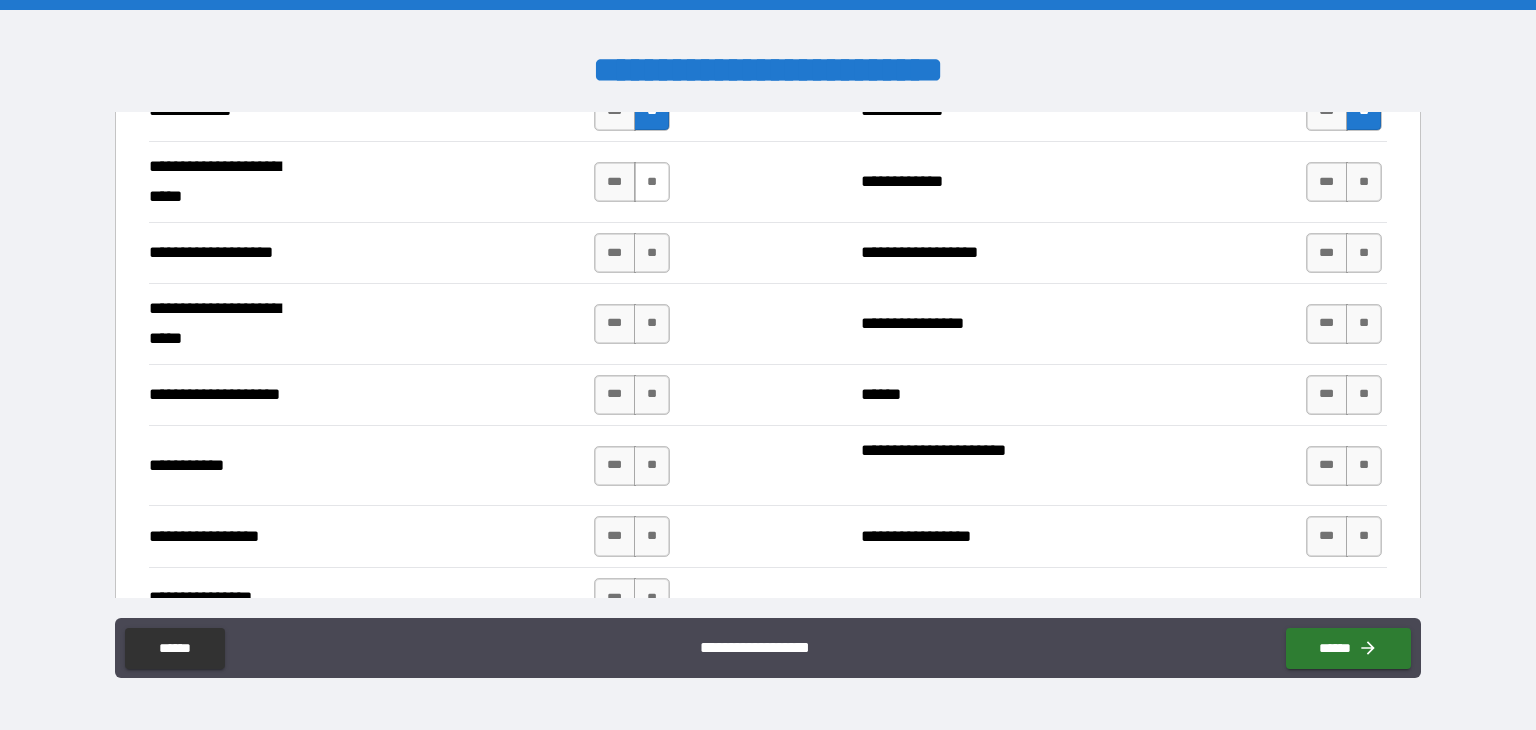 click on "**" at bounding box center (652, 182) 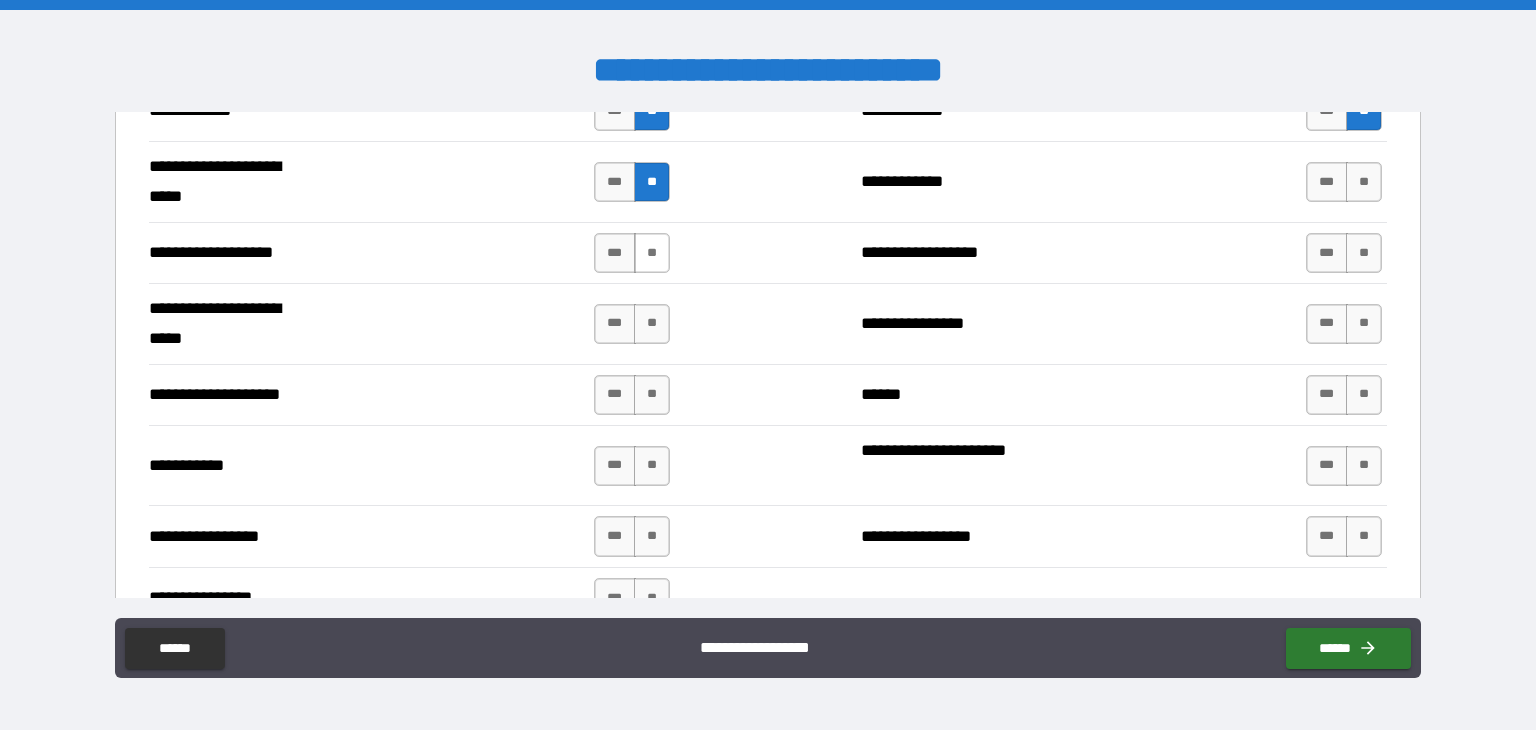 click on "**" at bounding box center [652, 253] 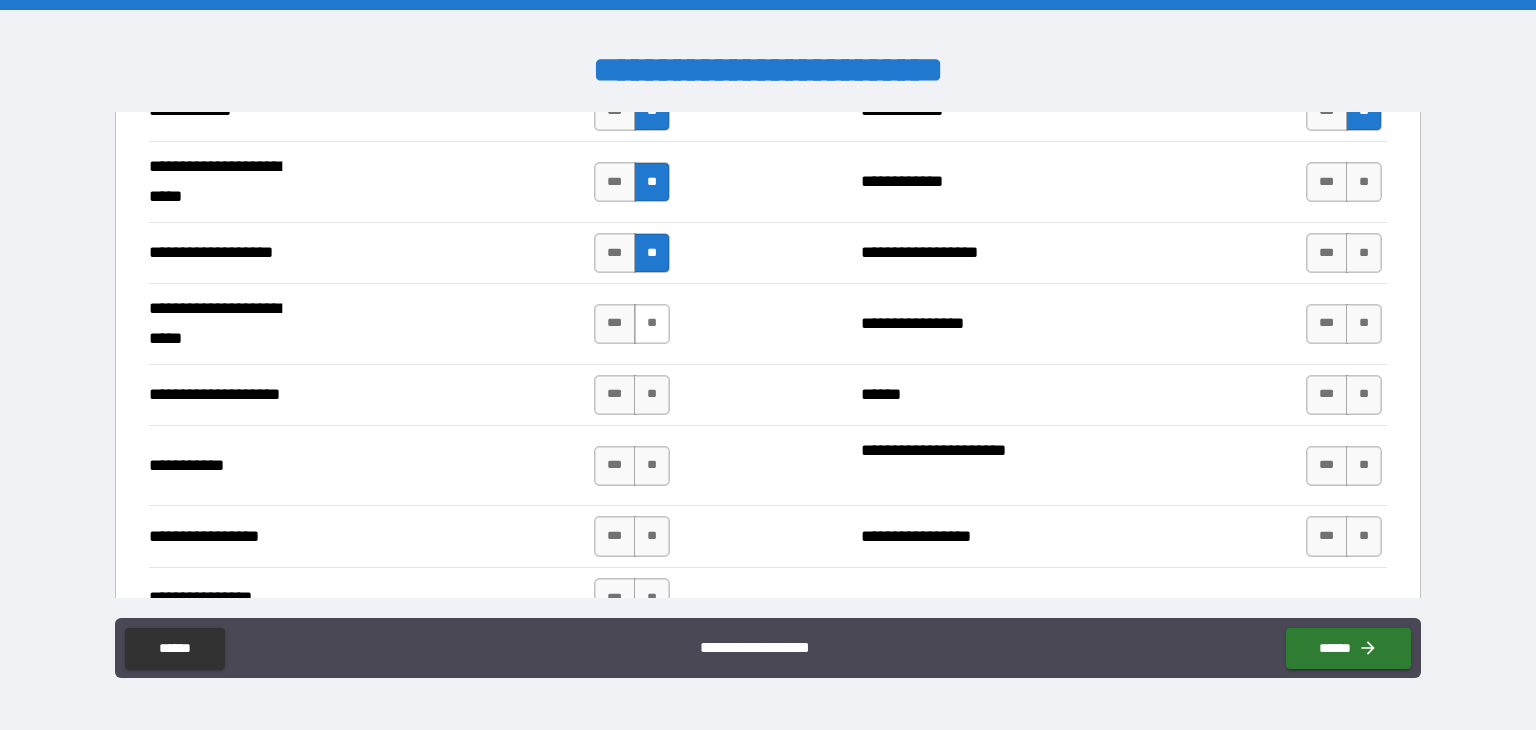 click on "**" at bounding box center (652, 324) 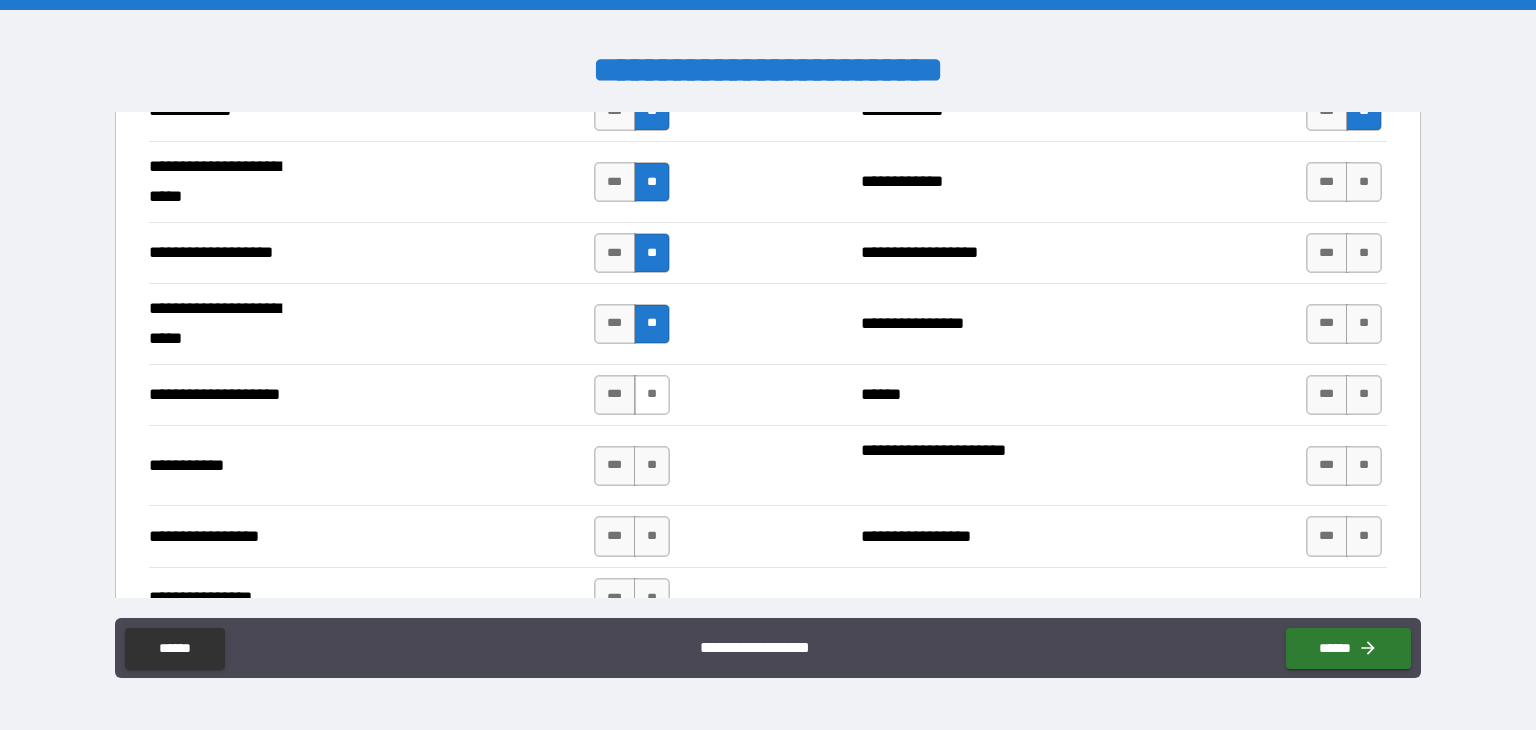 click on "**" at bounding box center [652, 395] 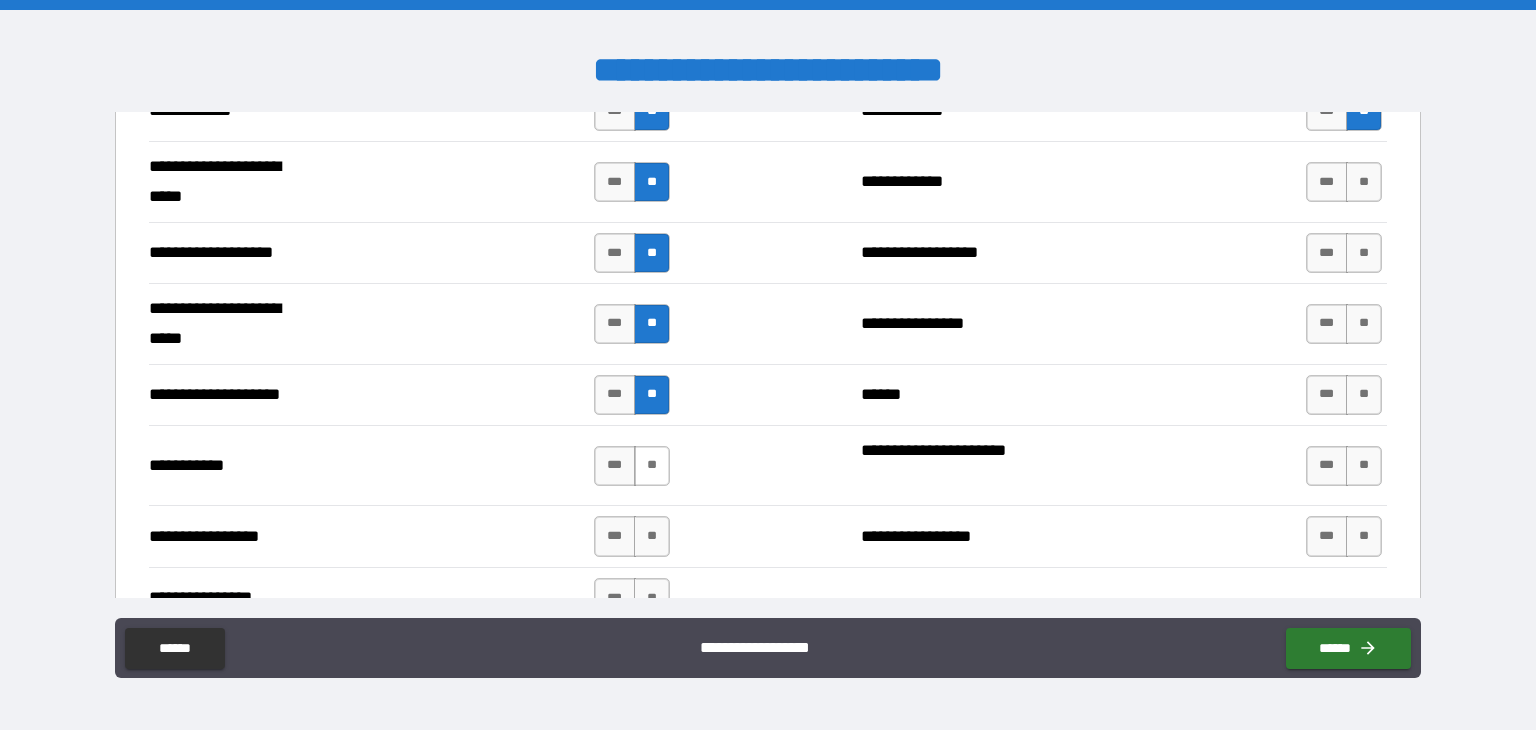 click on "**" at bounding box center [652, 466] 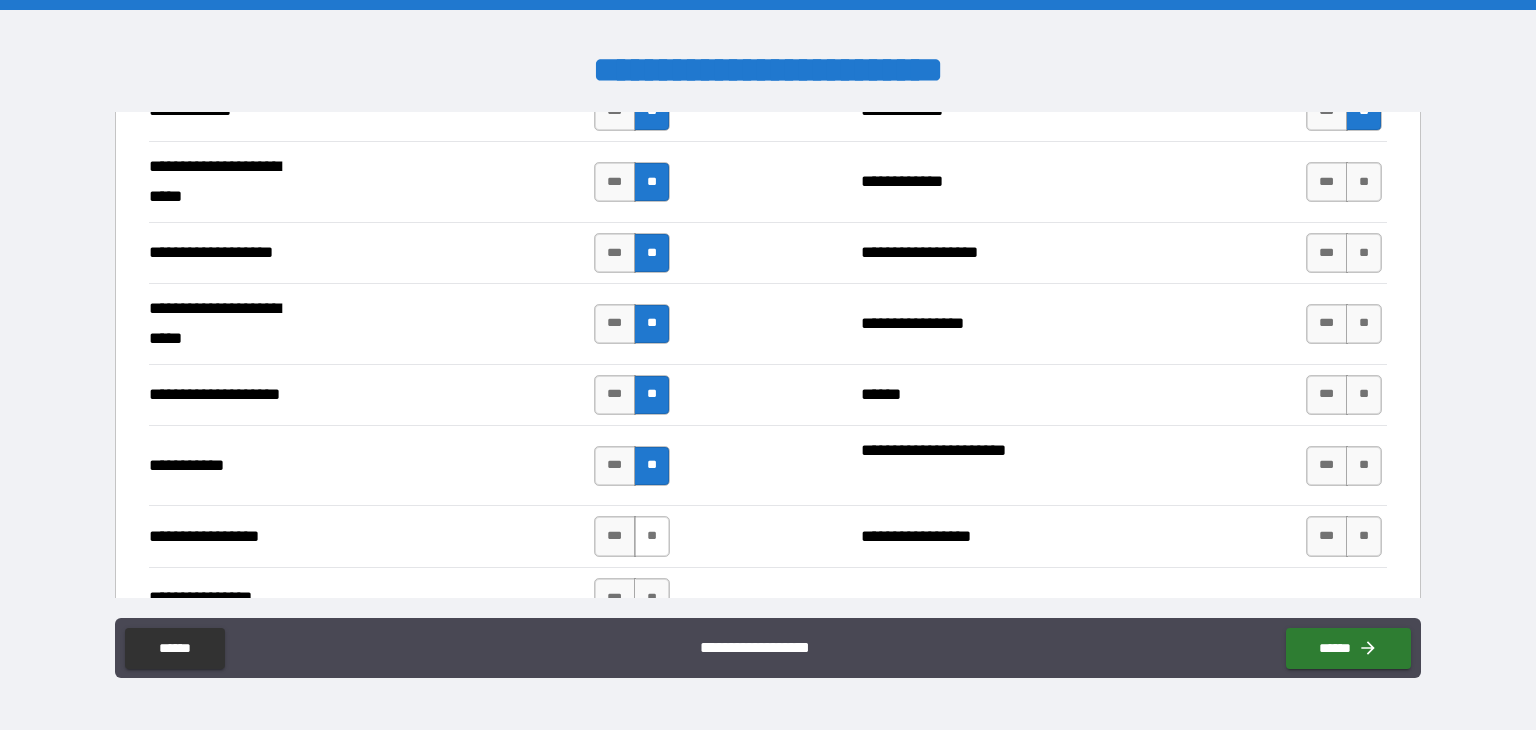 click on "**" at bounding box center [652, 536] 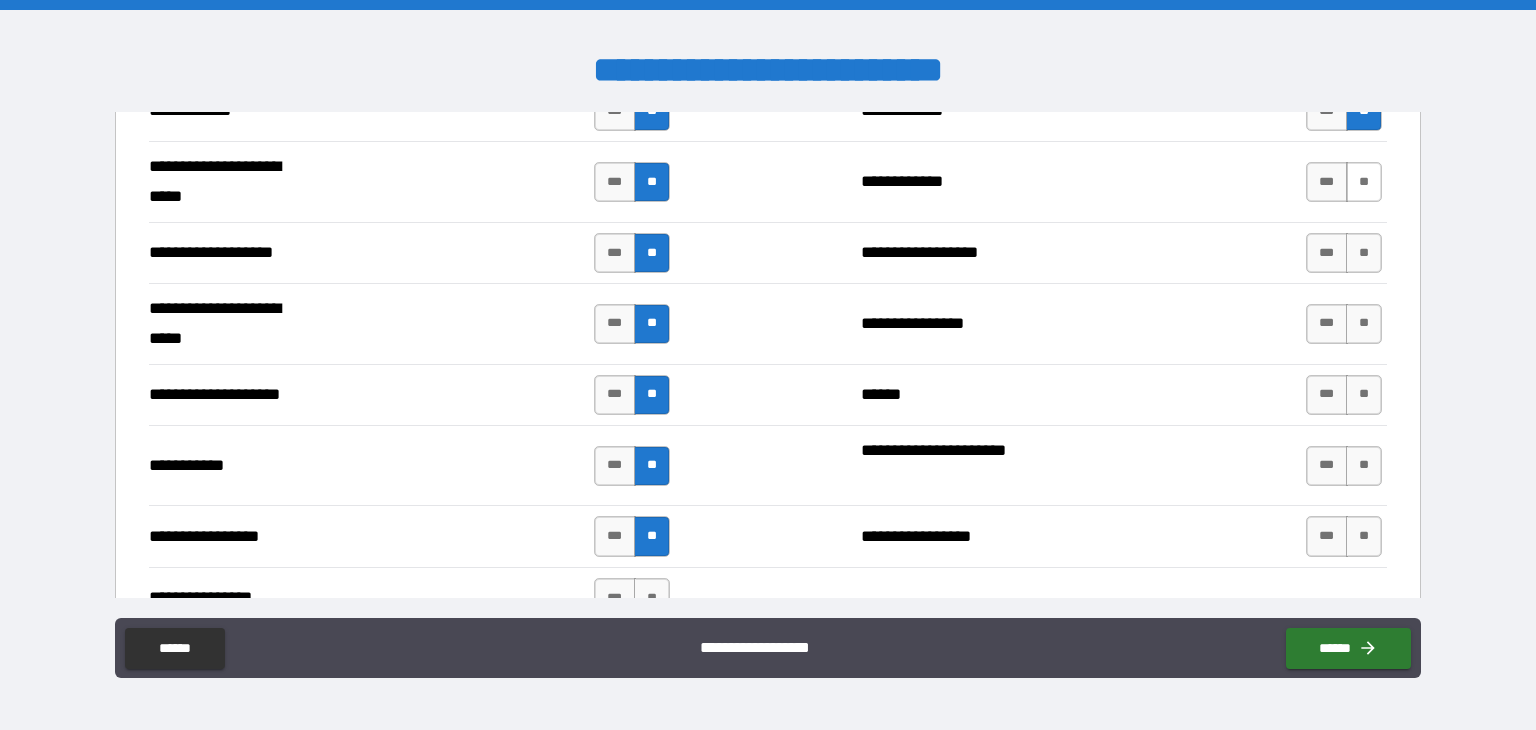 click on "**" at bounding box center [1364, 182] 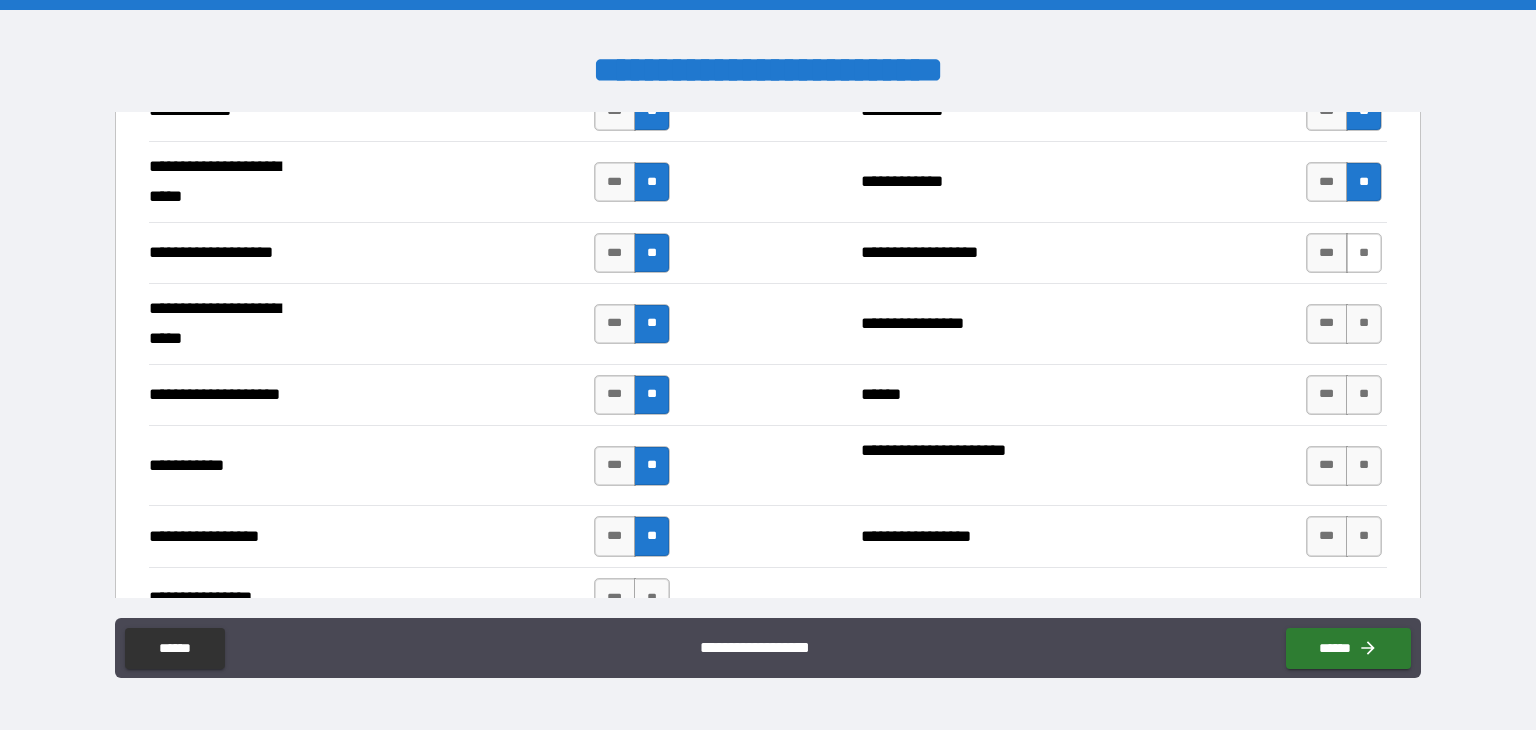 click on "**" at bounding box center (1364, 253) 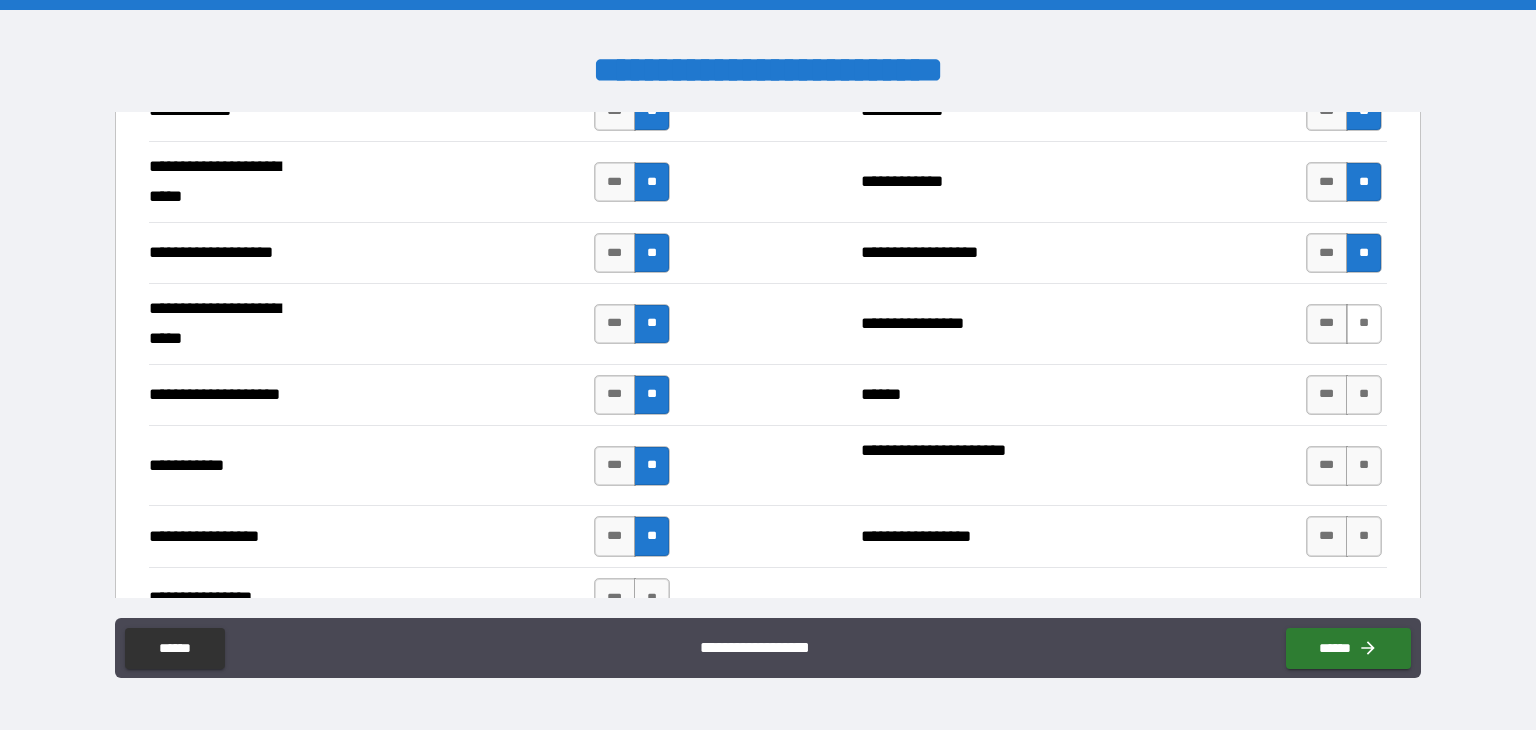 click on "**" at bounding box center (1364, 324) 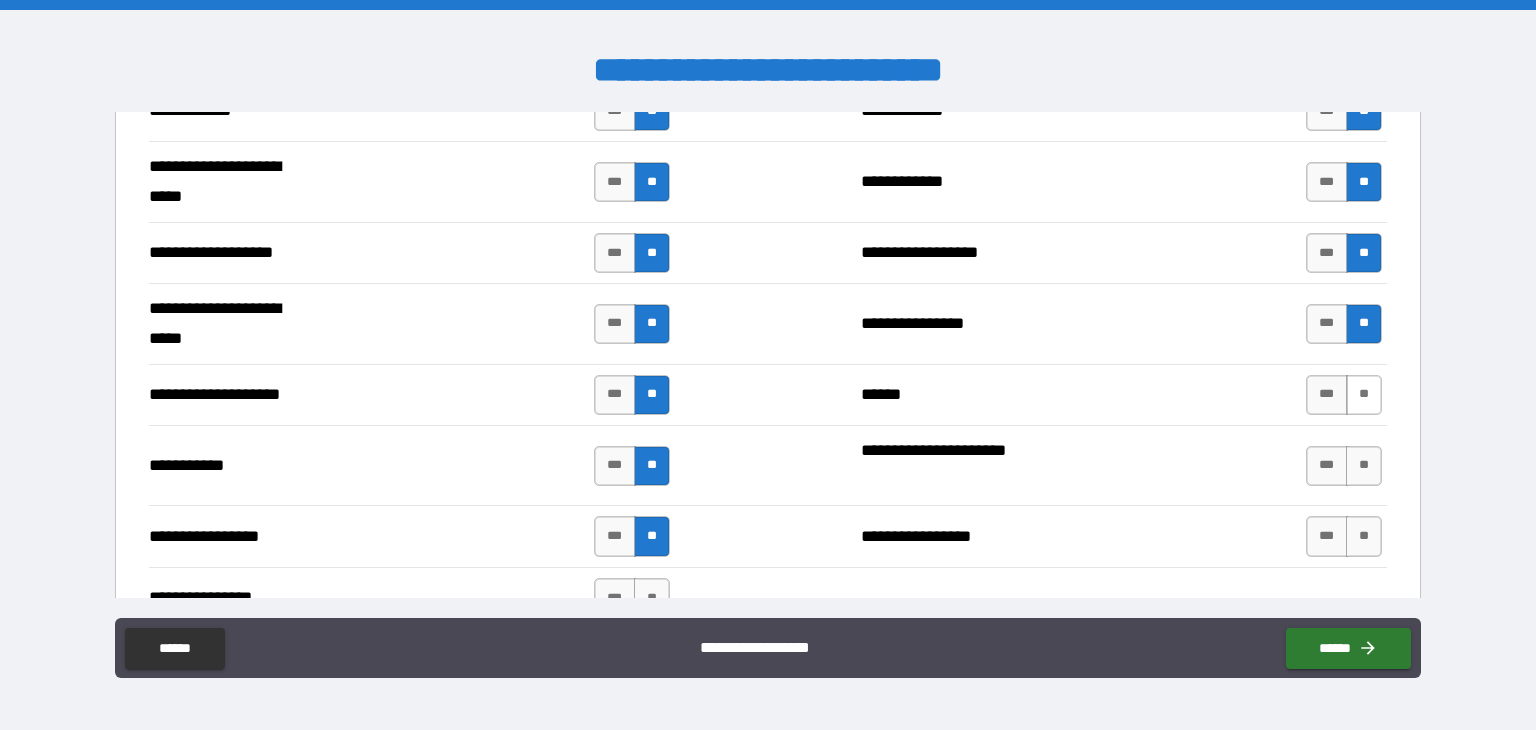 click on "**" at bounding box center [1364, 395] 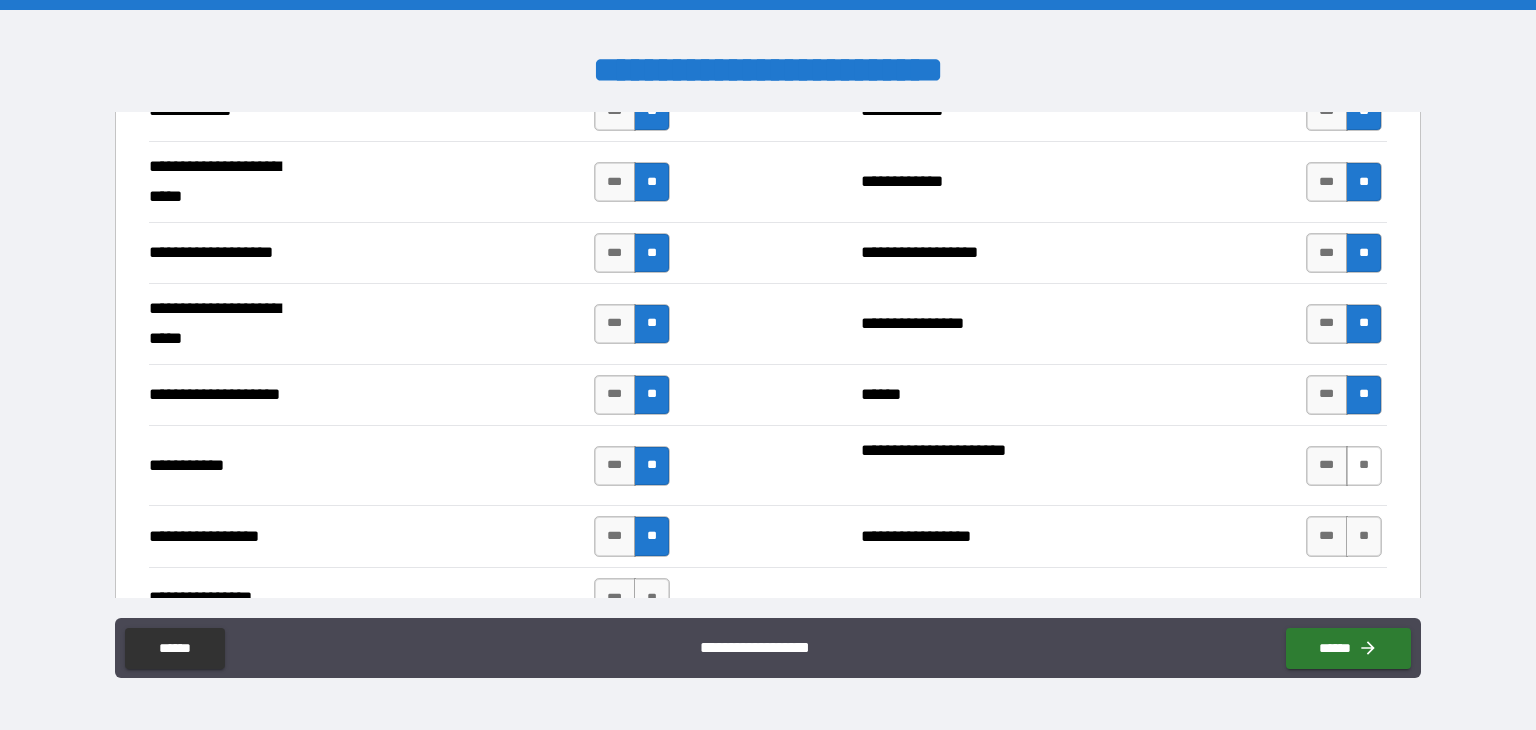 click on "**" at bounding box center [1364, 466] 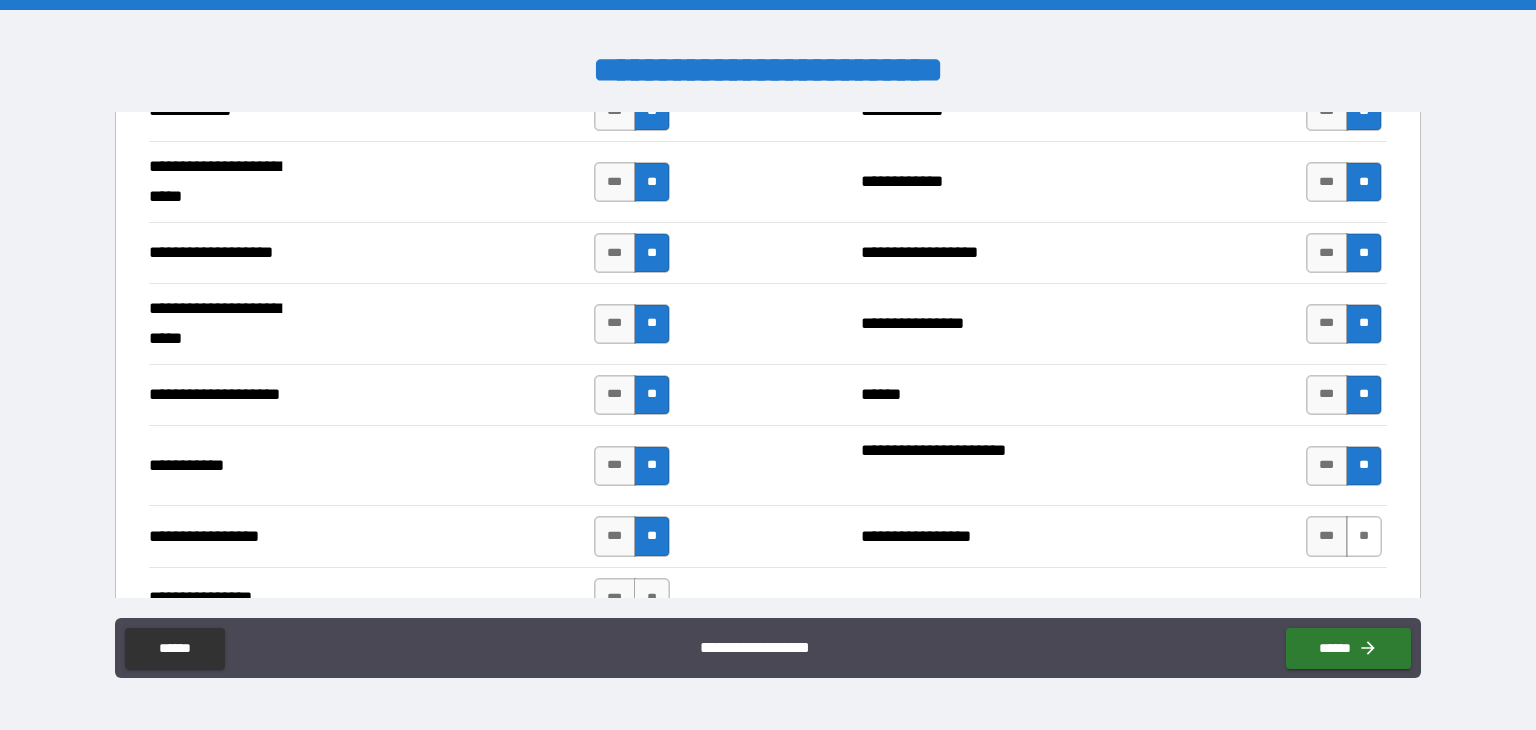 click on "**" at bounding box center (1364, 536) 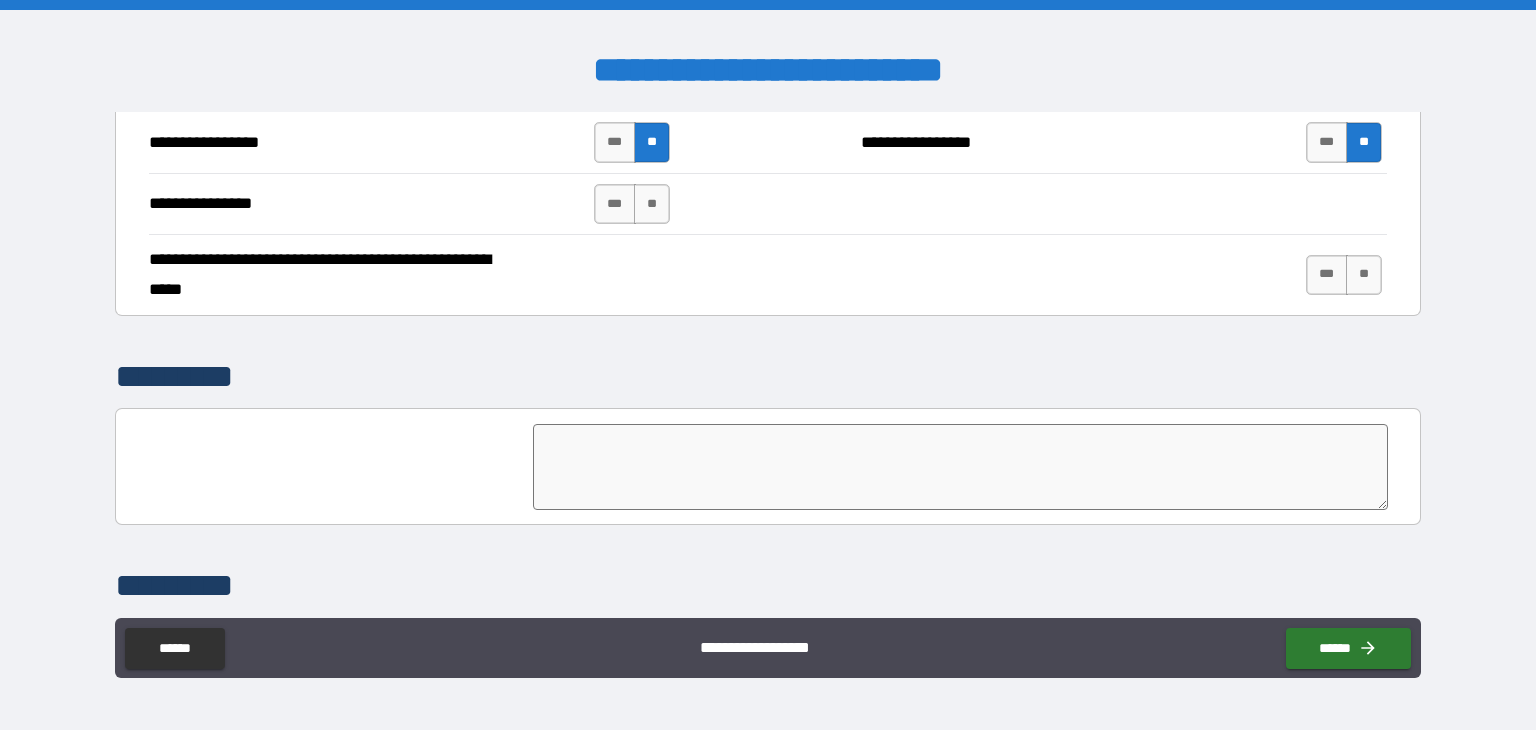 scroll, scrollTop: 4408, scrollLeft: 0, axis: vertical 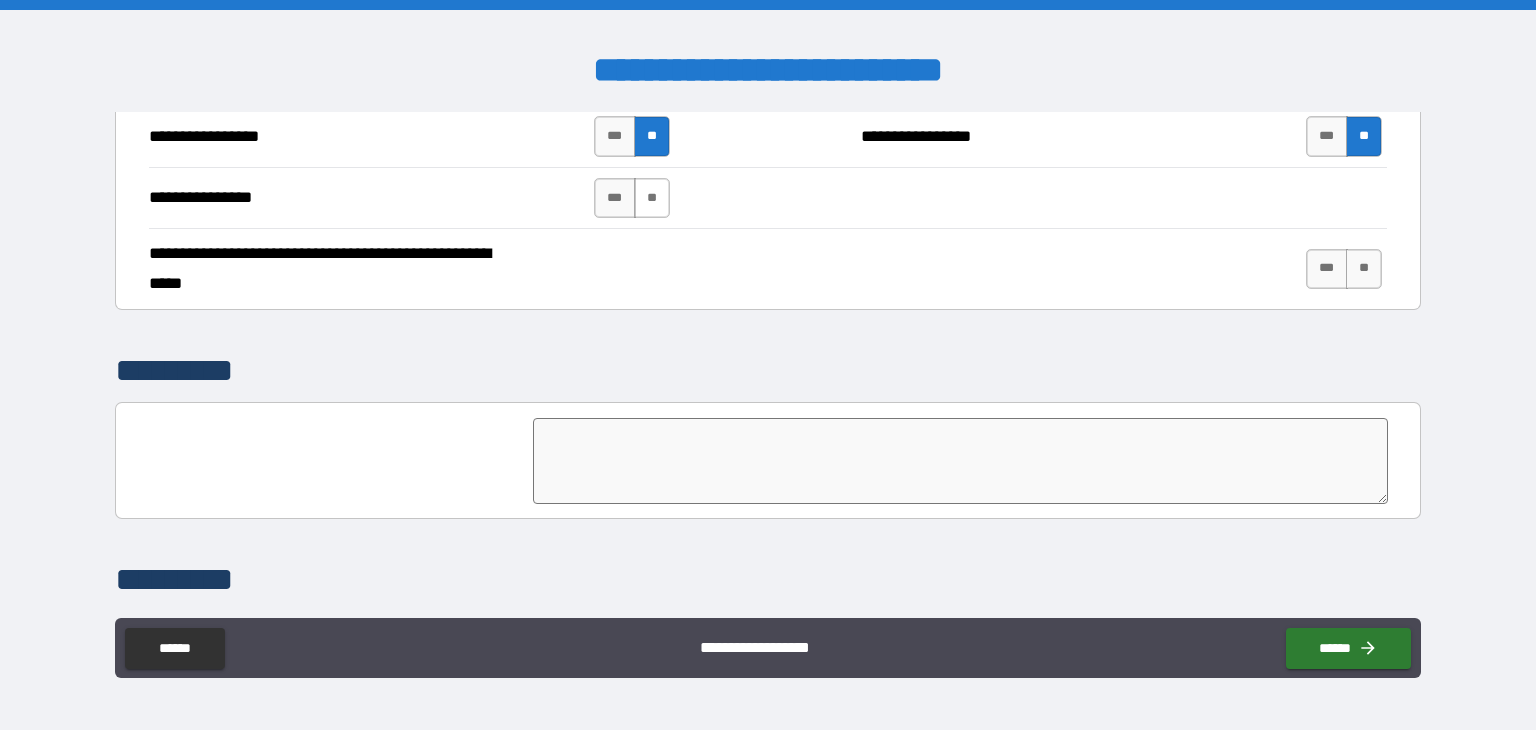 click on "**" at bounding box center (652, 198) 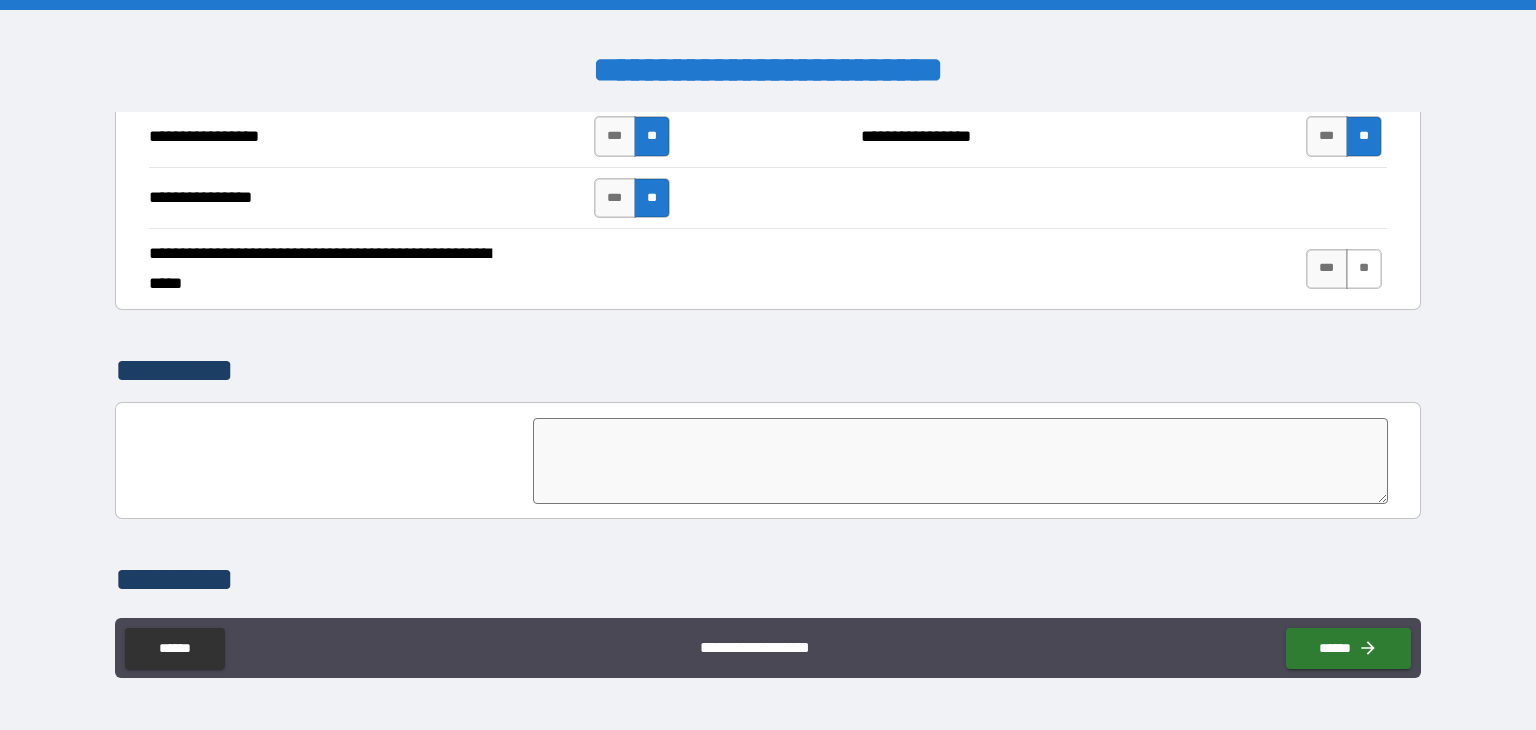 click on "**" at bounding box center (1364, 269) 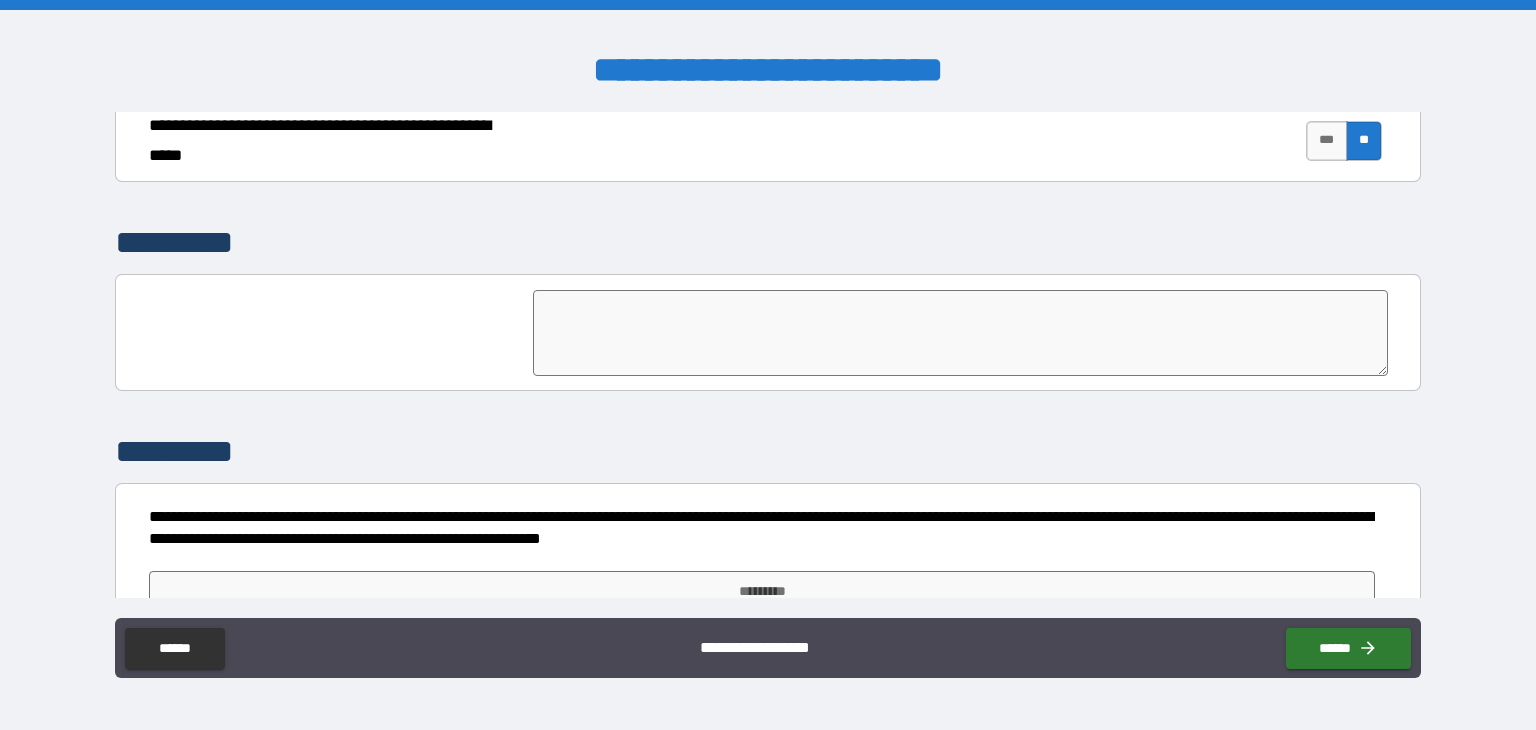 scroll, scrollTop: 4564, scrollLeft: 0, axis: vertical 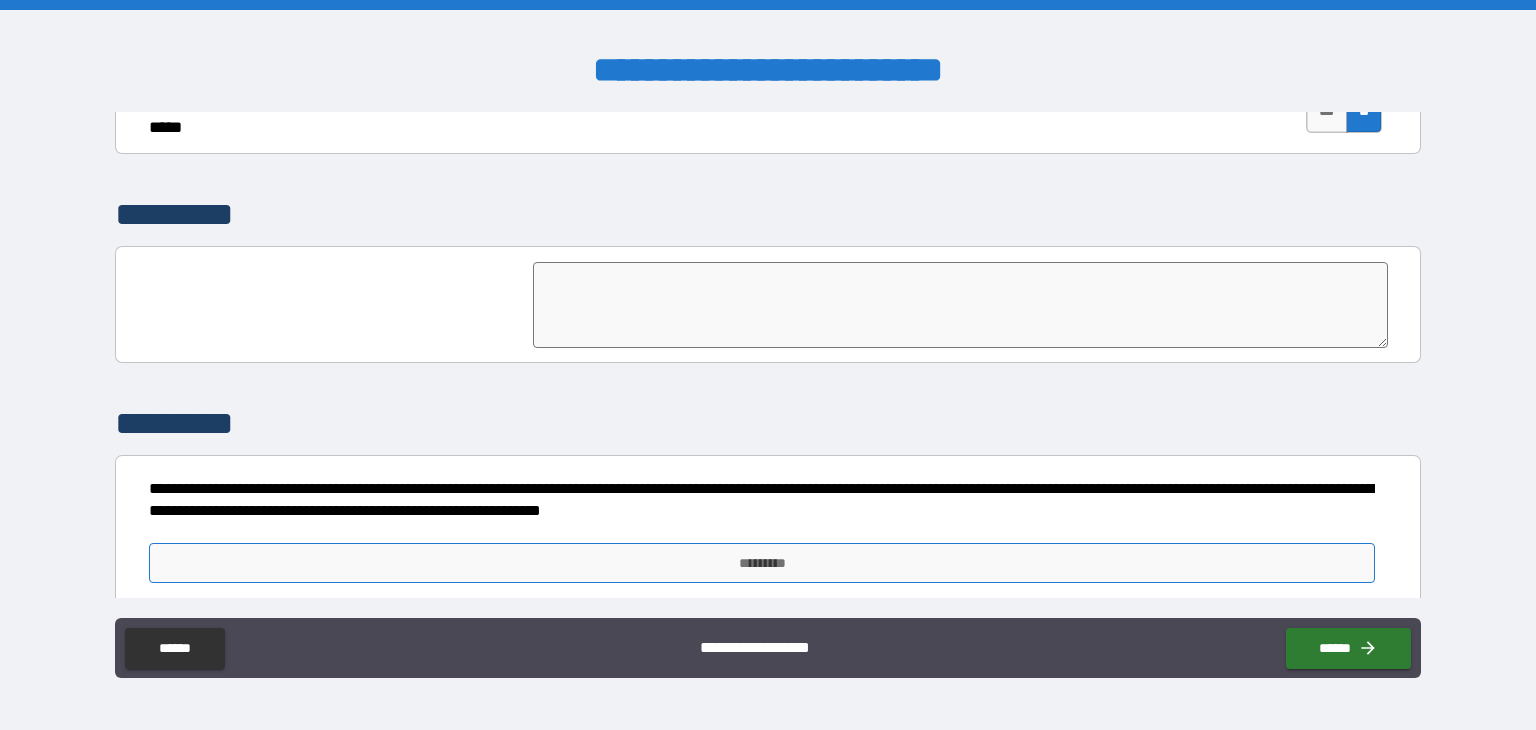 click on "*********" at bounding box center [762, 563] 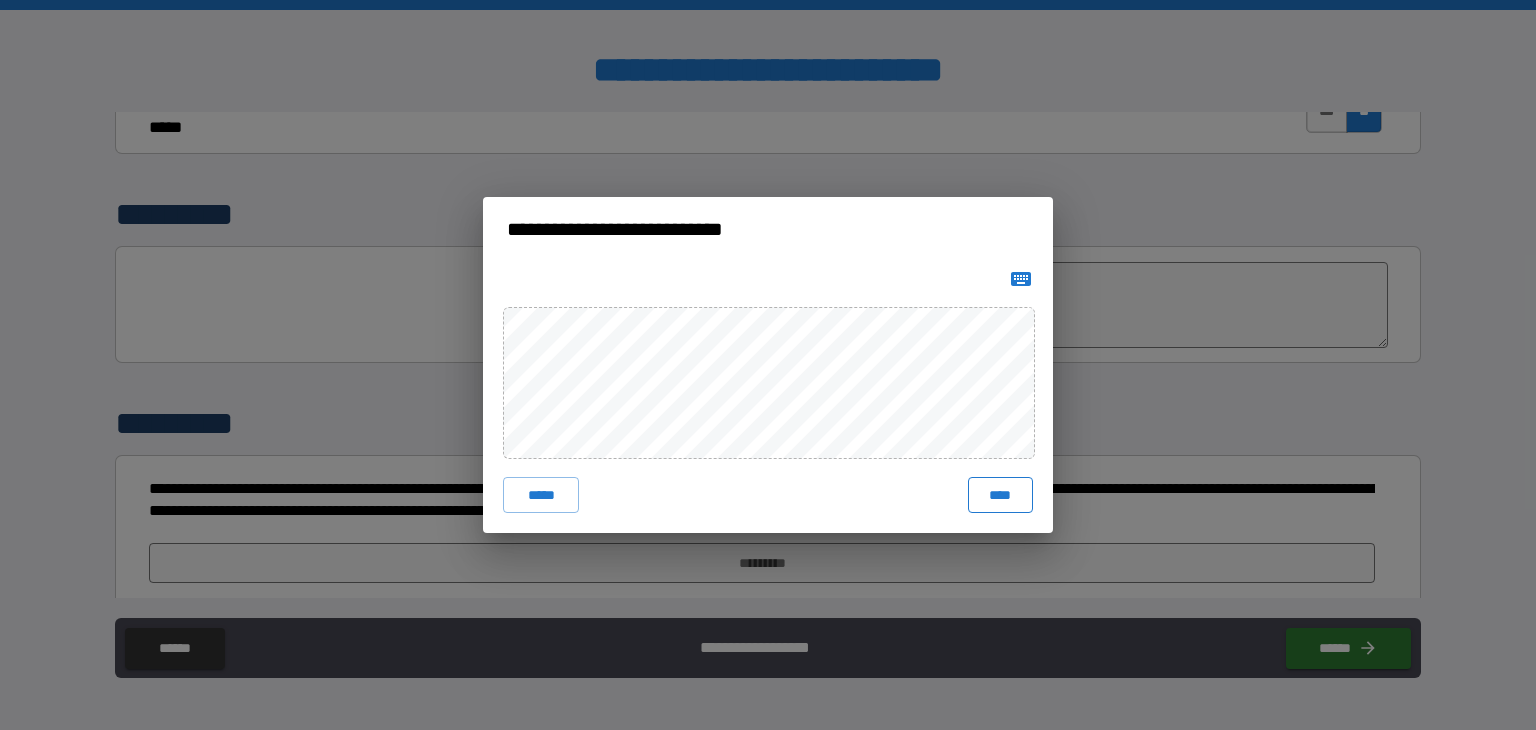 click on "****" at bounding box center (1000, 495) 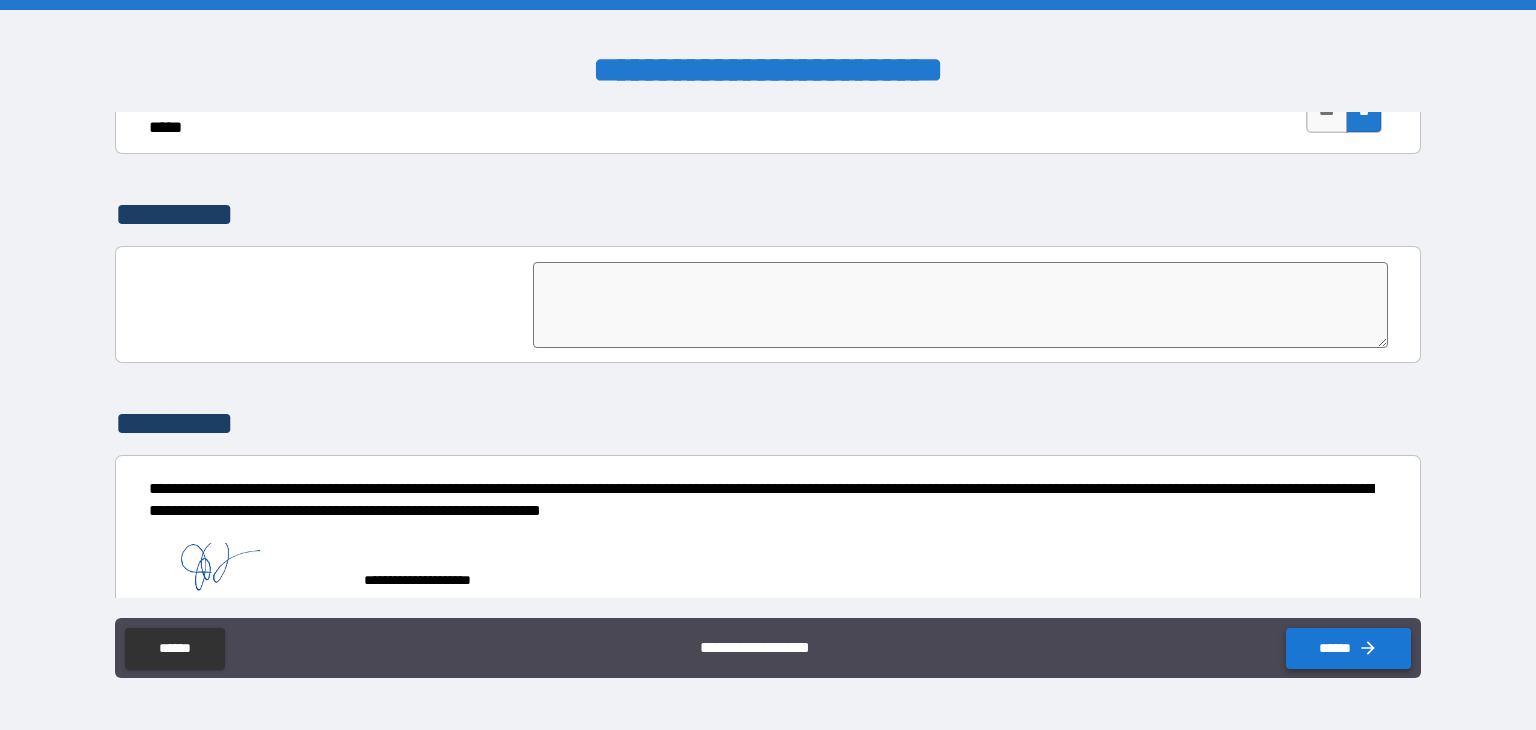 click on "******" at bounding box center [1348, 648] 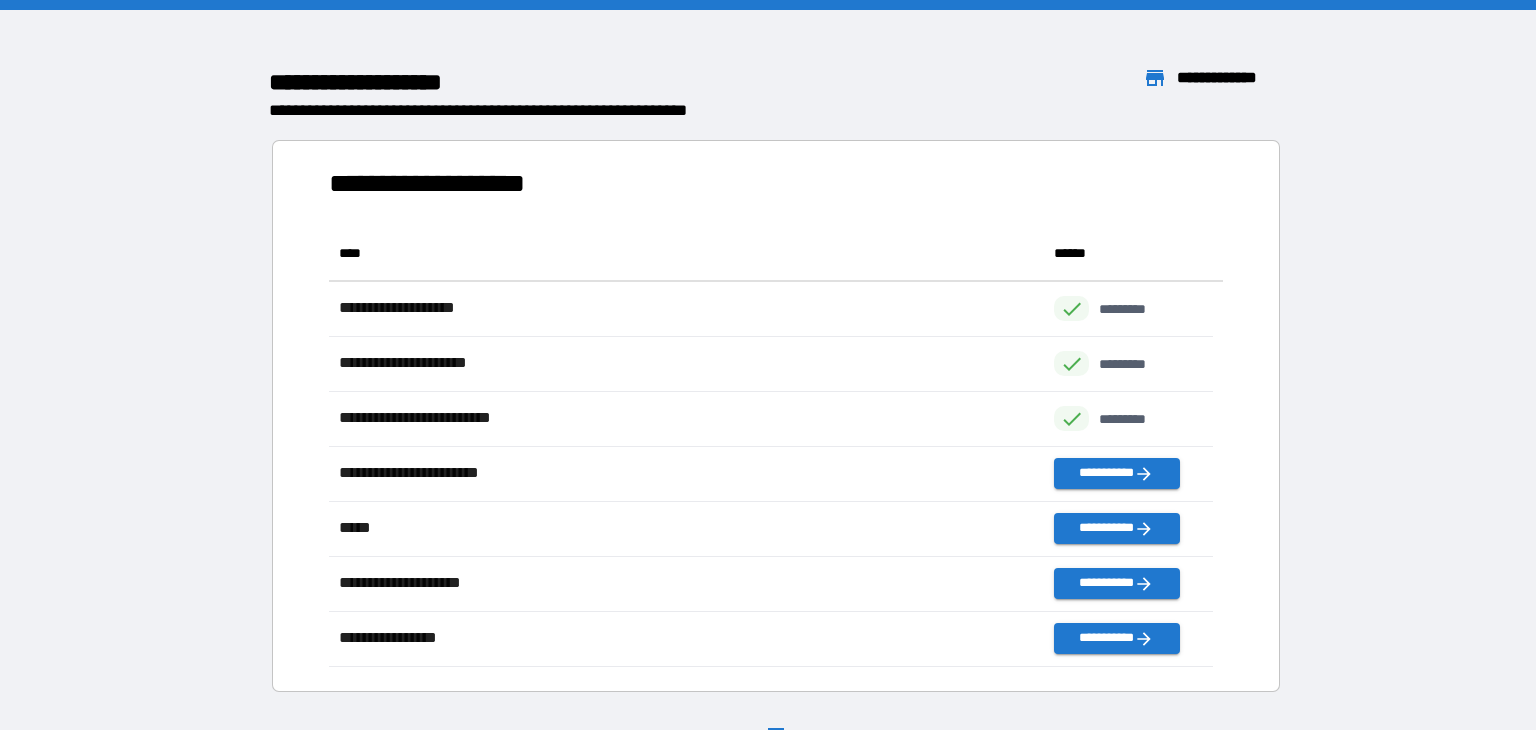 scroll, scrollTop: 16, scrollLeft: 16, axis: both 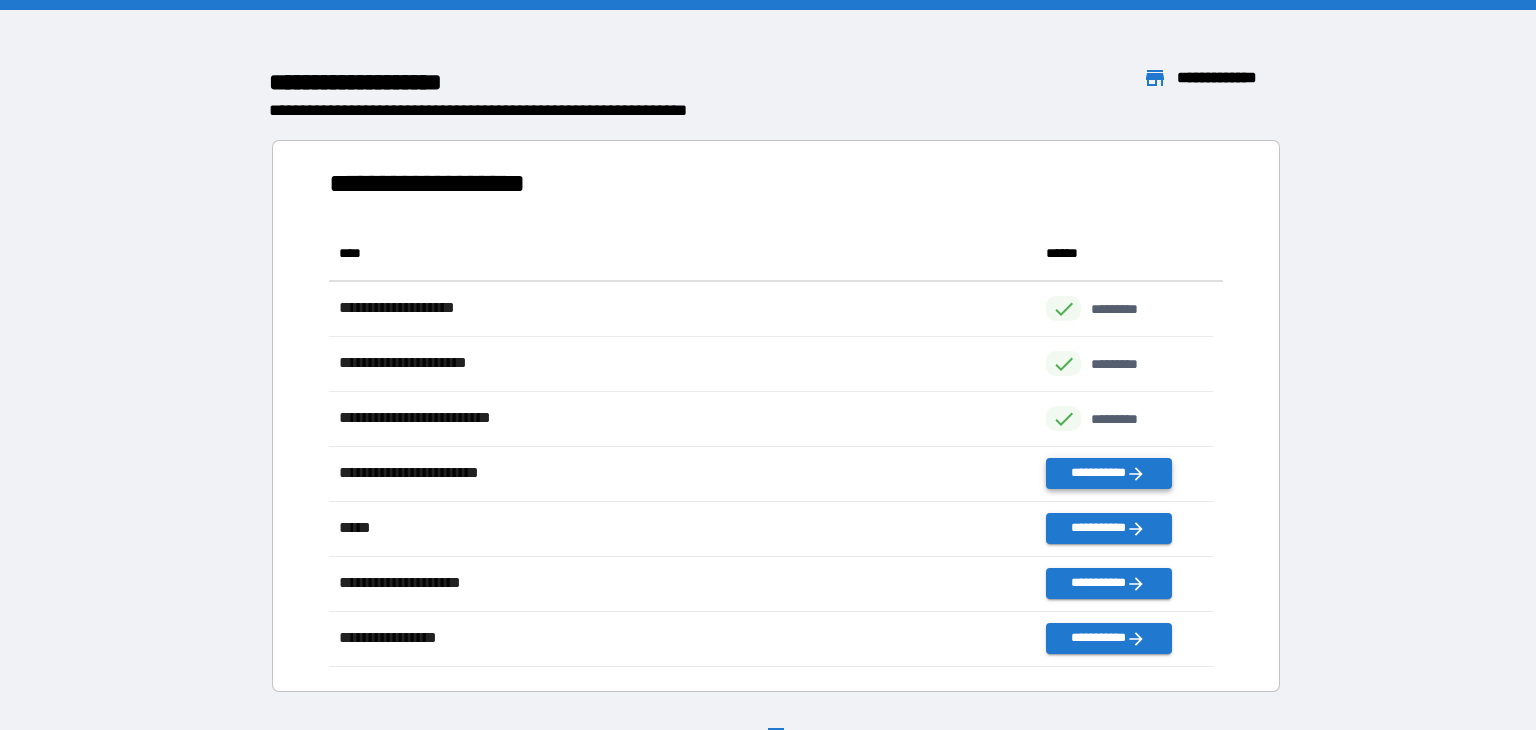 click on "**********" at bounding box center (1108, 473) 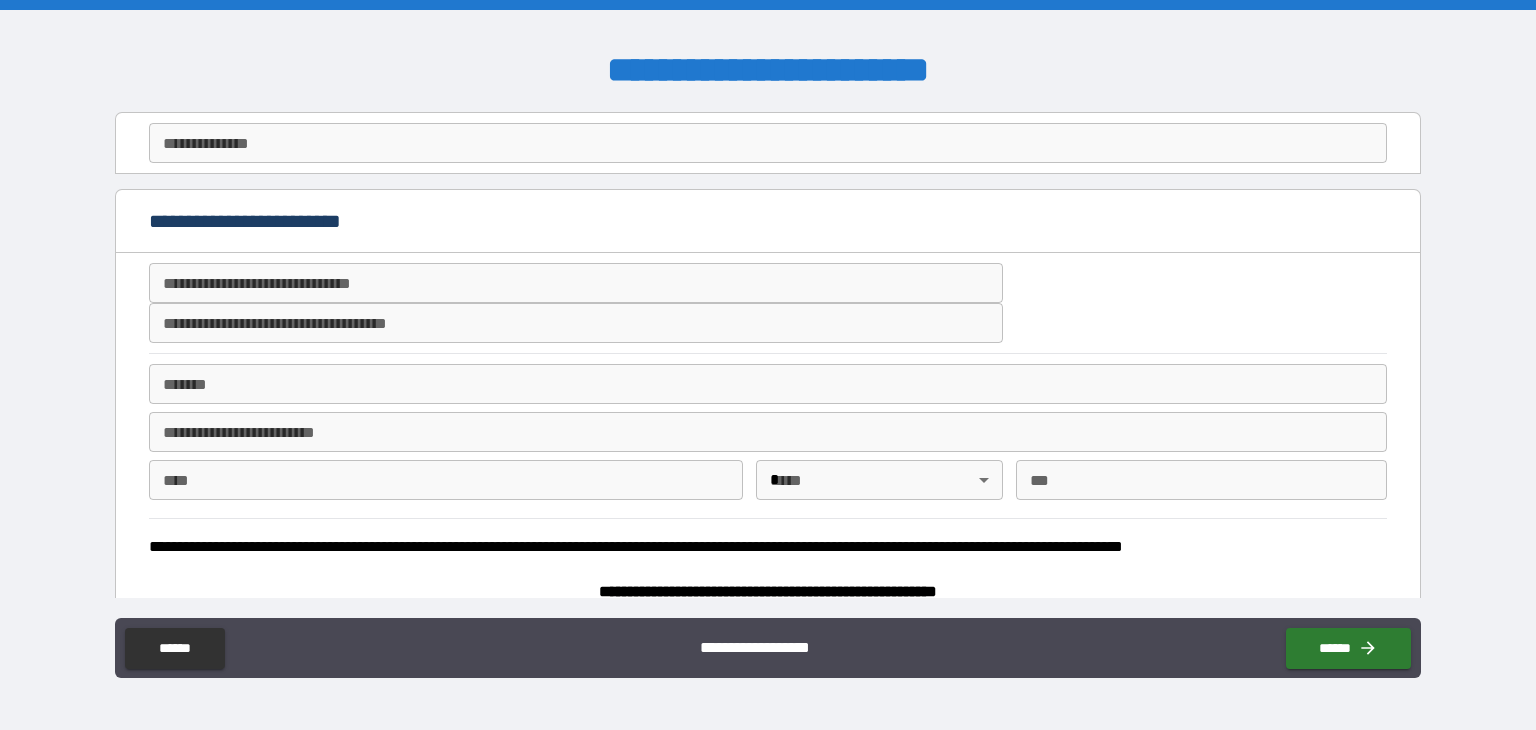 click on "**********" at bounding box center (768, 143) 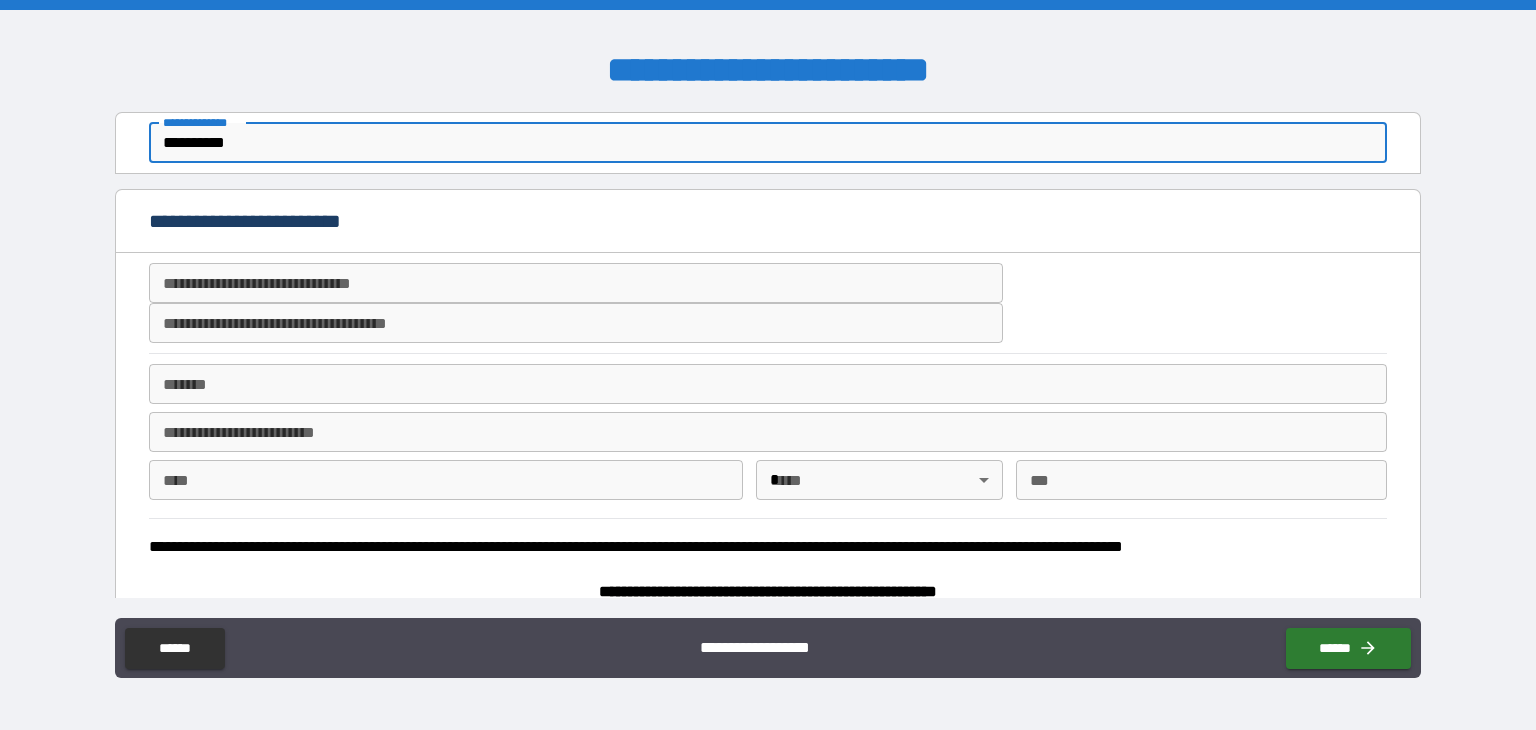 type on "**********" 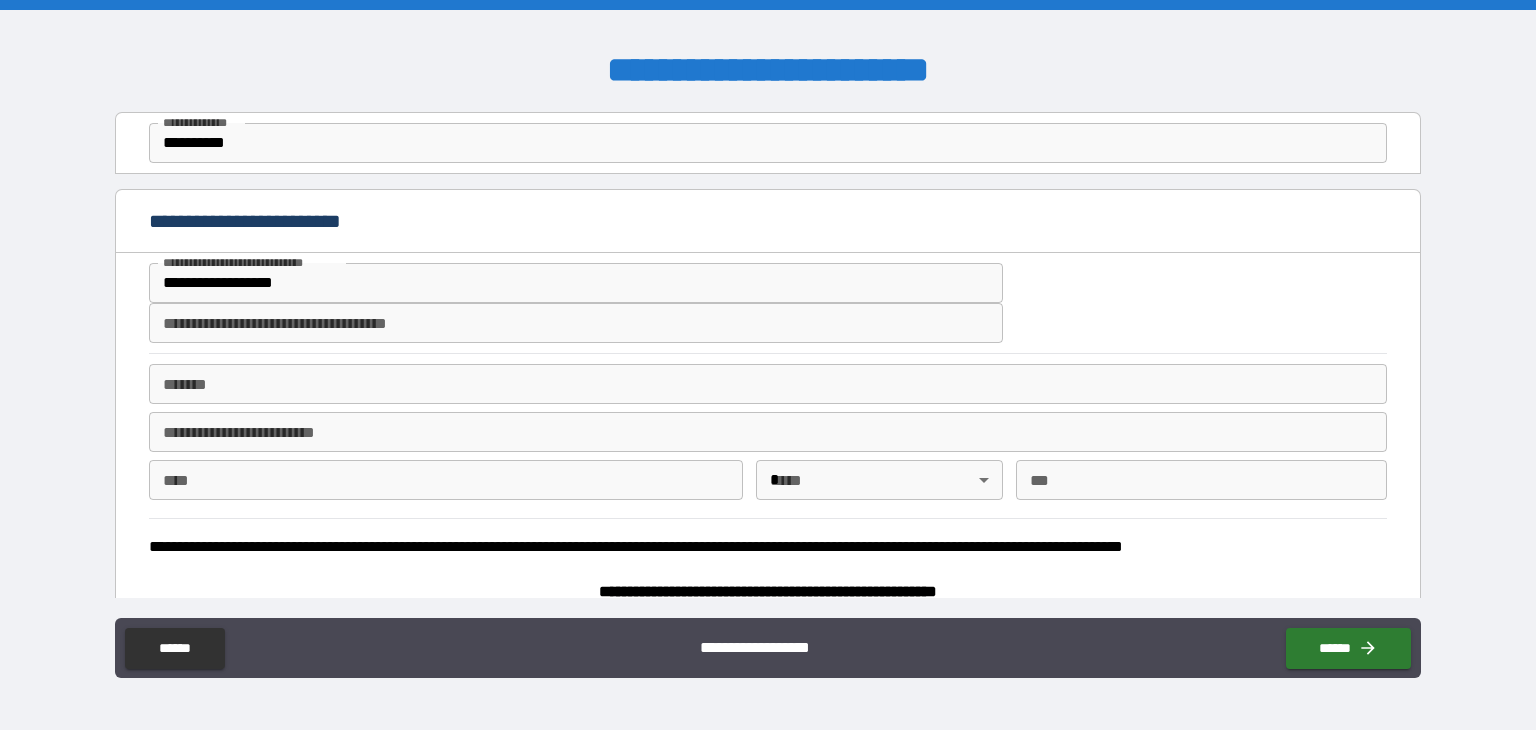 click on "**********" at bounding box center (768, 367) 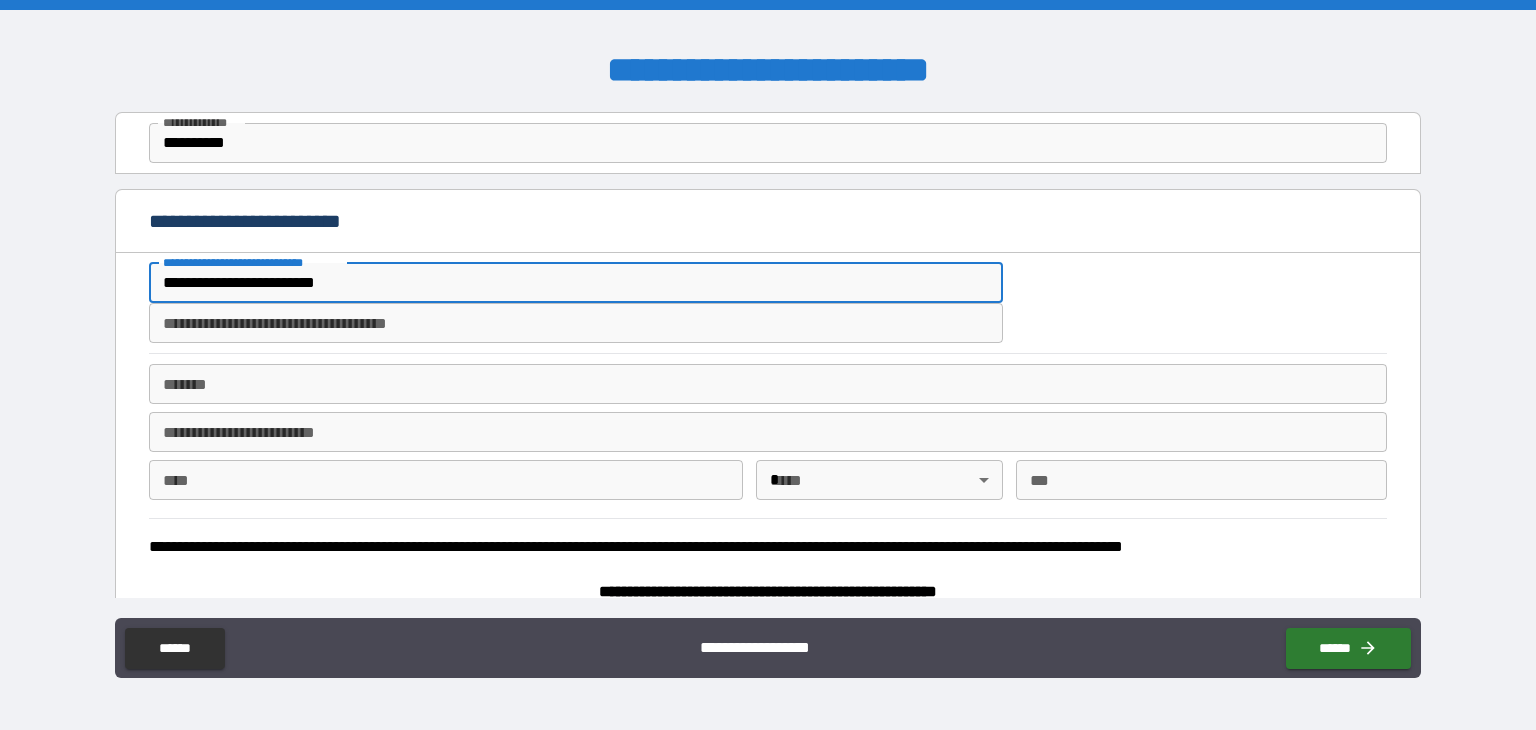 type on "**********" 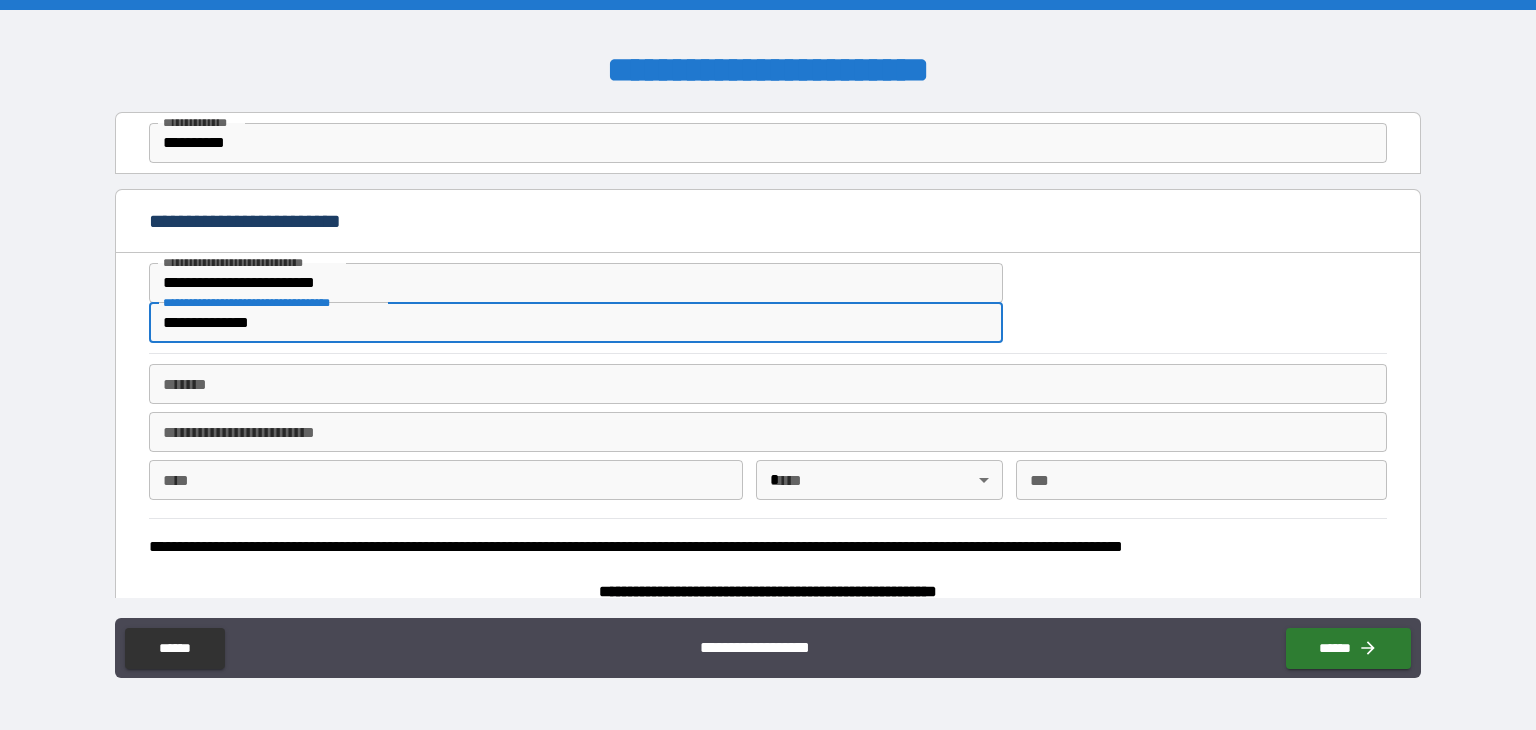 type on "**********" 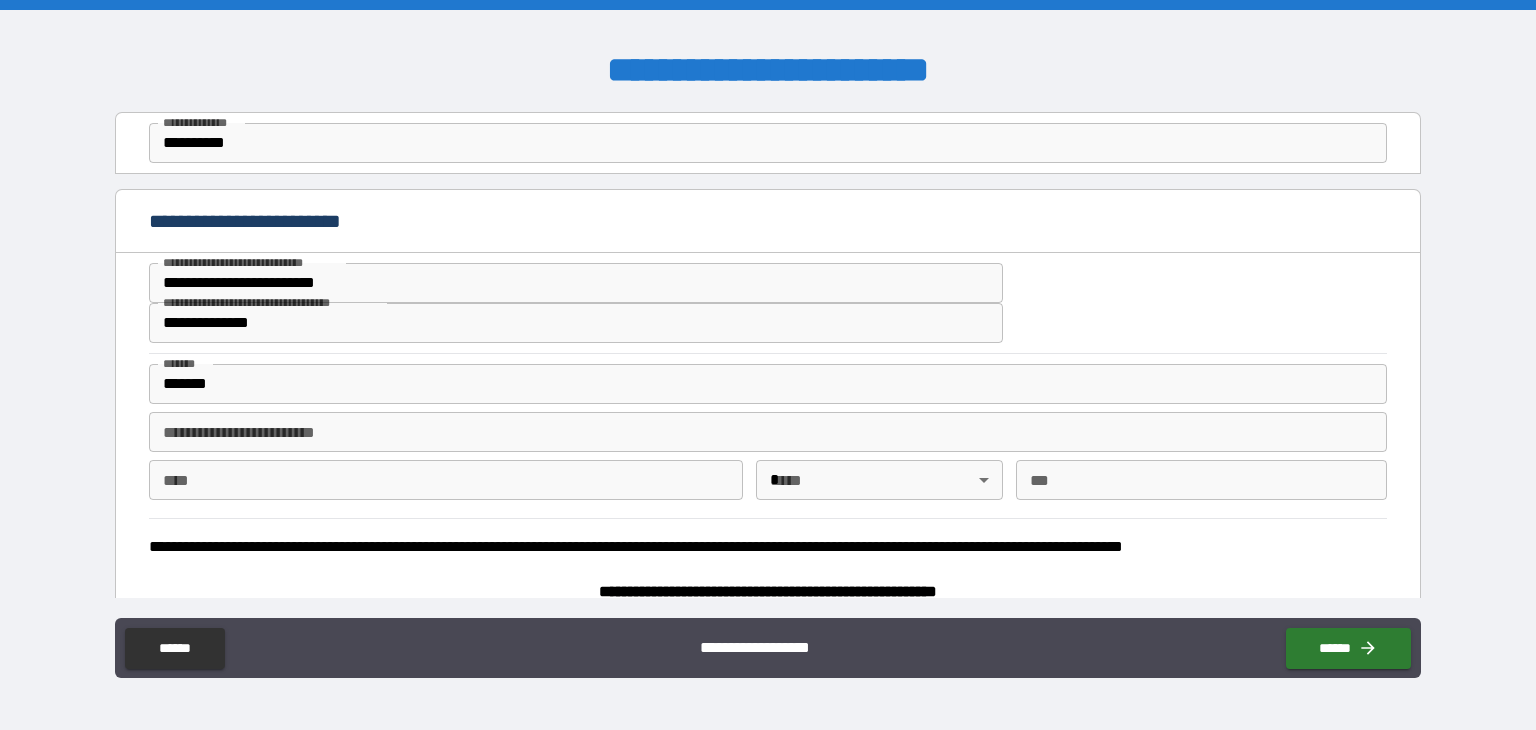 type on "**********" 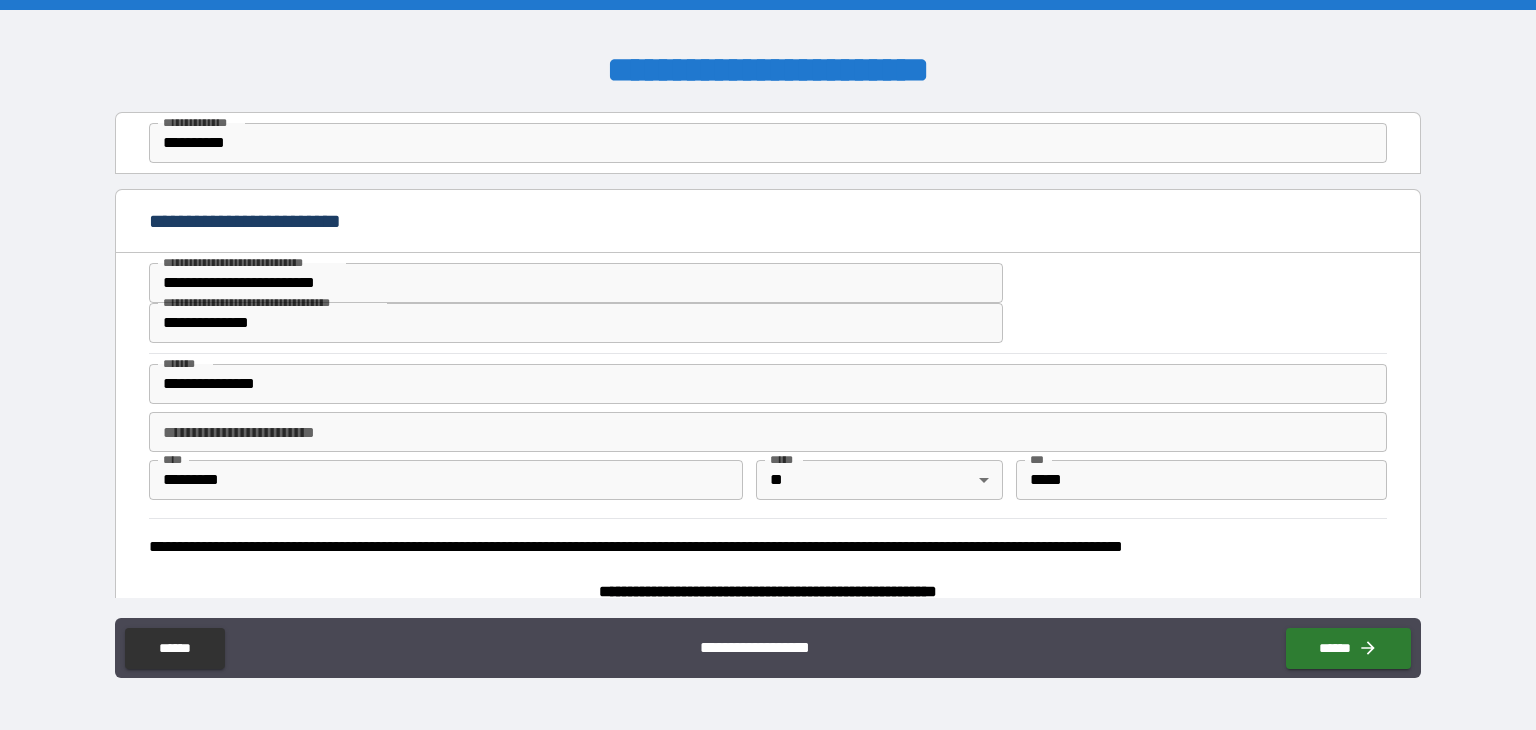 scroll, scrollTop: 95, scrollLeft: 0, axis: vertical 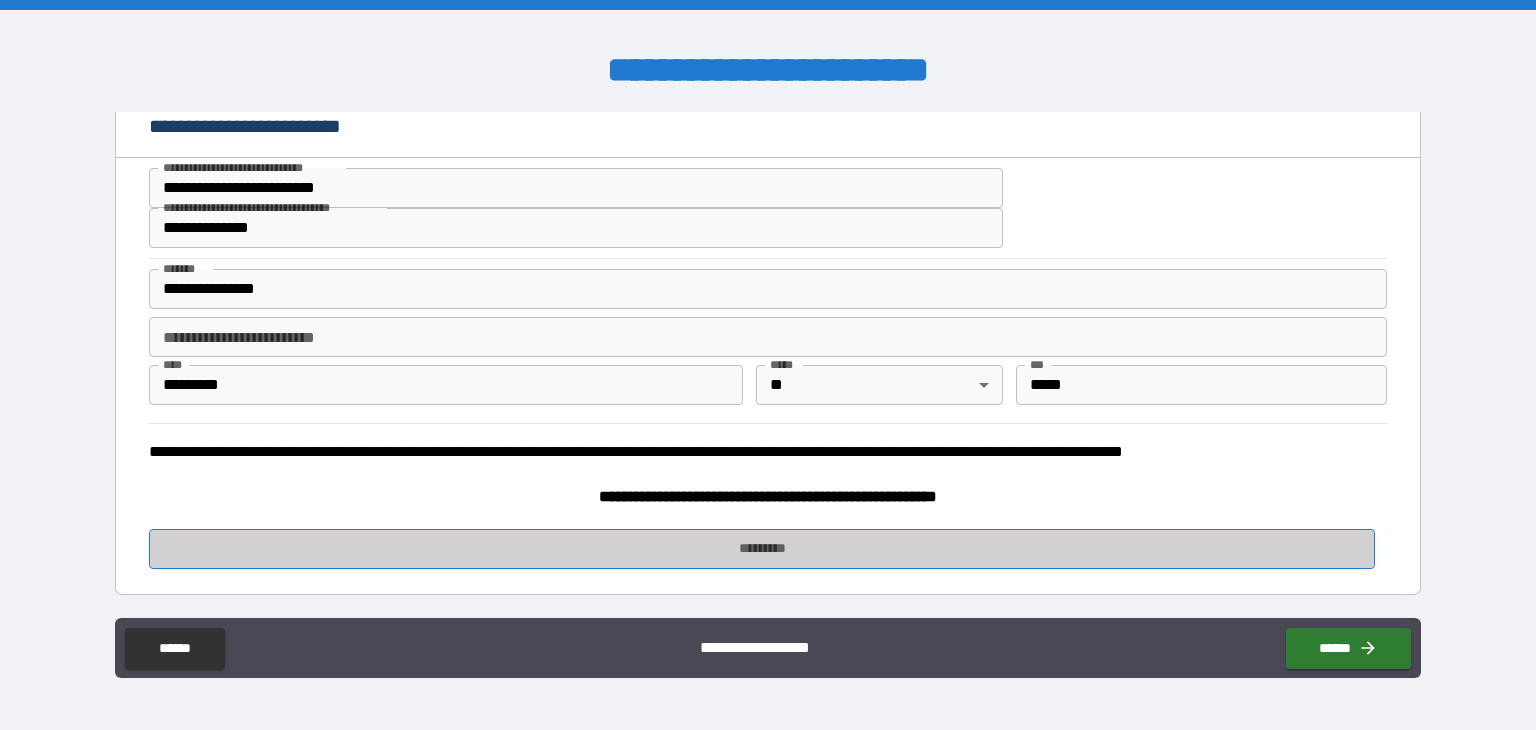 click on "*********" at bounding box center [762, 549] 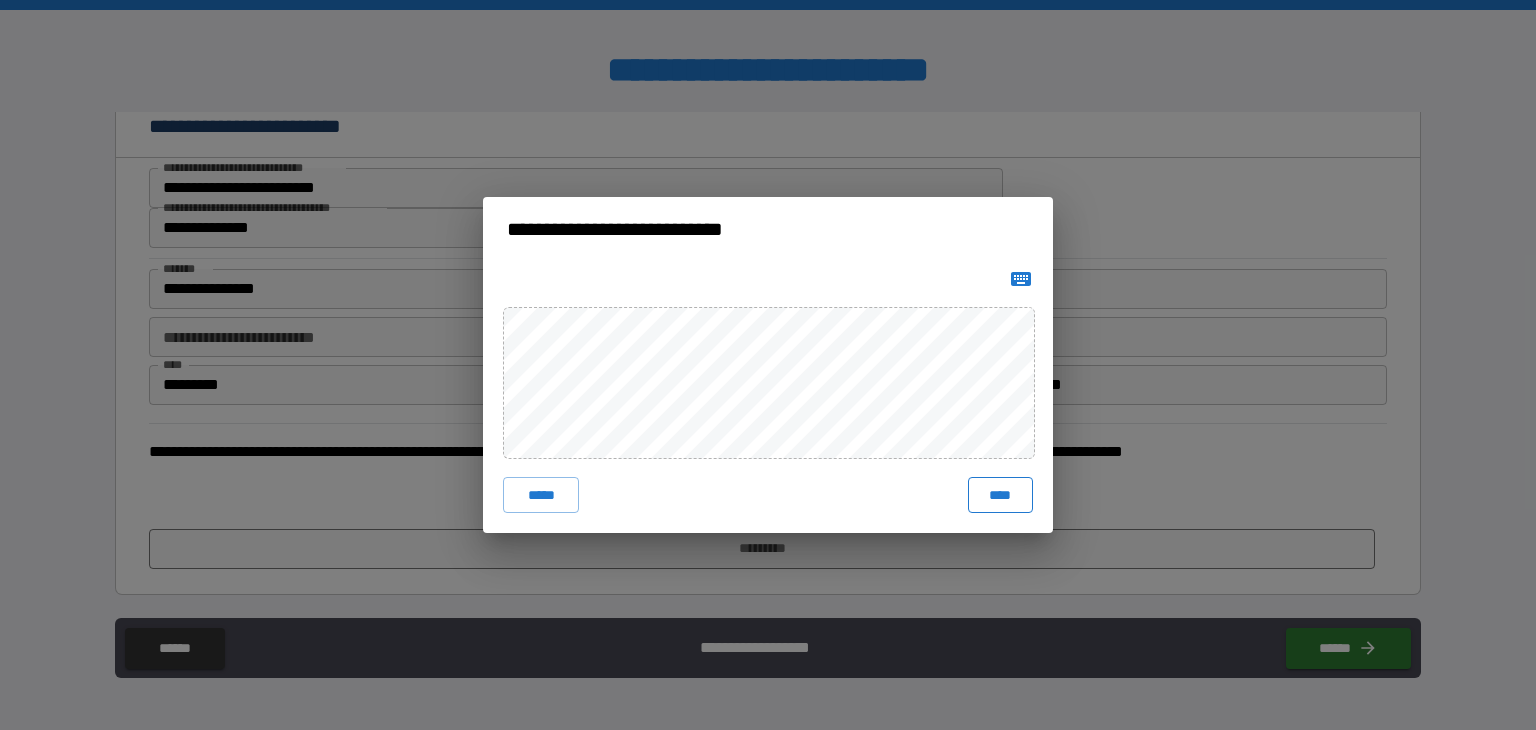 click on "****" at bounding box center (1000, 495) 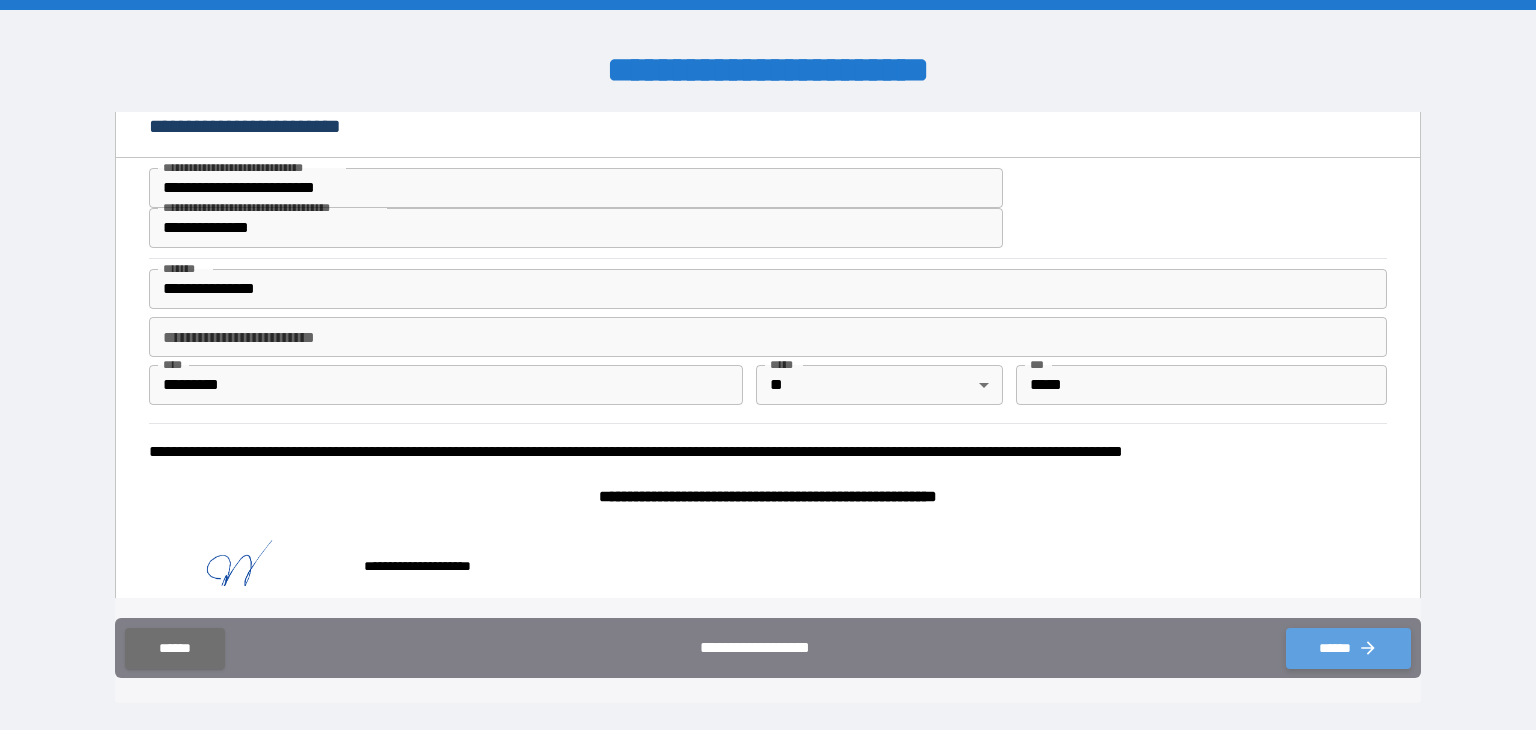 click on "******" at bounding box center [1348, 648] 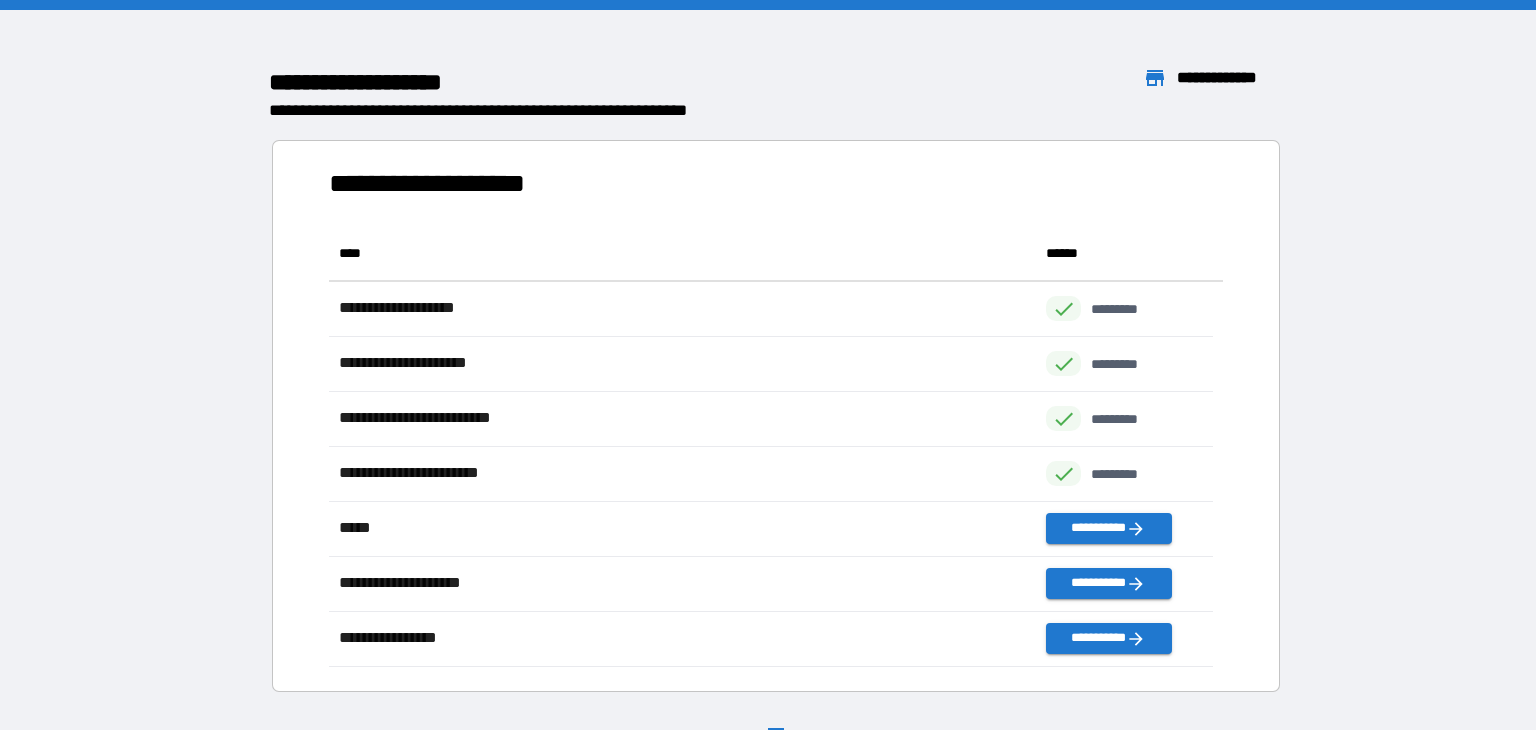scroll, scrollTop: 16, scrollLeft: 16, axis: both 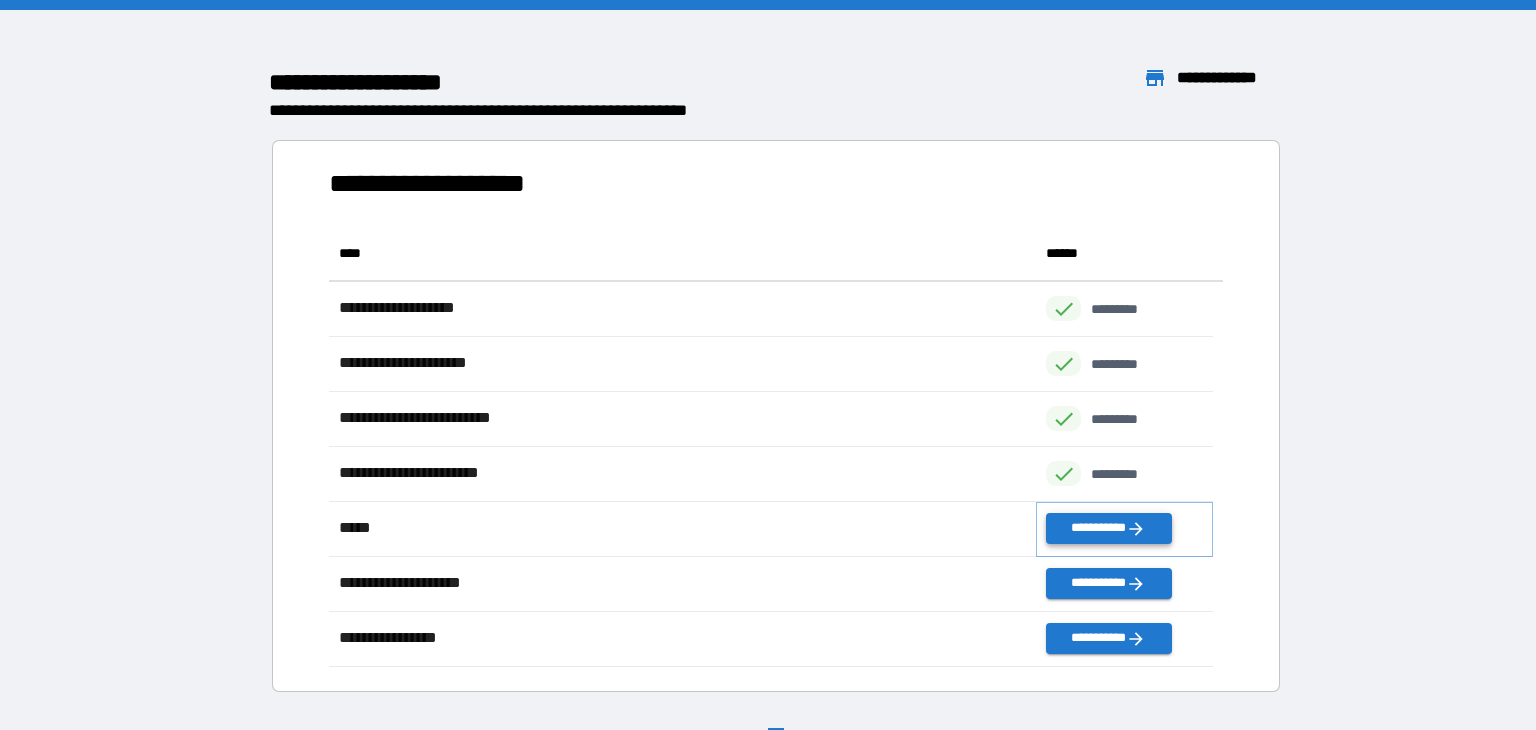 click on "**********" at bounding box center [1108, 528] 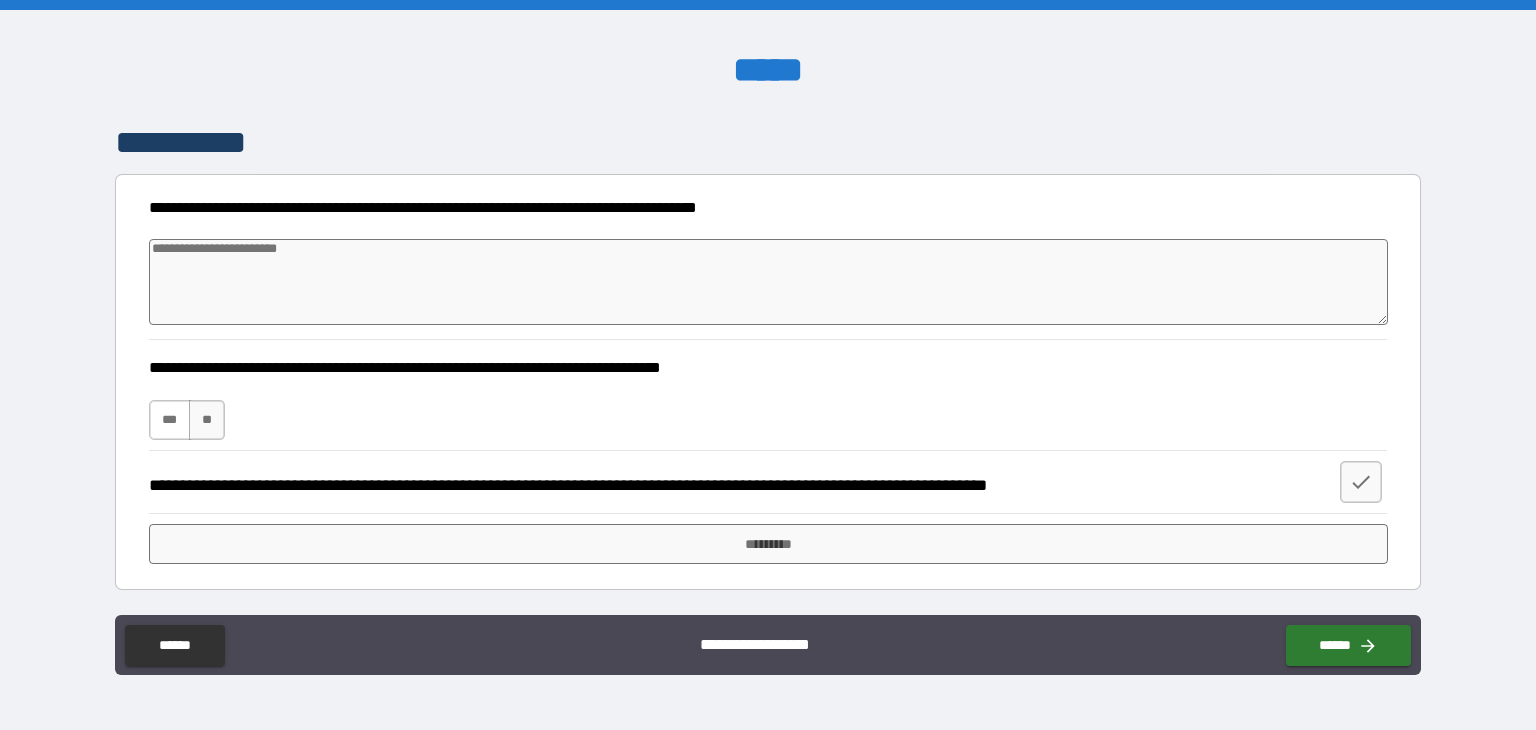 click on "***" at bounding box center (170, 420) 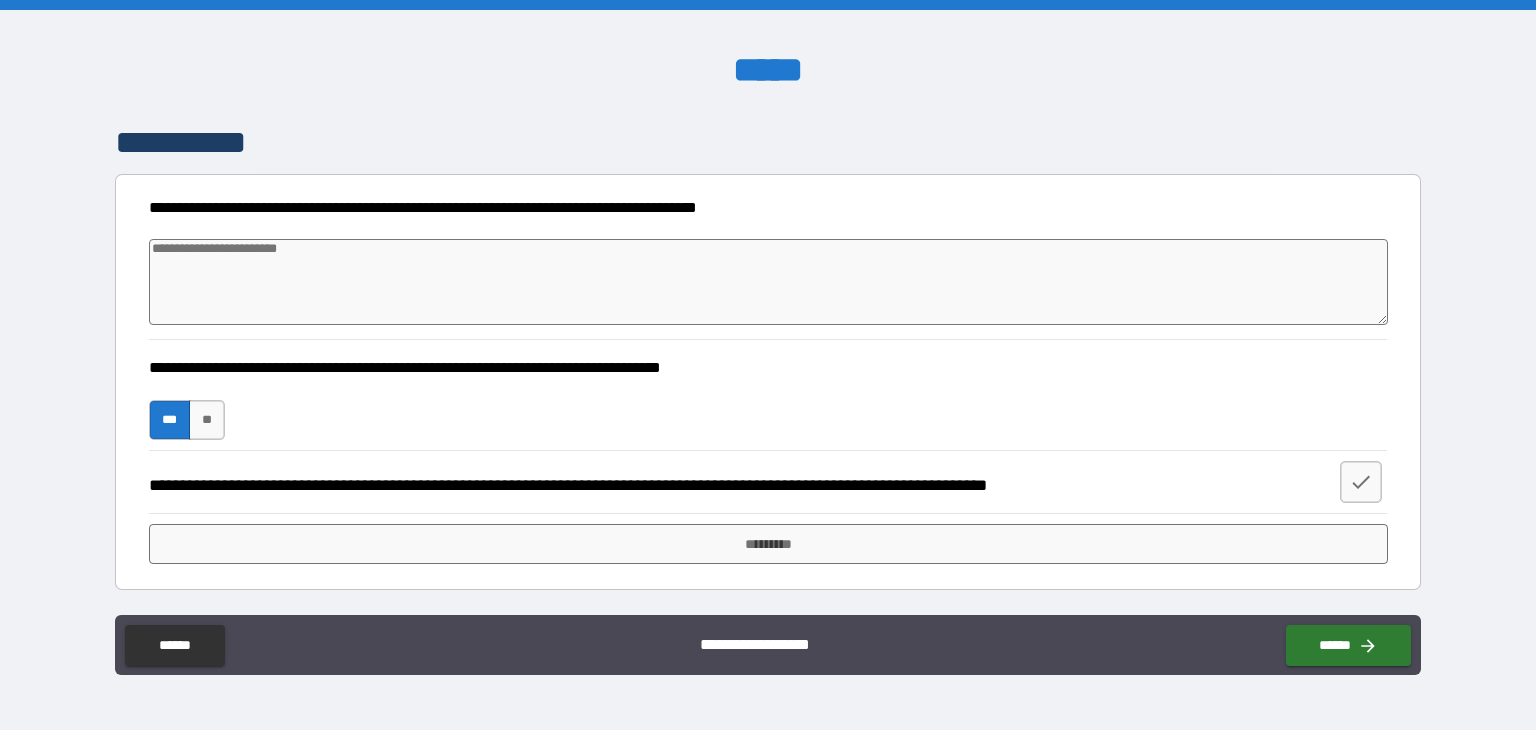 type on "*" 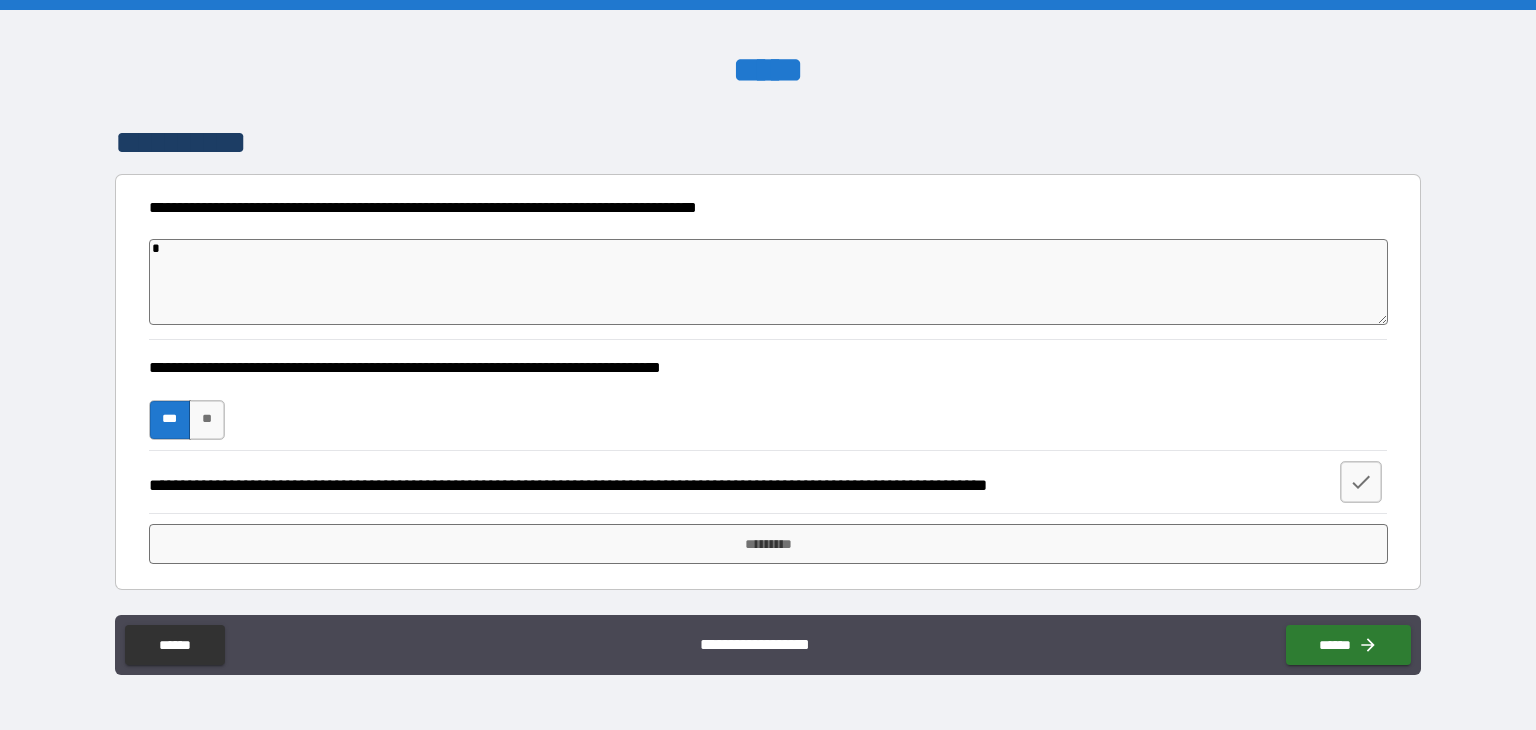 type on "**" 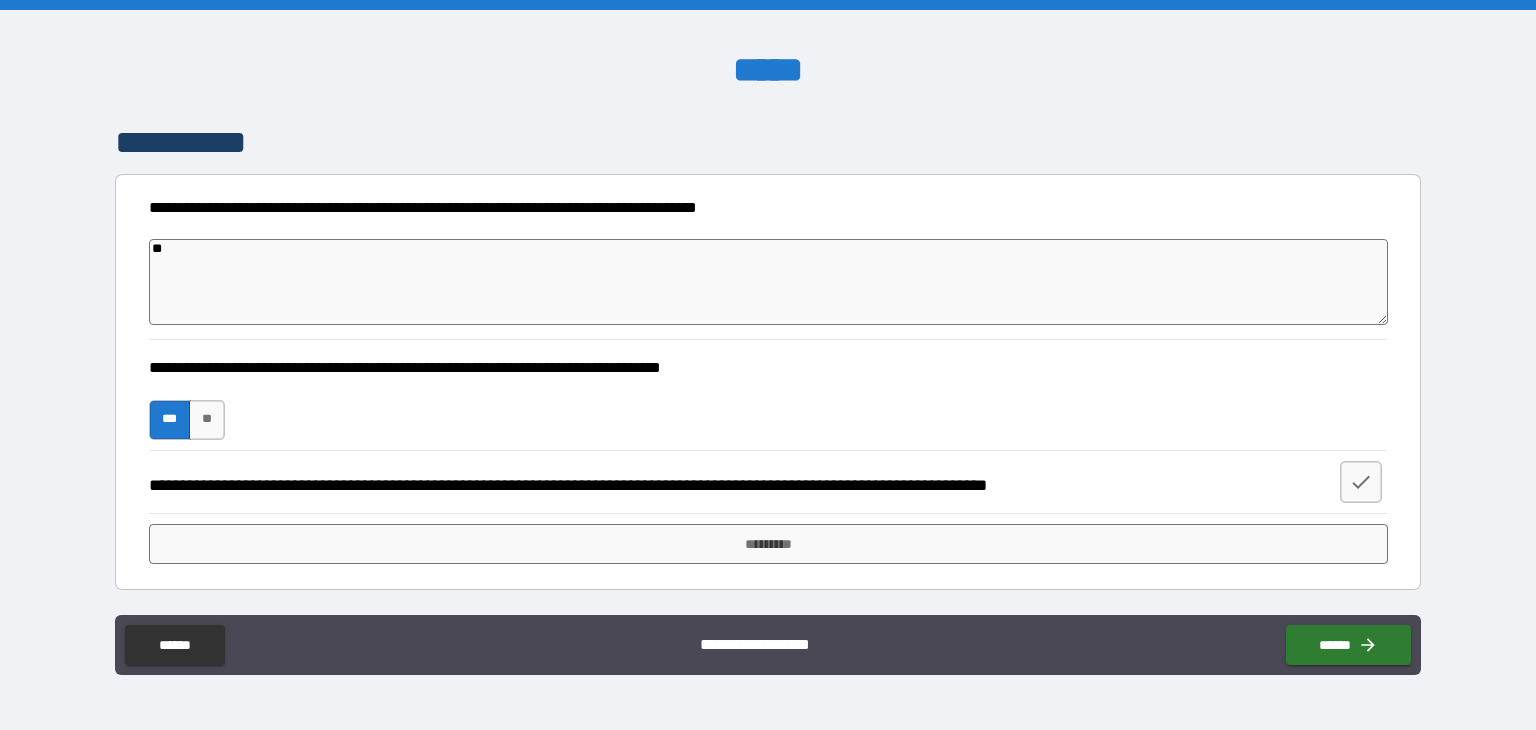 type on "***" 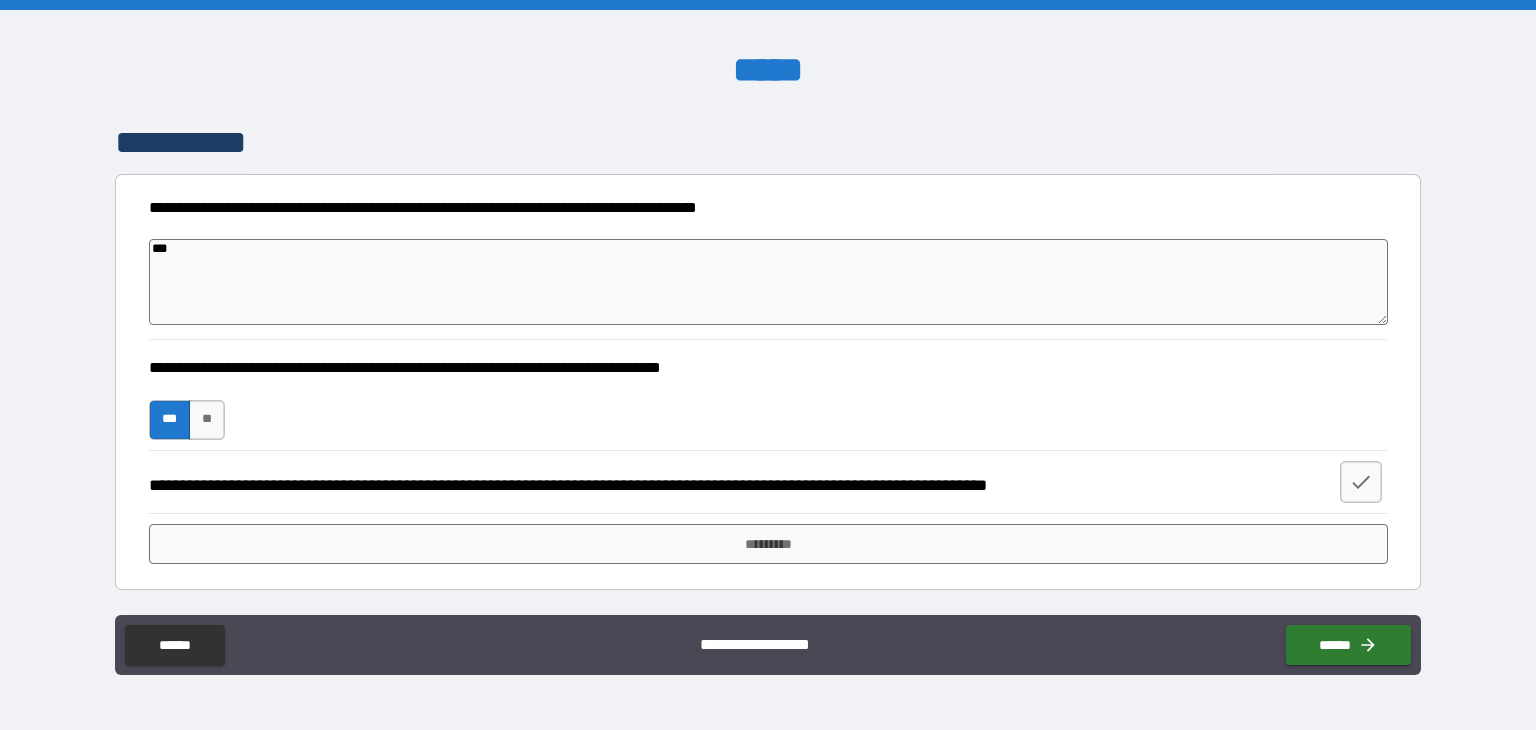 type on "****" 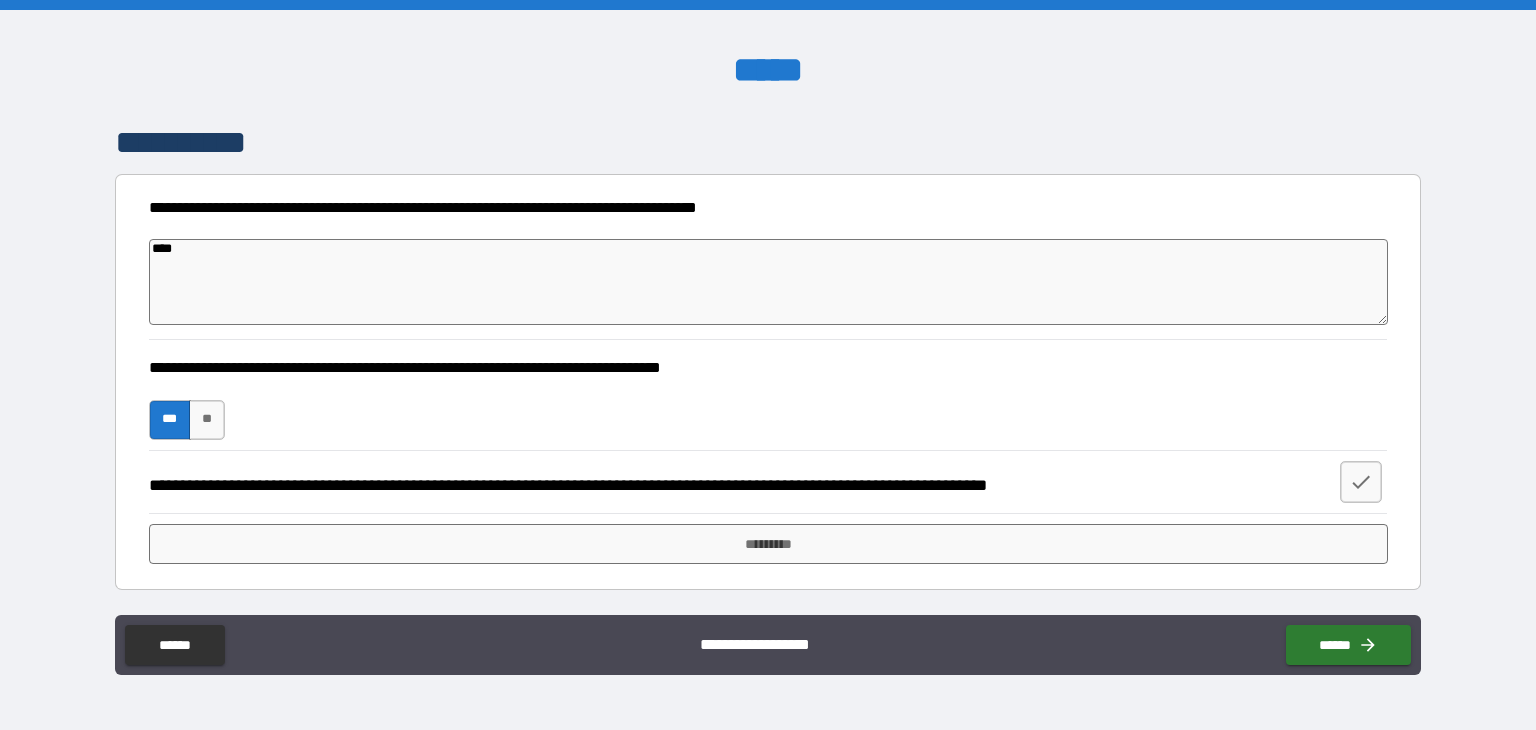 type on "*****" 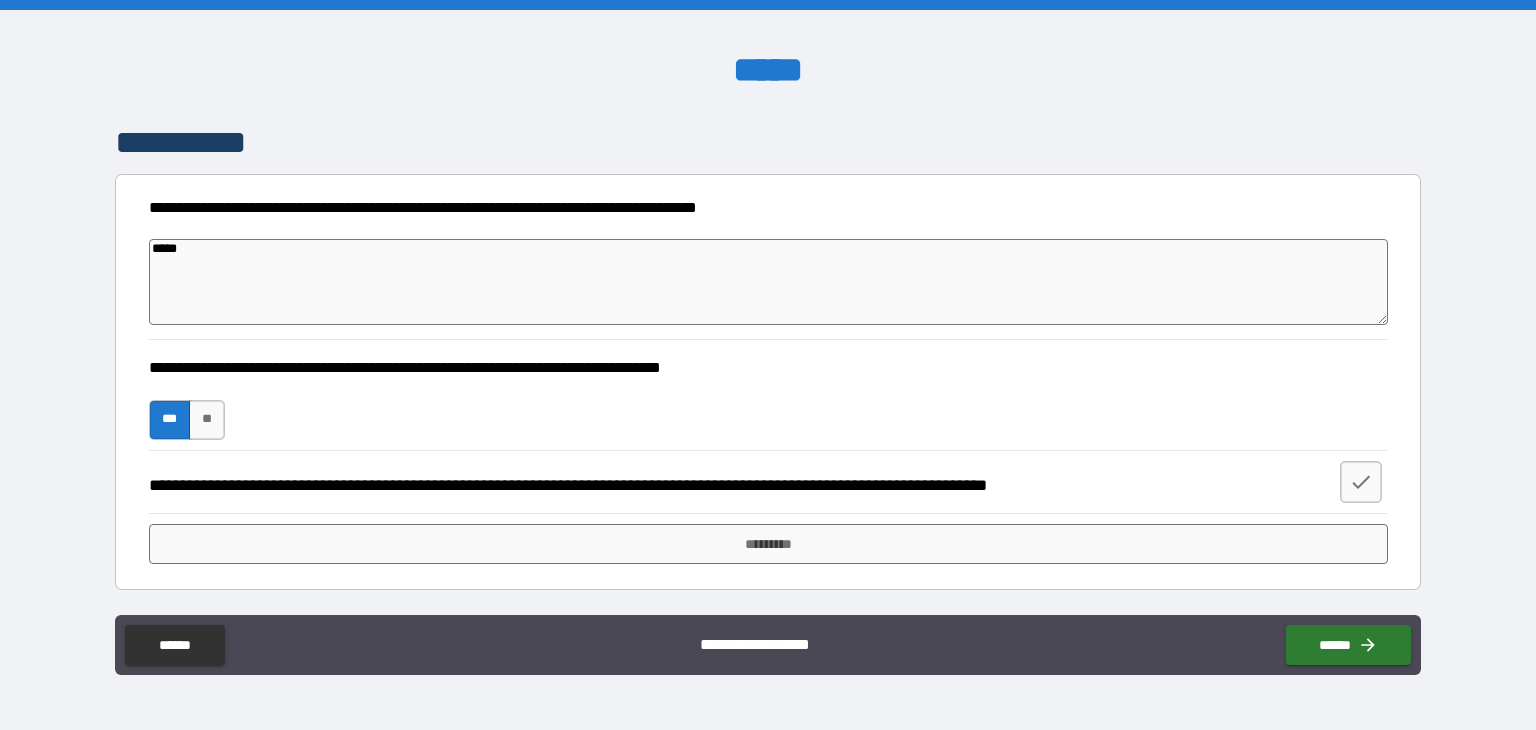 type on "*****" 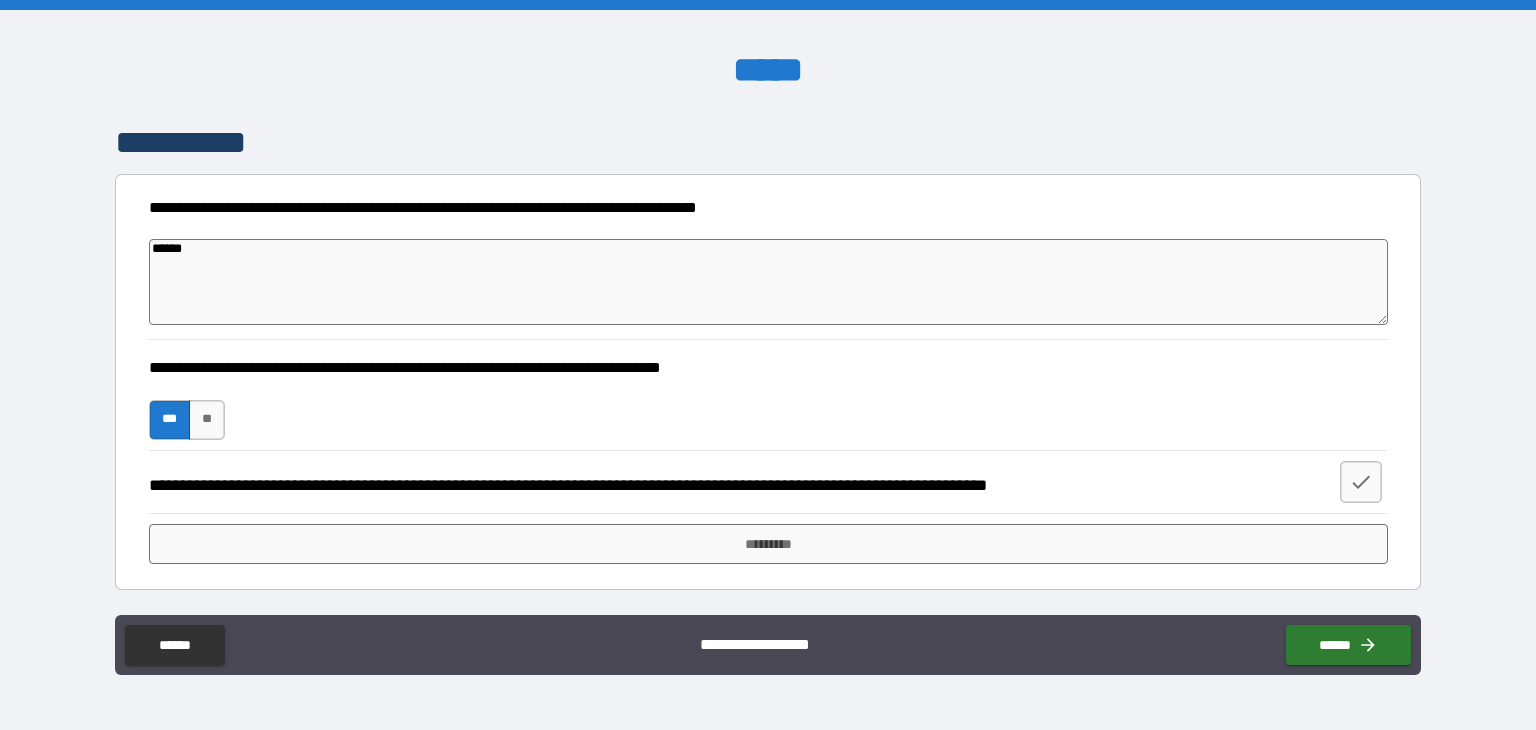type on "*******" 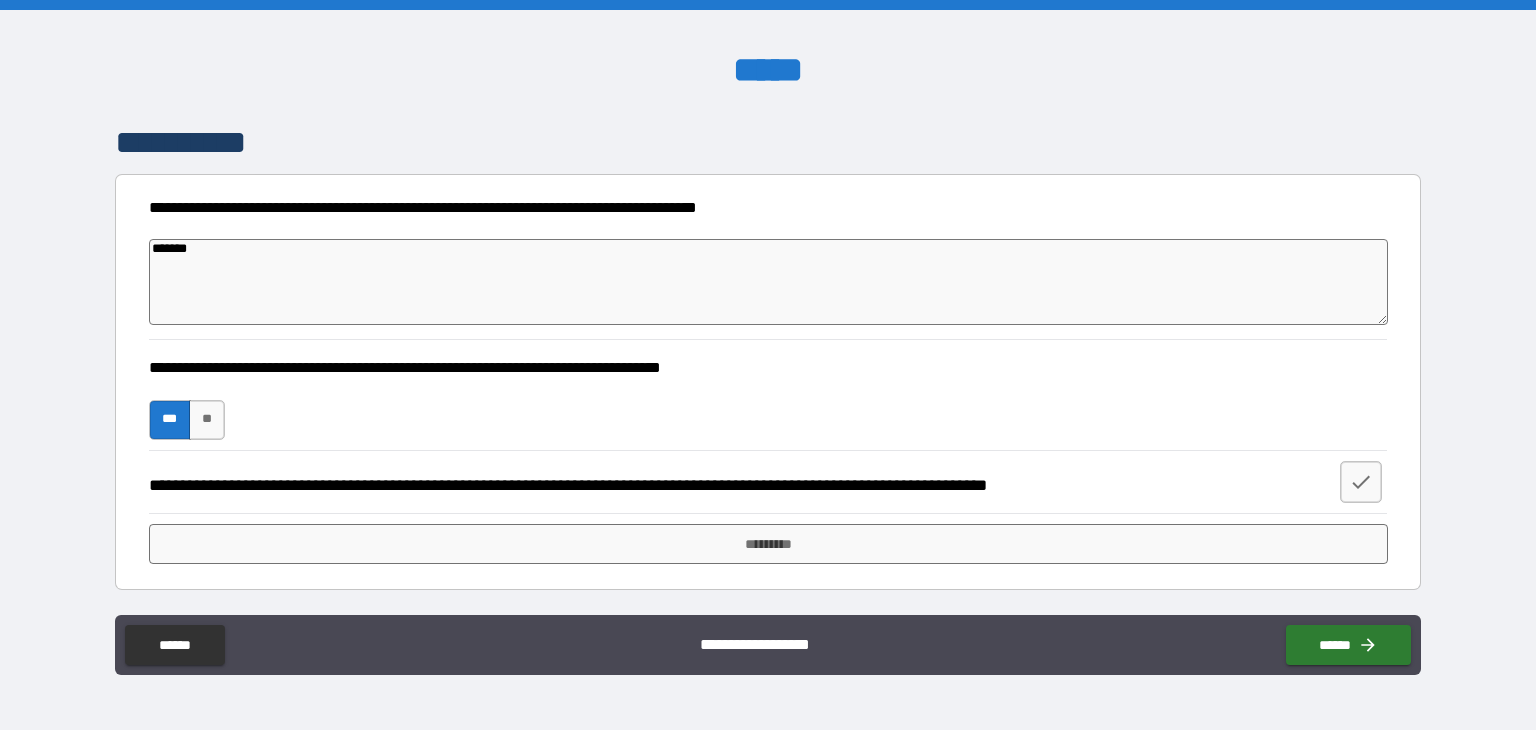 type on "********" 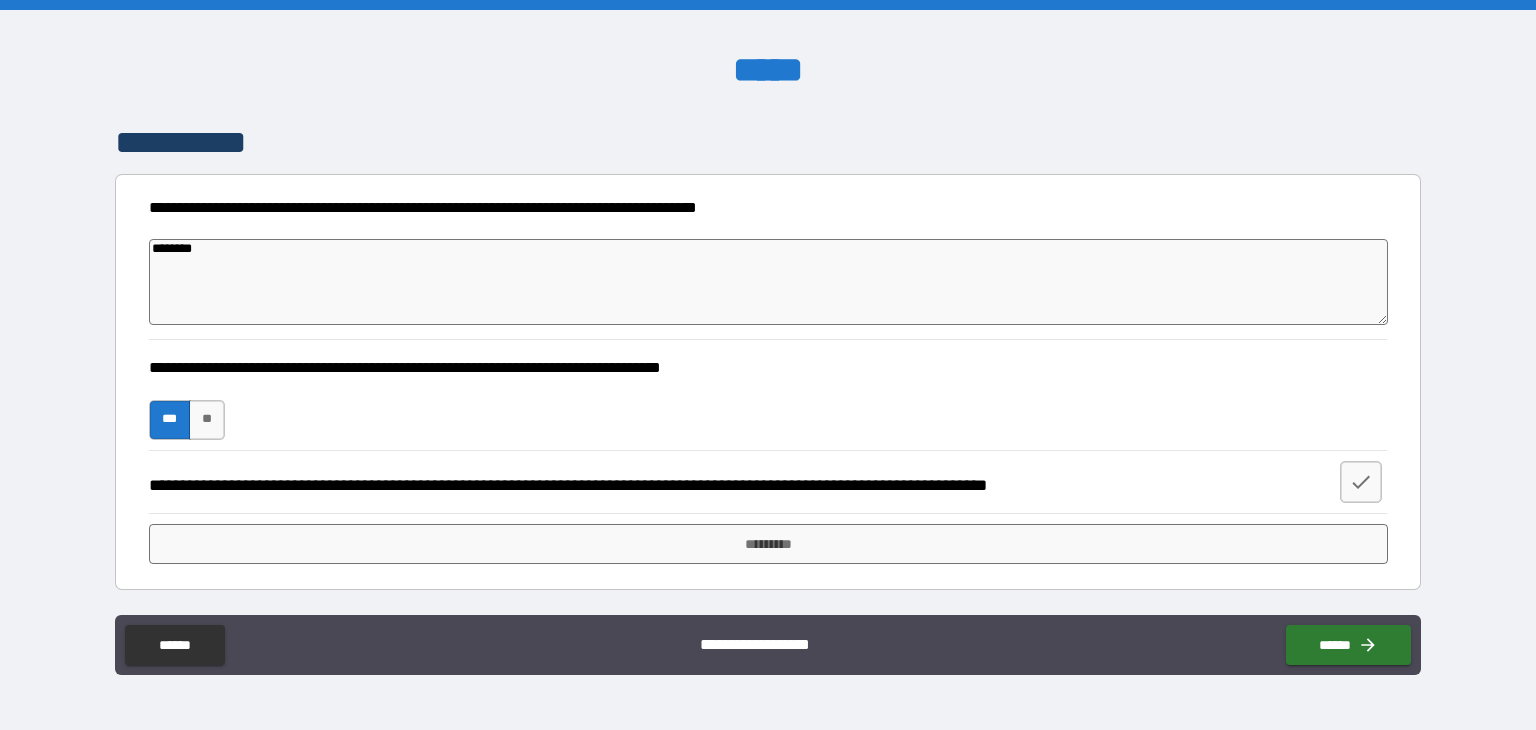 type on "********" 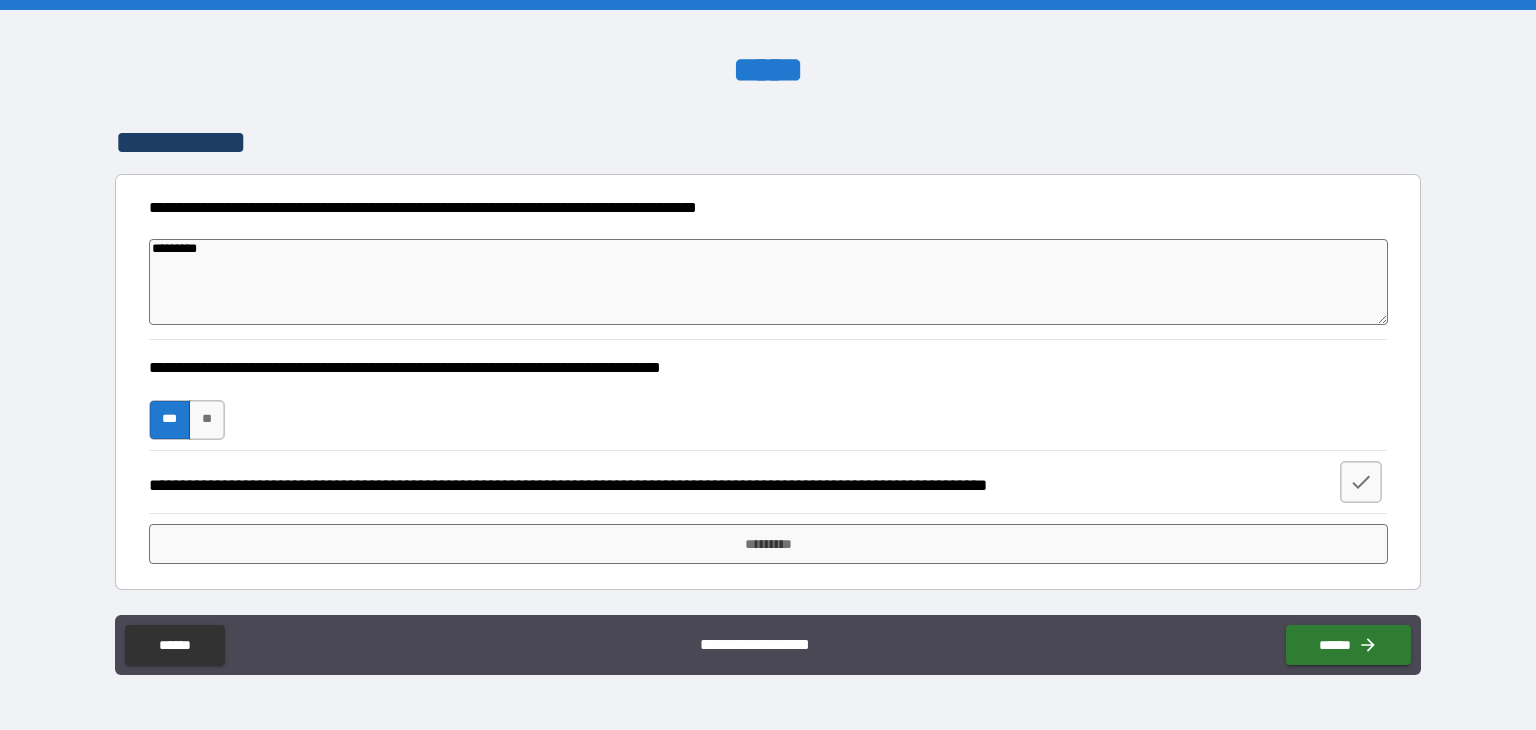 type on "*" 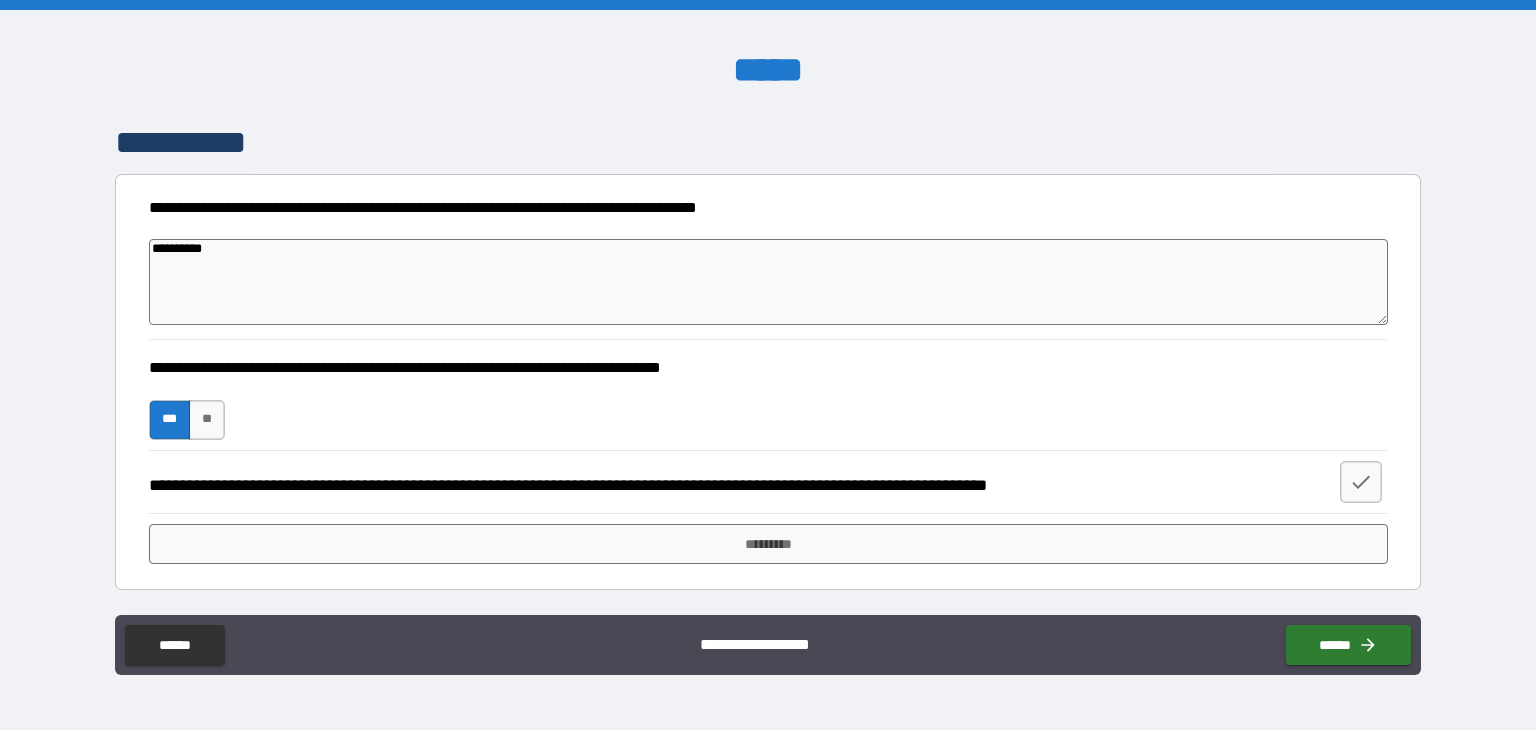 type on "**********" 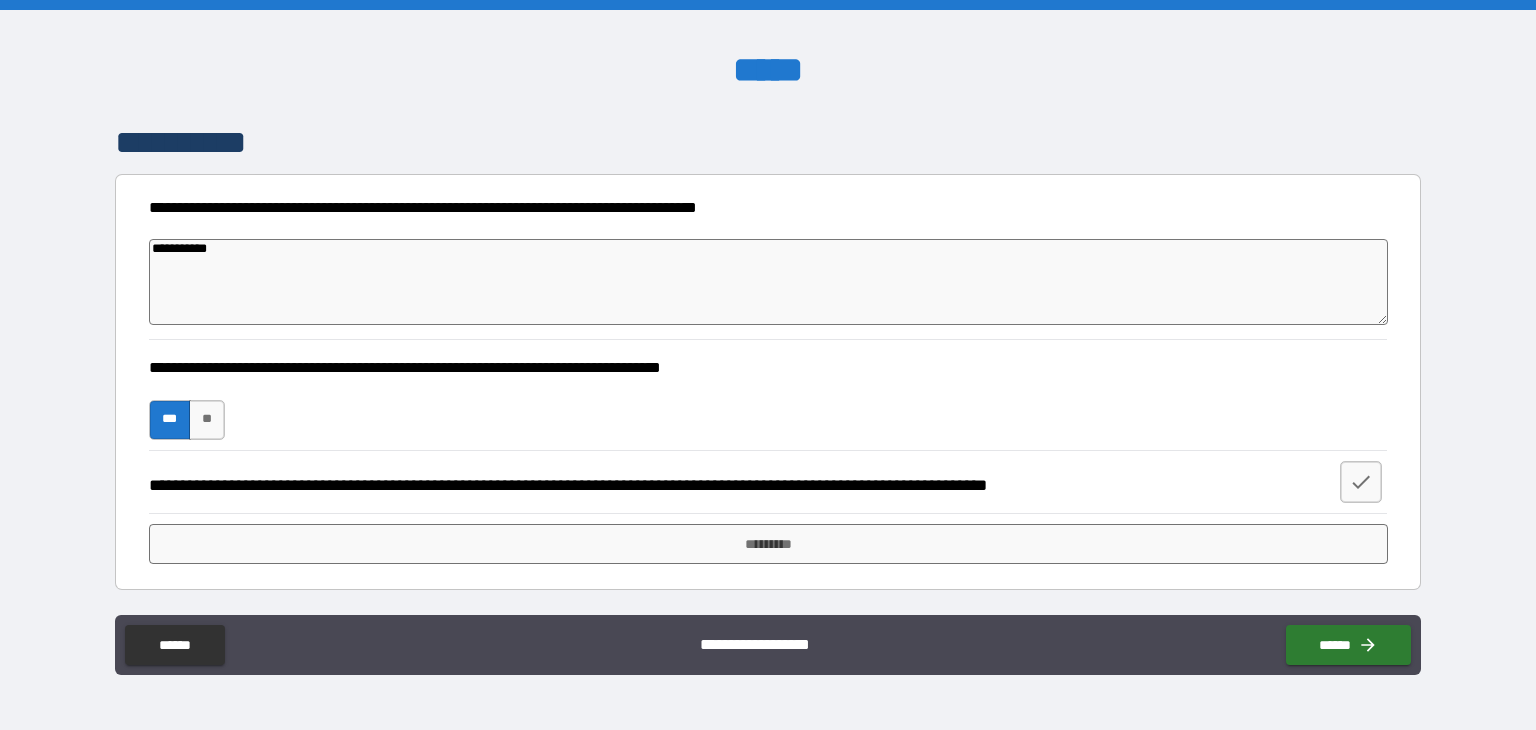 type on "**********" 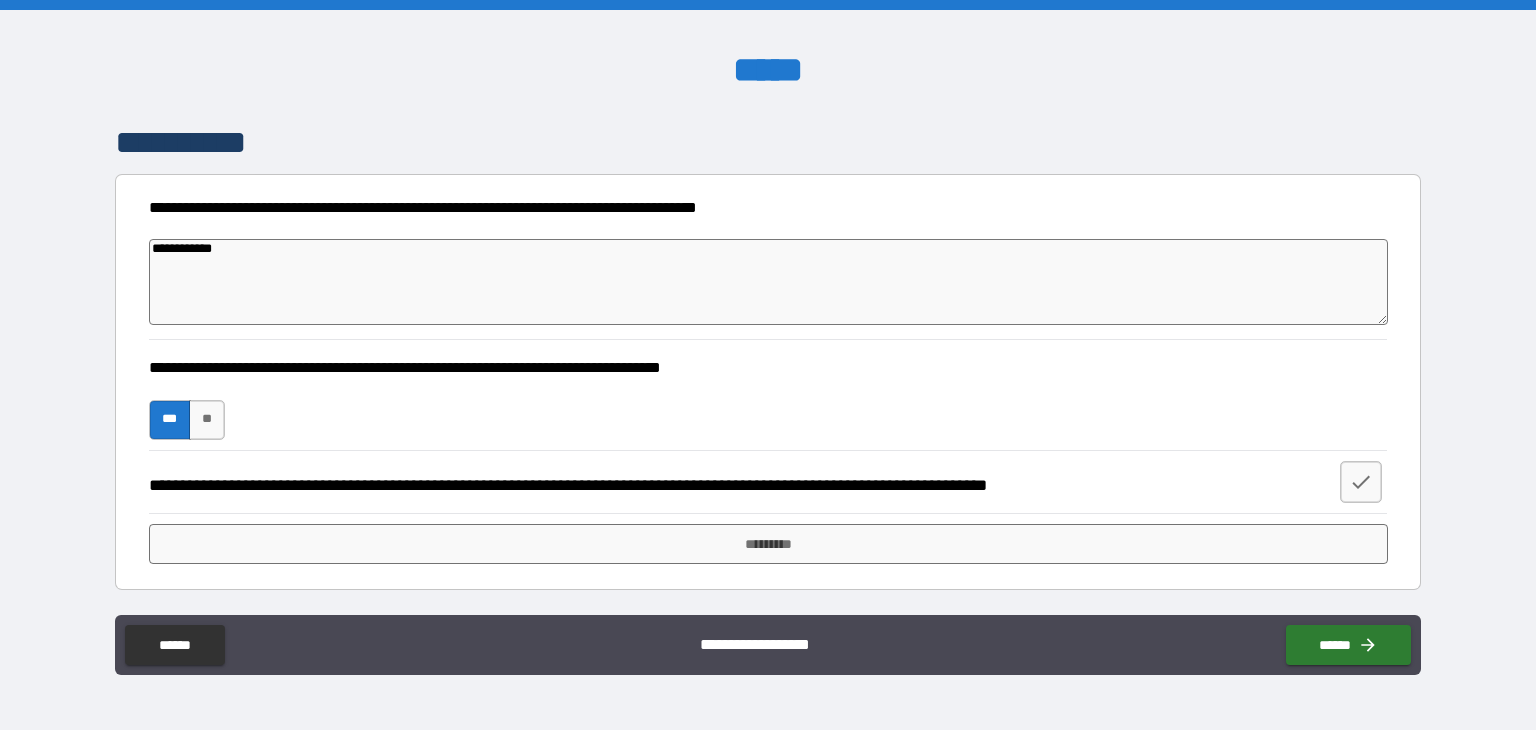 type on "**********" 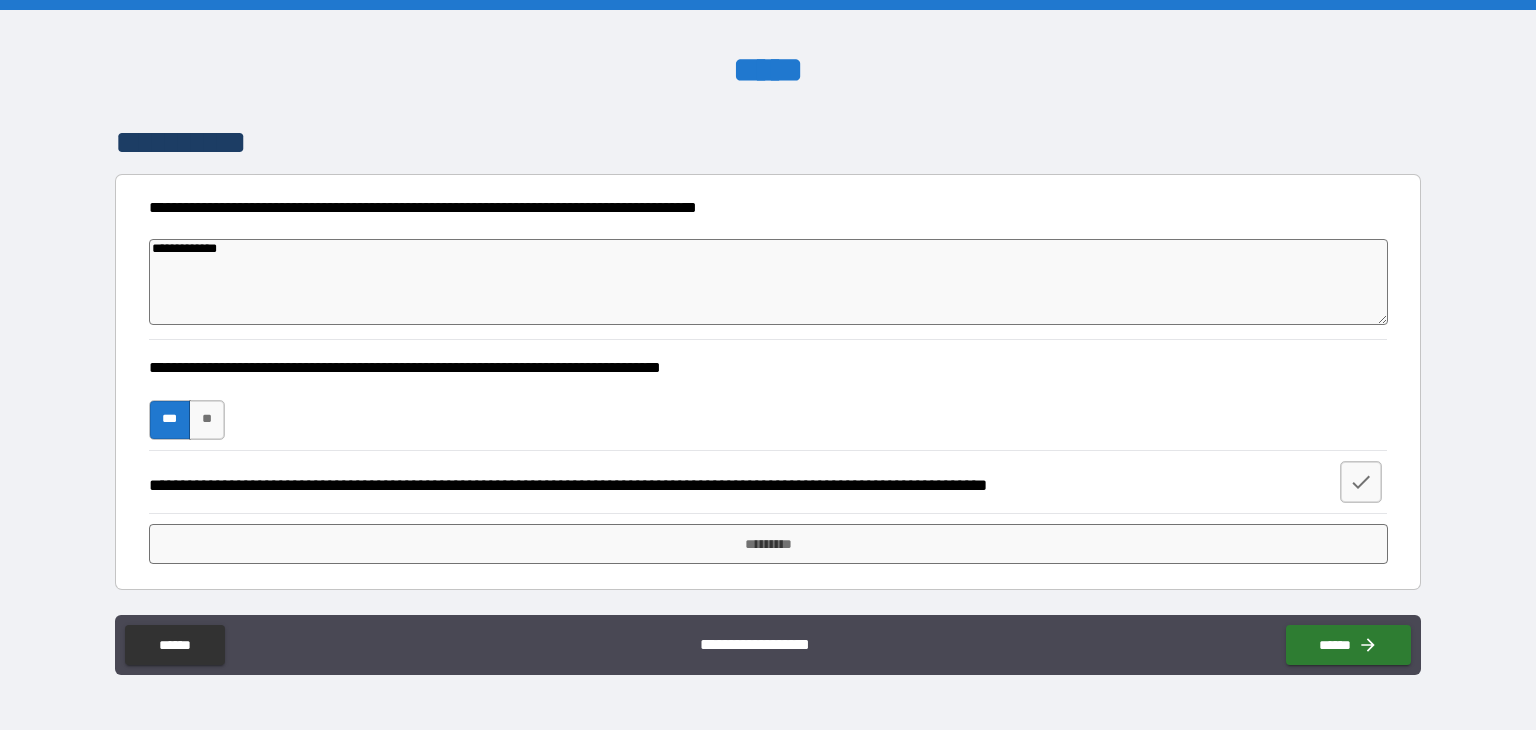 type on "**********" 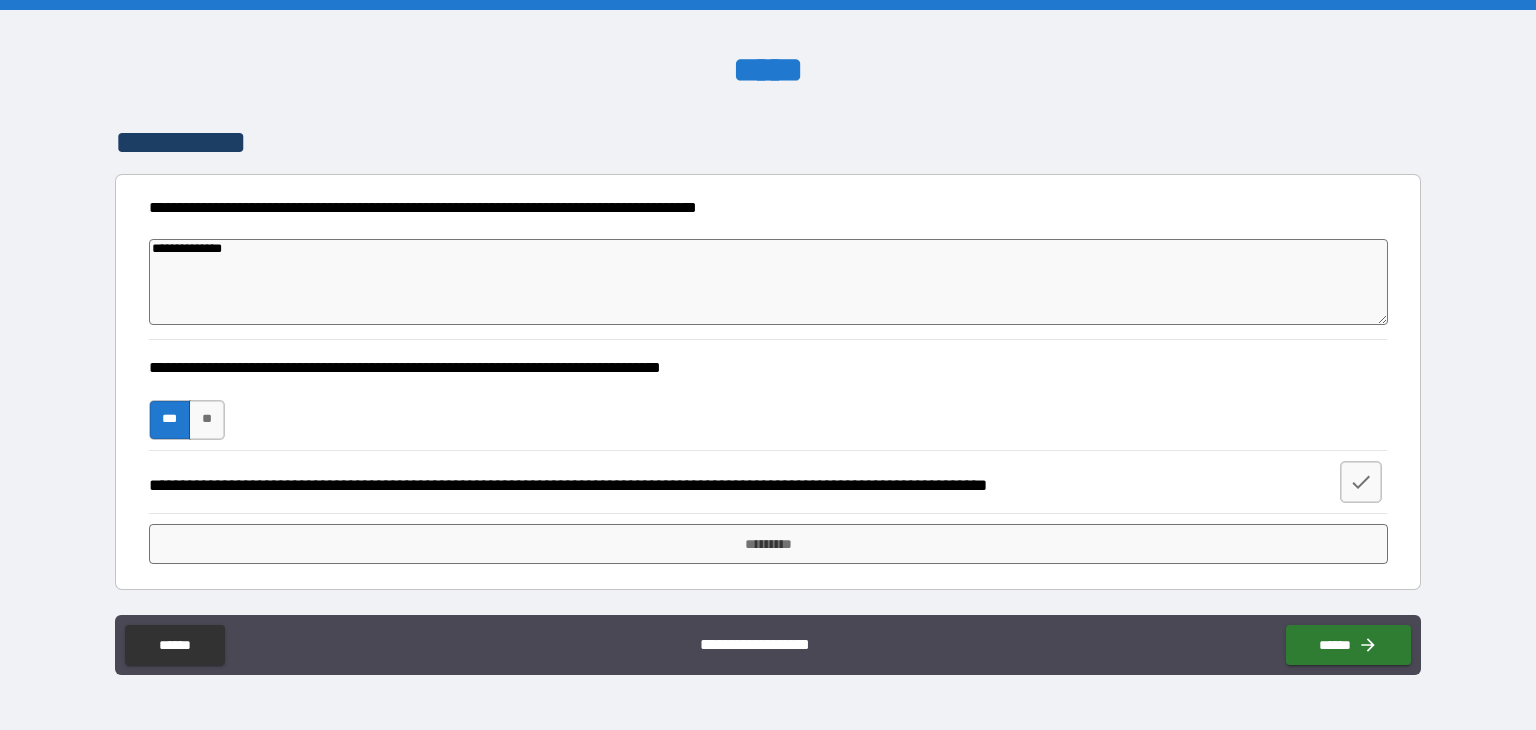 type on "**********" 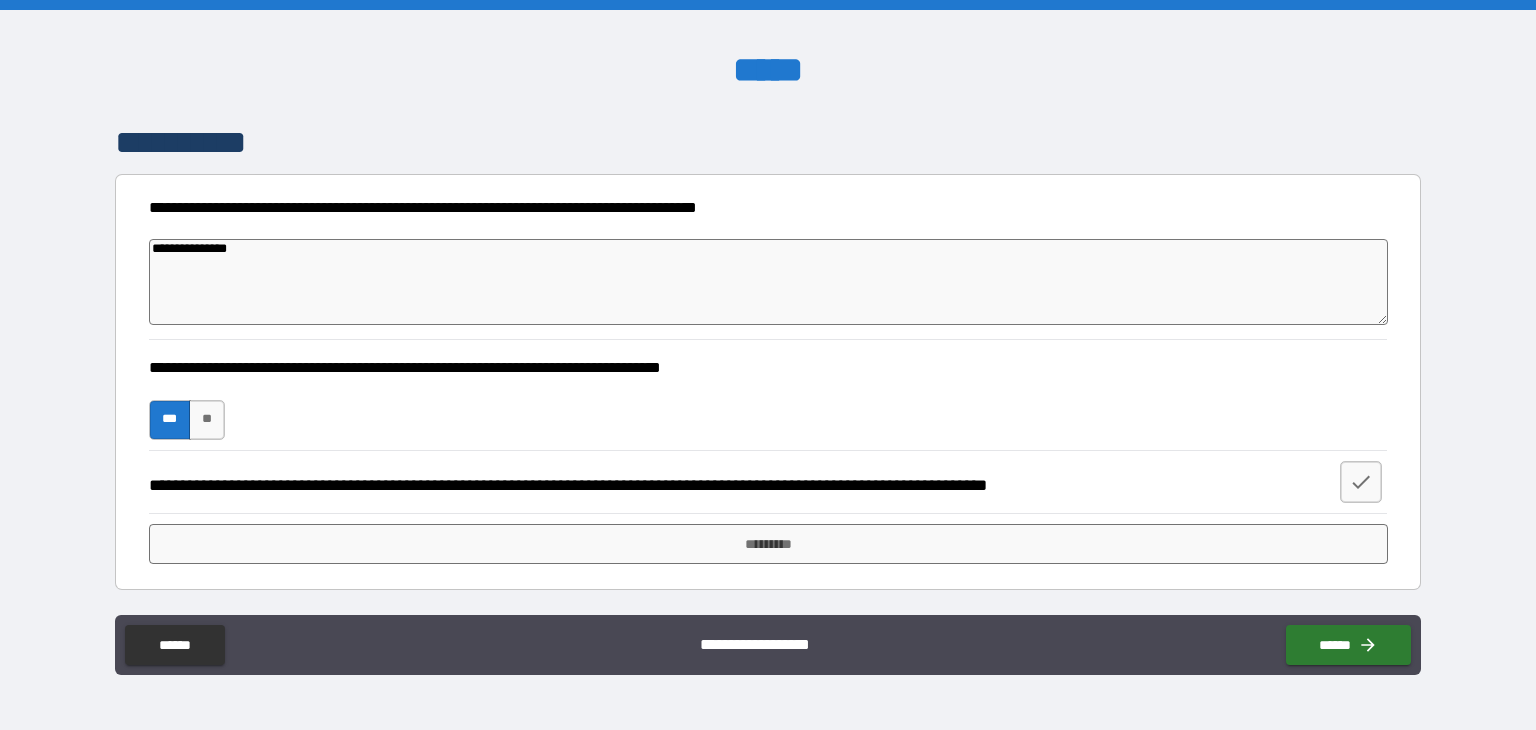 type on "*" 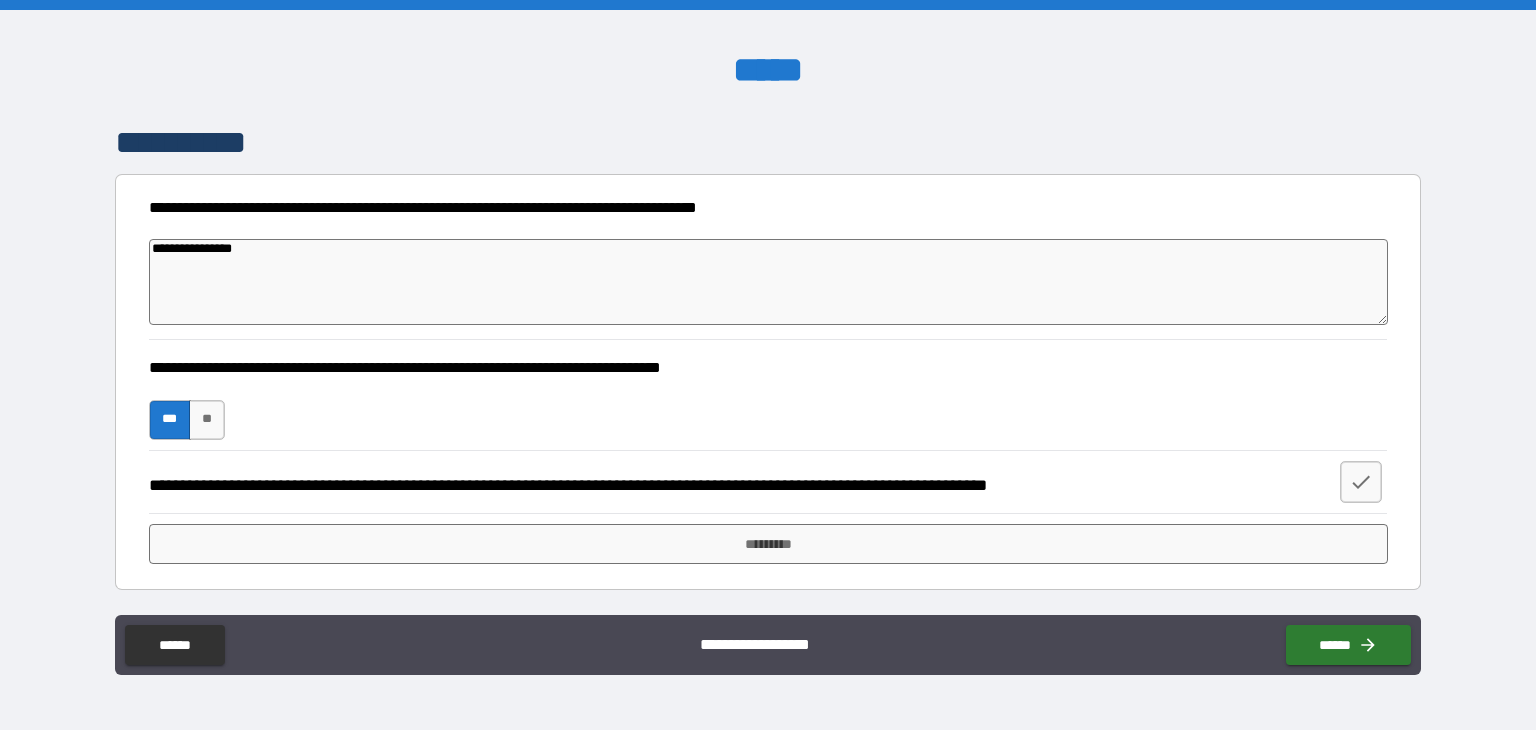 type on "**********" 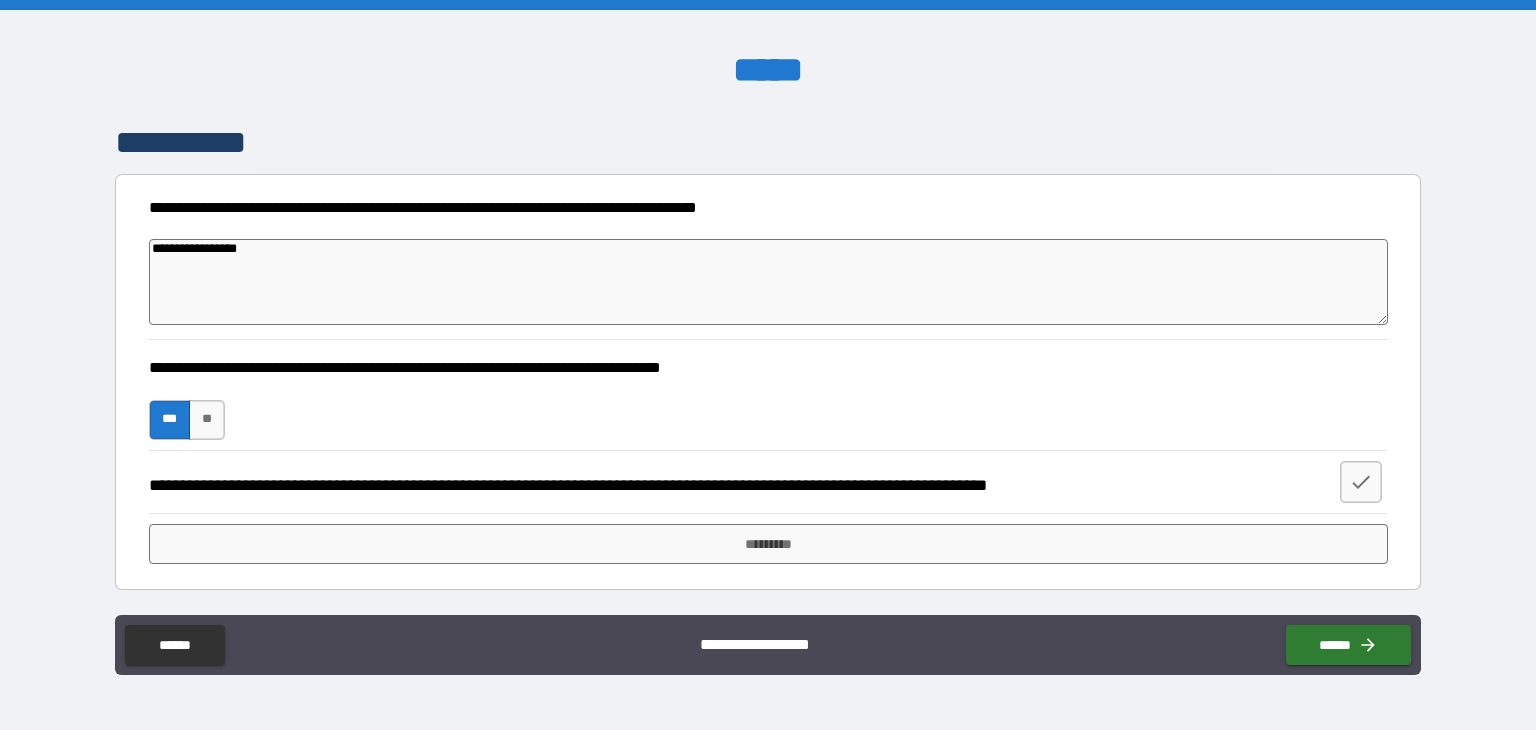 type on "**********" 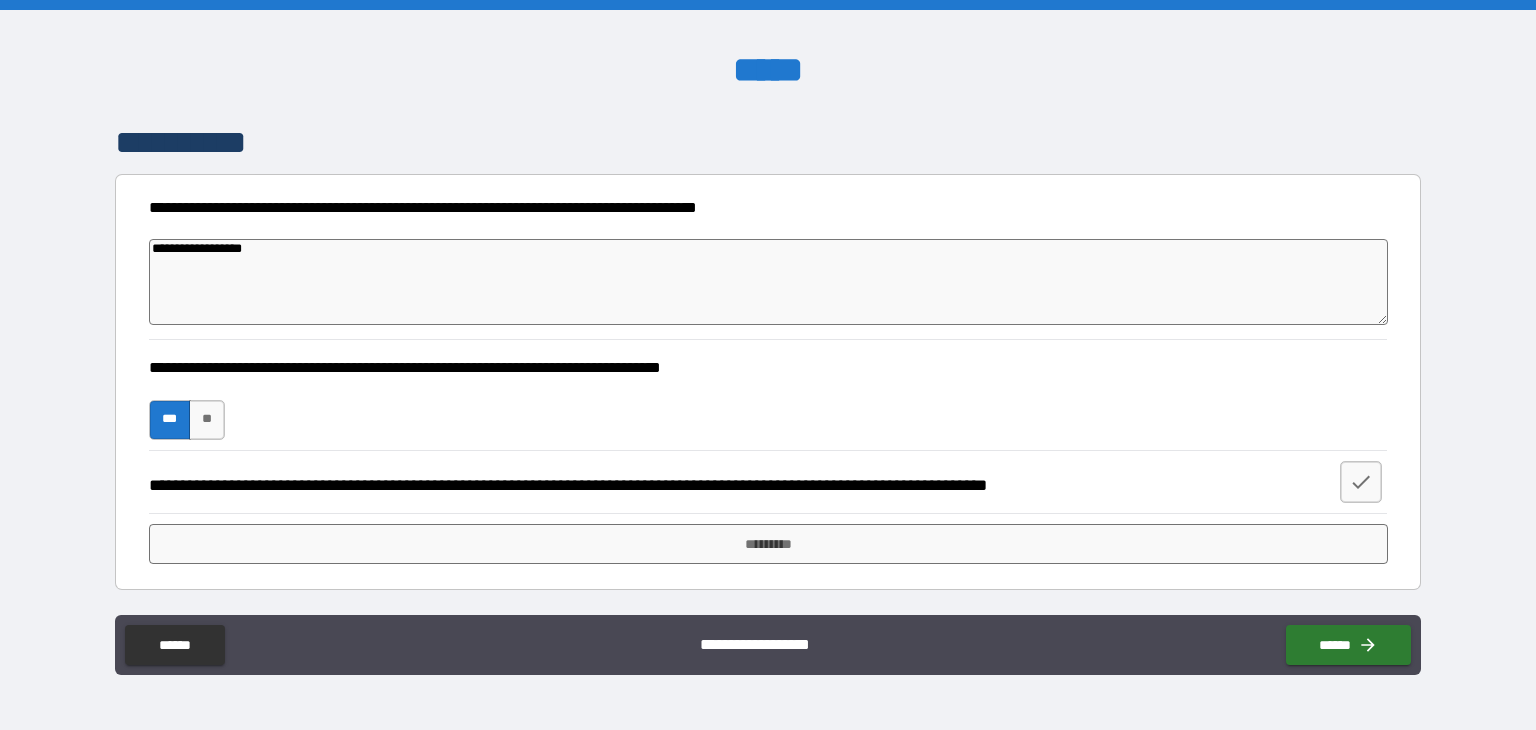 type on "*" 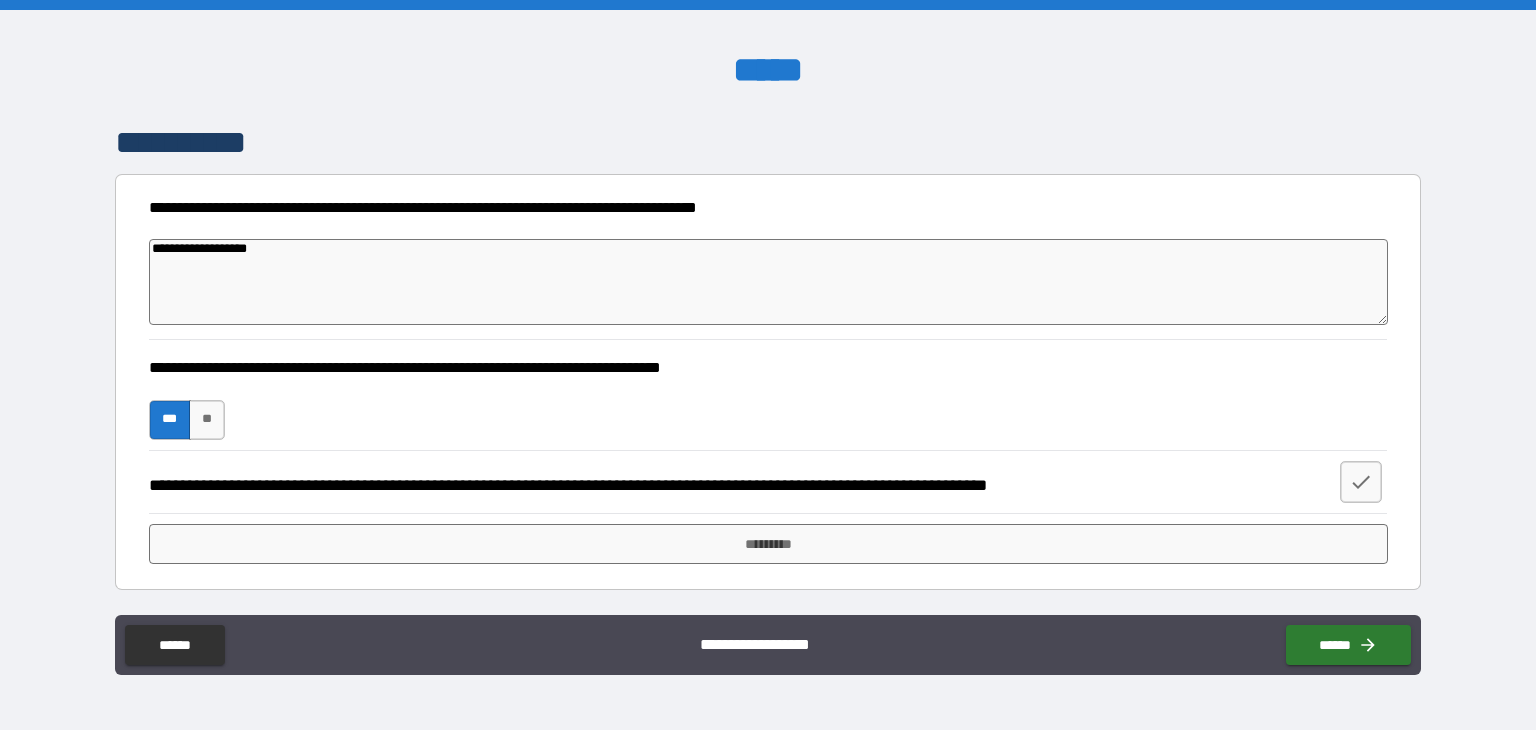 type on "*" 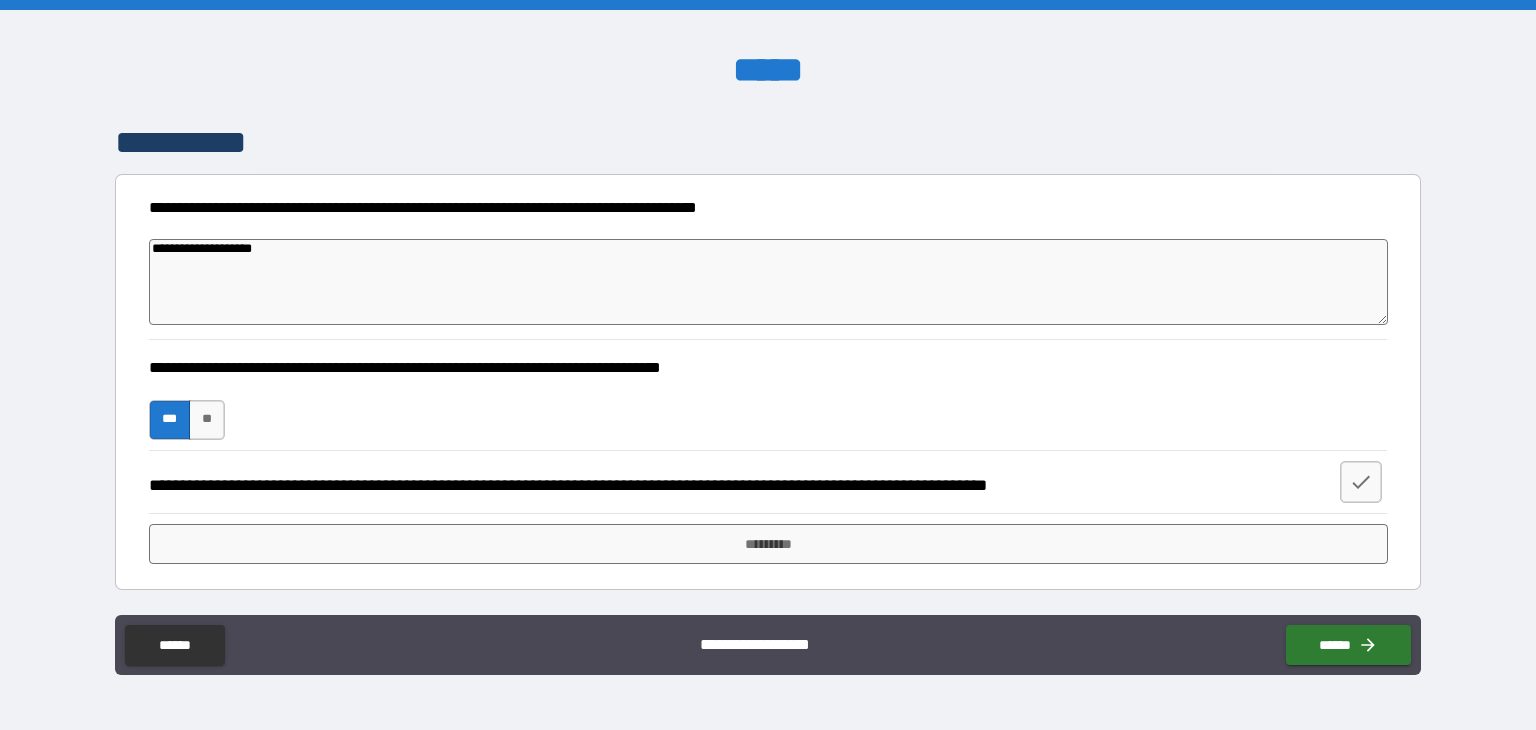 type on "*" 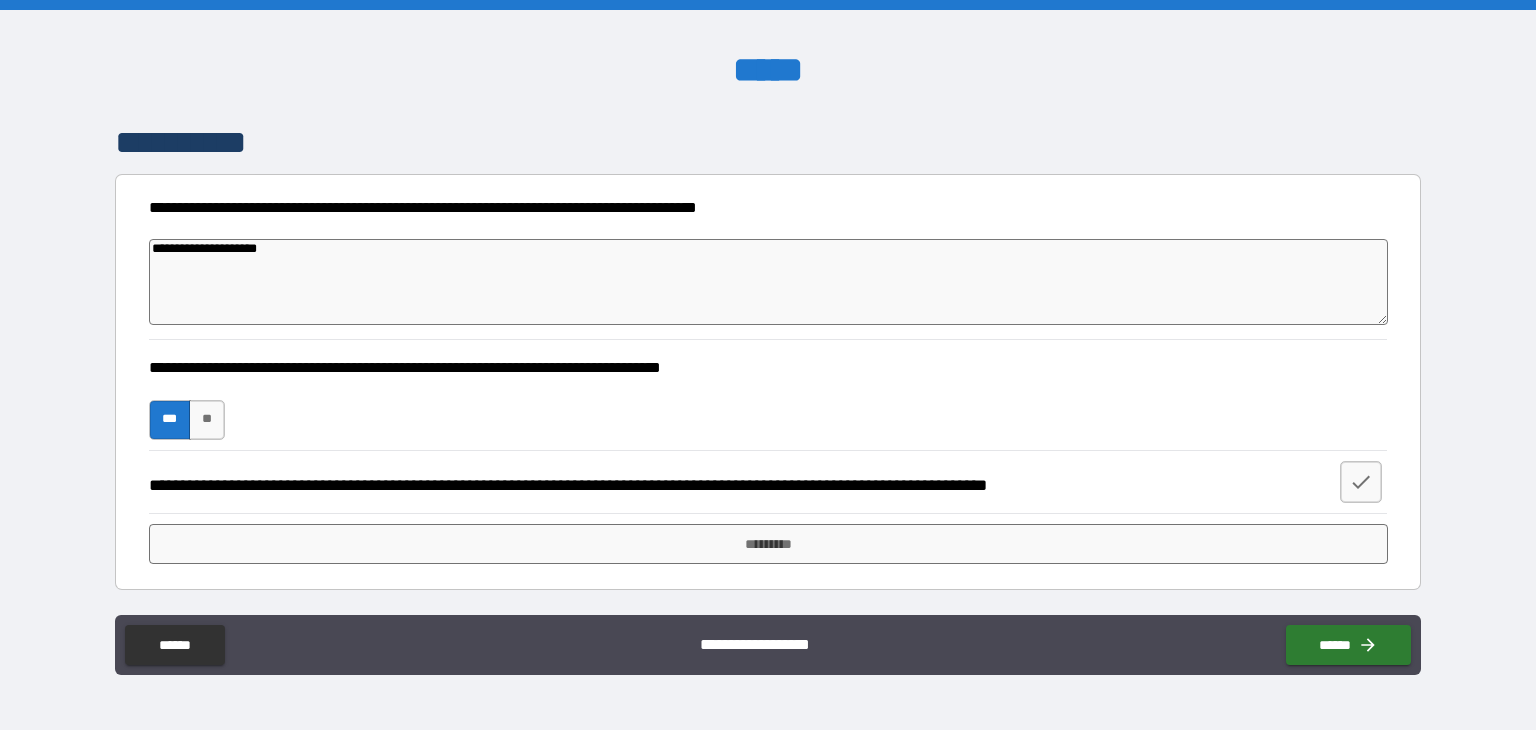 type on "**********" 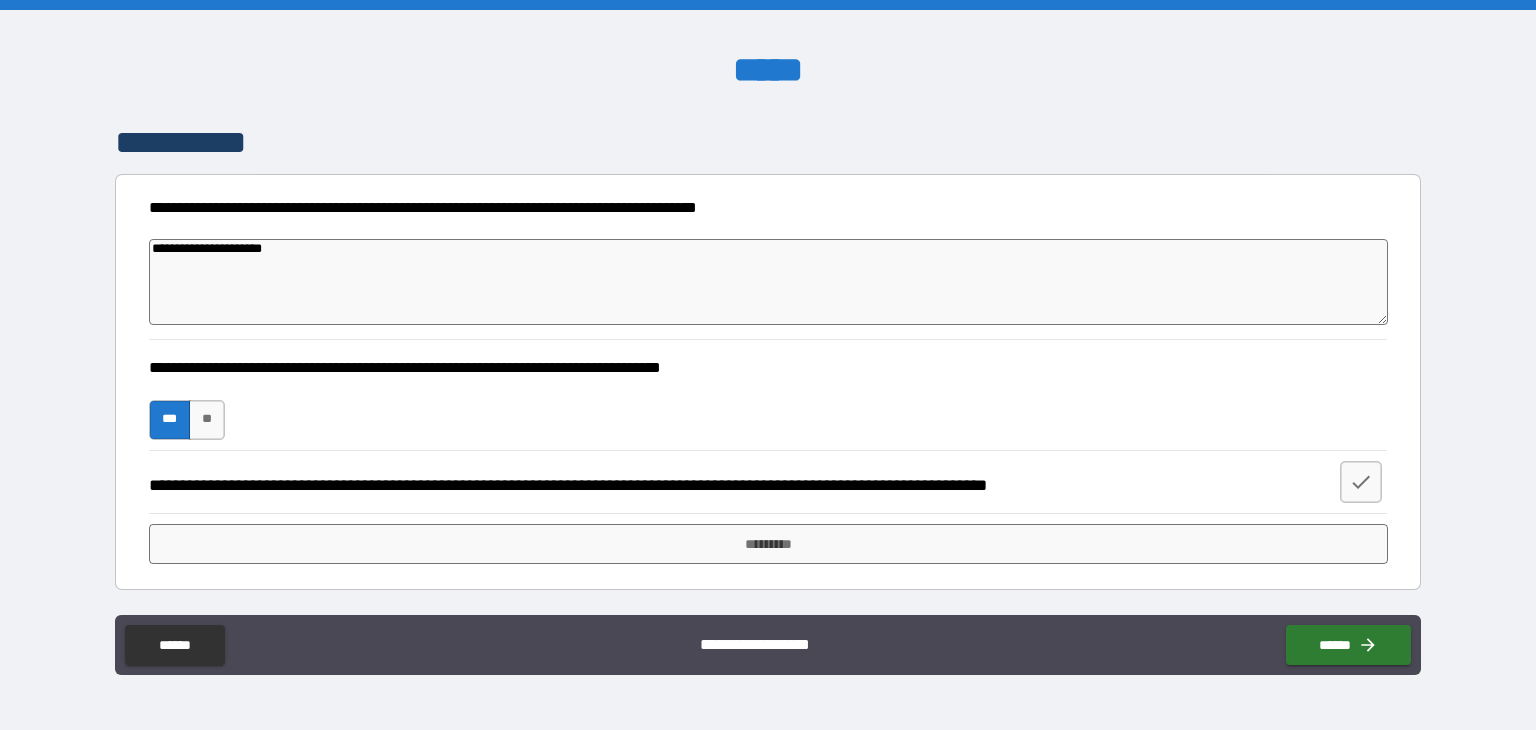 type on "**********" 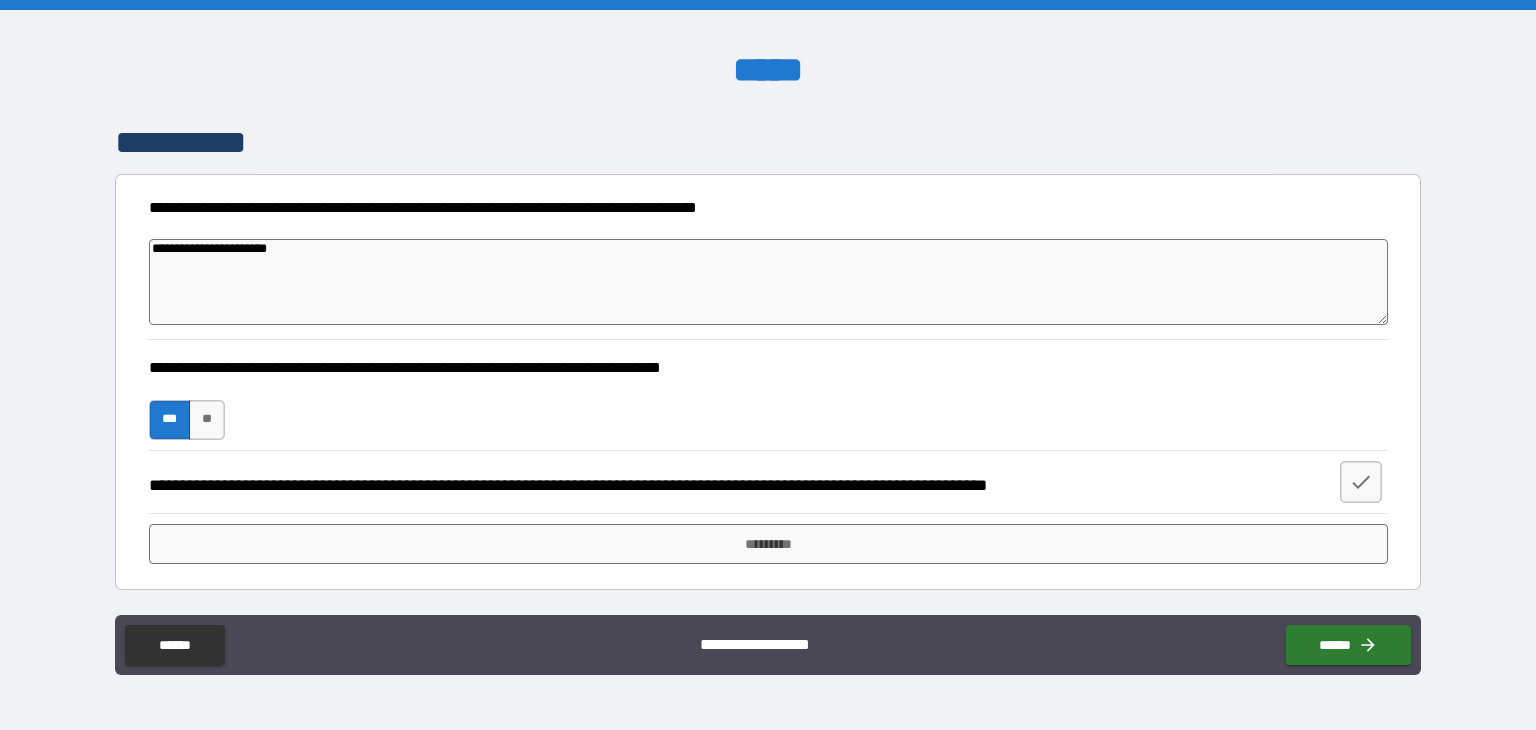 type on "**********" 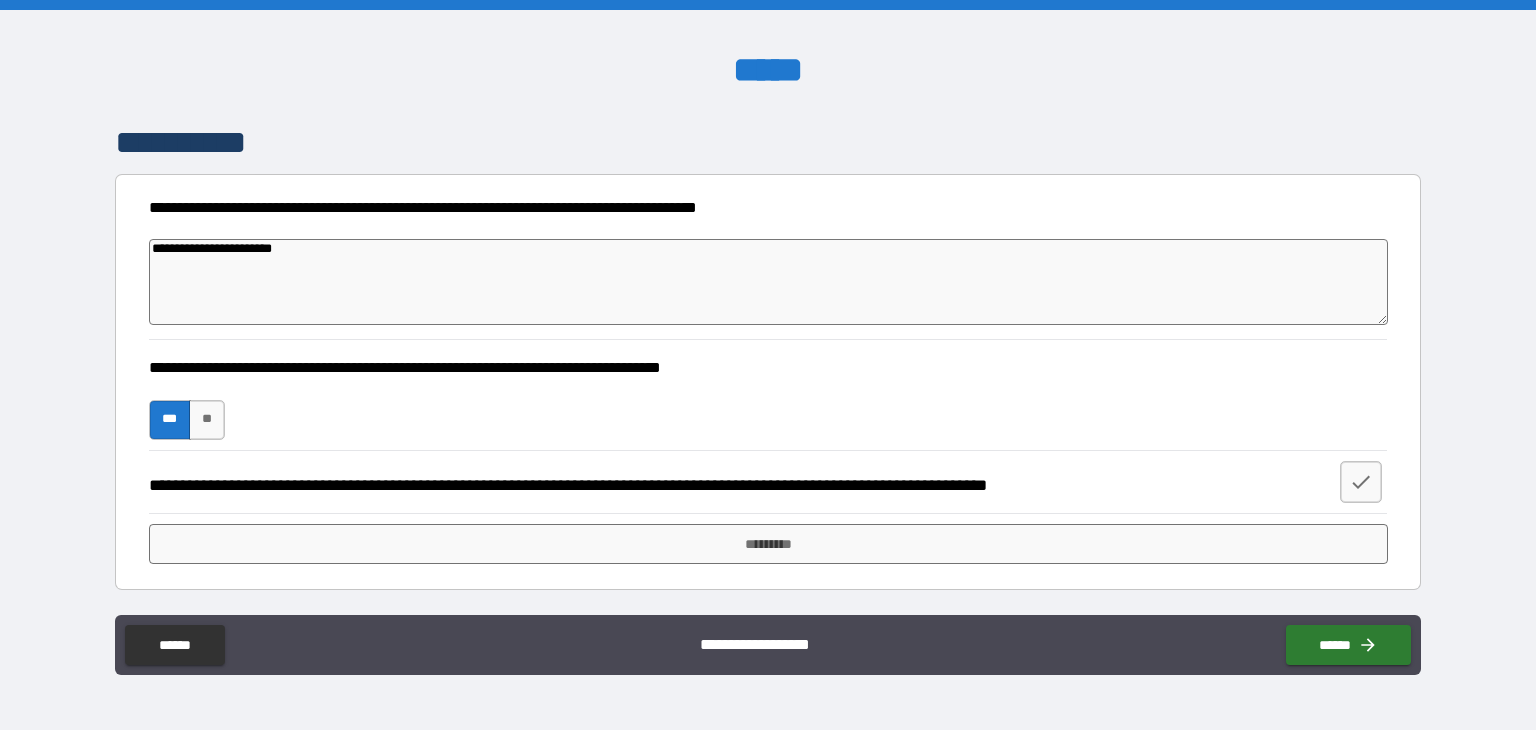type on "*" 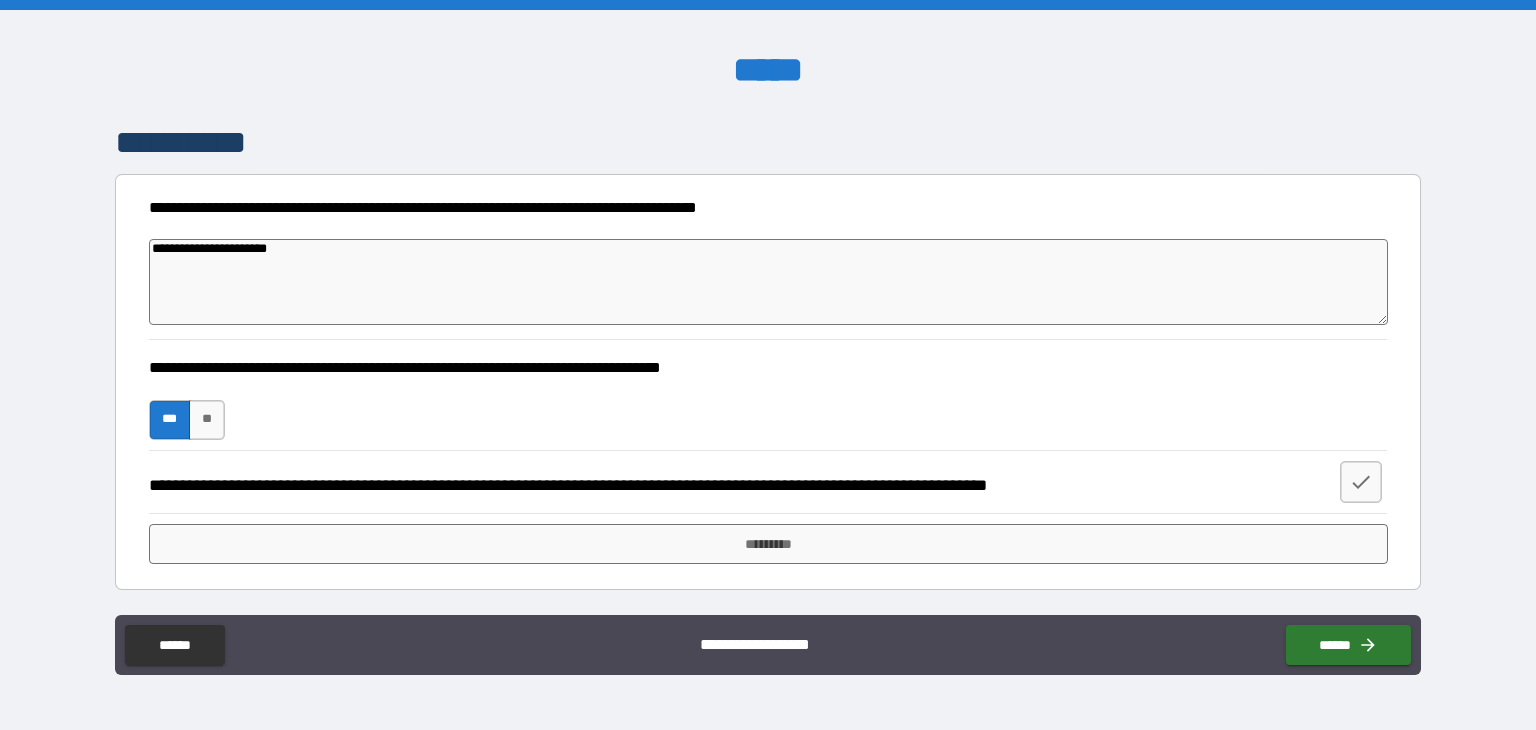 type on "**********" 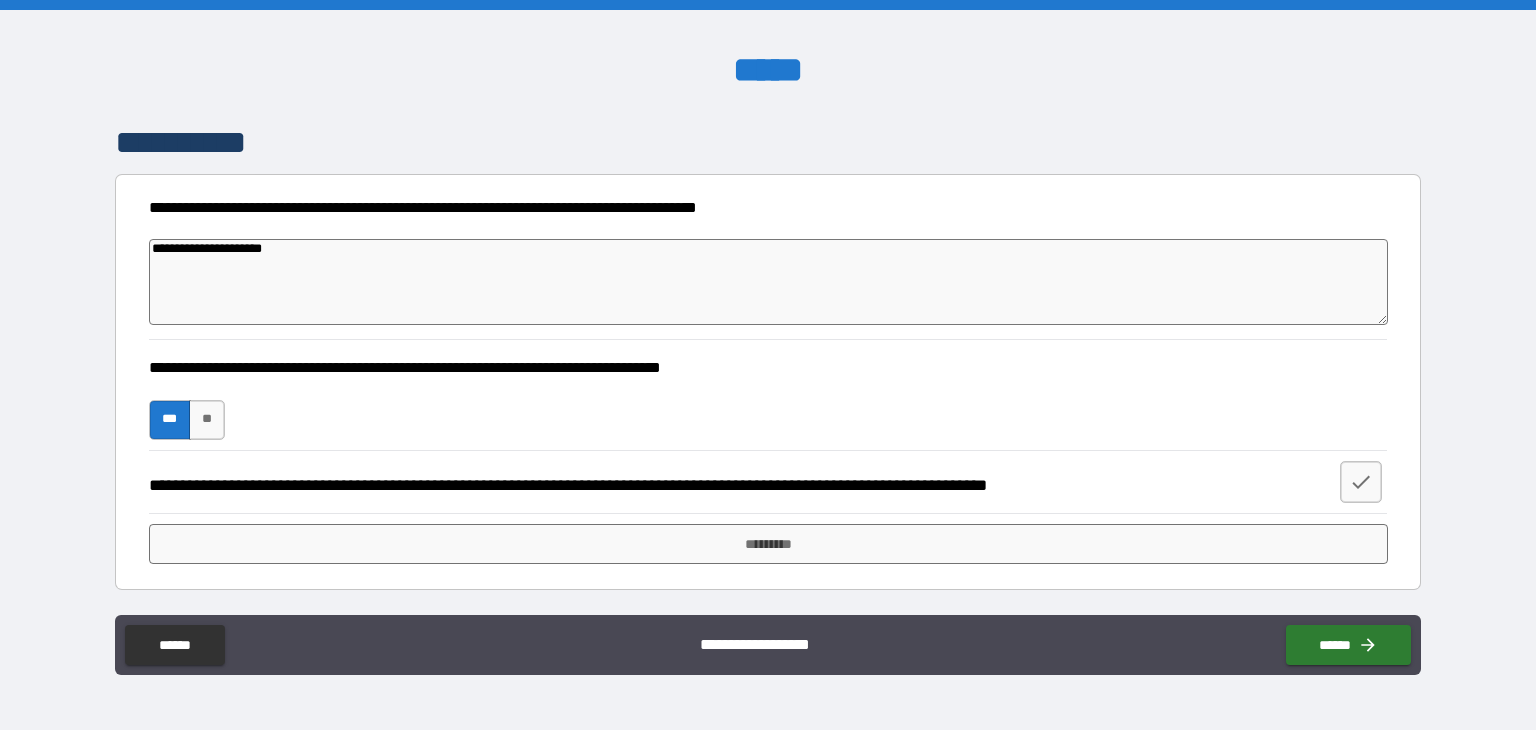type on "**********" 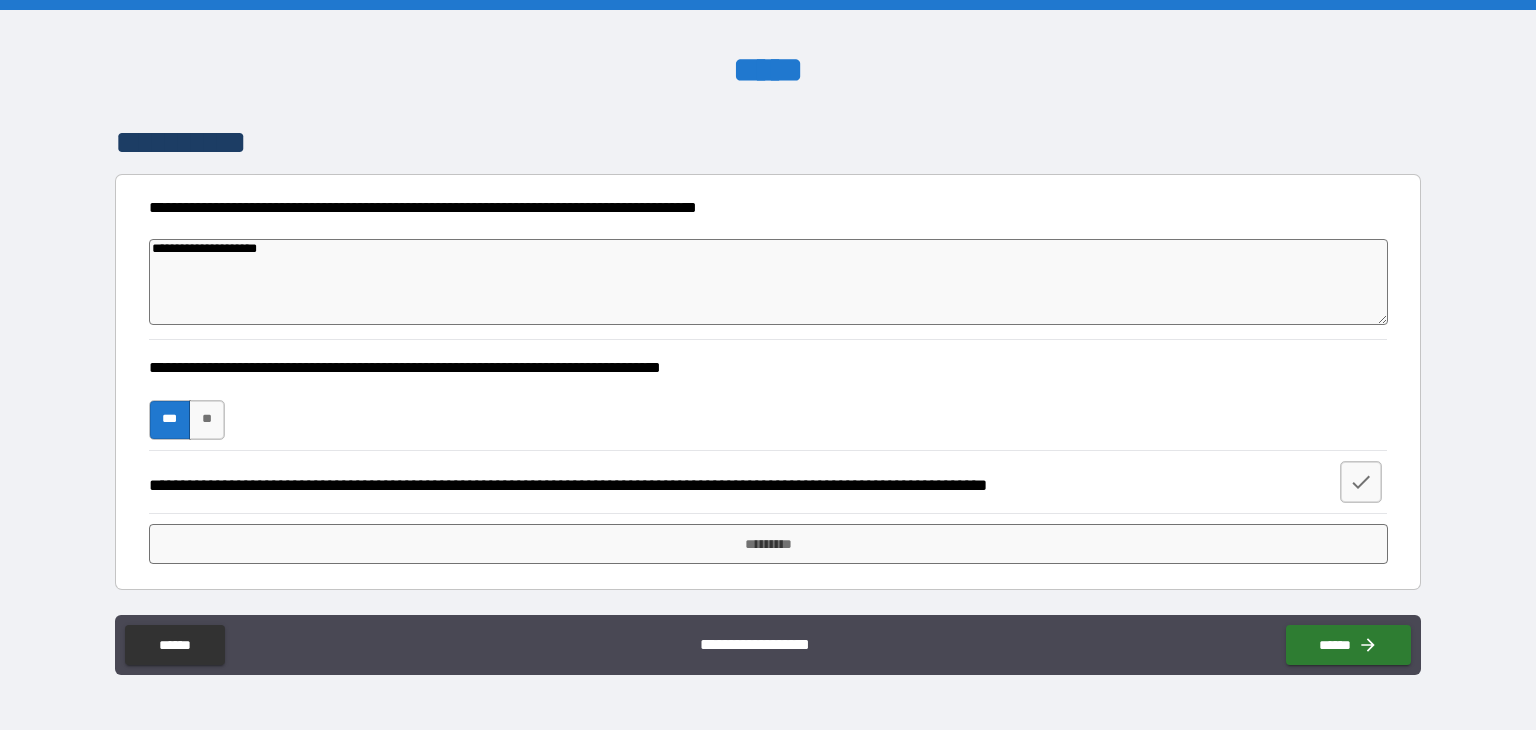 type on "**********" 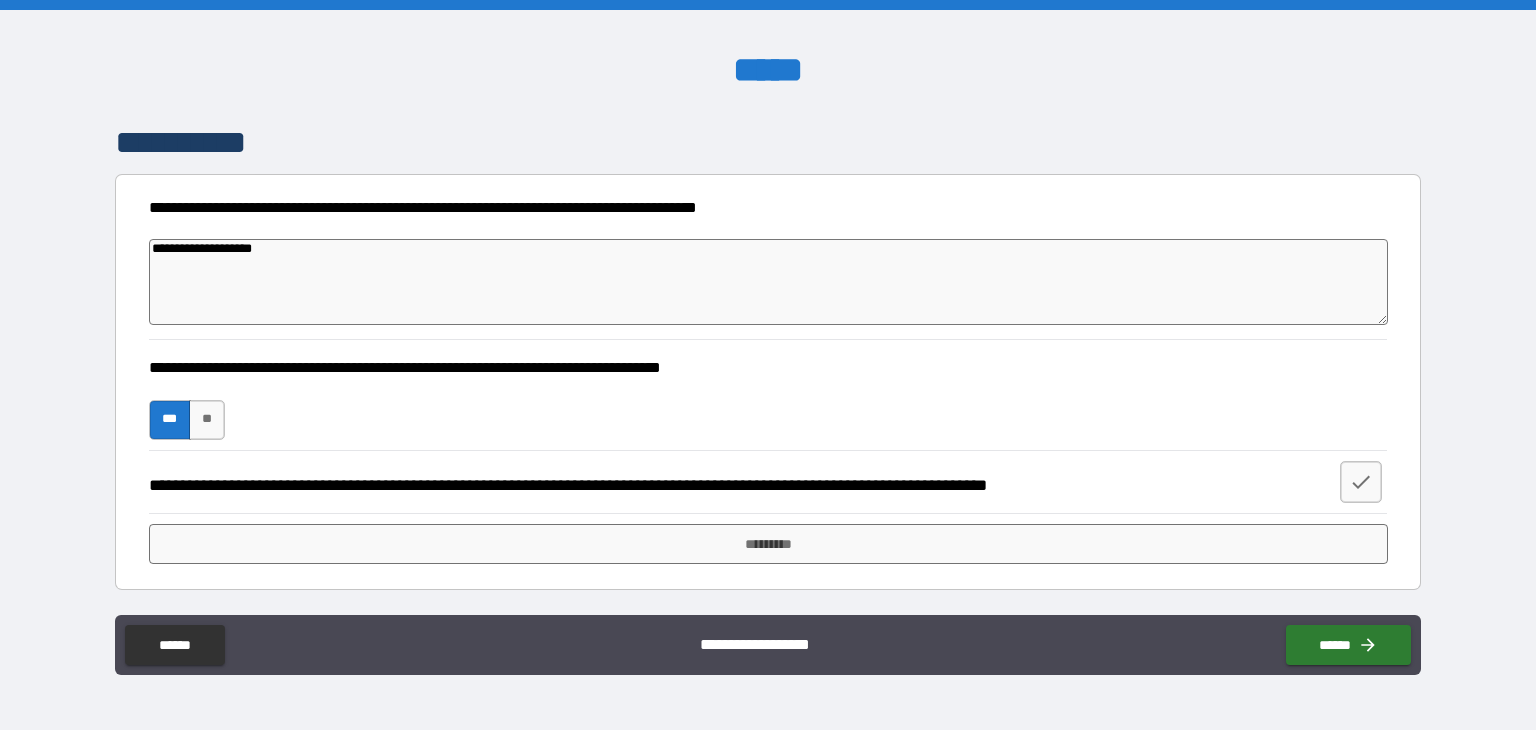 type on "**********" 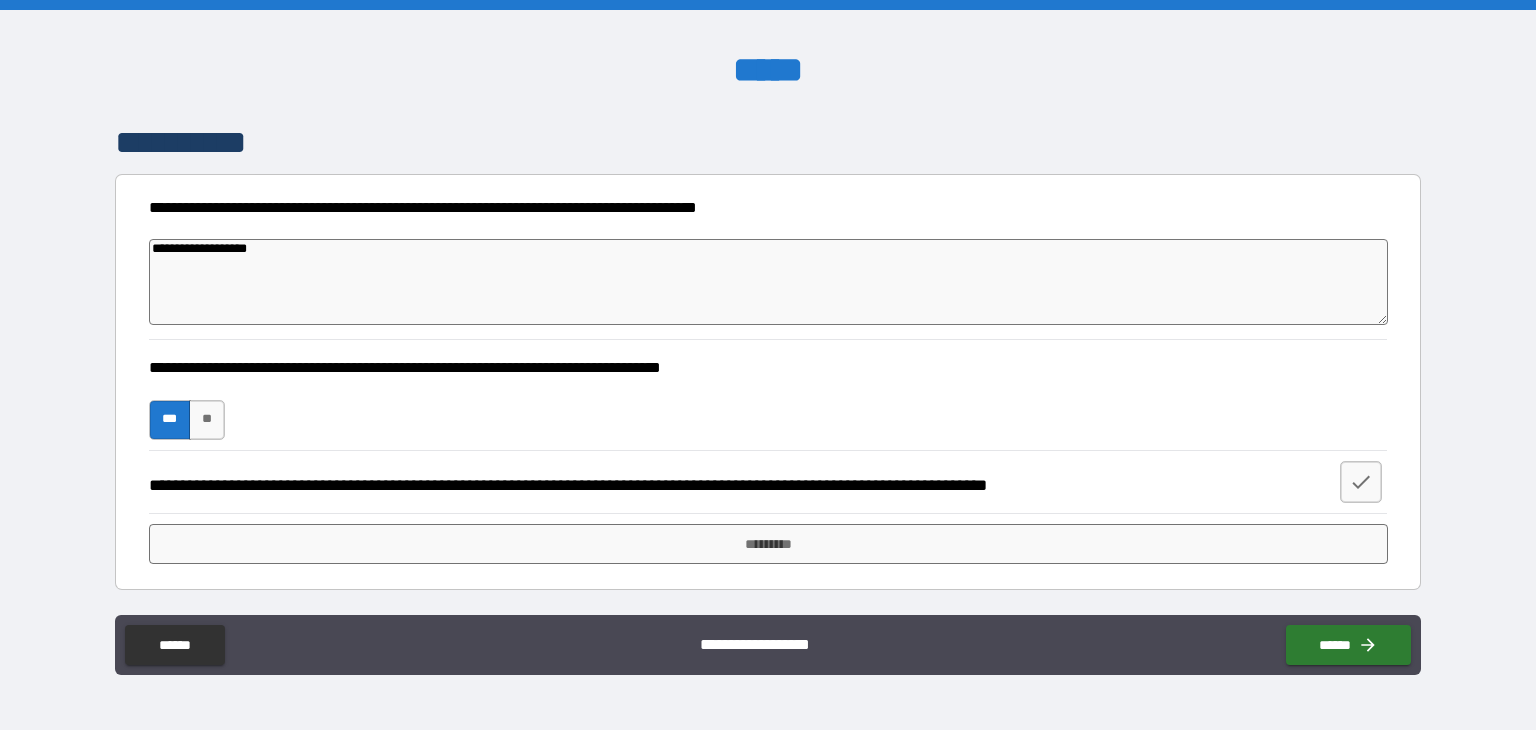 type on "*" 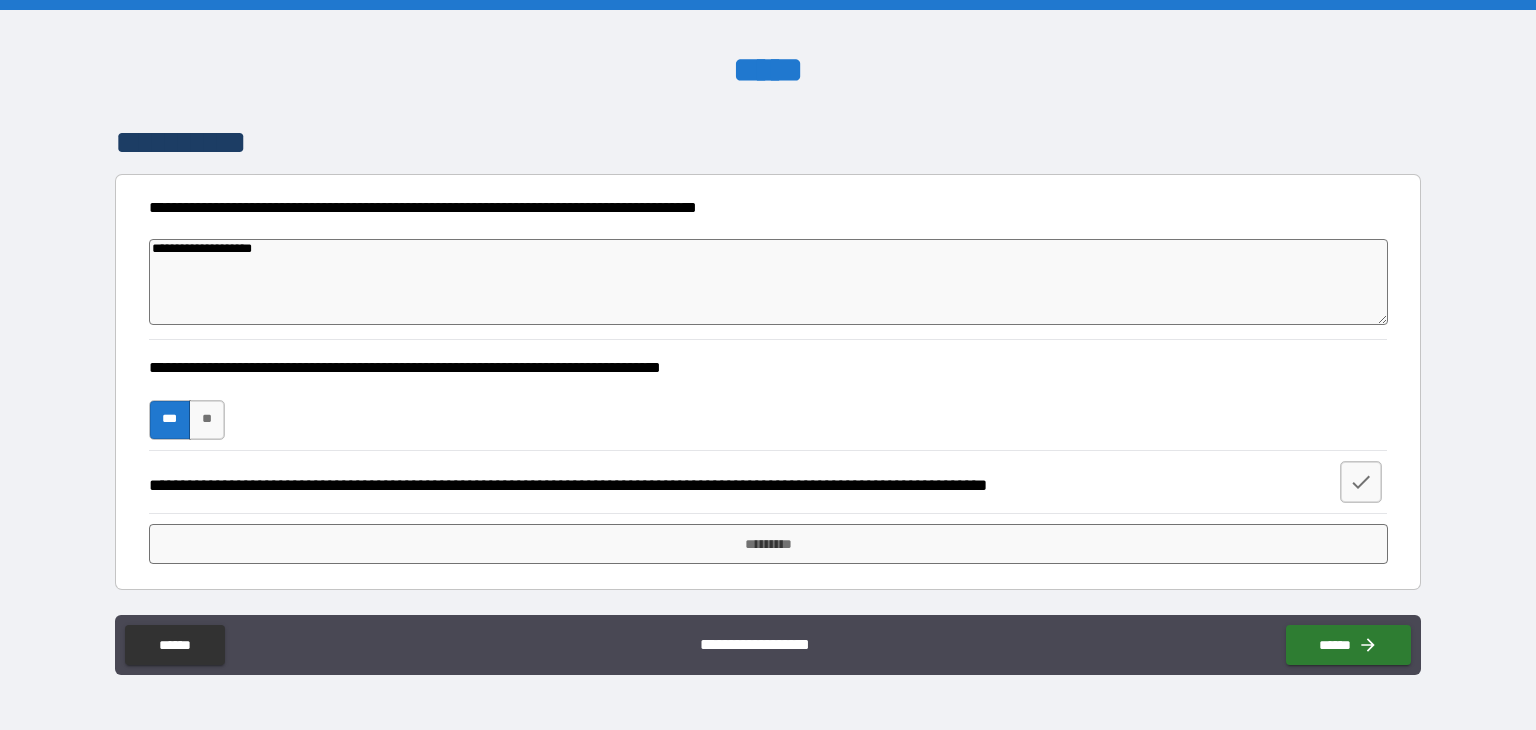 type on "**********" 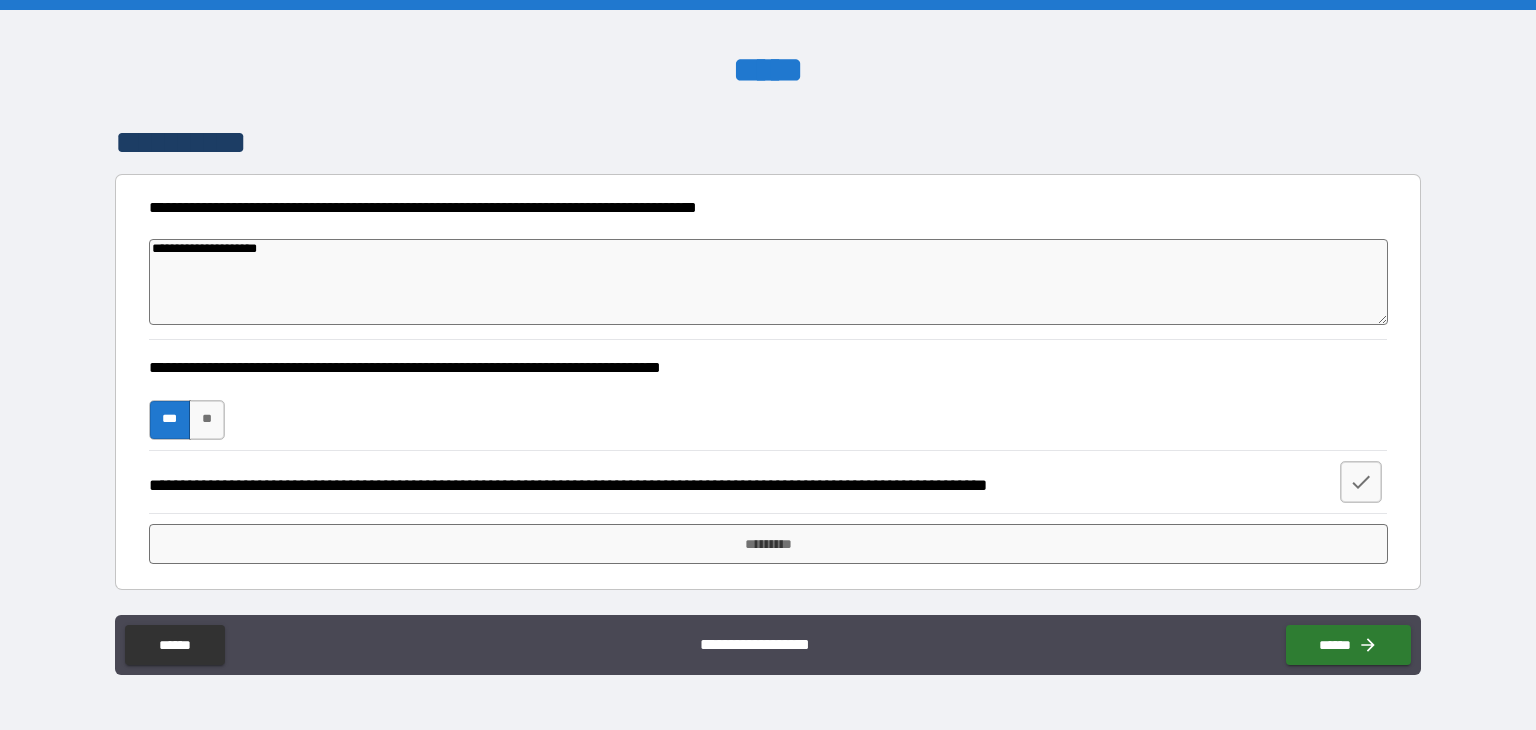 type on "**********" 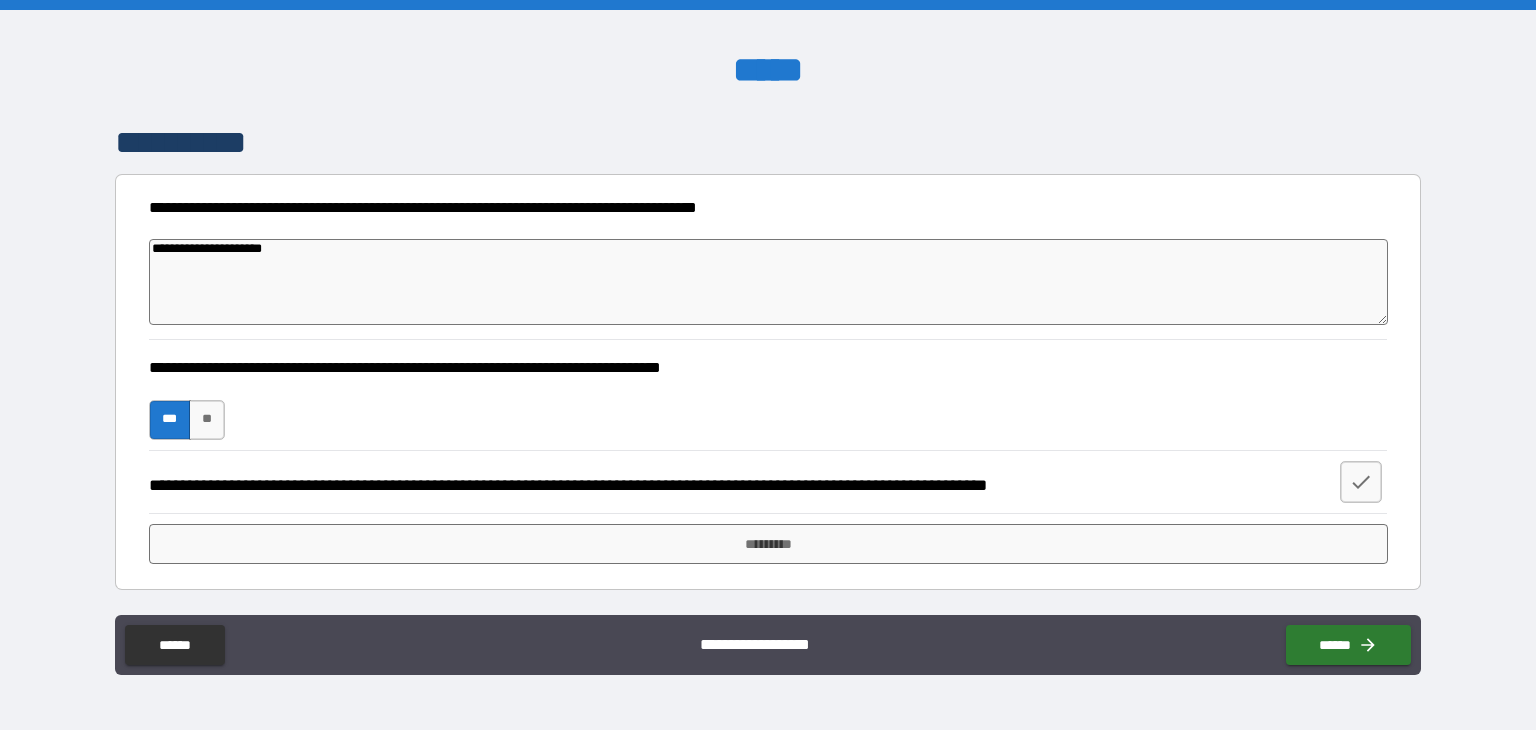 type on "*" 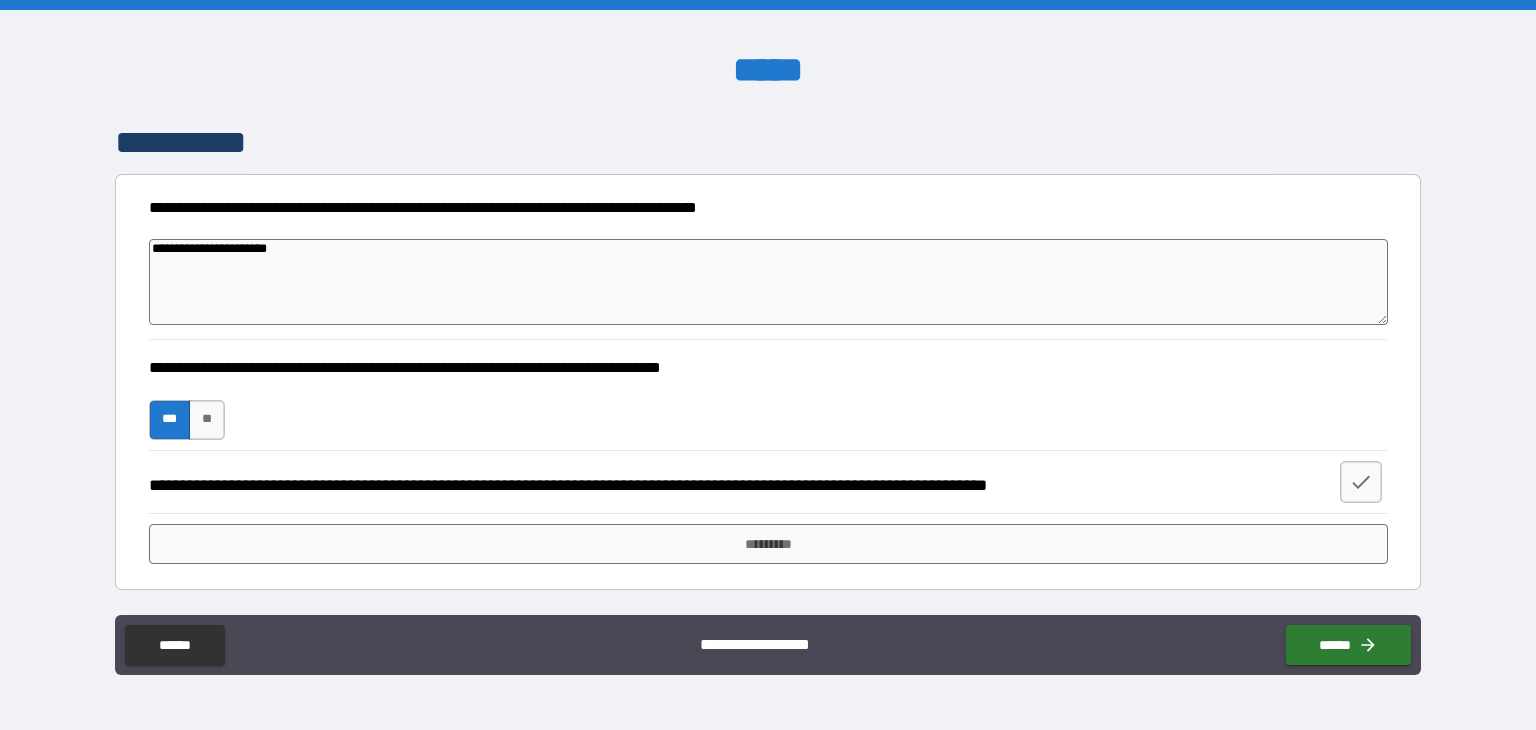 type on "**********" 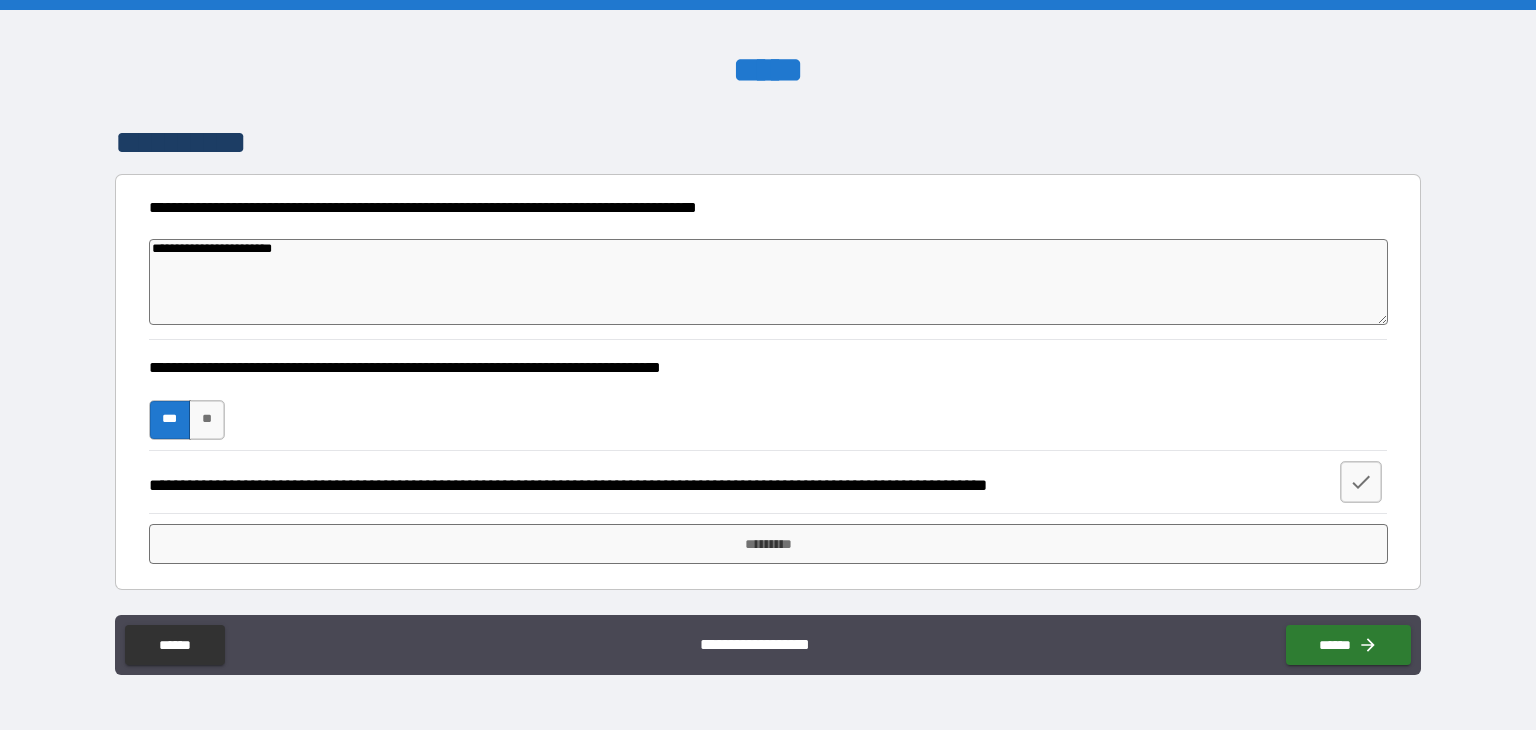 type on "*" 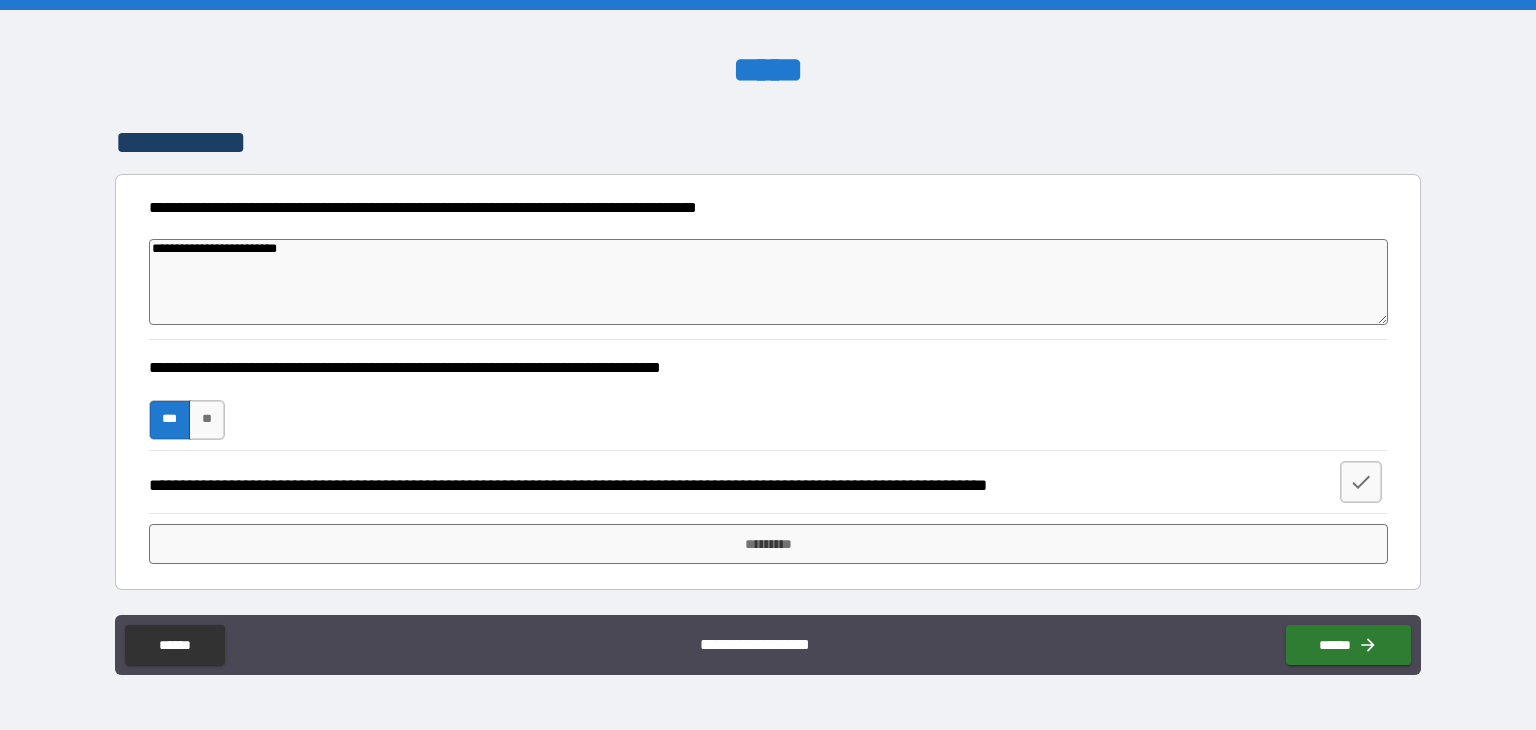 type on "*" 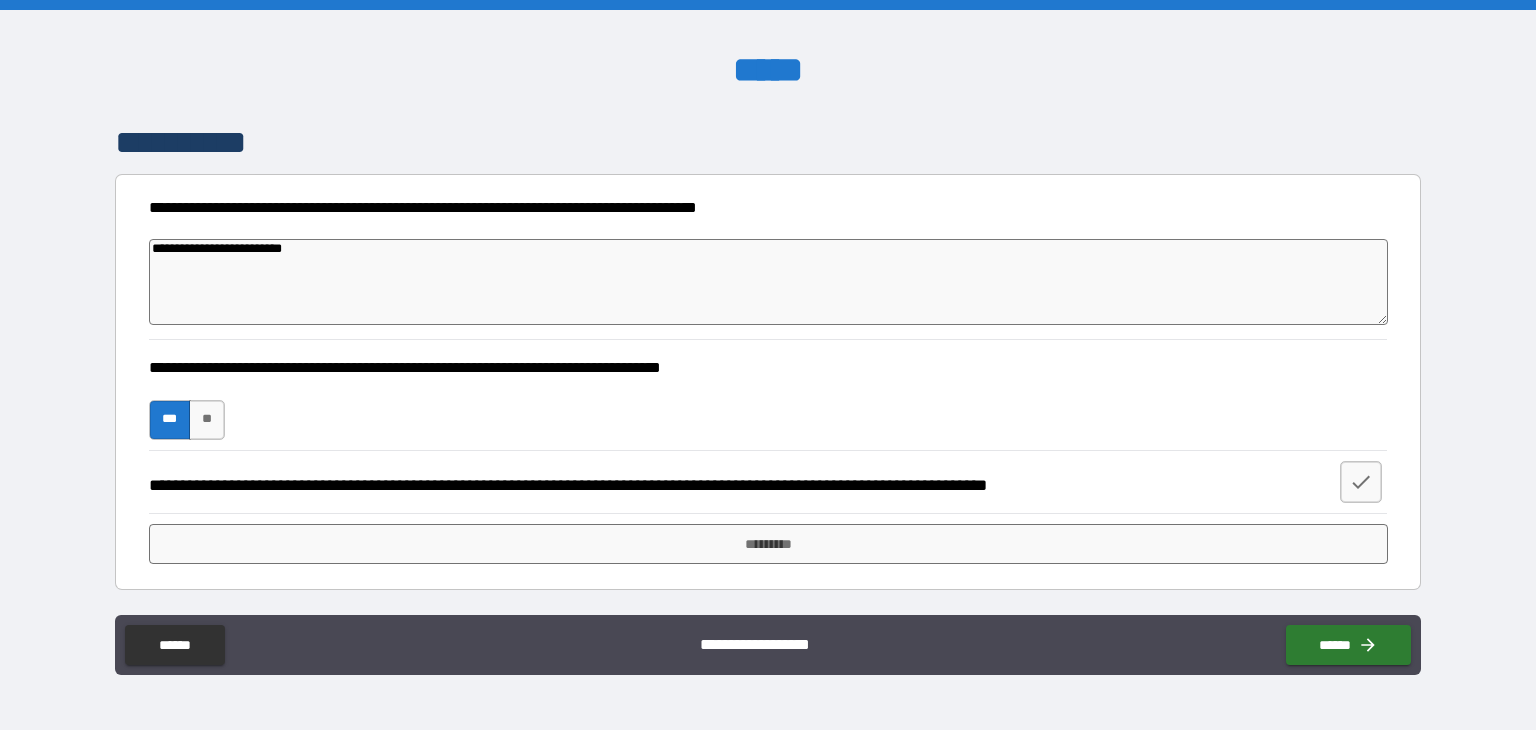 type on "*" 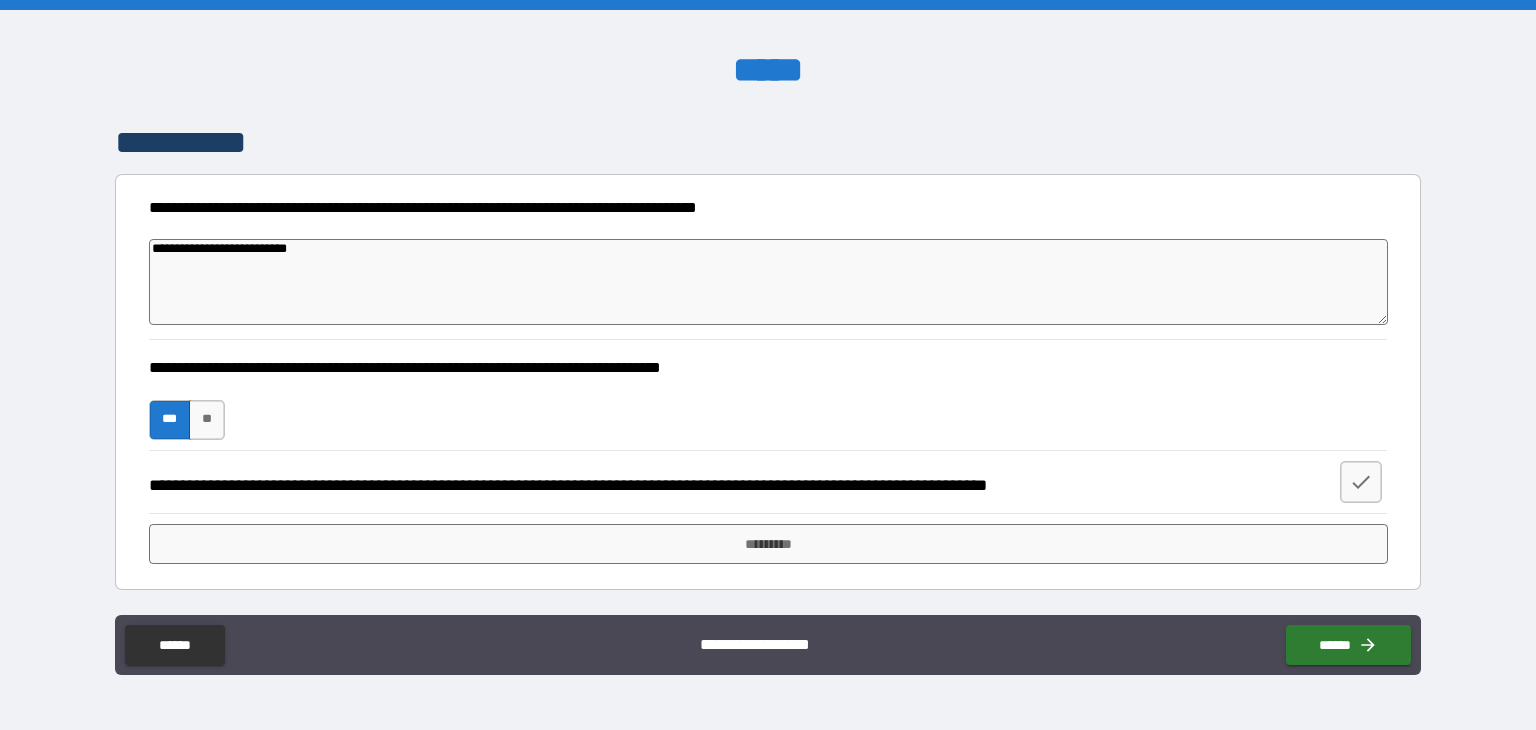type on "*" 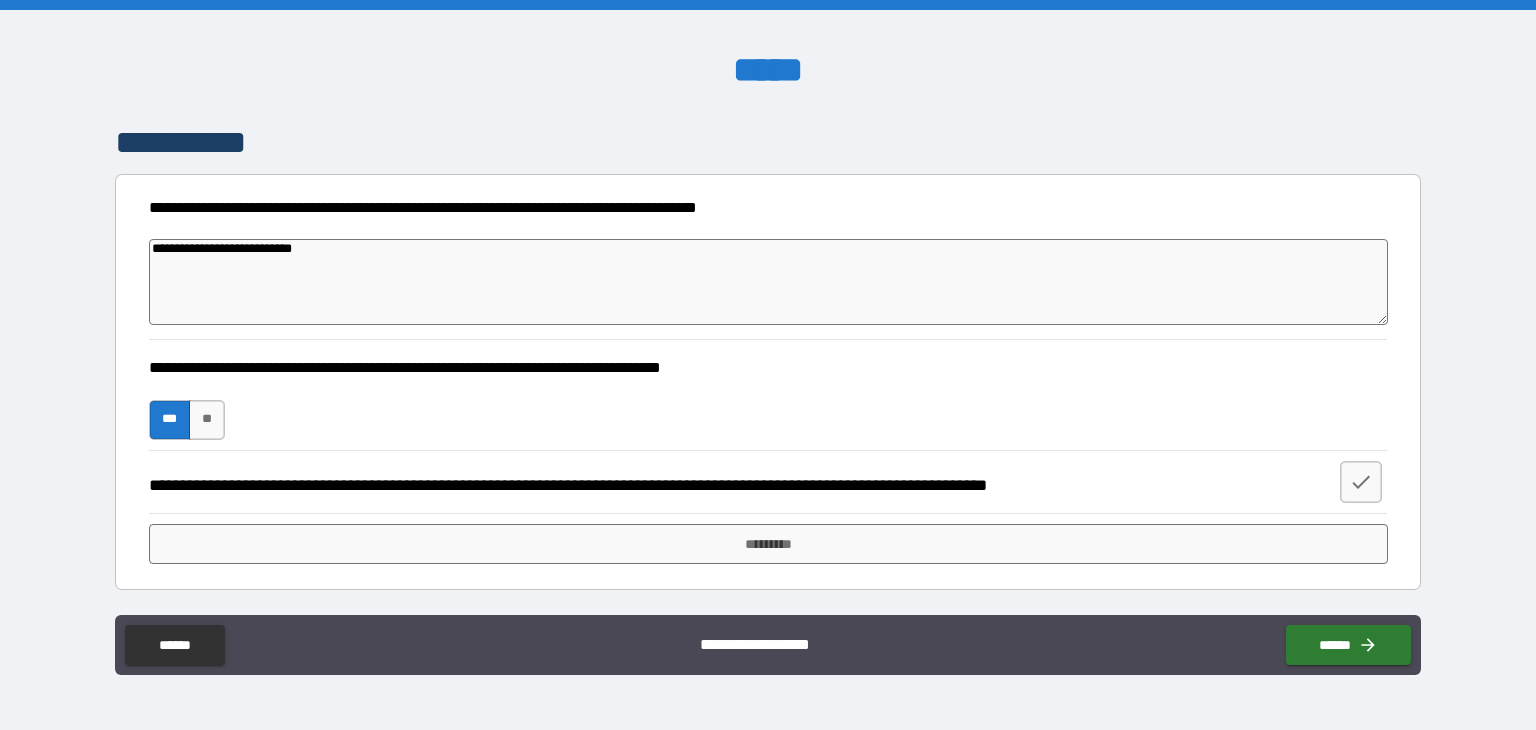 type on "**********" 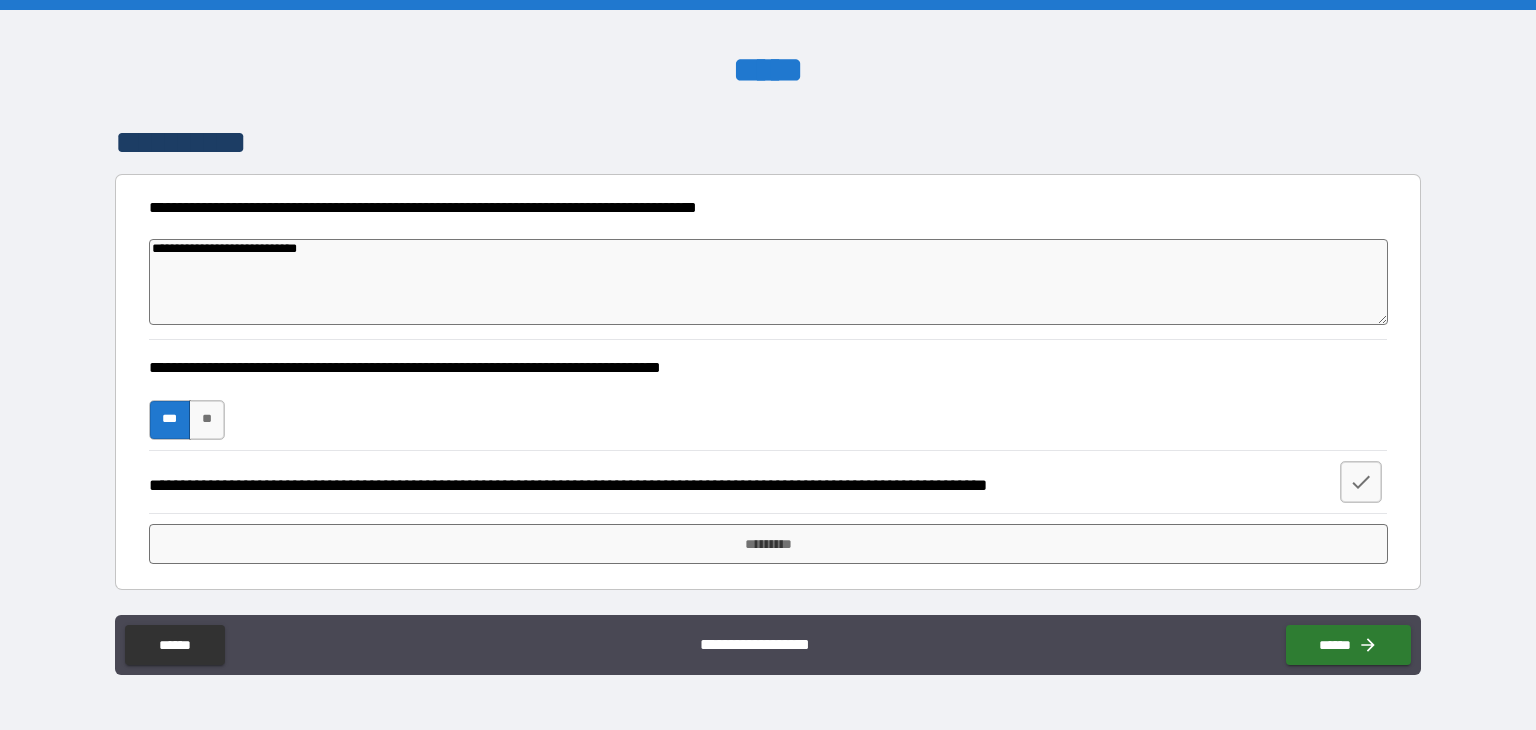 type on "**********" 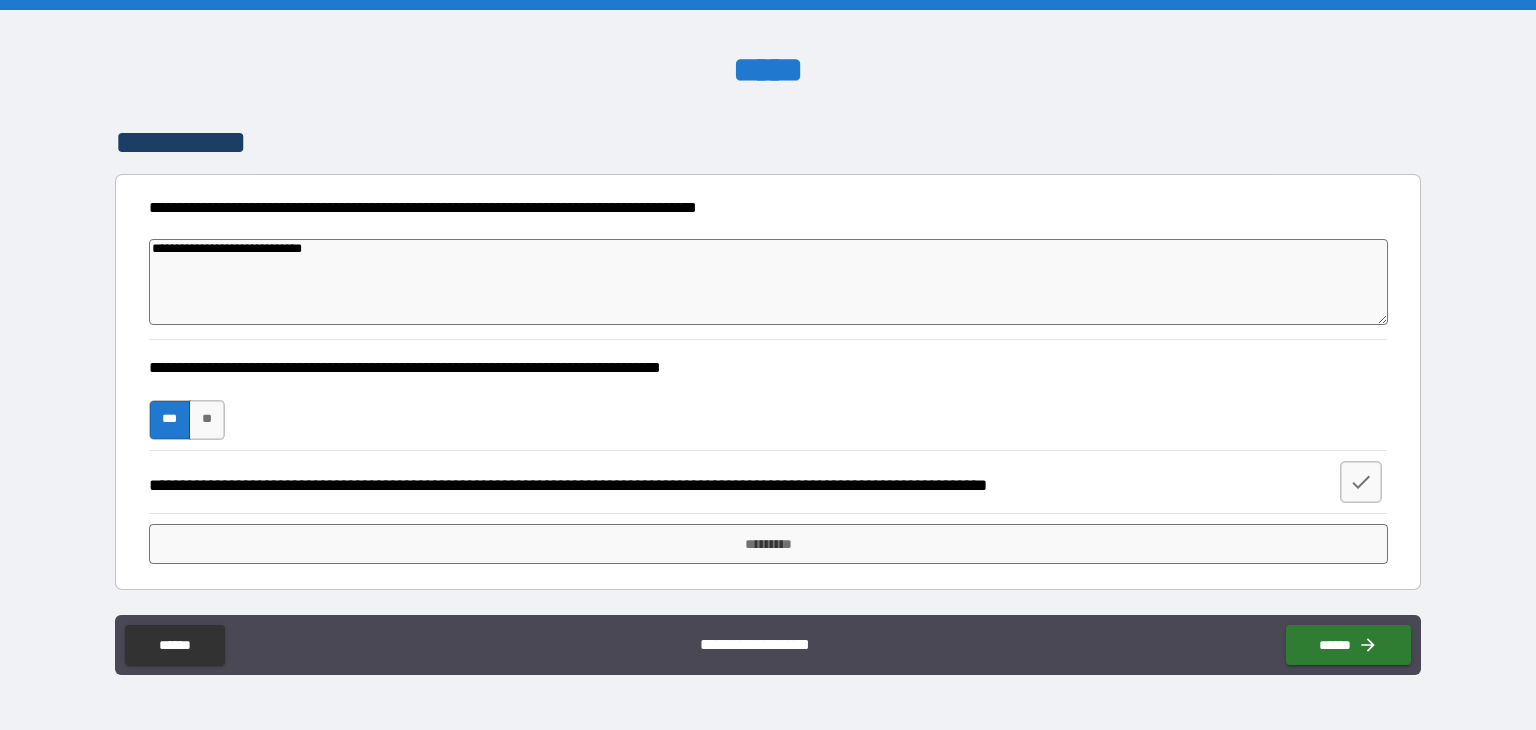 type on "**********" 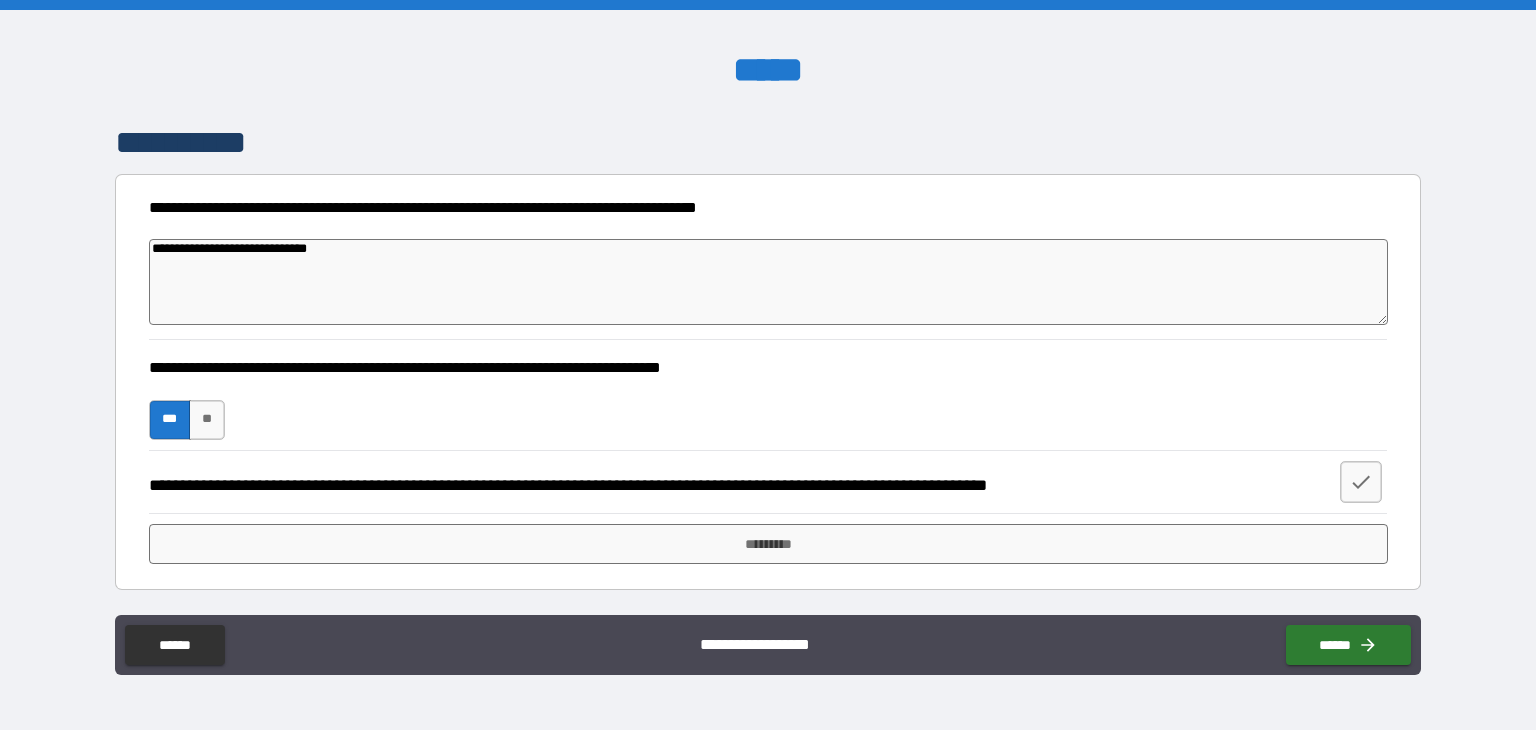 type on "*" 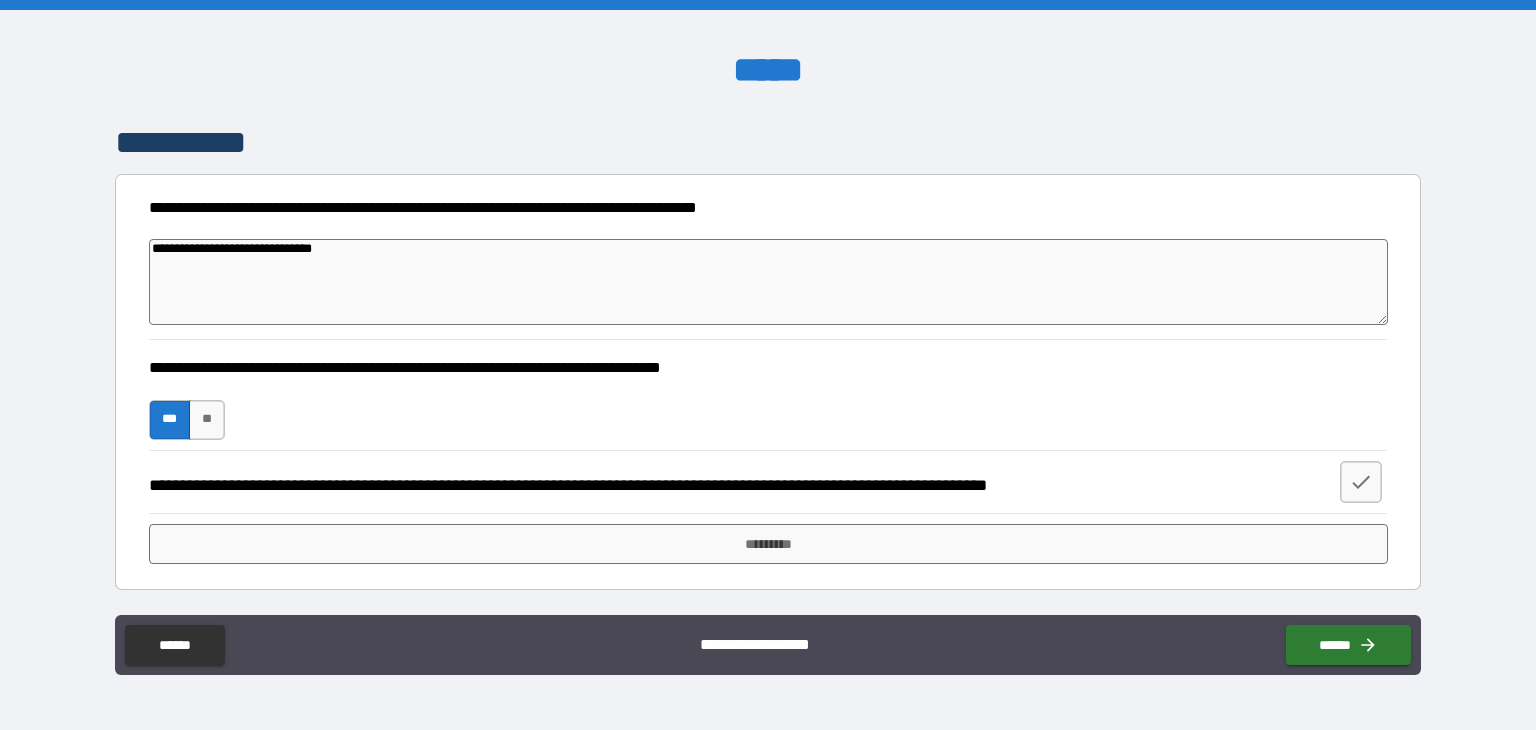 type on "**********" 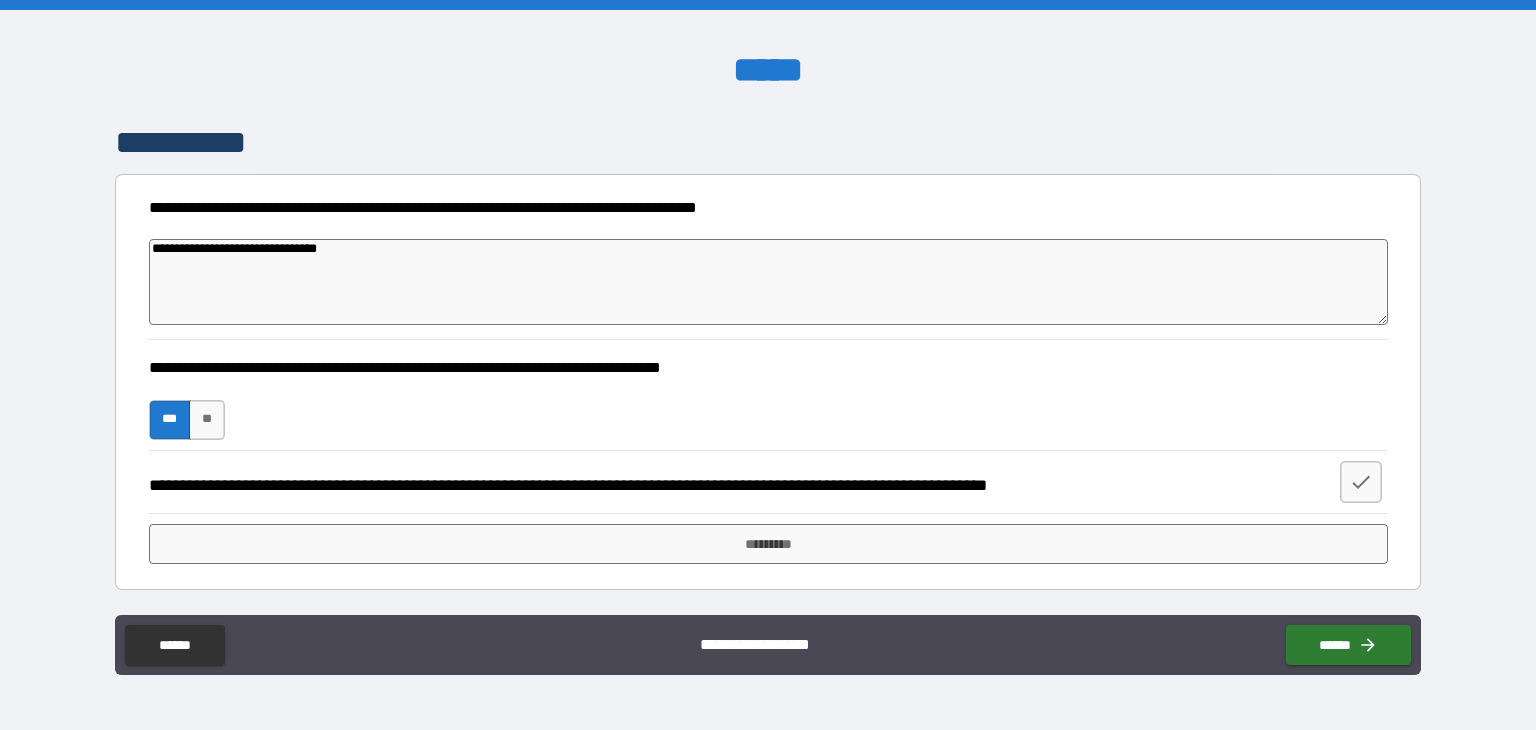 type on "*" 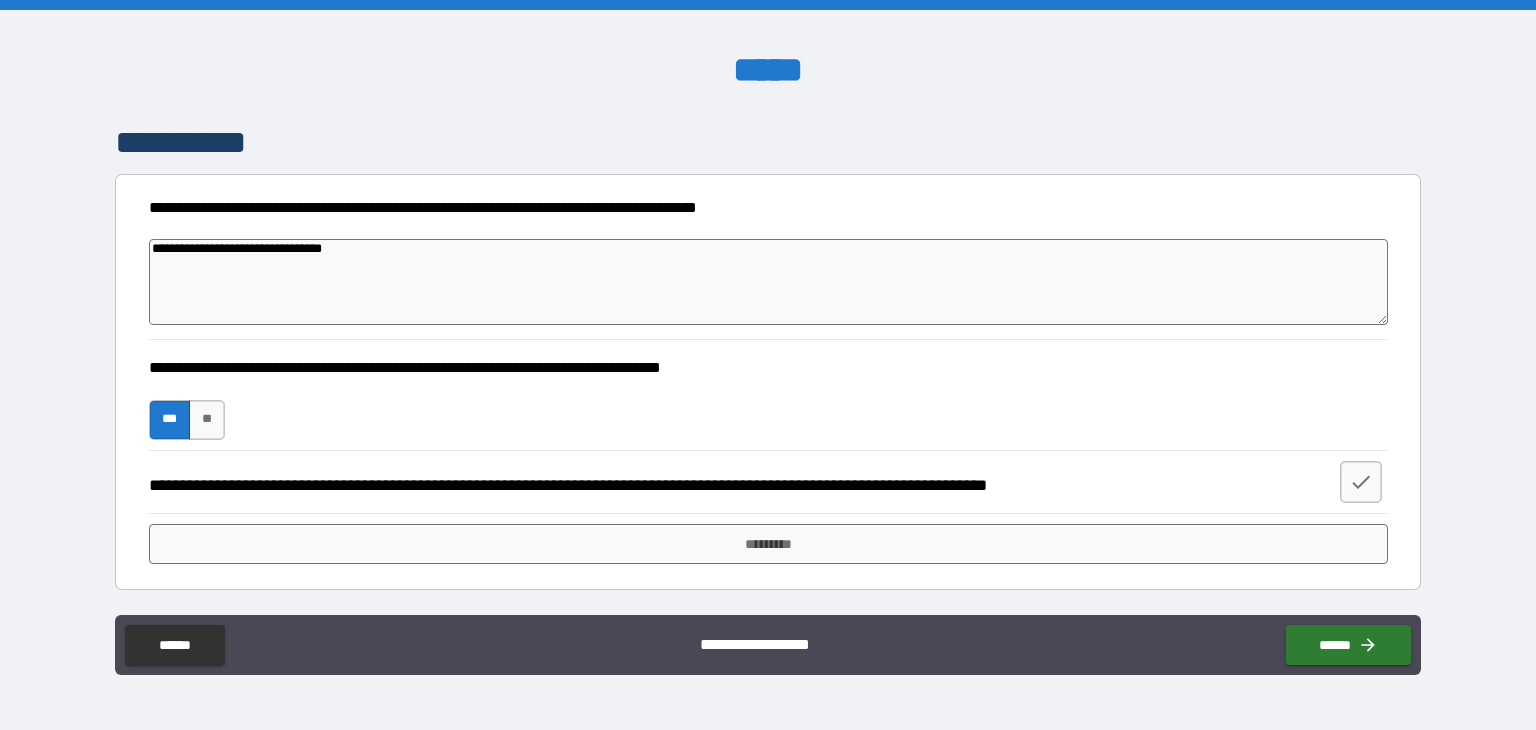 type on "*" 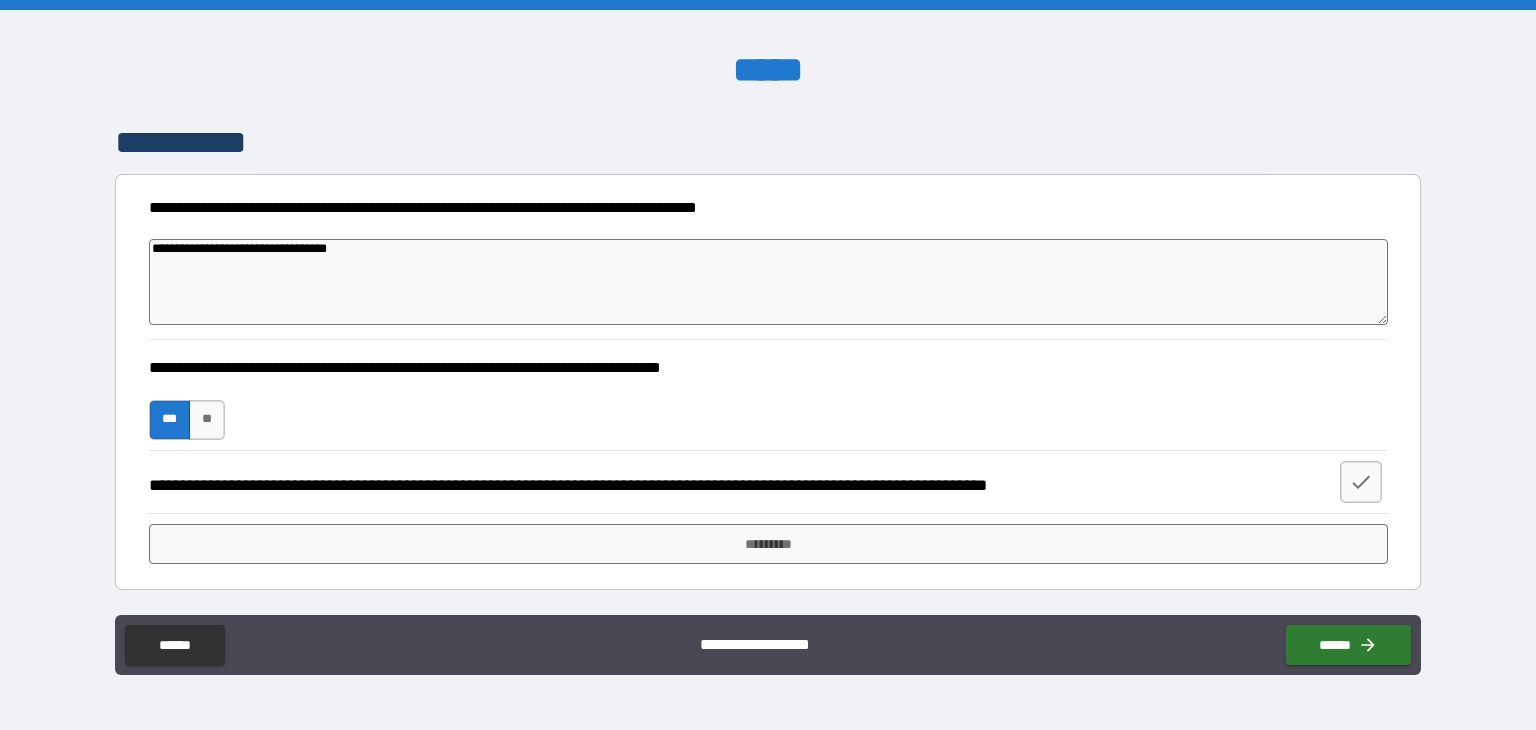type on "**********" 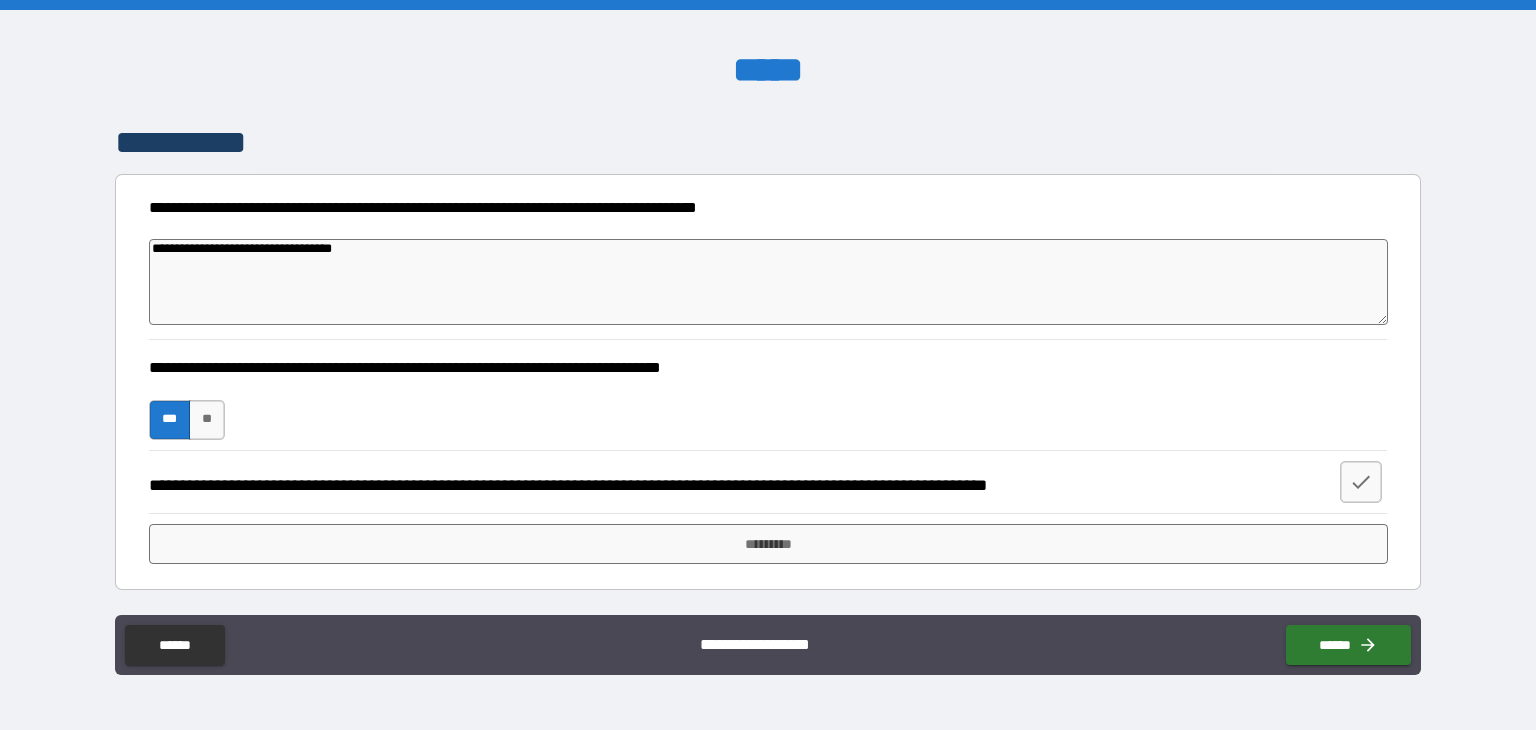 type on "**********" 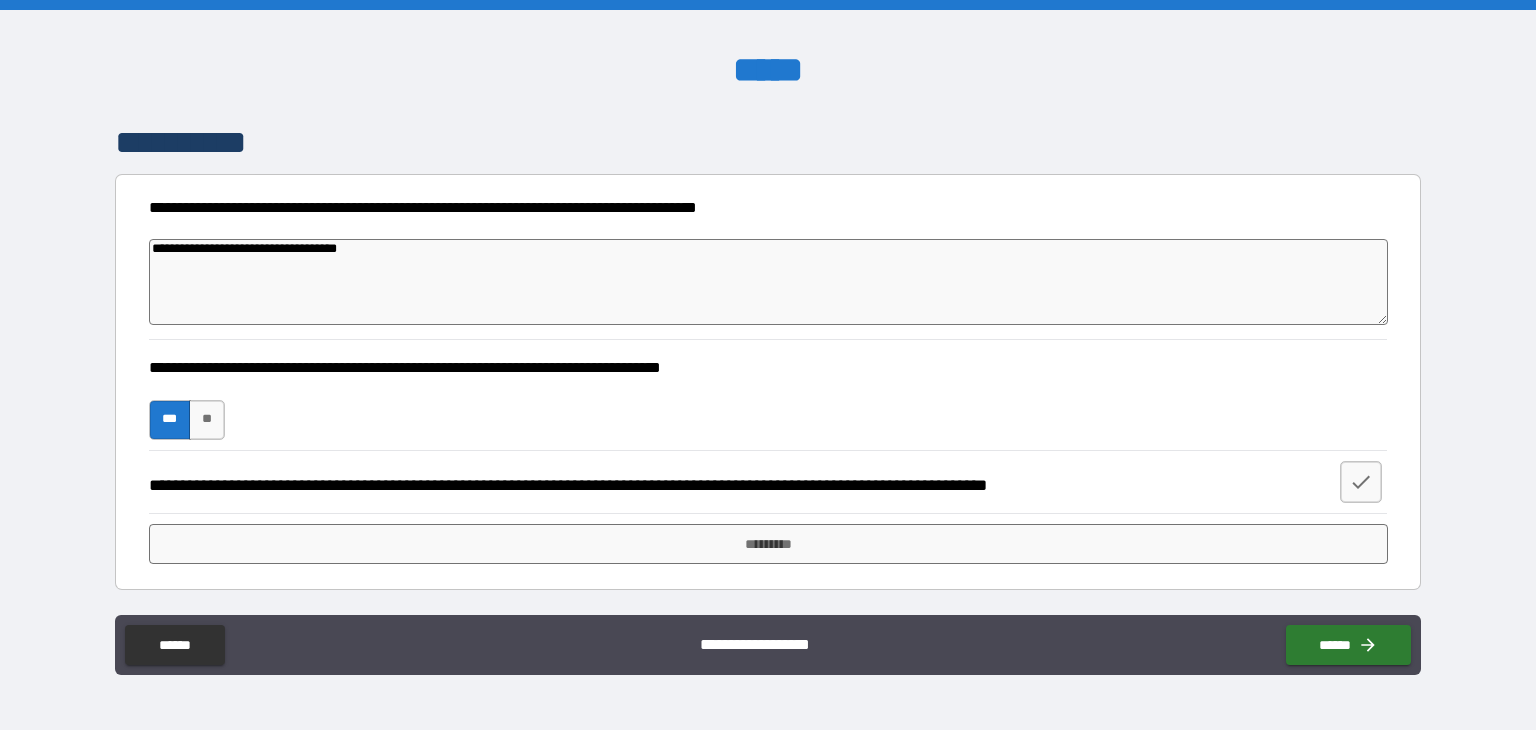 type on "*" 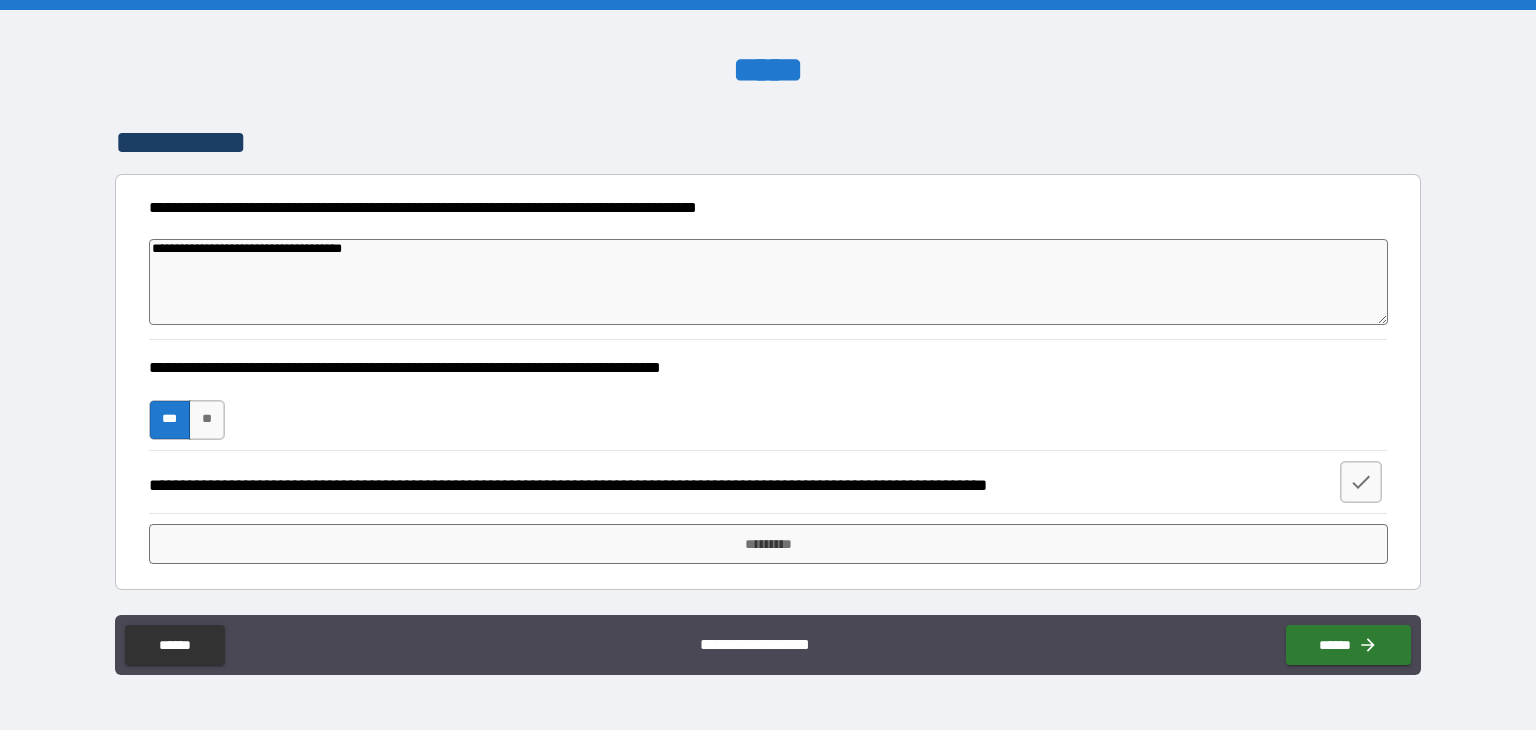 type on "*" 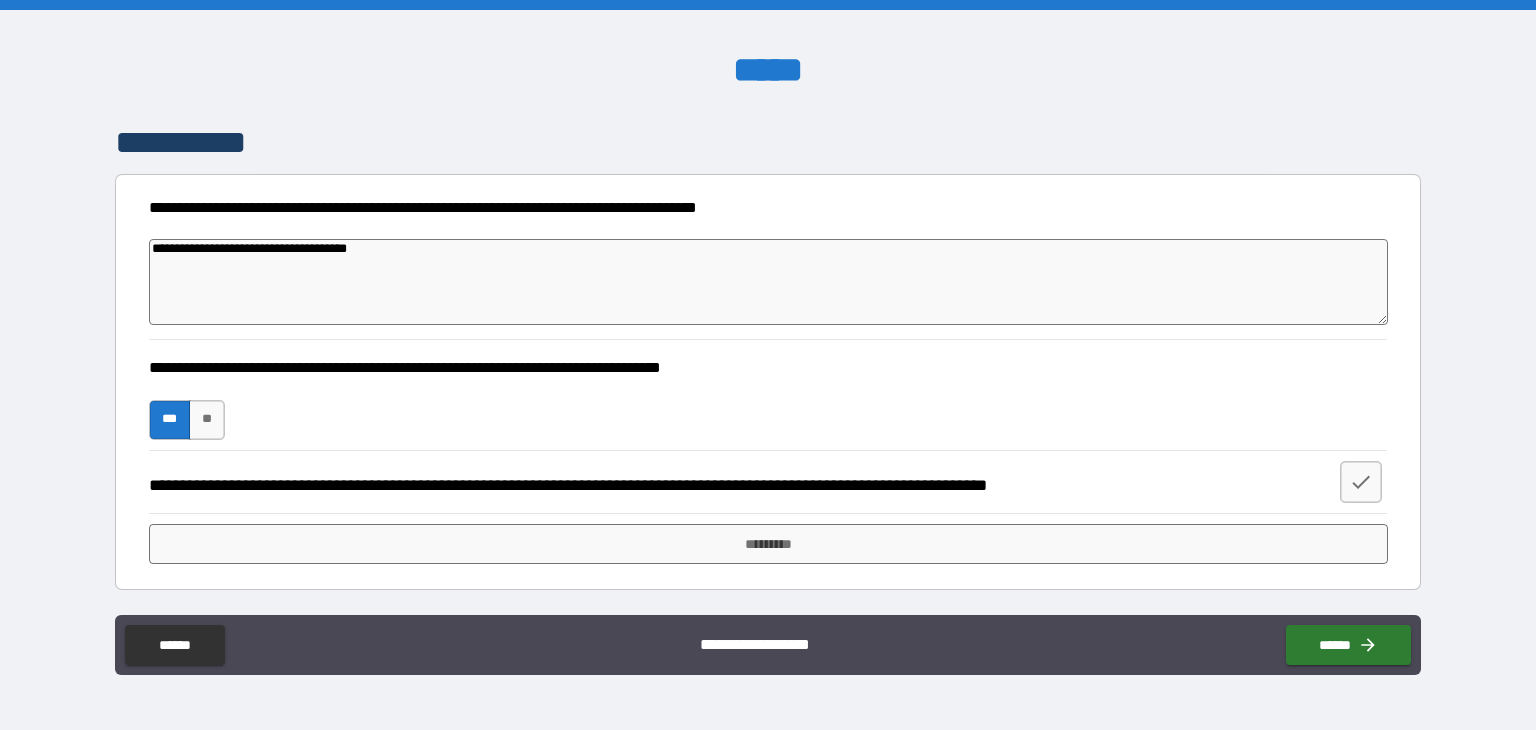 type on "*" 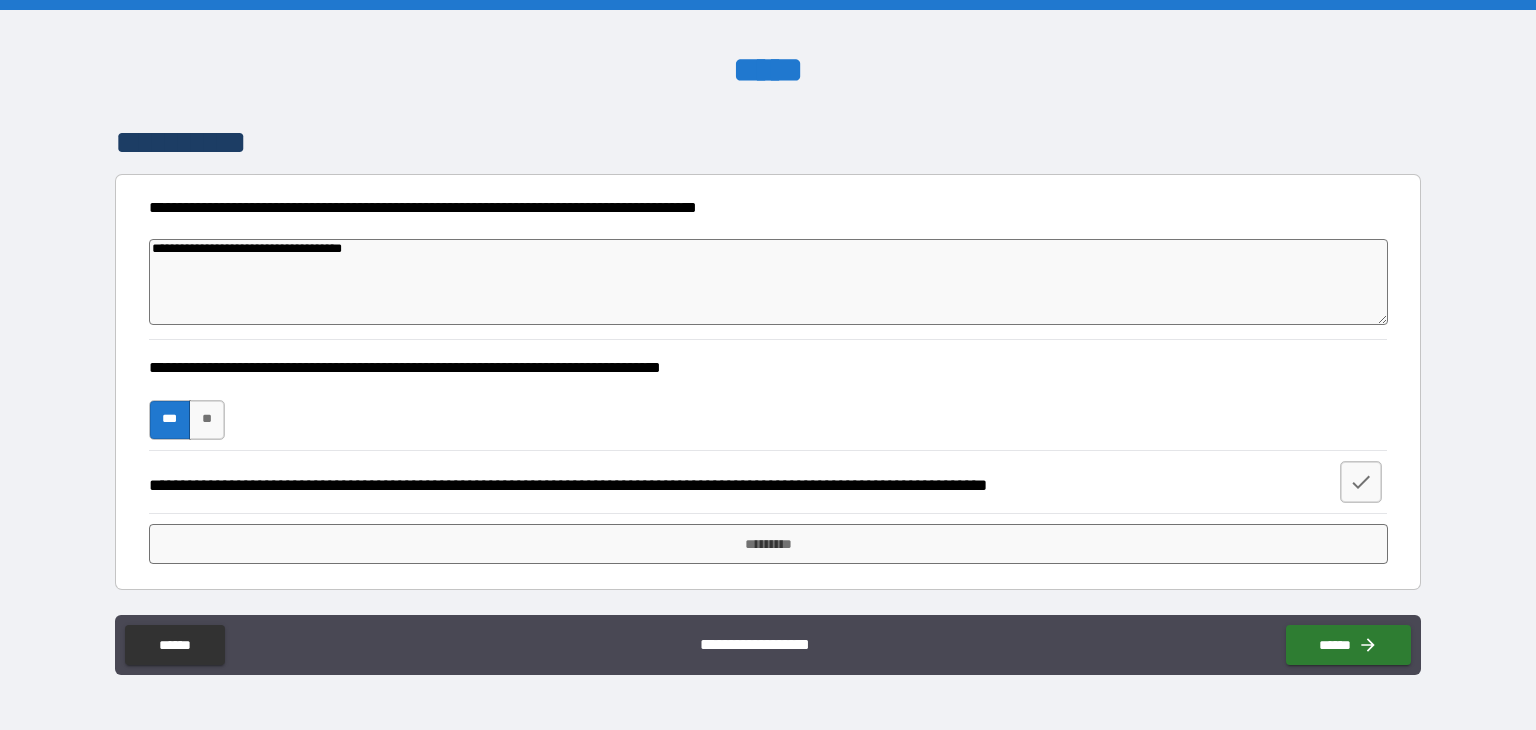 type on "**********" 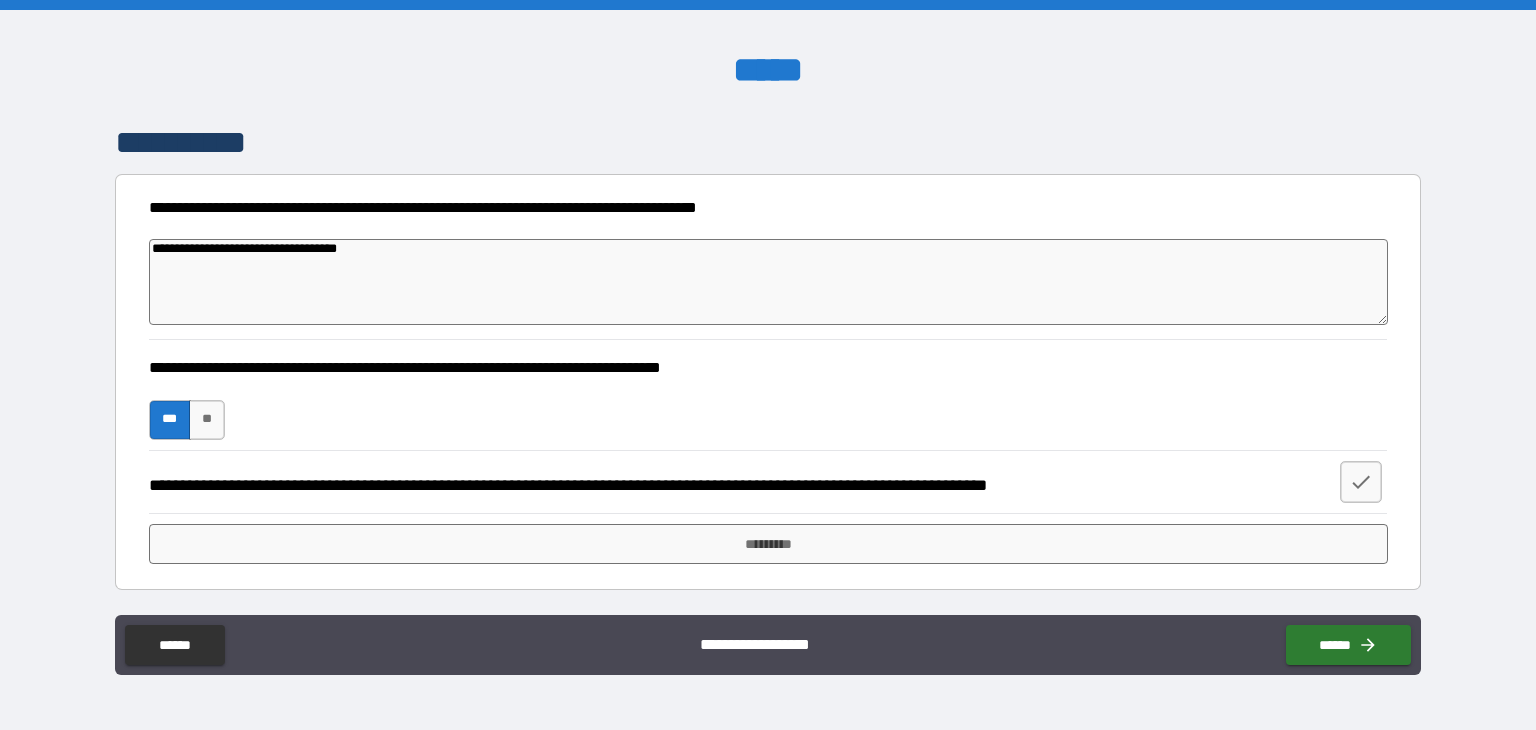 type on "*" 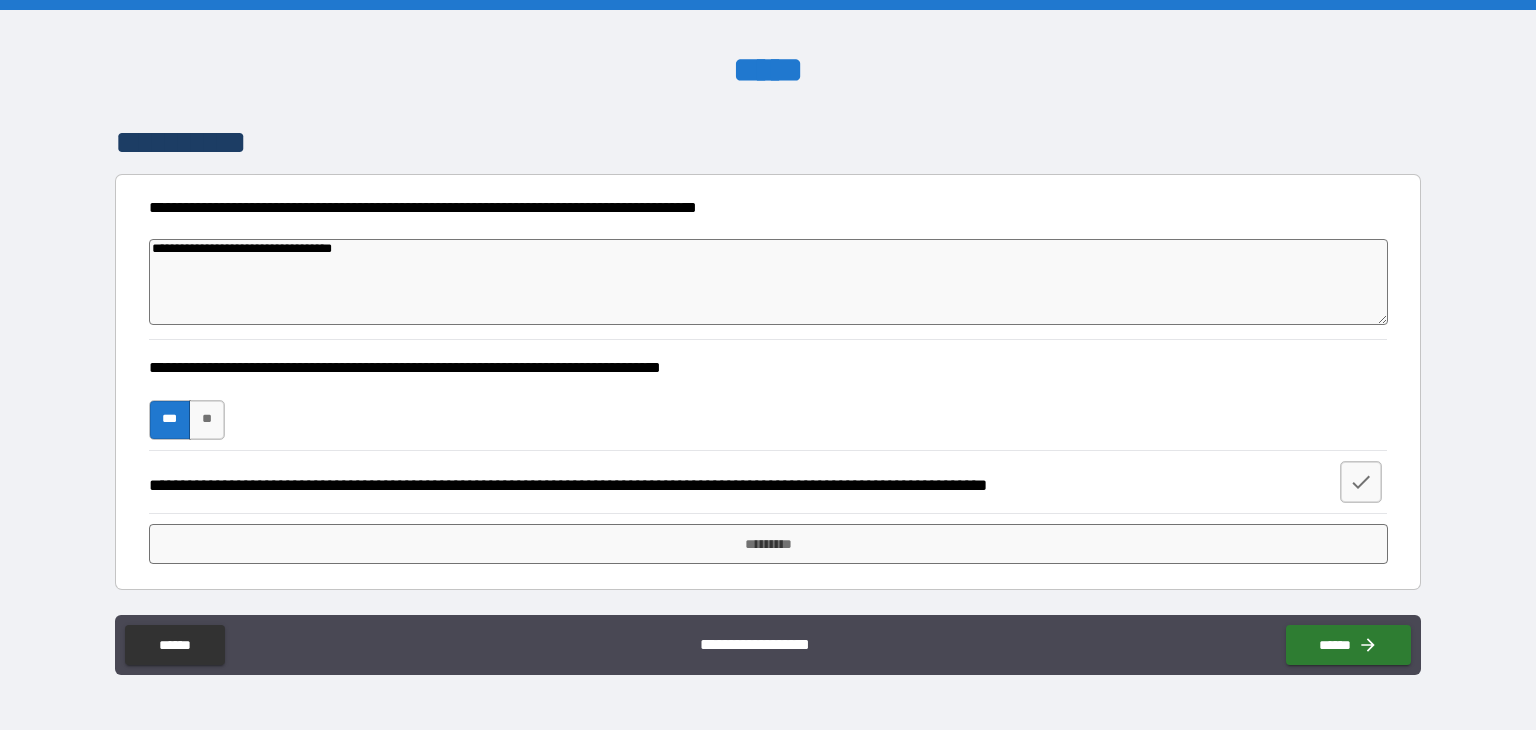 type on "**********" 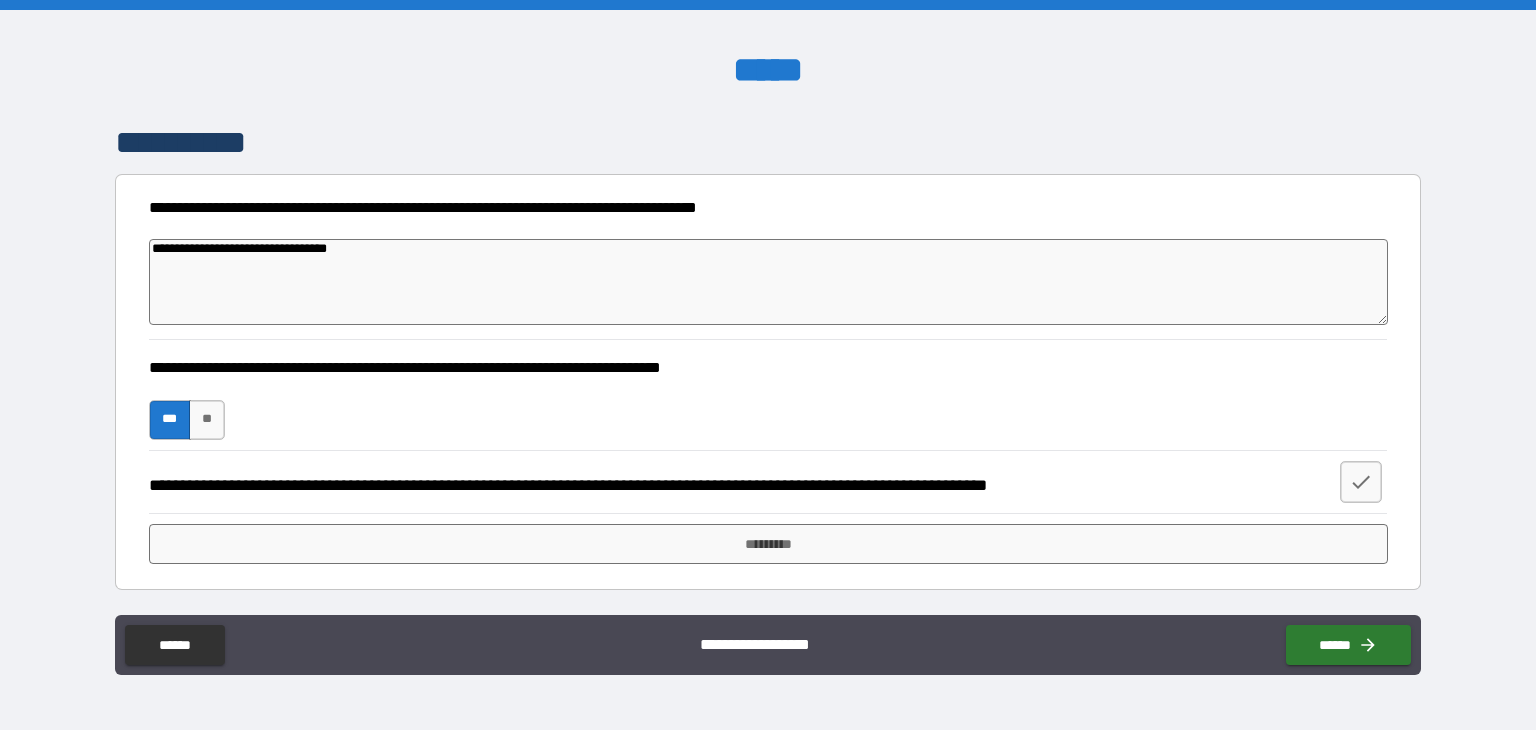 type on "*" 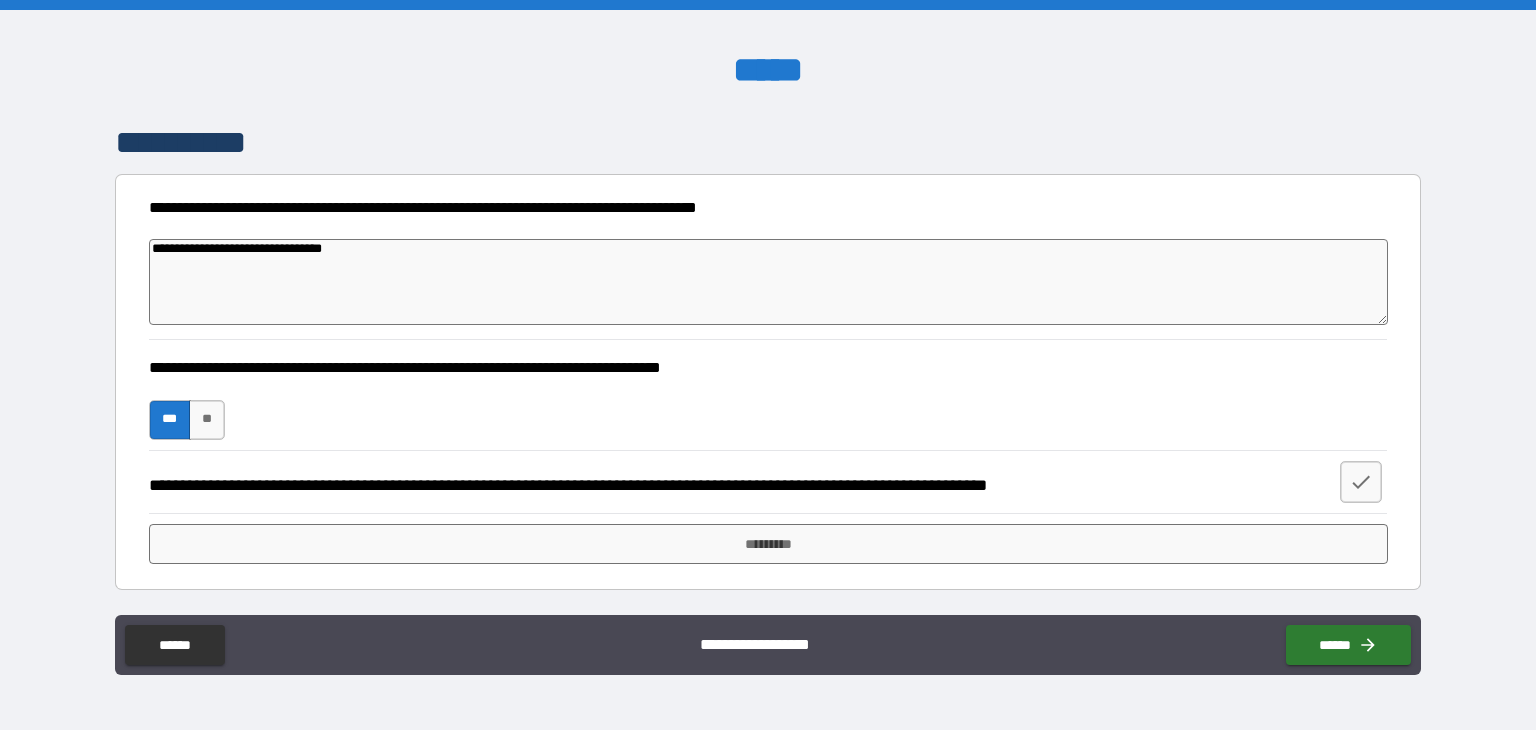 type on "**********" 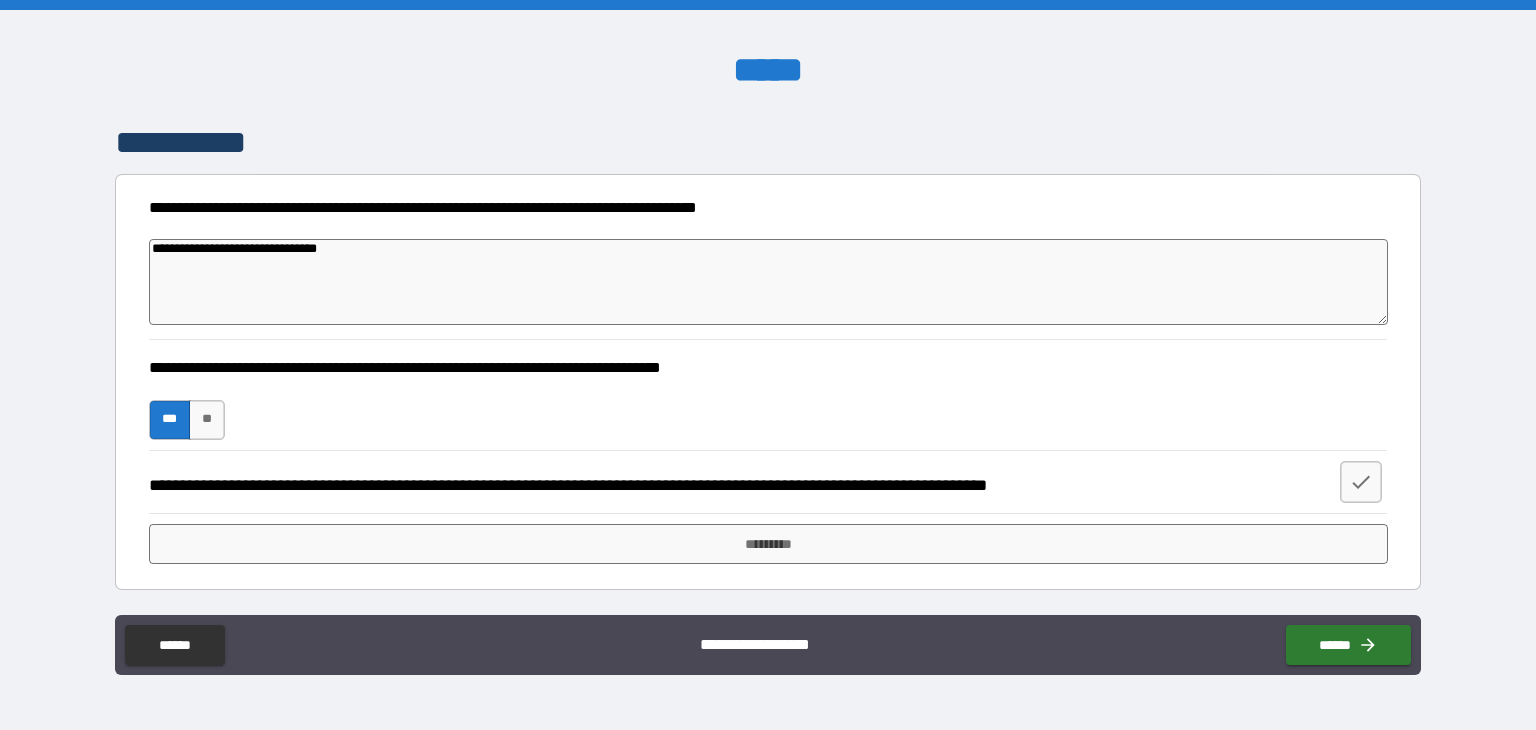 type on "**********" 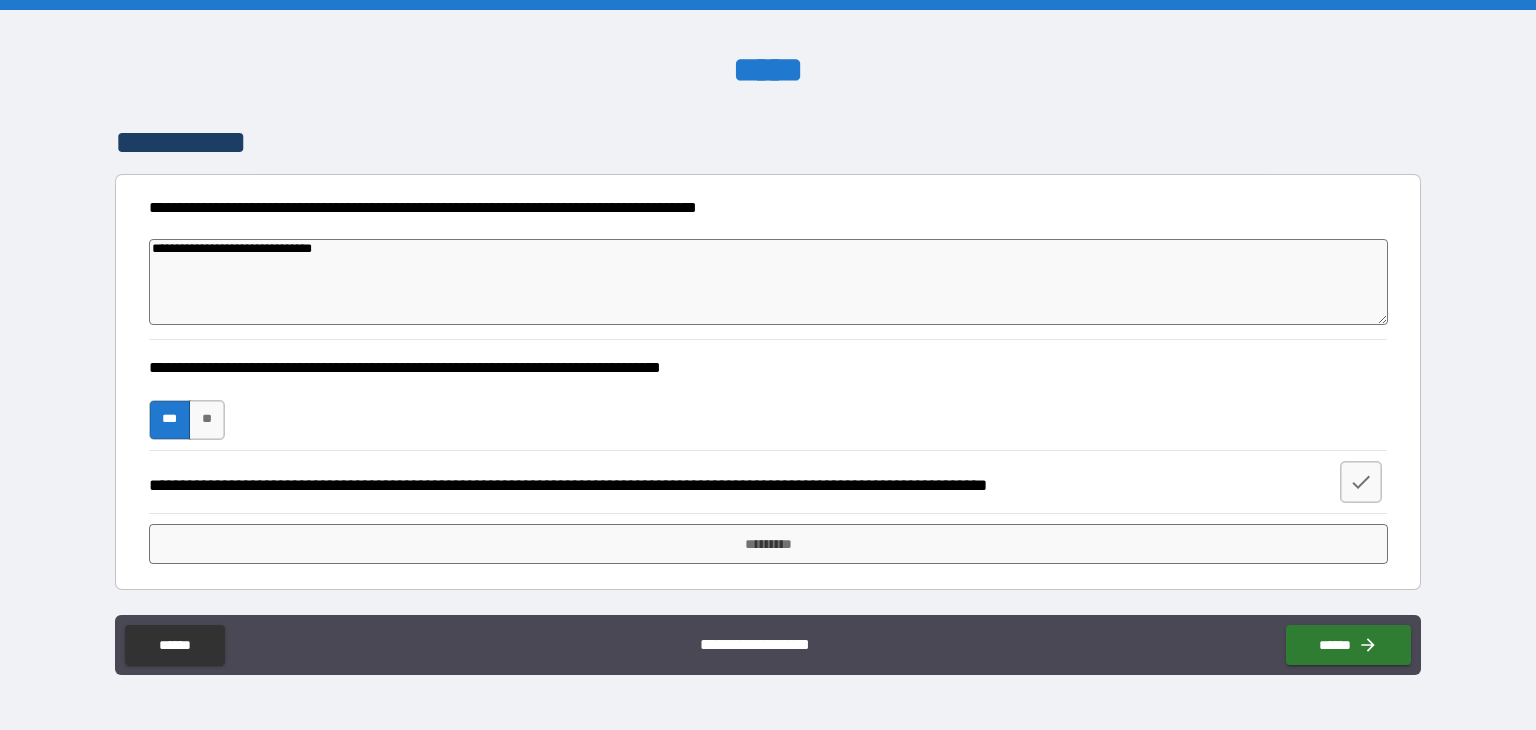 type on "**********" 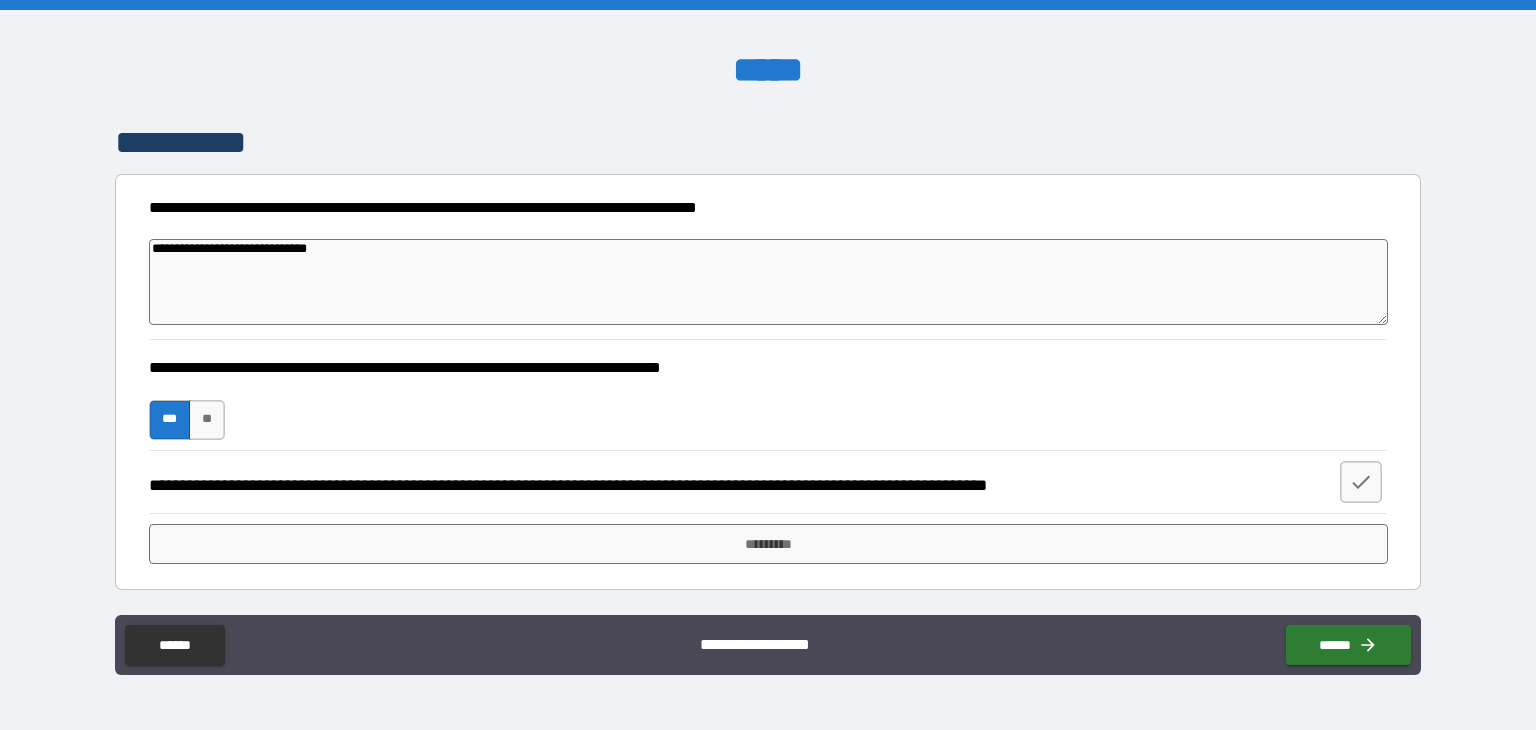 type on "*" 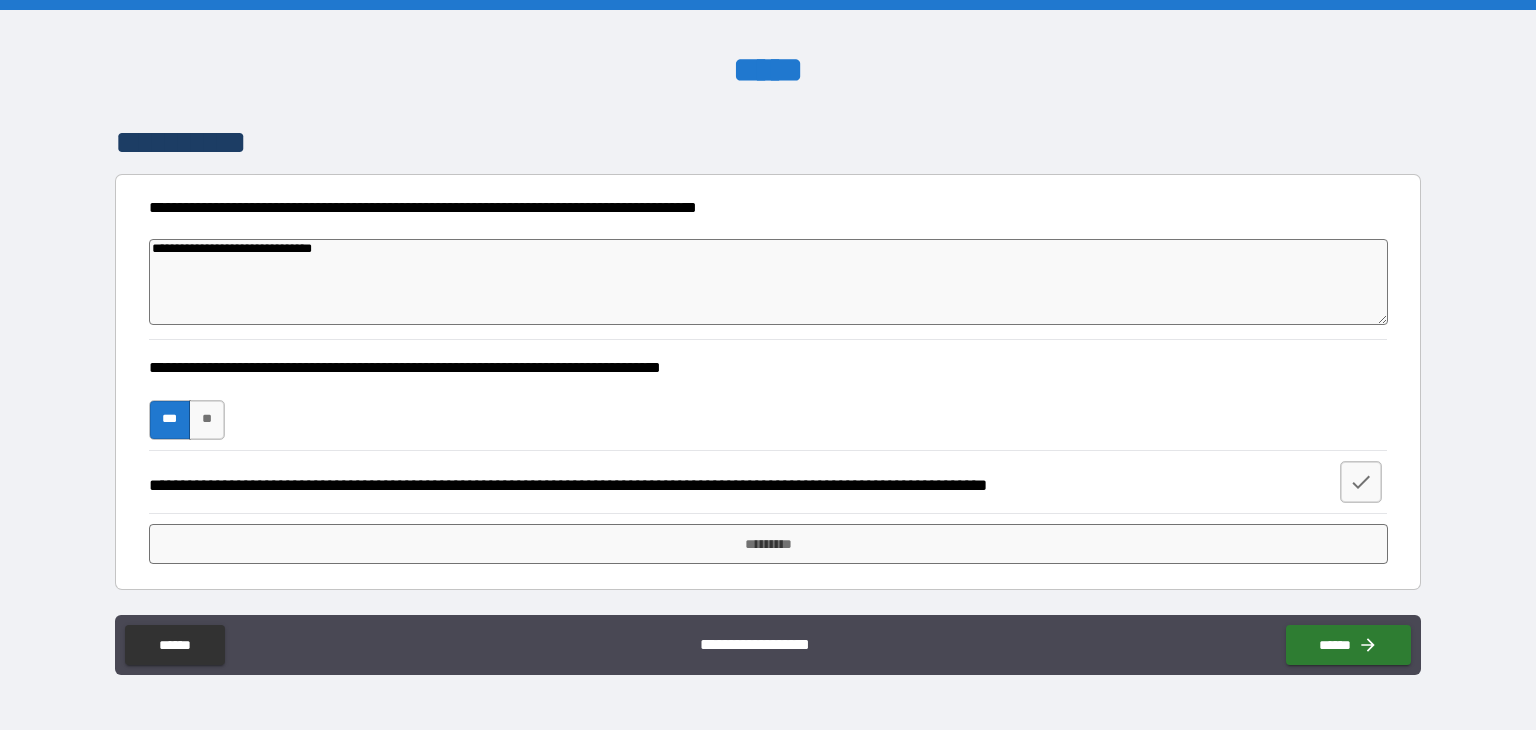 type on "*" 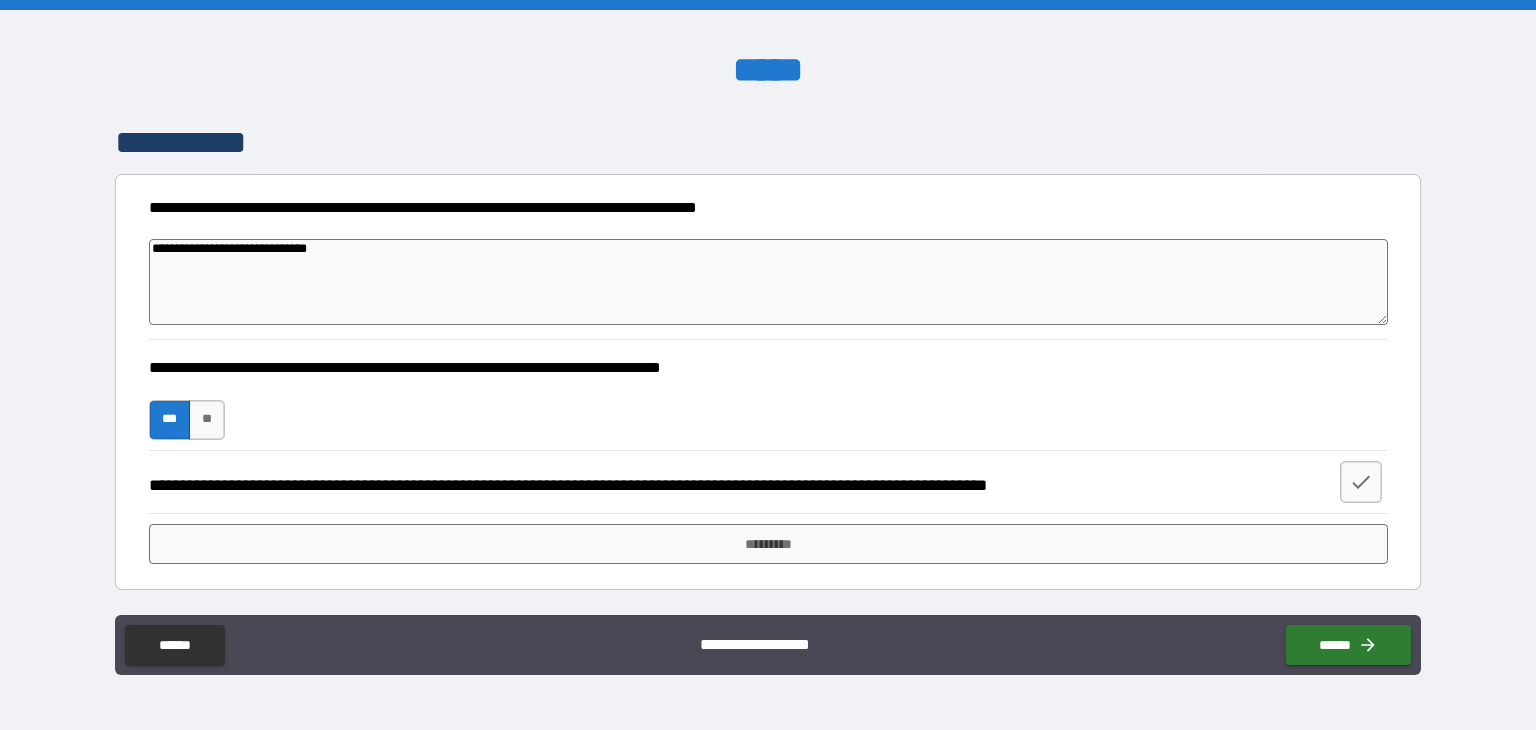type on "**********" 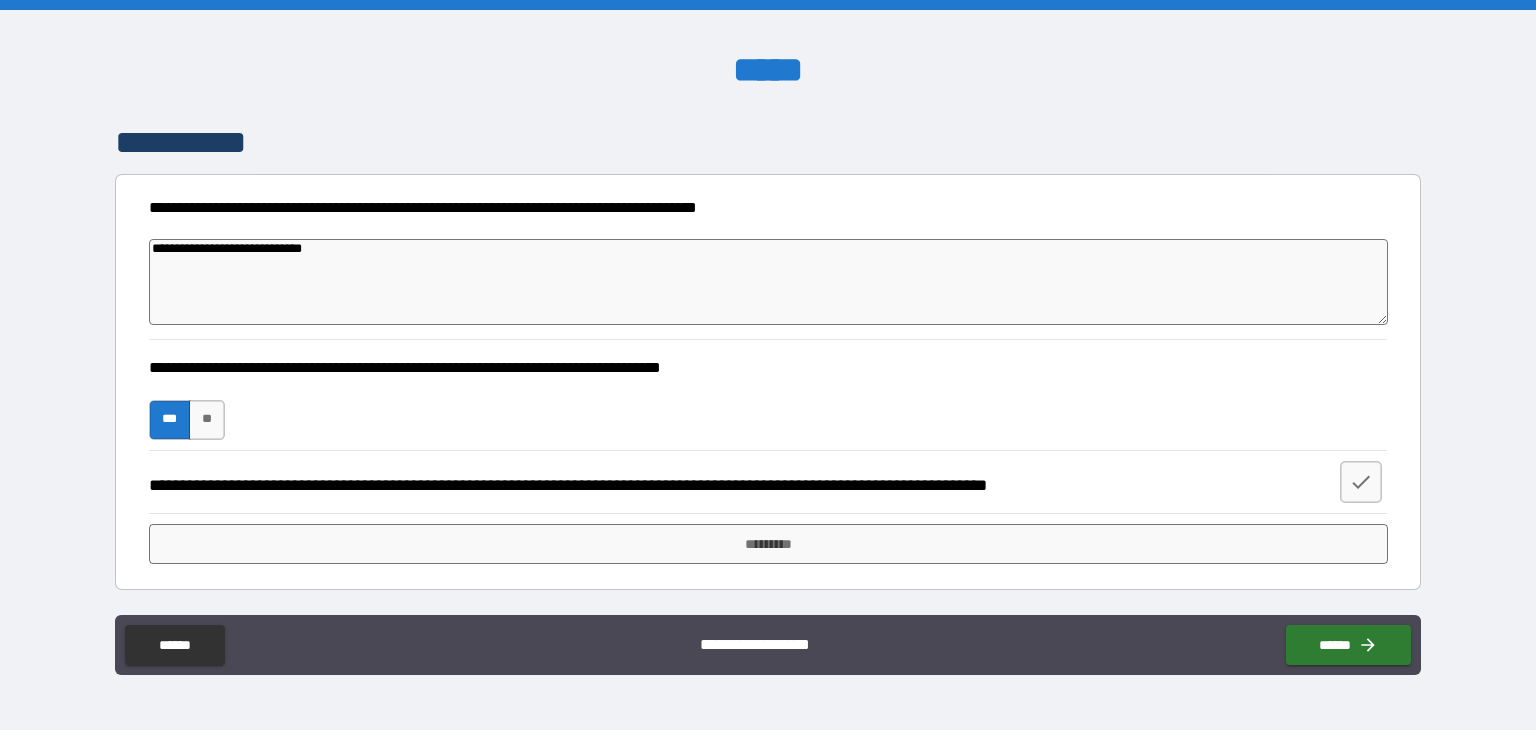 type on "*" 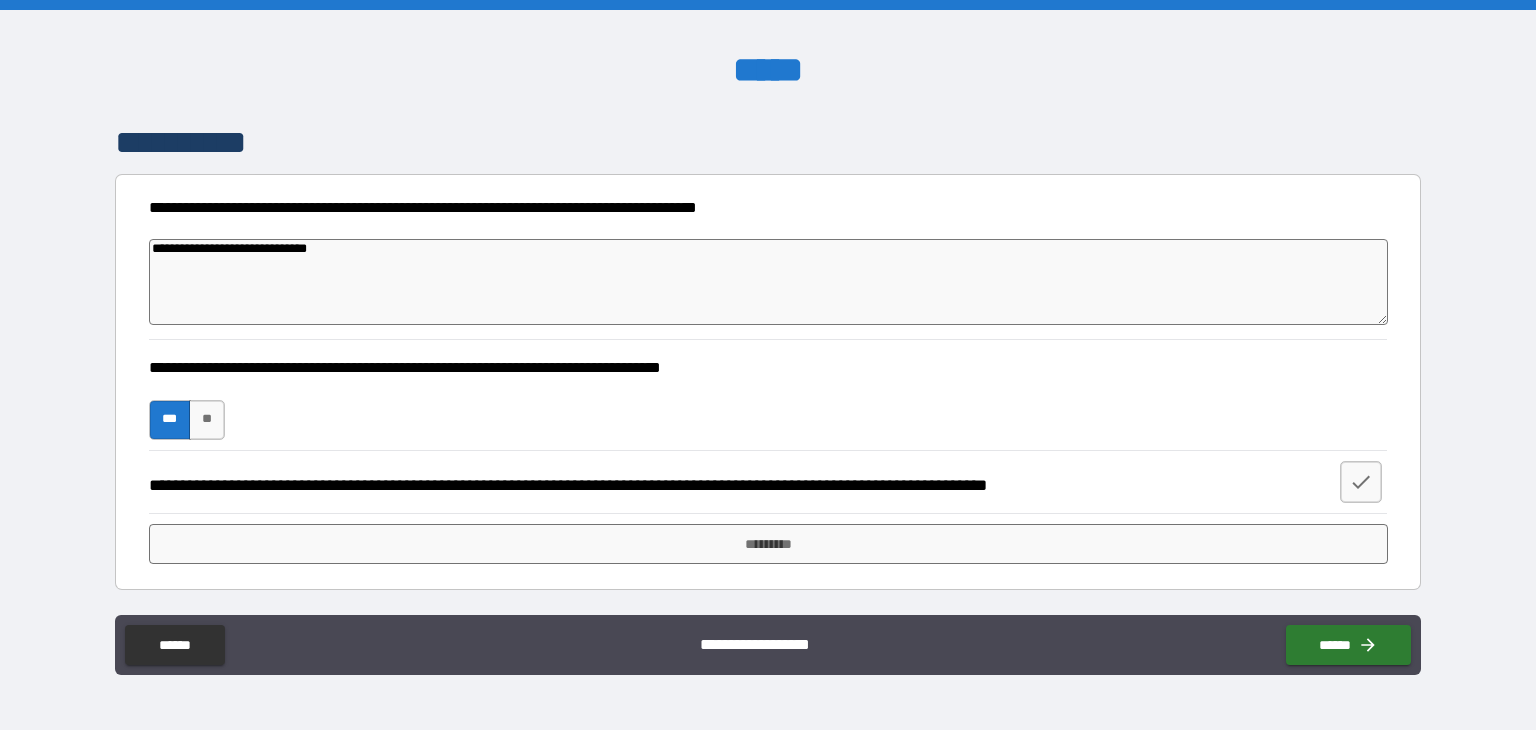 type on "*" 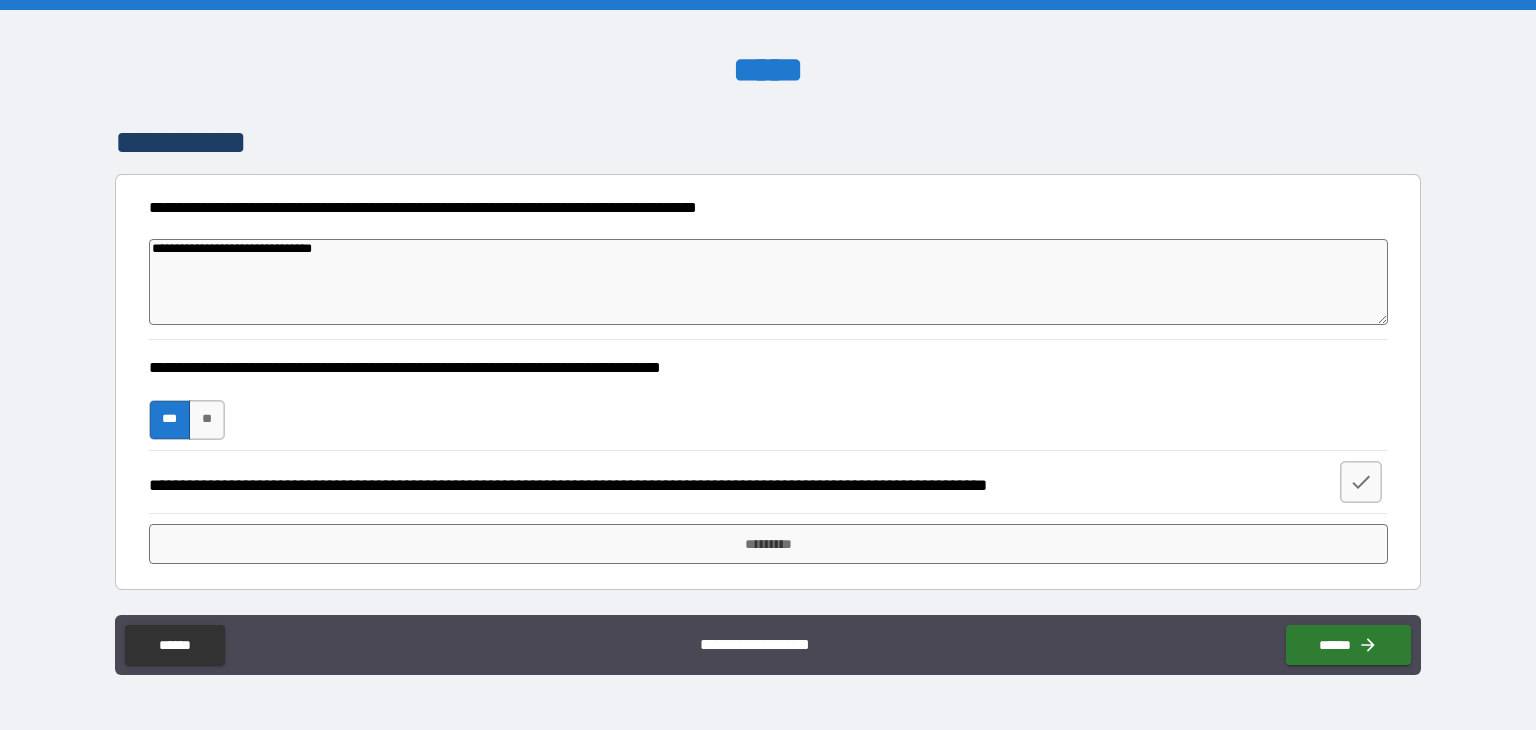 type on "**********" 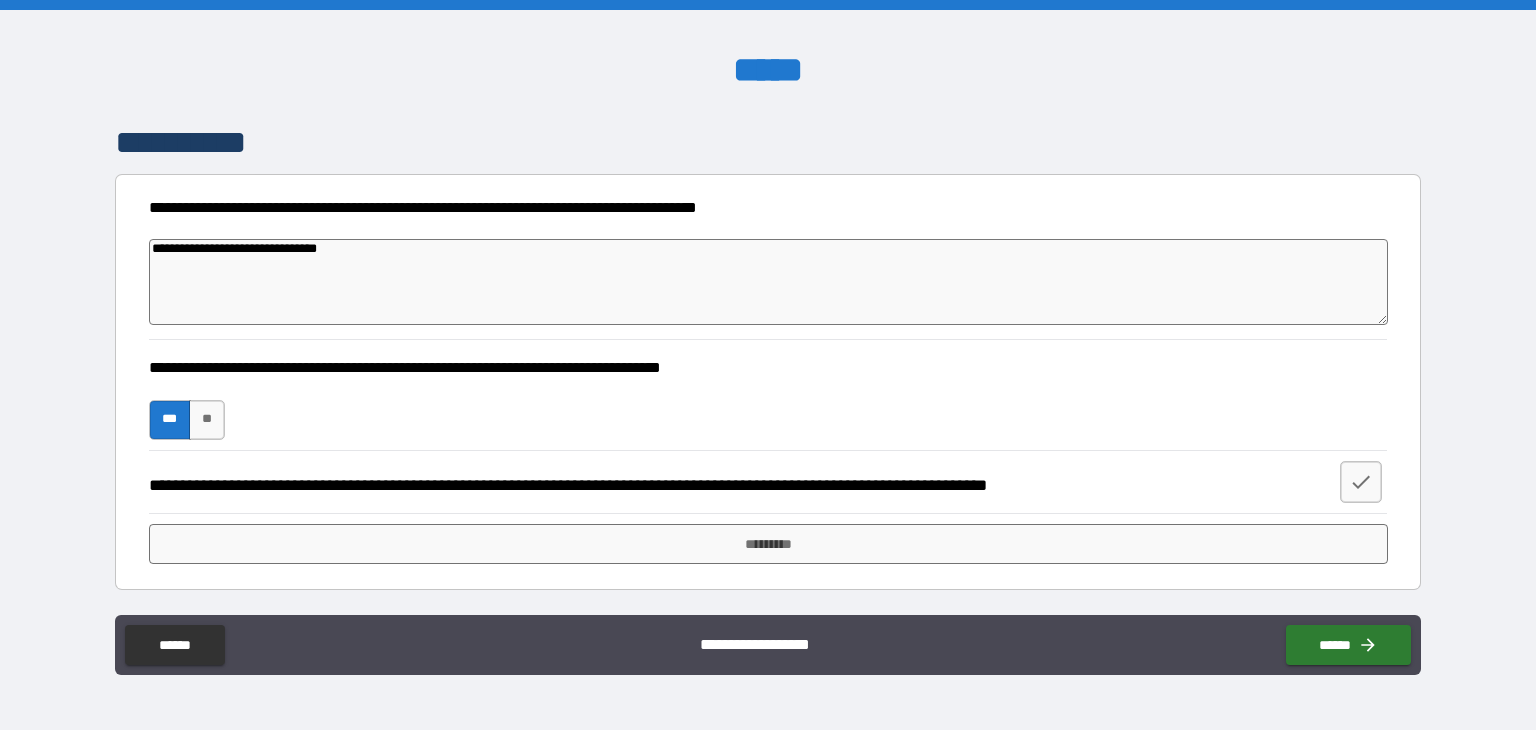 type on "**********" 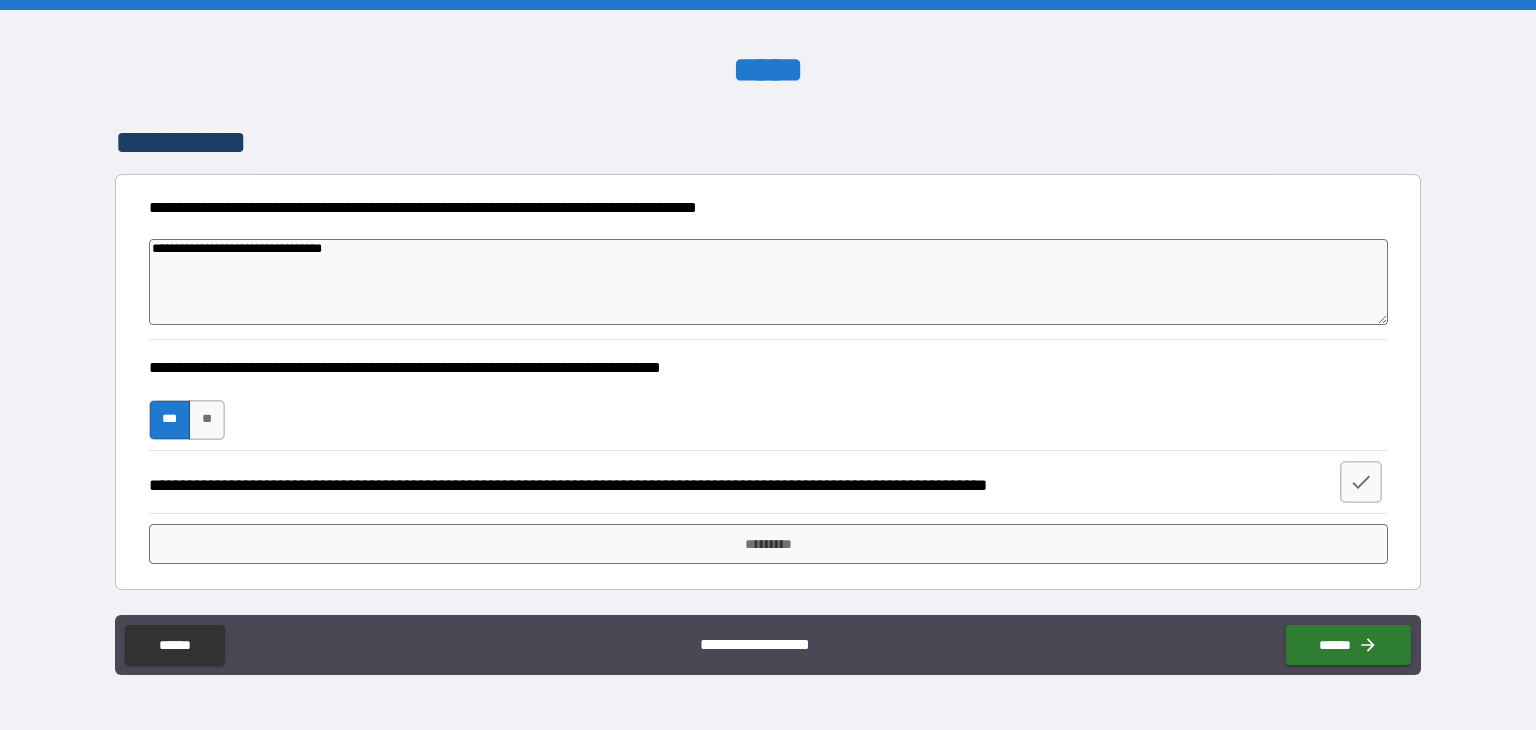 type on "**********" 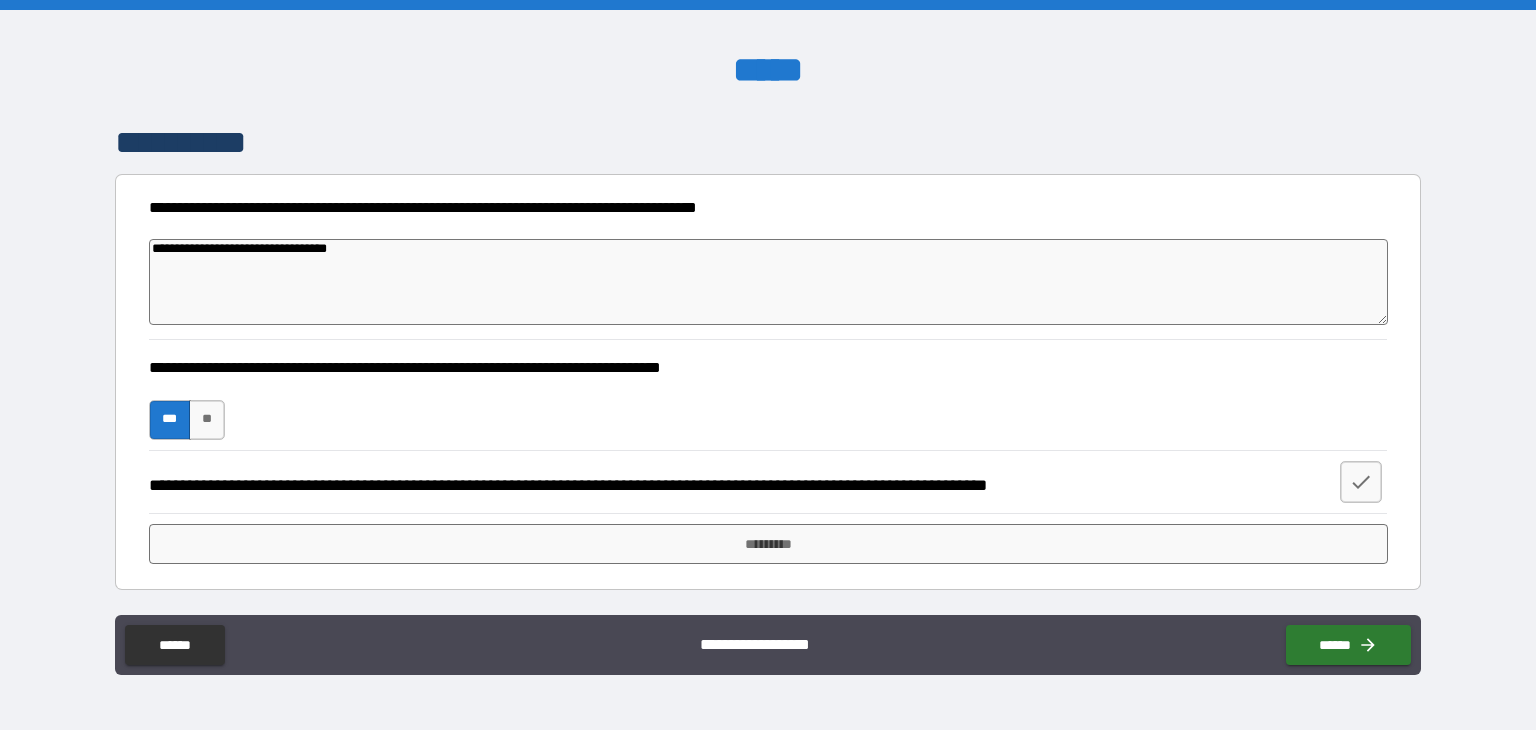 type on "**********" 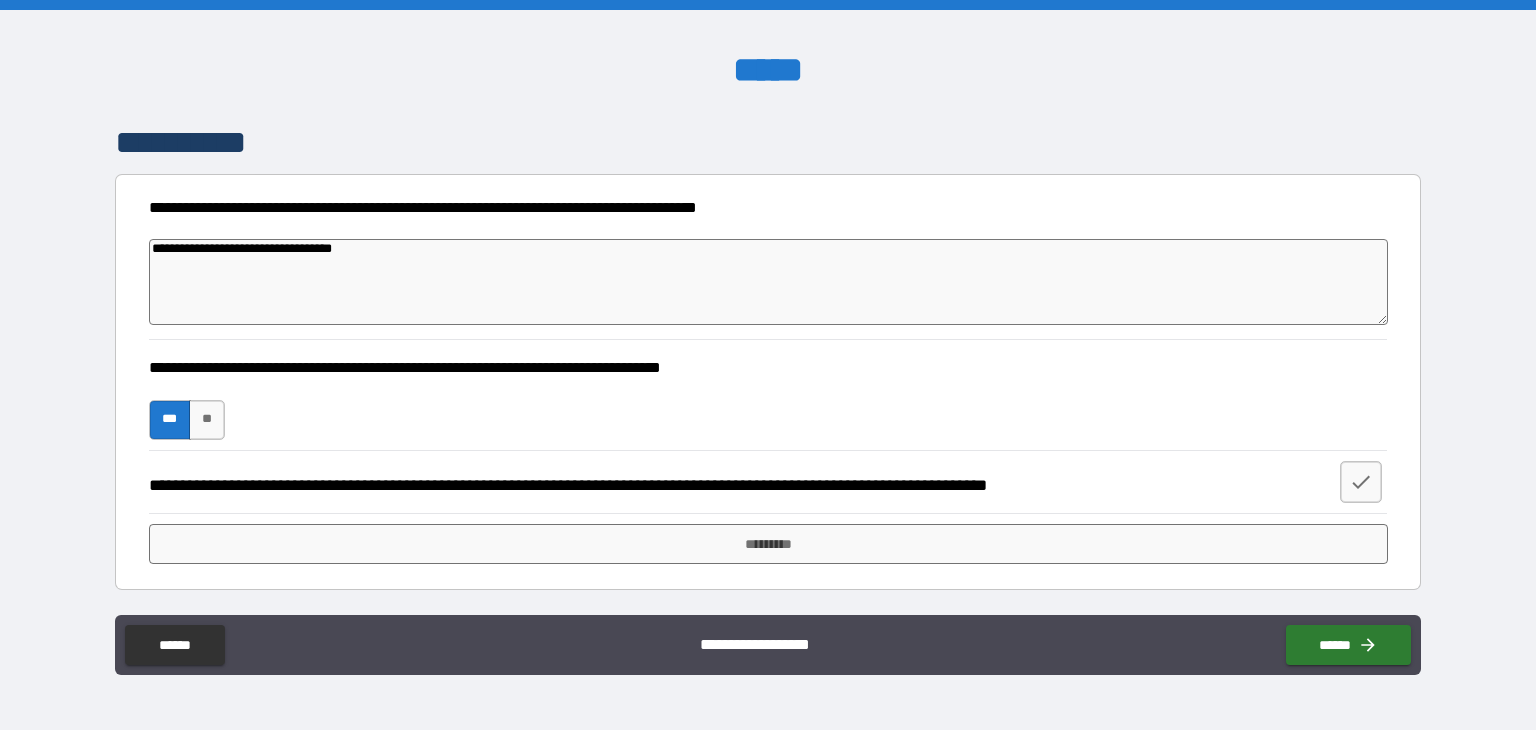 type on "*" 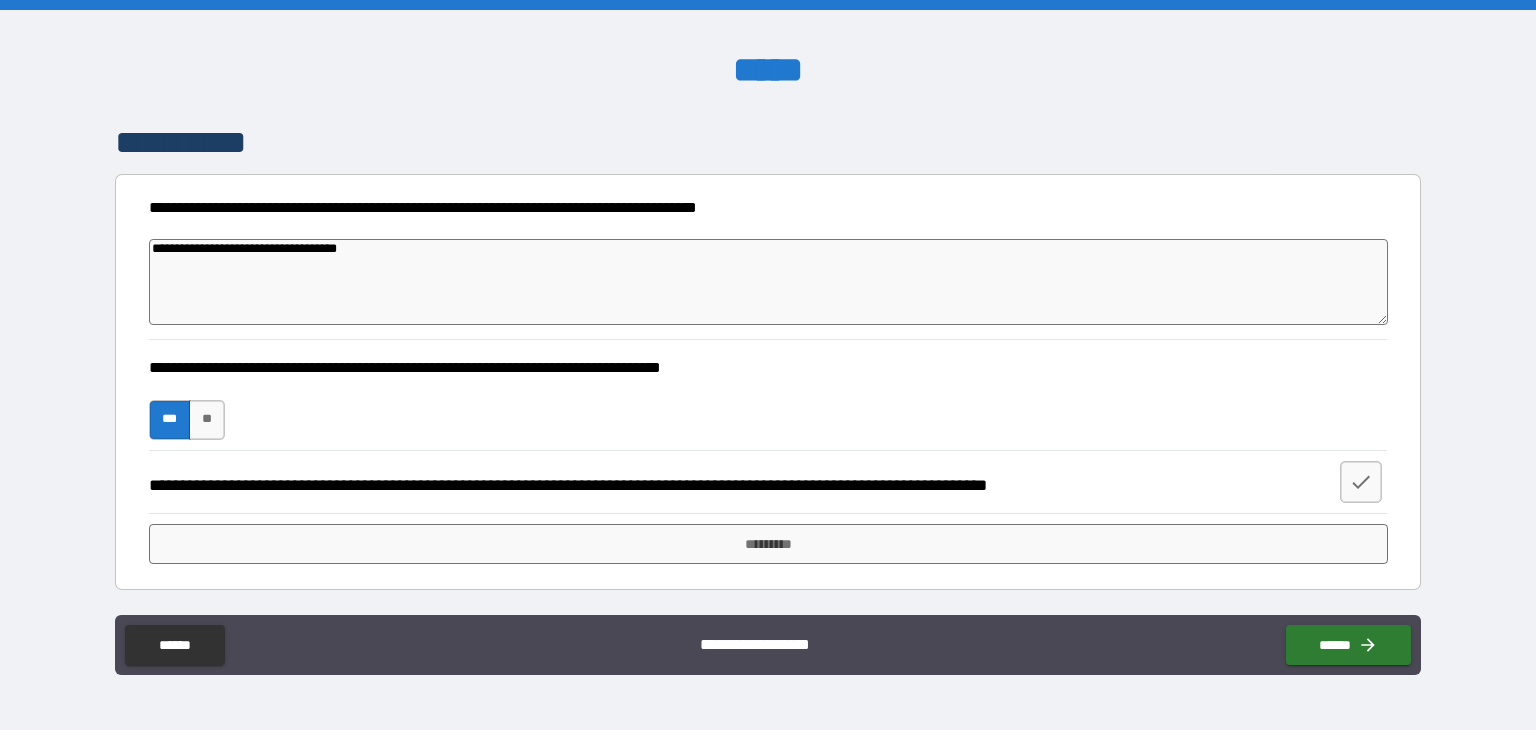 type on "*" 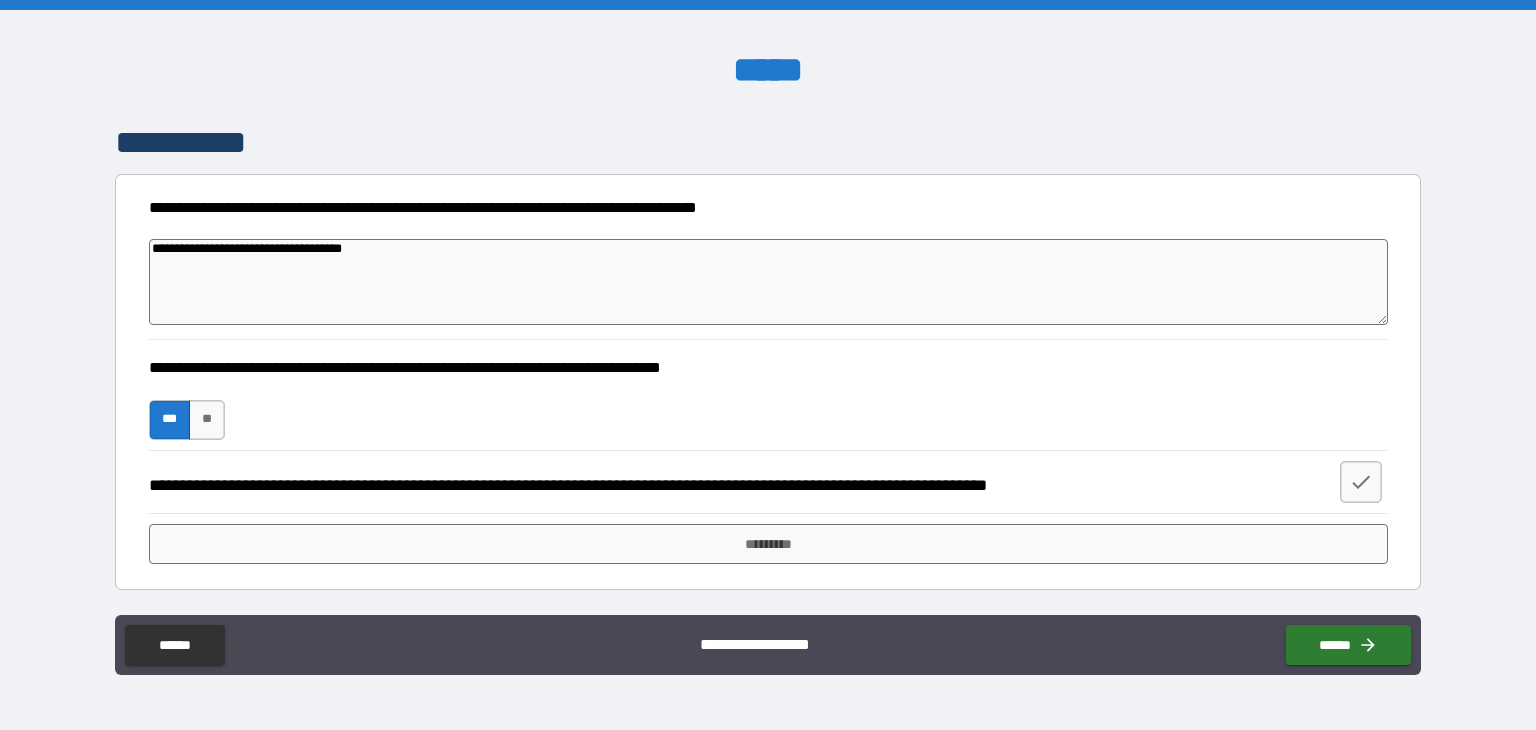 type on "*" 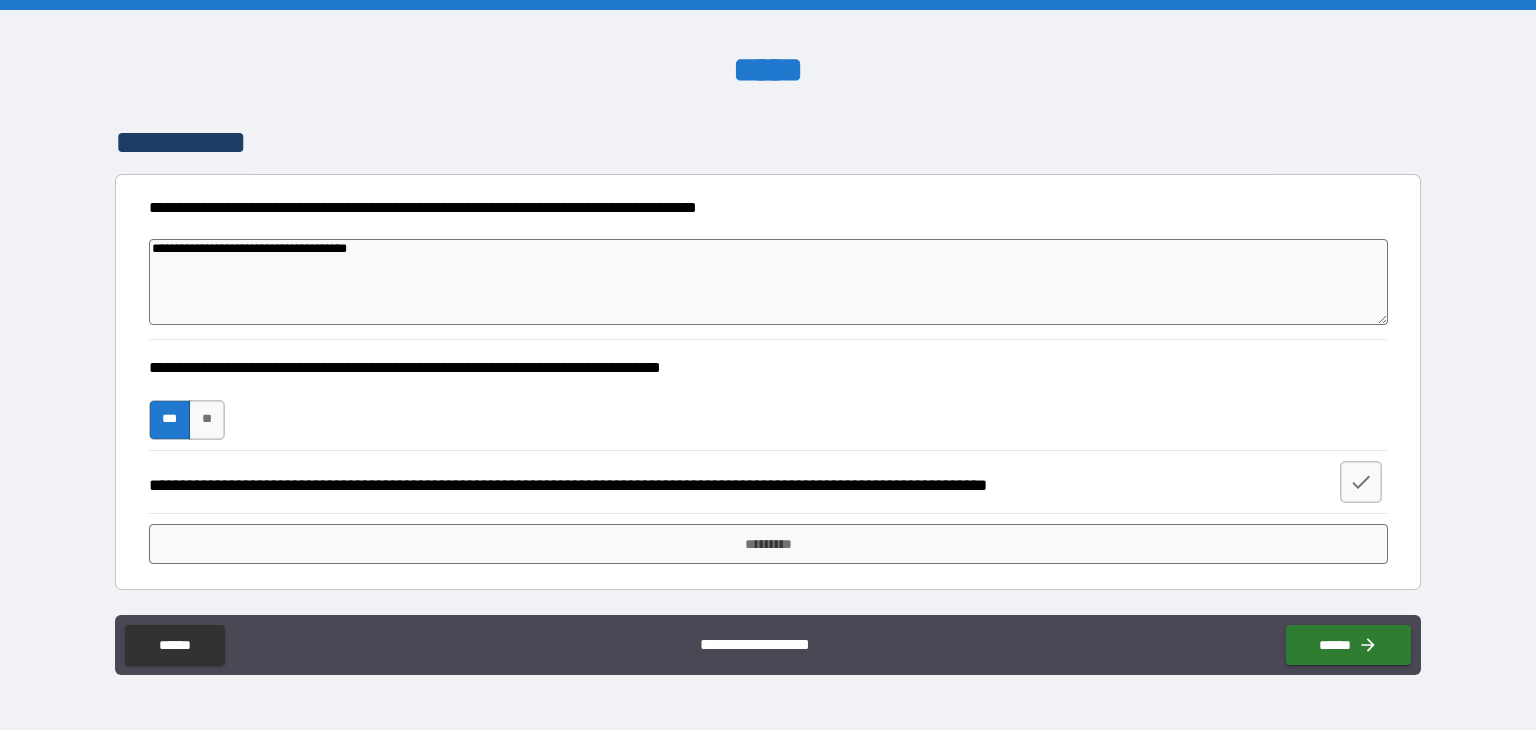 type on "**********" 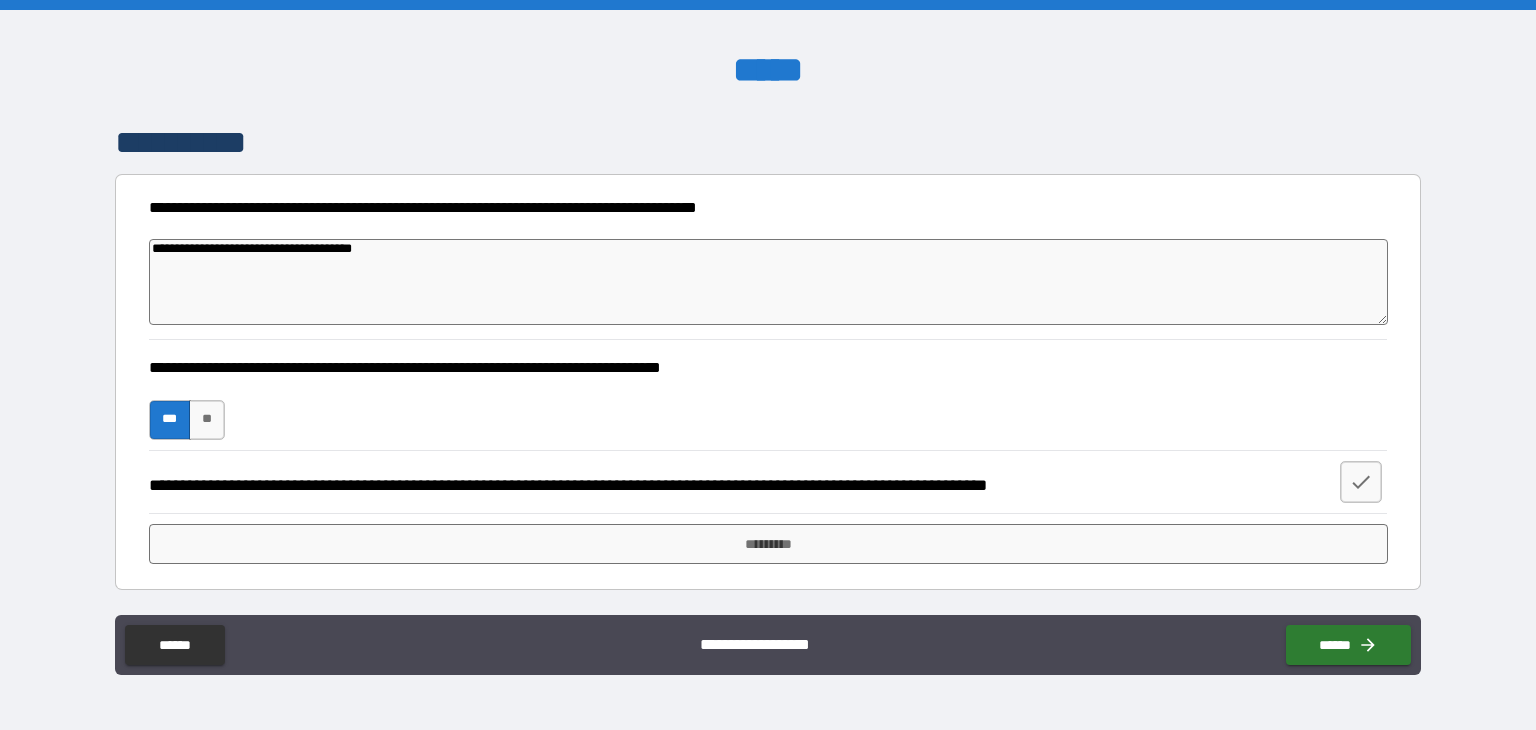 type on "**********" 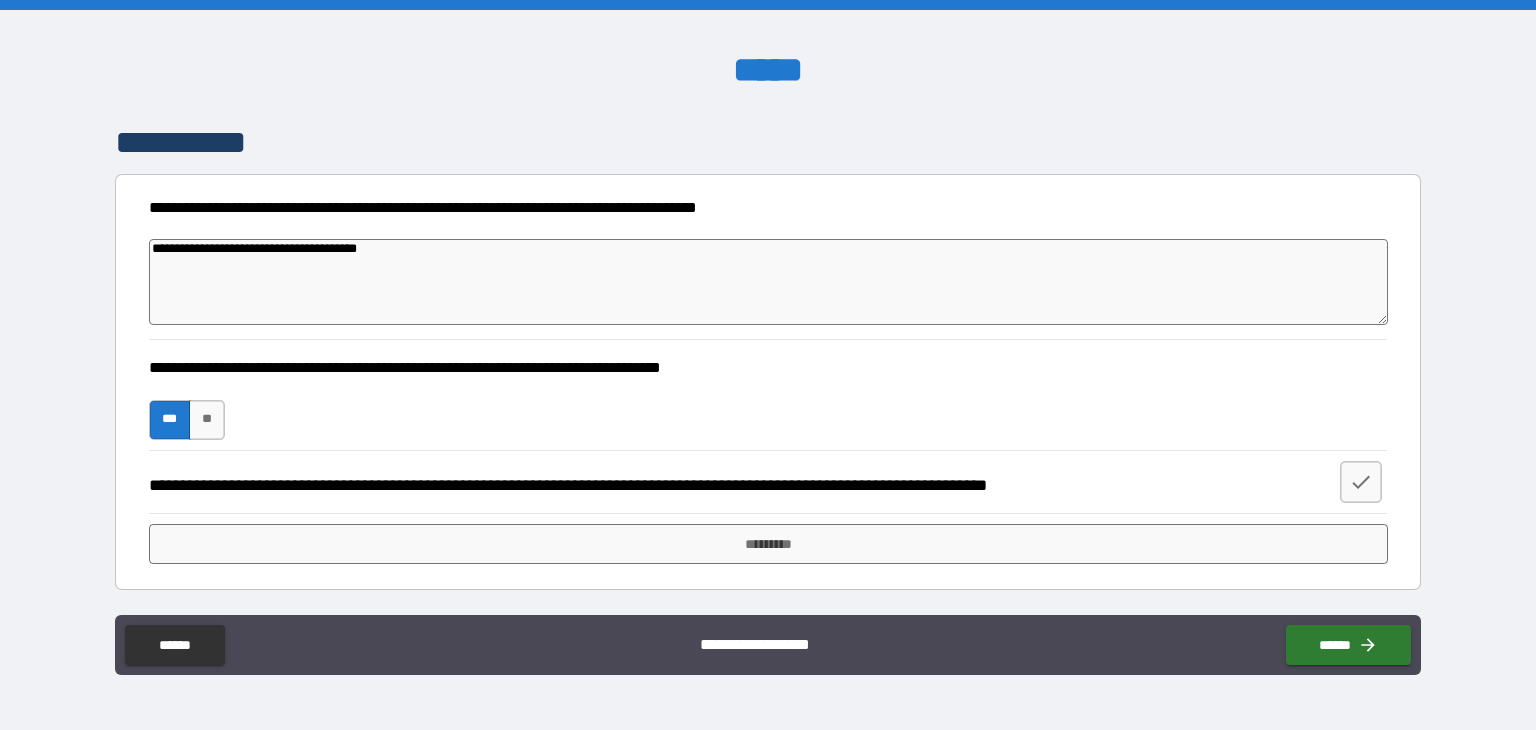 type on "*" 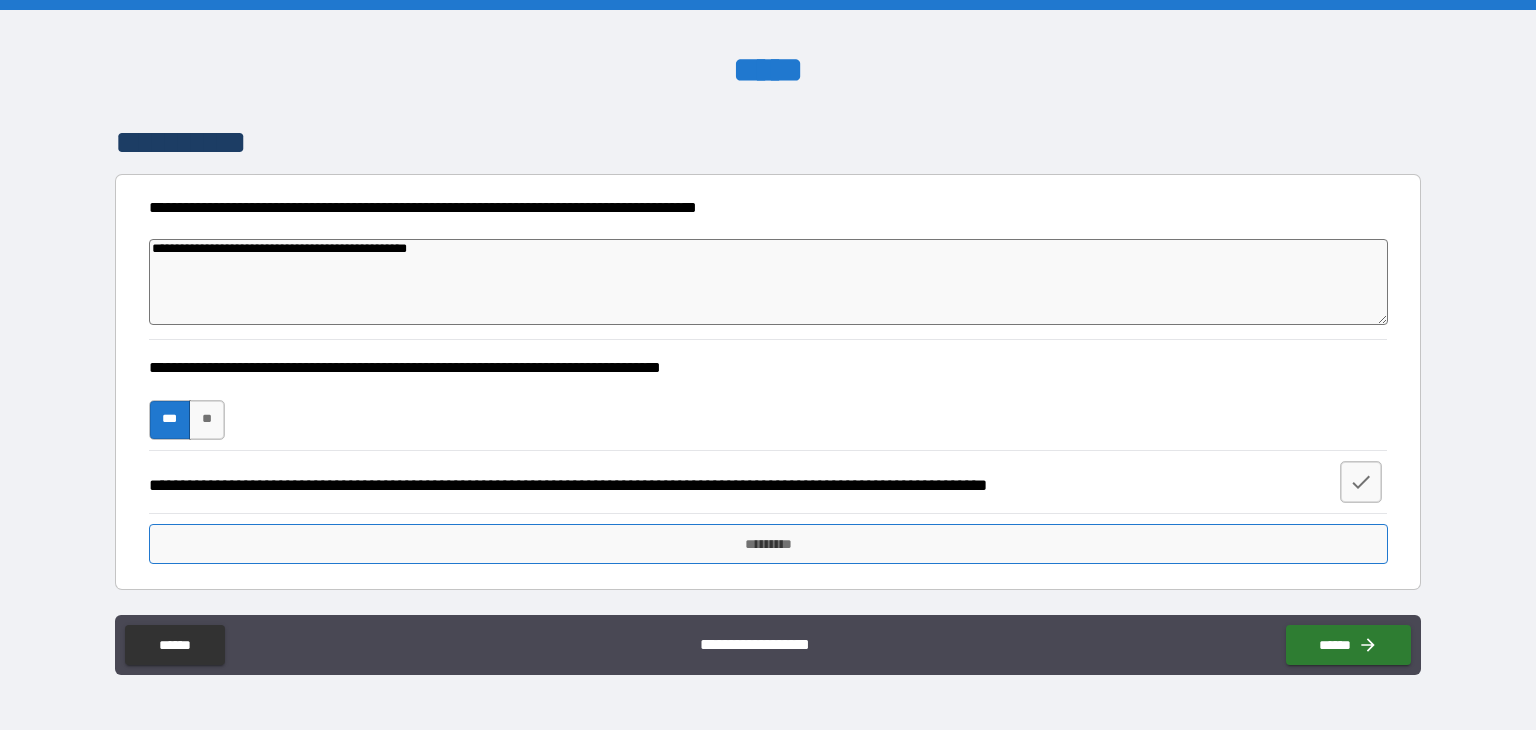 click on "*********" at bounding box center (768, 544) 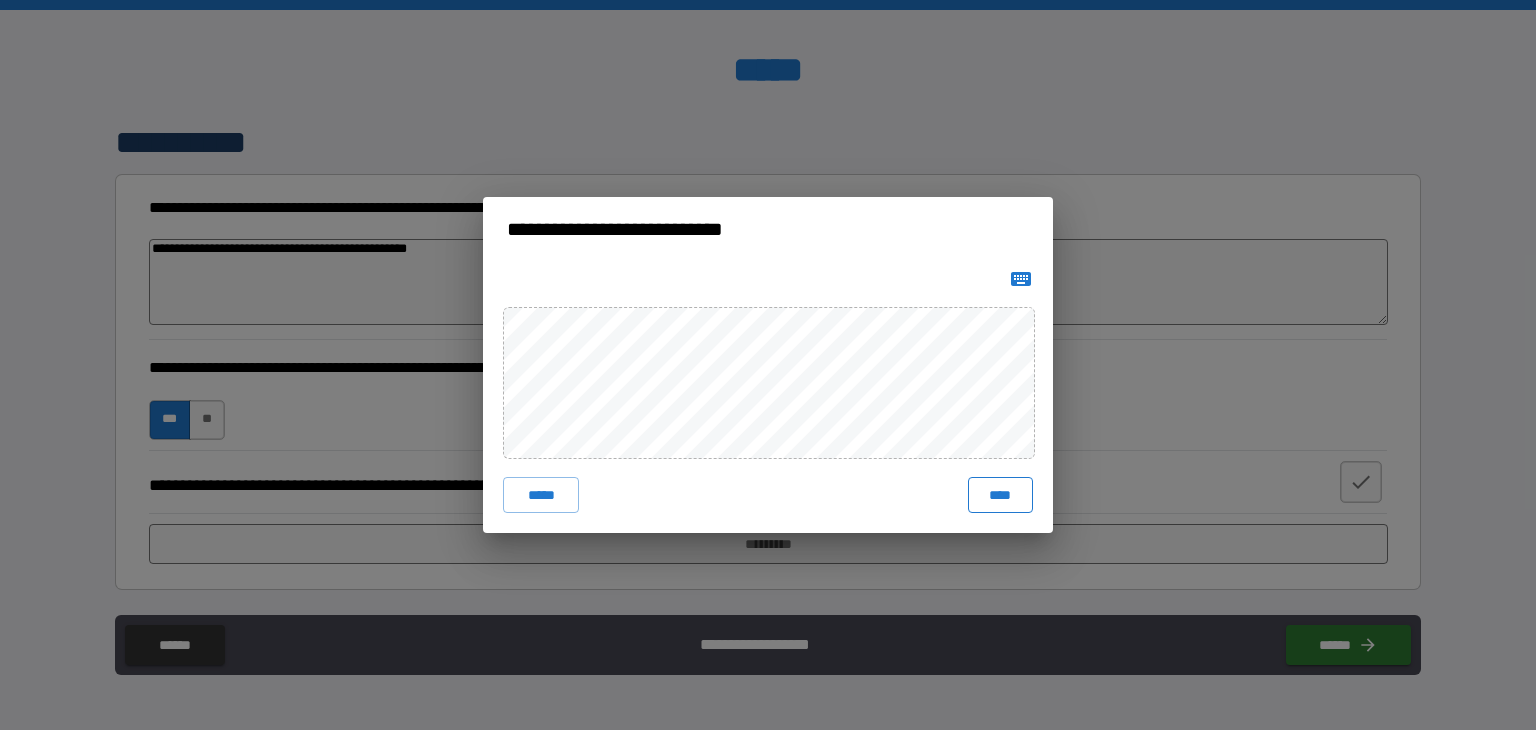 click on "****" at bounding box center [1000, 495] 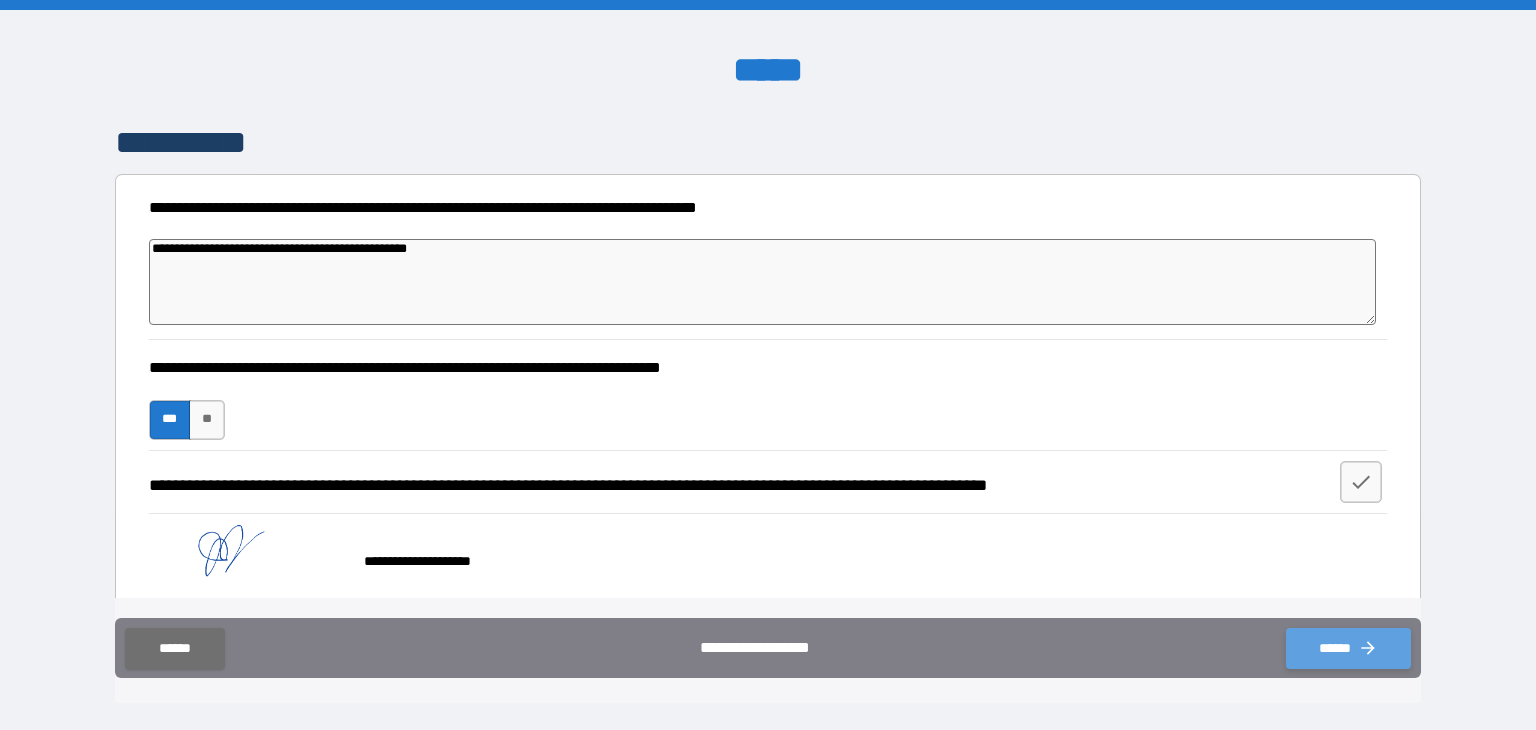 click on "******" at bounding box center (1348, 648) 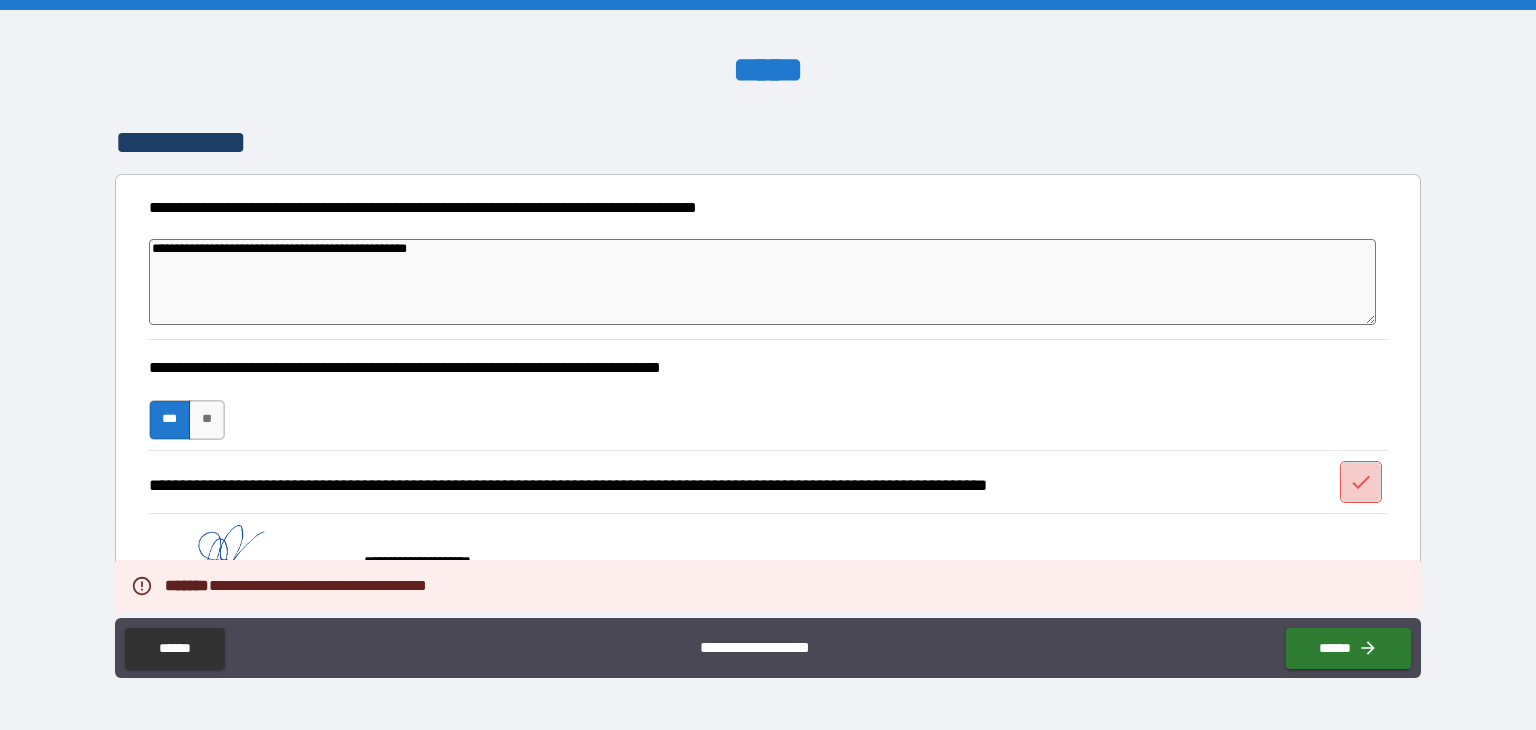 click 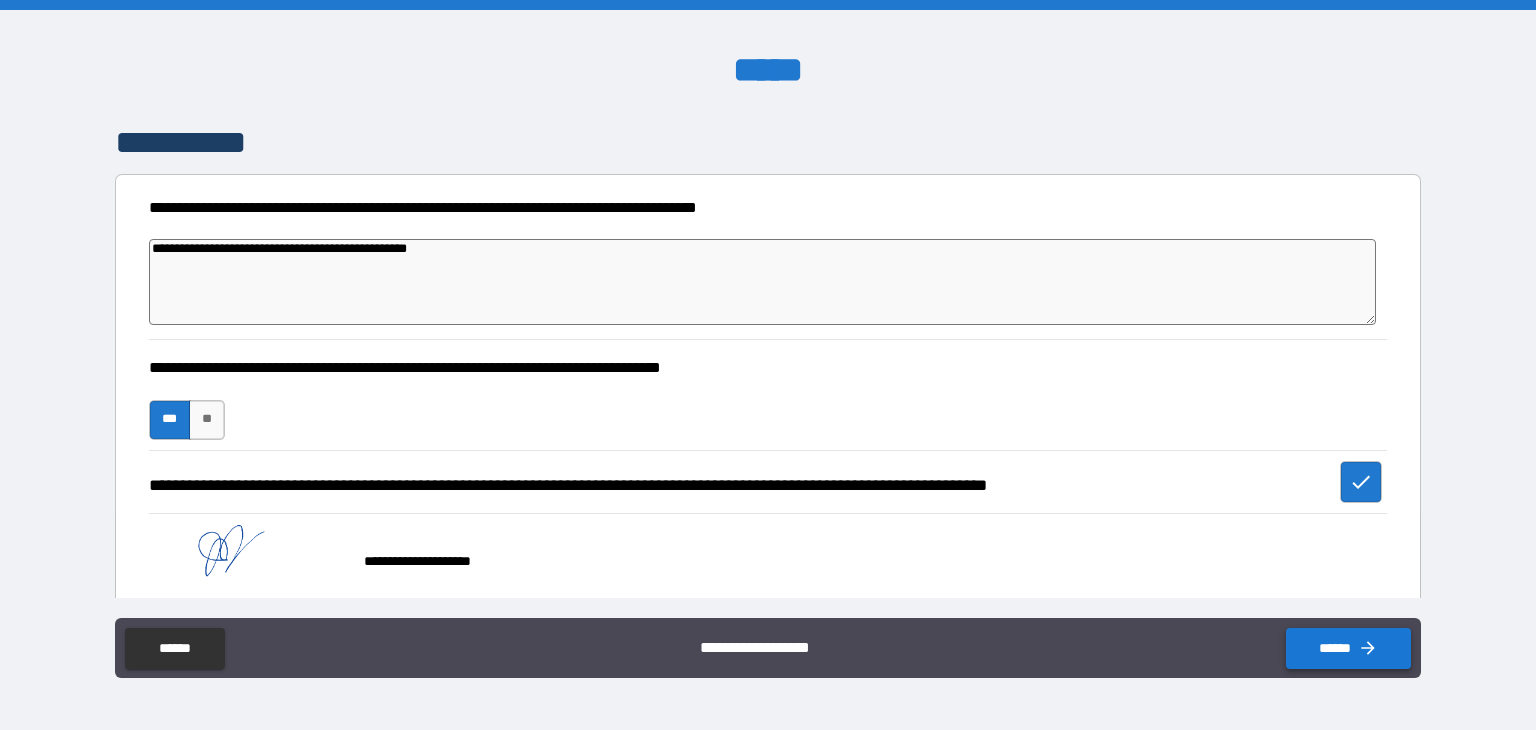 click on "******" at bounding box center [1348, 648] 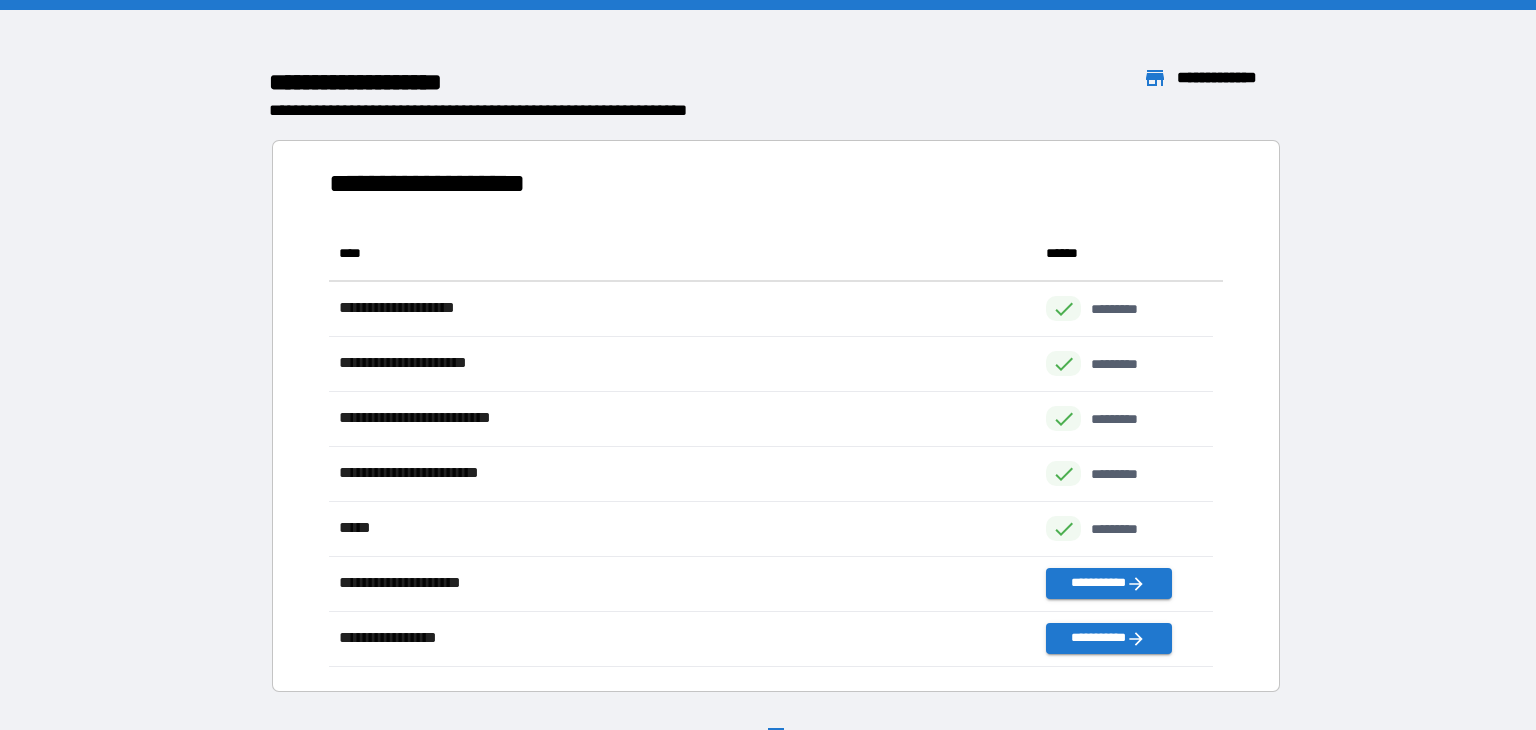 scroll, scrollTop: 16, scrollLeft: 16, axis: both 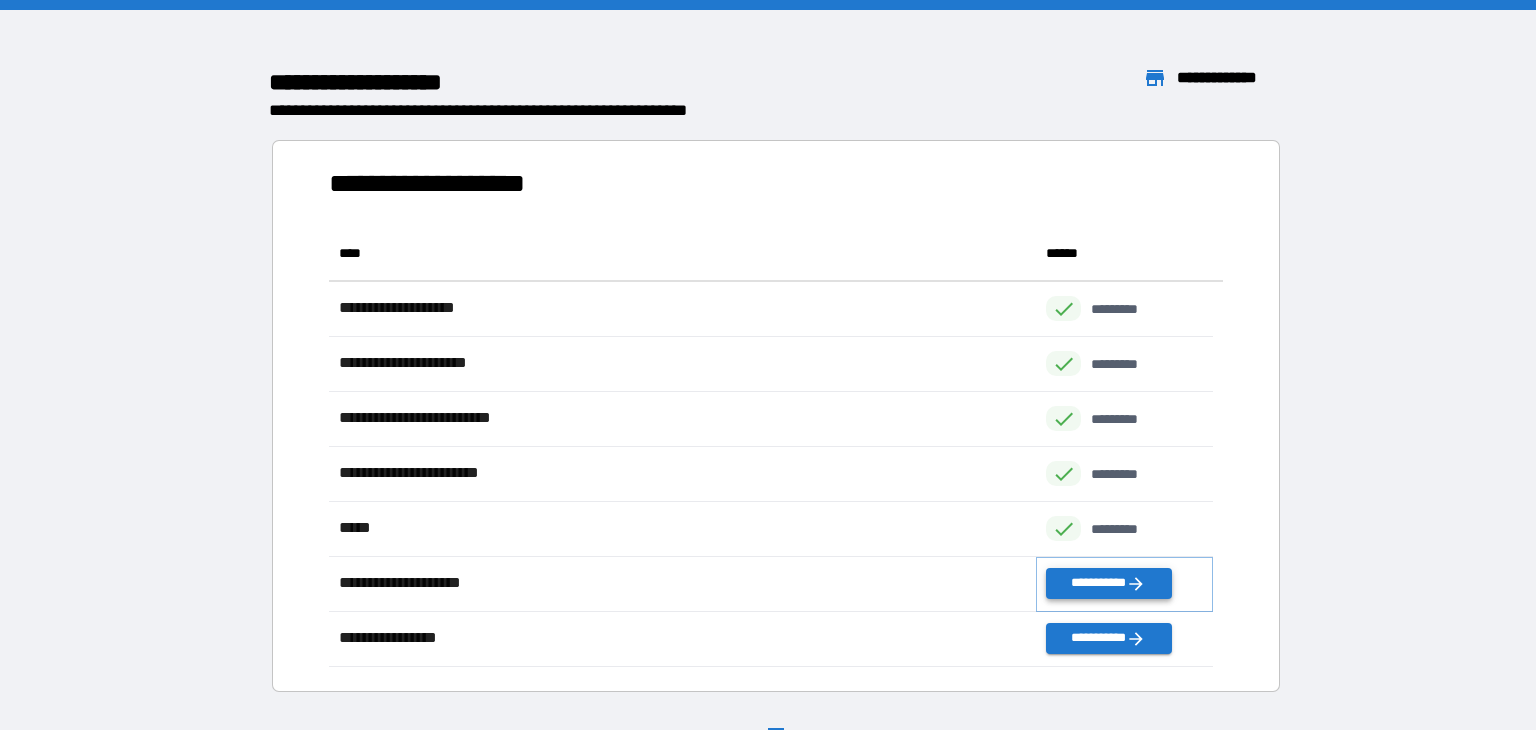 click on "**********" at bounding box center [1108, 583] 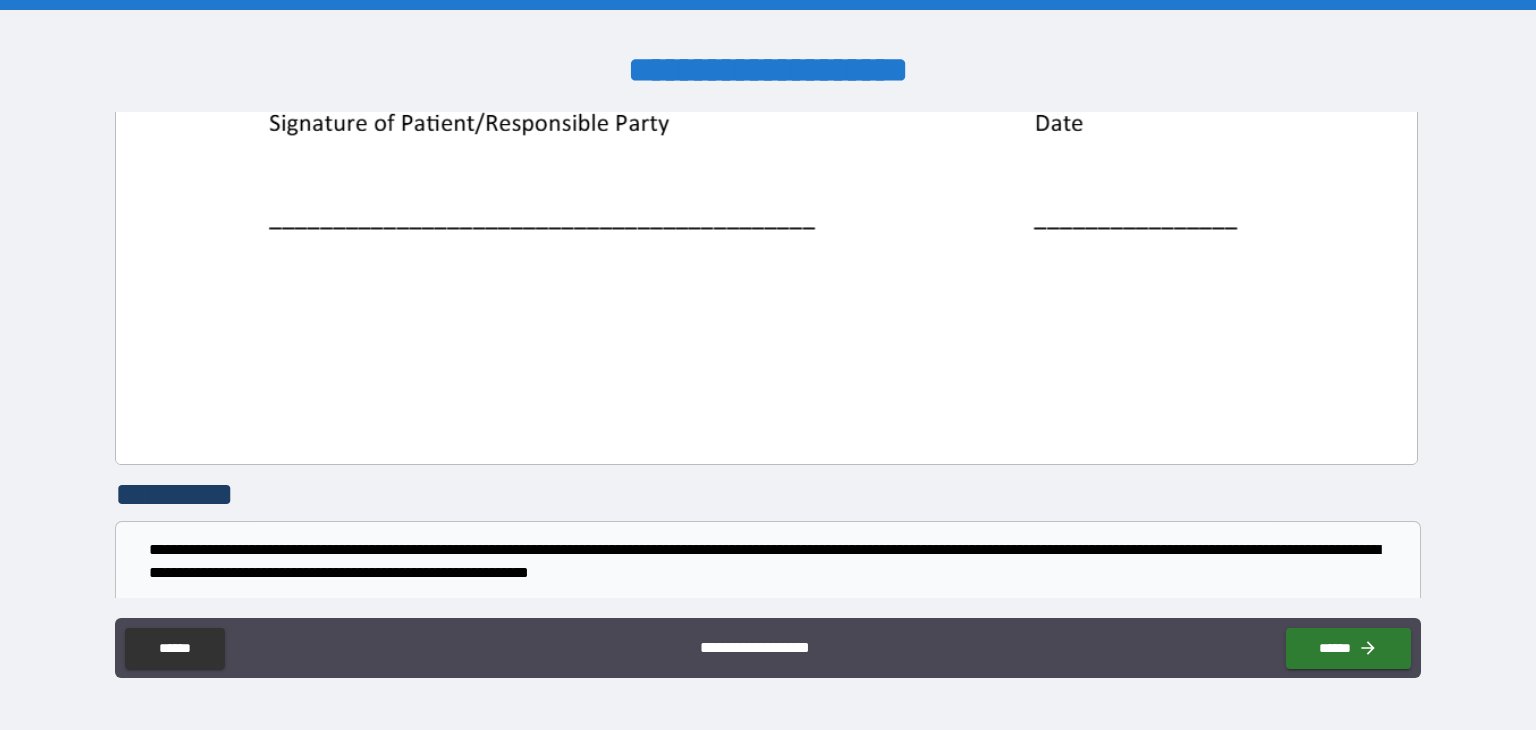 scroll, scrollTop: 1499, scrollLeft: 0, axis: vertical 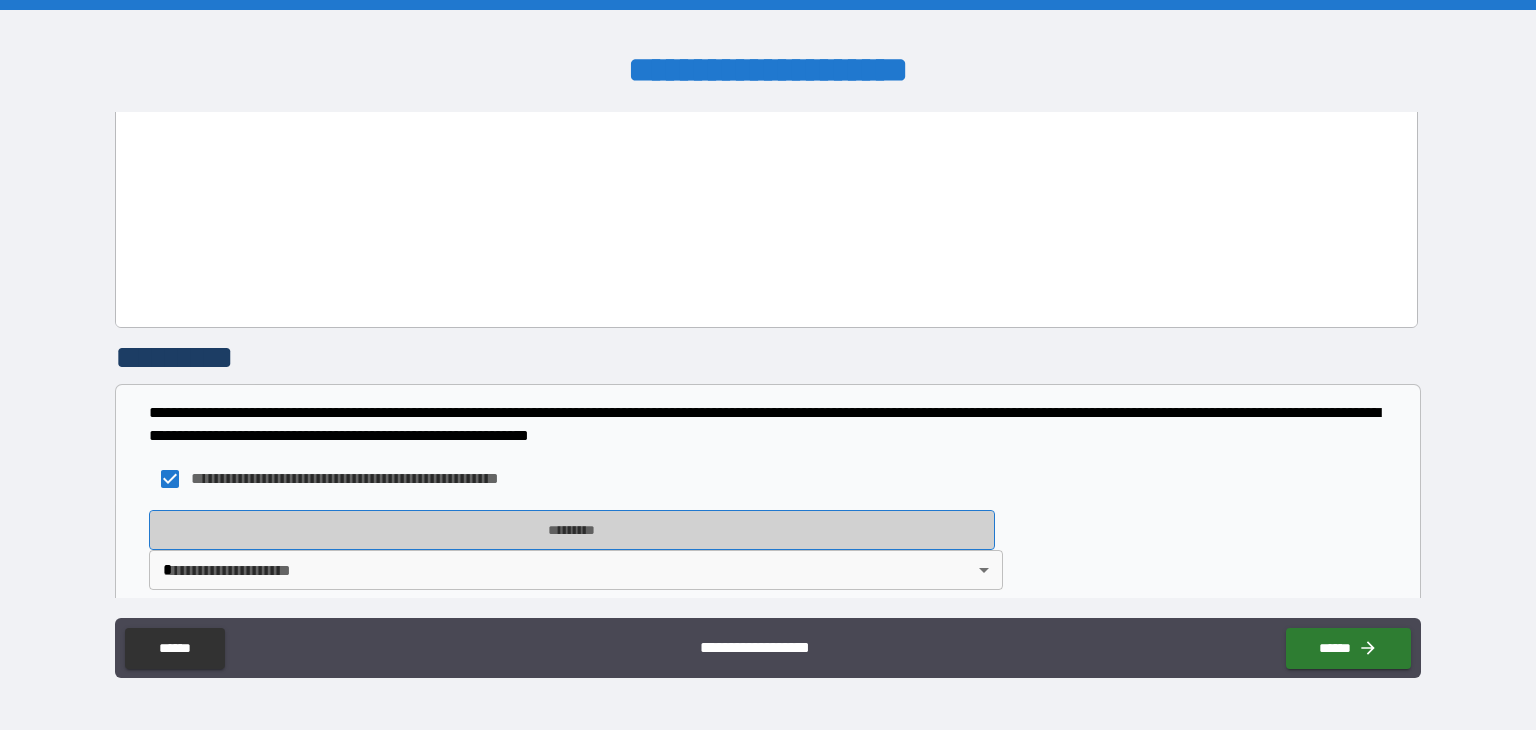 click on "*********" at bounding box center [572, 530] 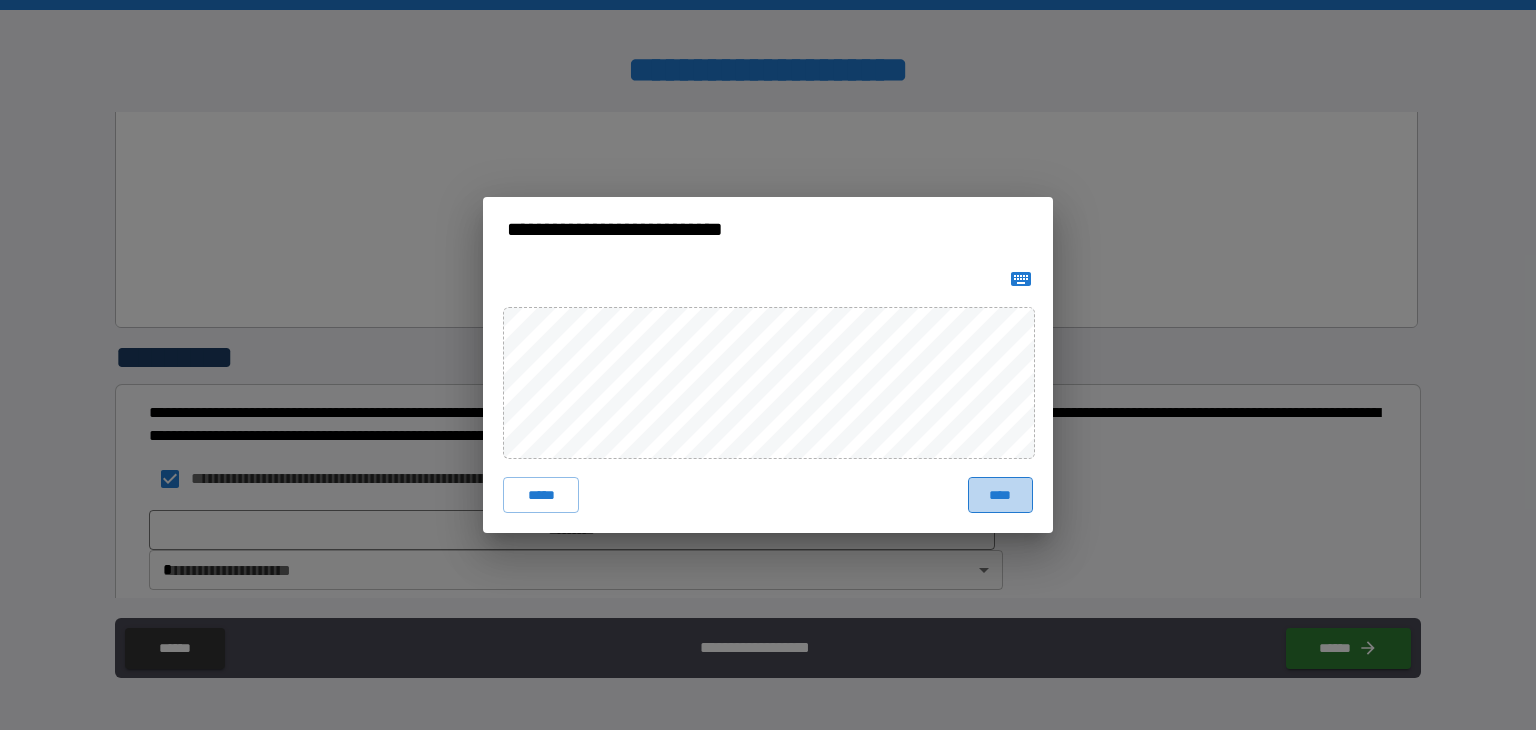 click on "****" at bounding box center (1000, 495) 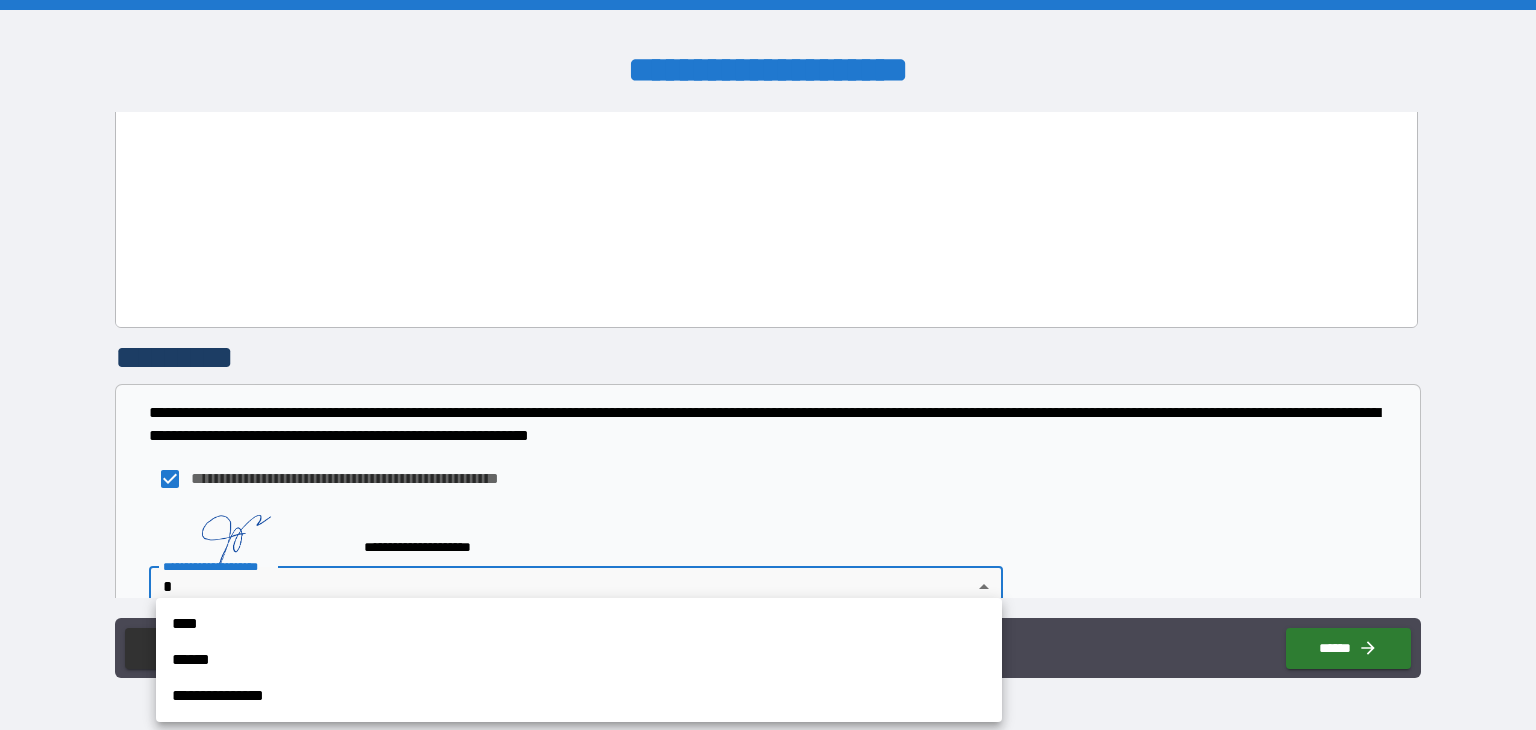 click on "**********" at bounding box center [768, 365] 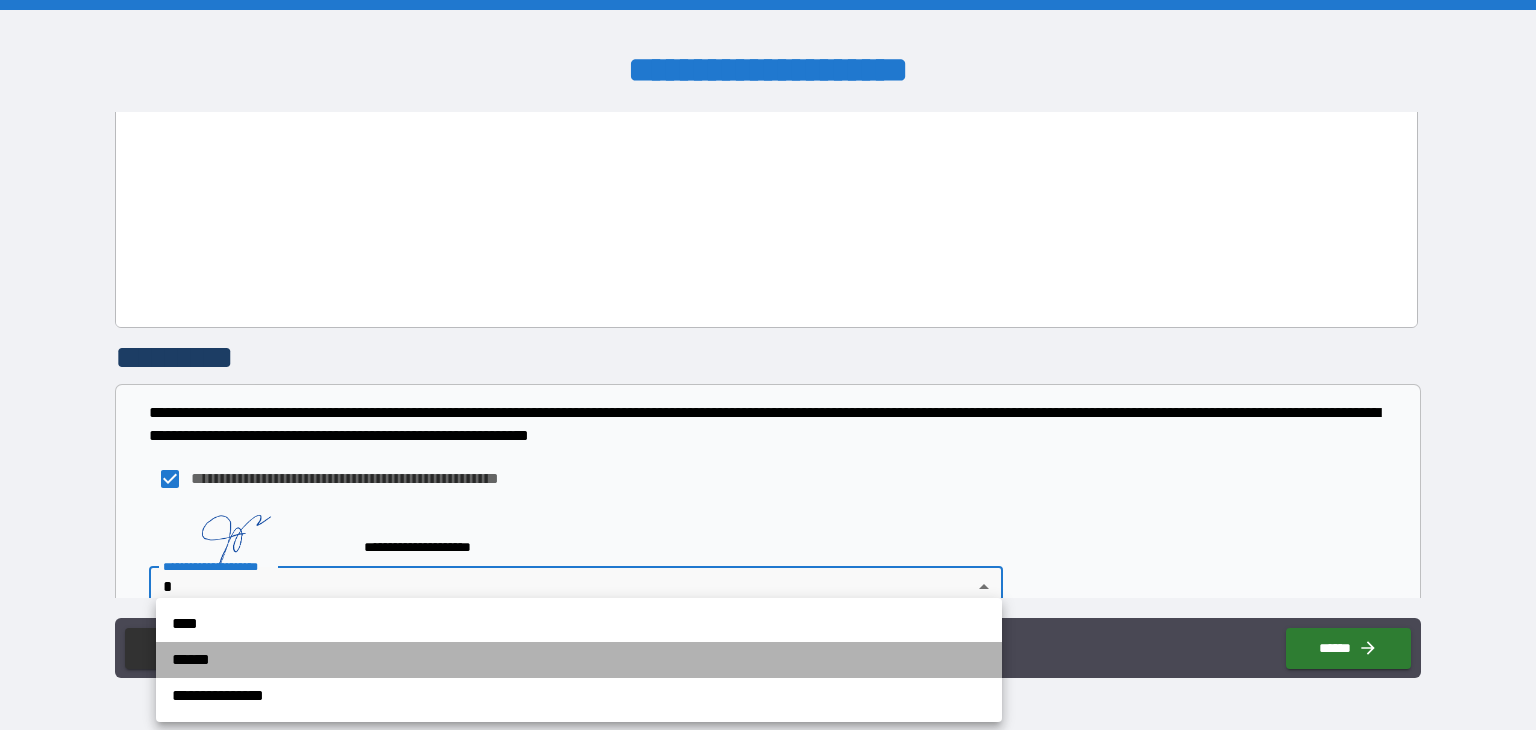click on "******" at bounding box center (579, 660) 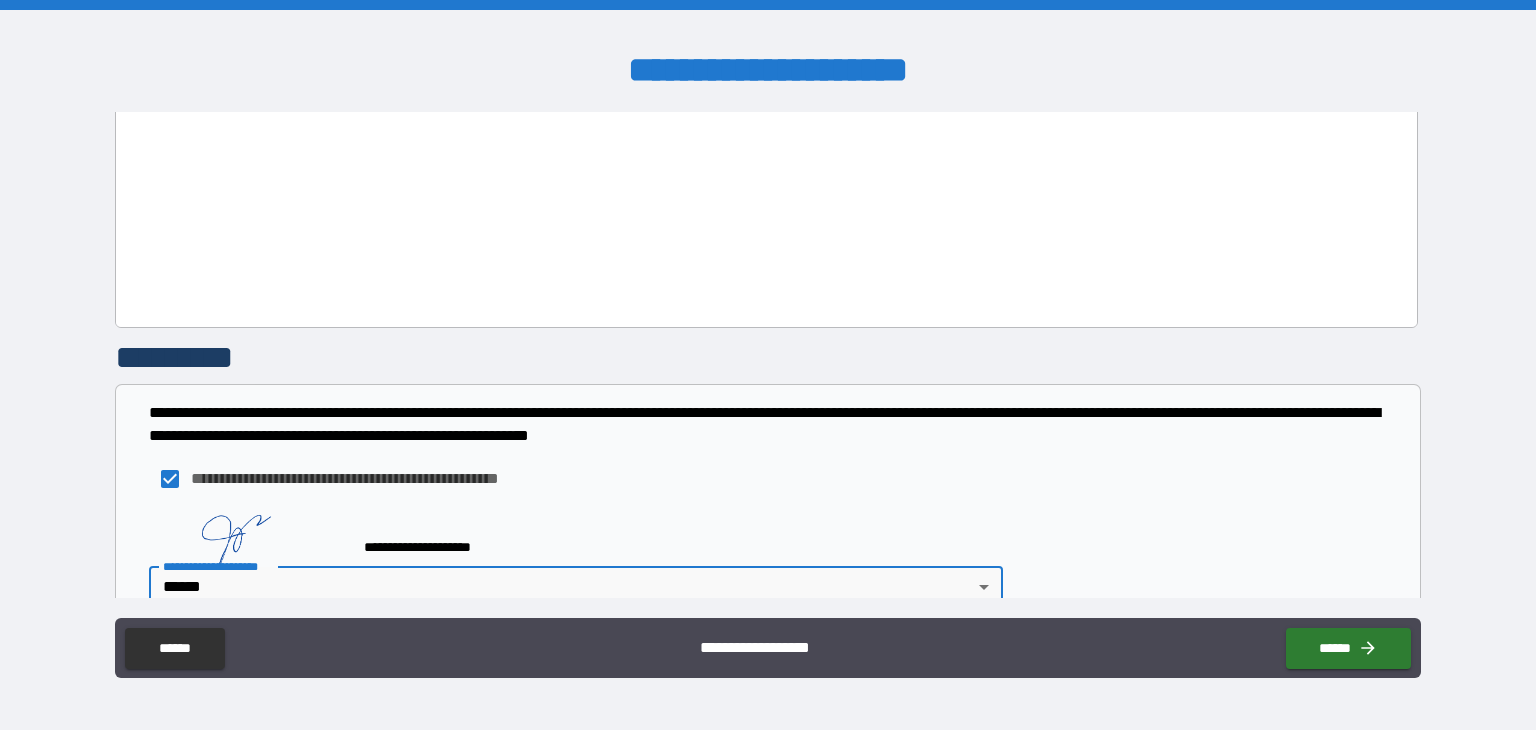 click on "**********" at bounding box center (768, 365) 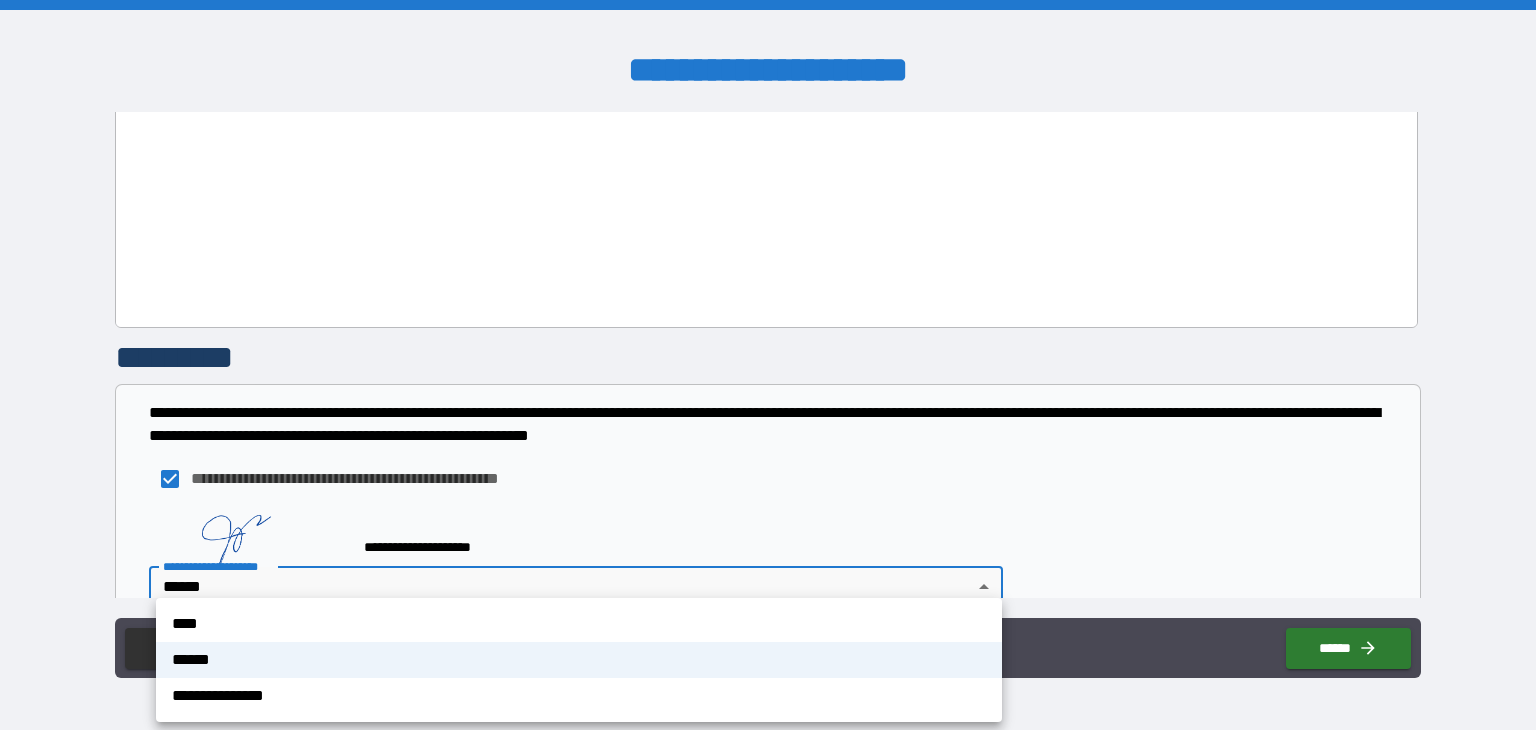 click on "**********" at bounding box center (579, 696) 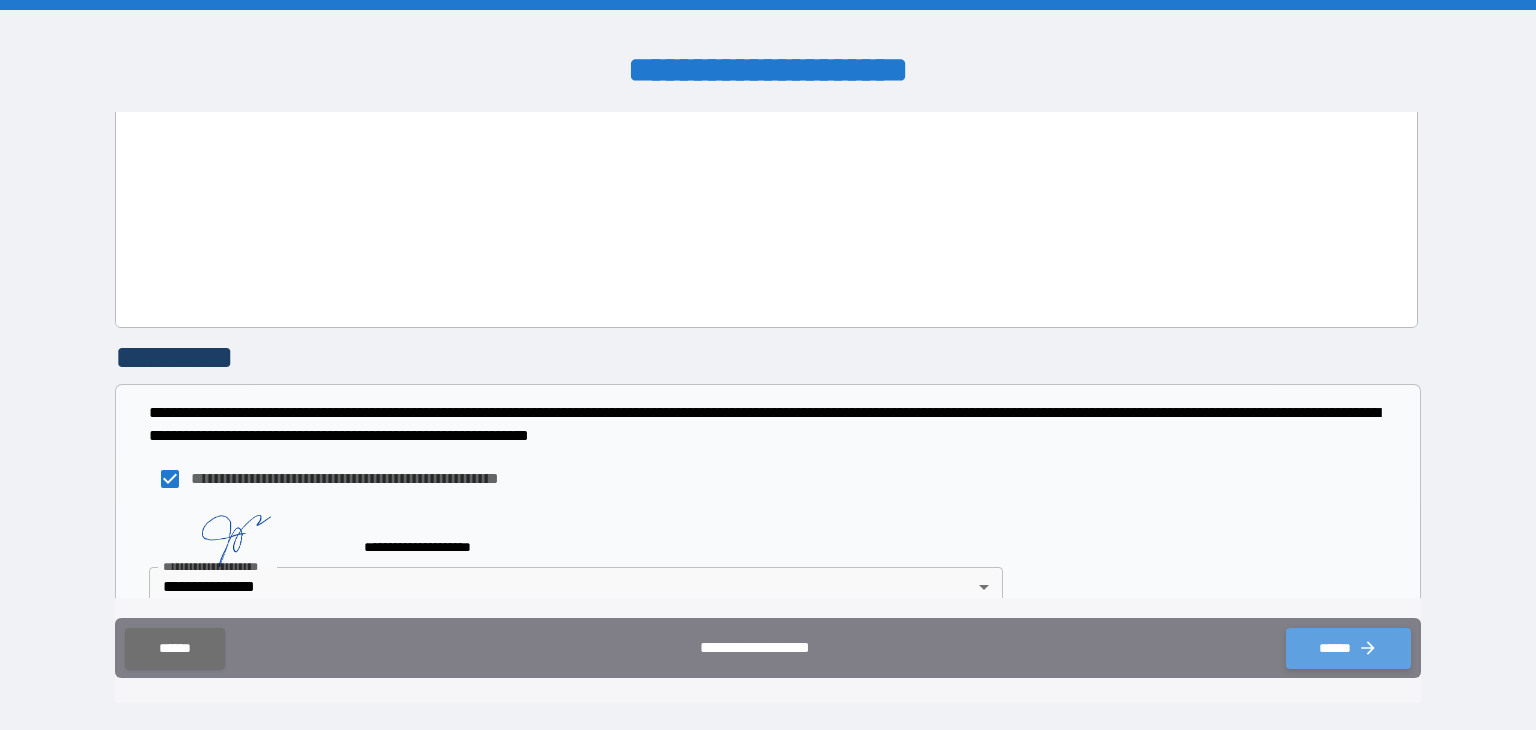 click on "******" at bounding box center [1348, 648] 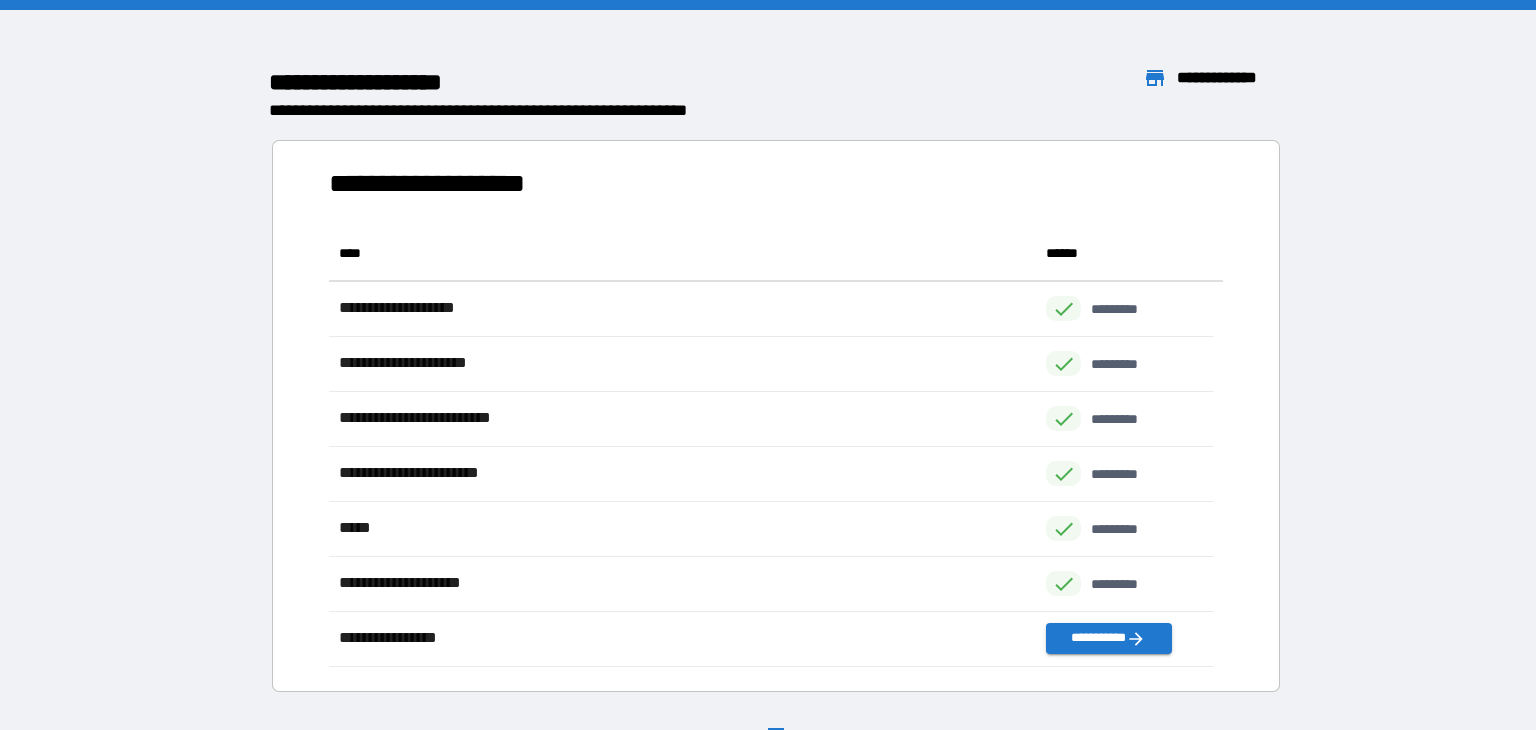 scroll, scrollTop: 16, scrollLeft: 16, axis: both 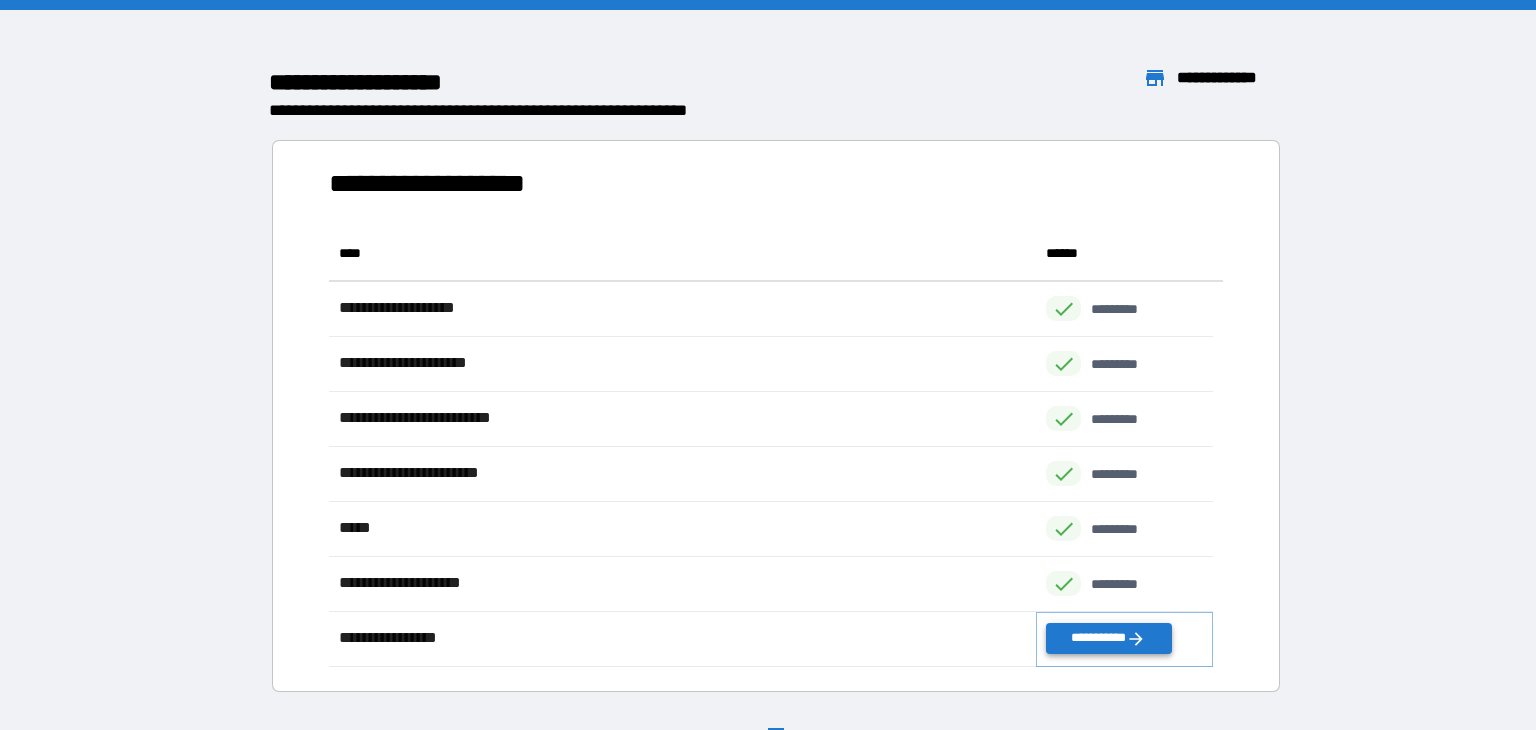 click on "**********" at bounding box center (1108, 638) 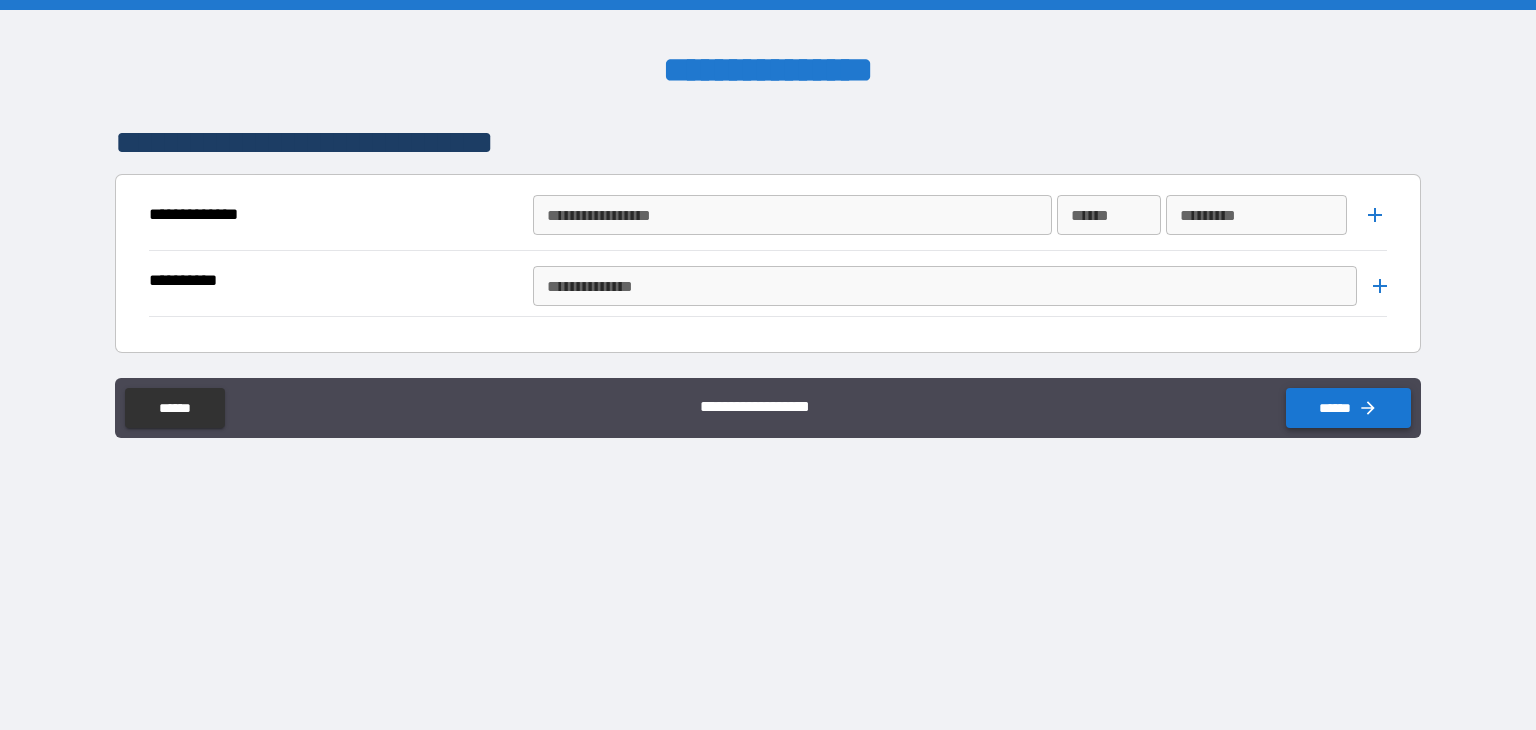 click on "******" at bounding box center (1348, 408) 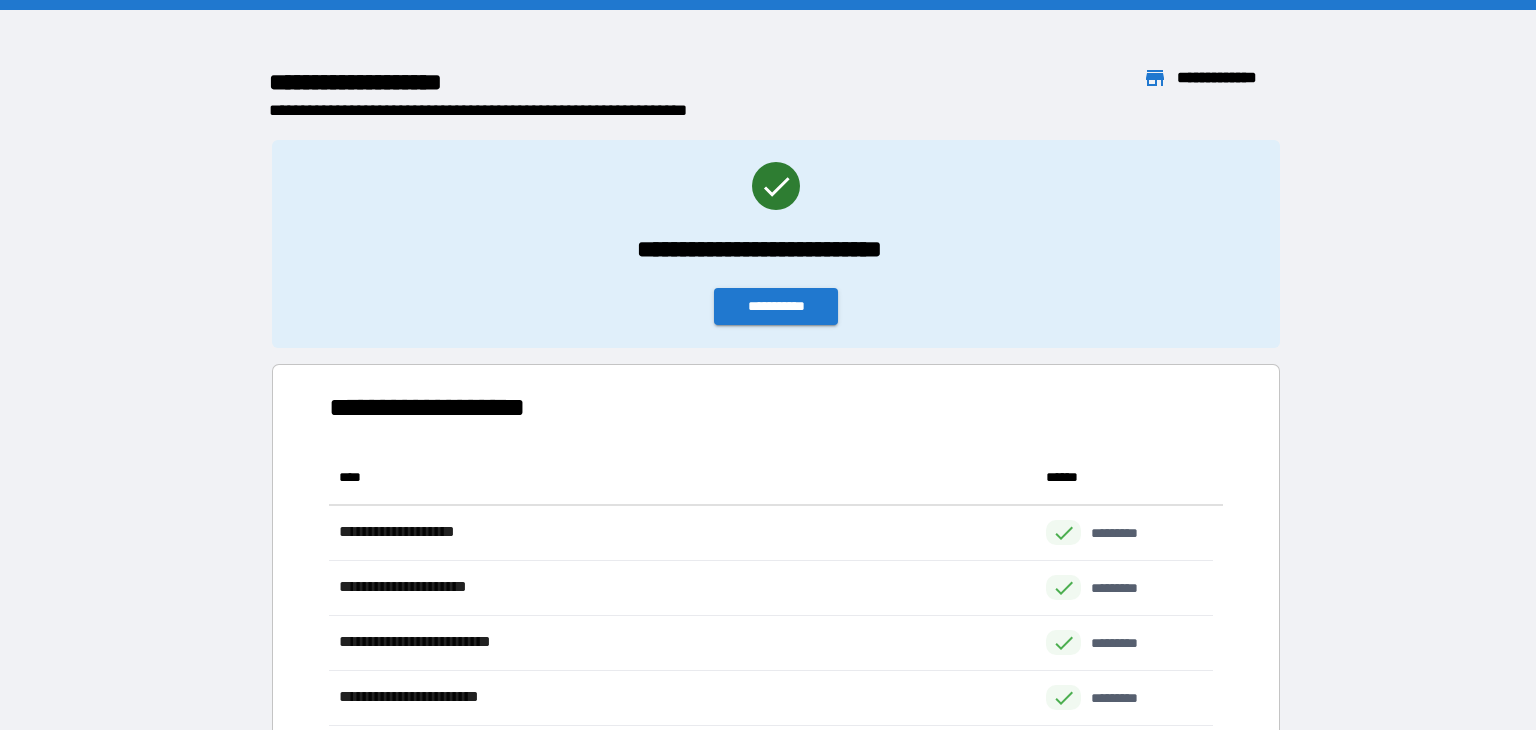 scroll, scrollTop: 16, scrollLeft: 16, axis: both 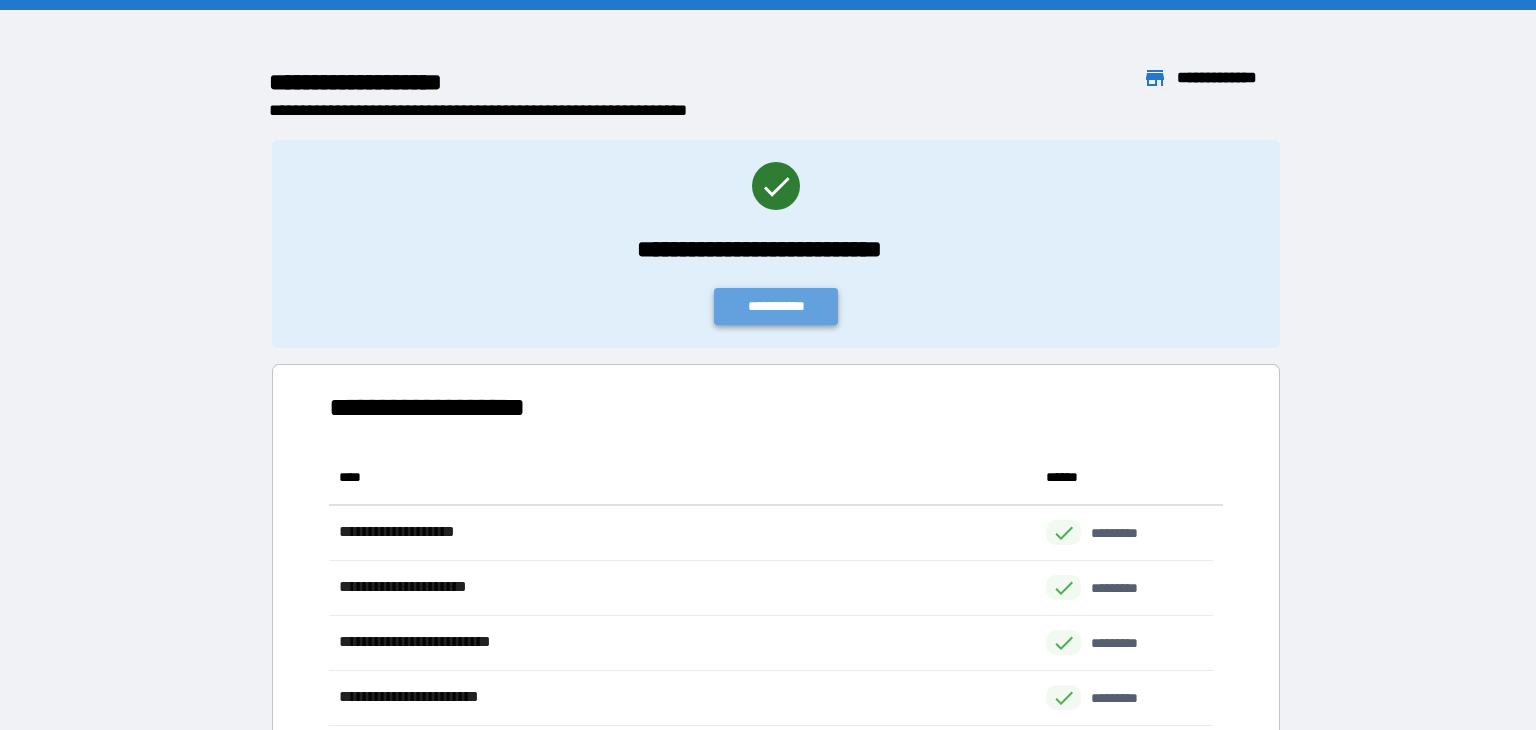 click on "**********" at bounding box center (776, 306) 